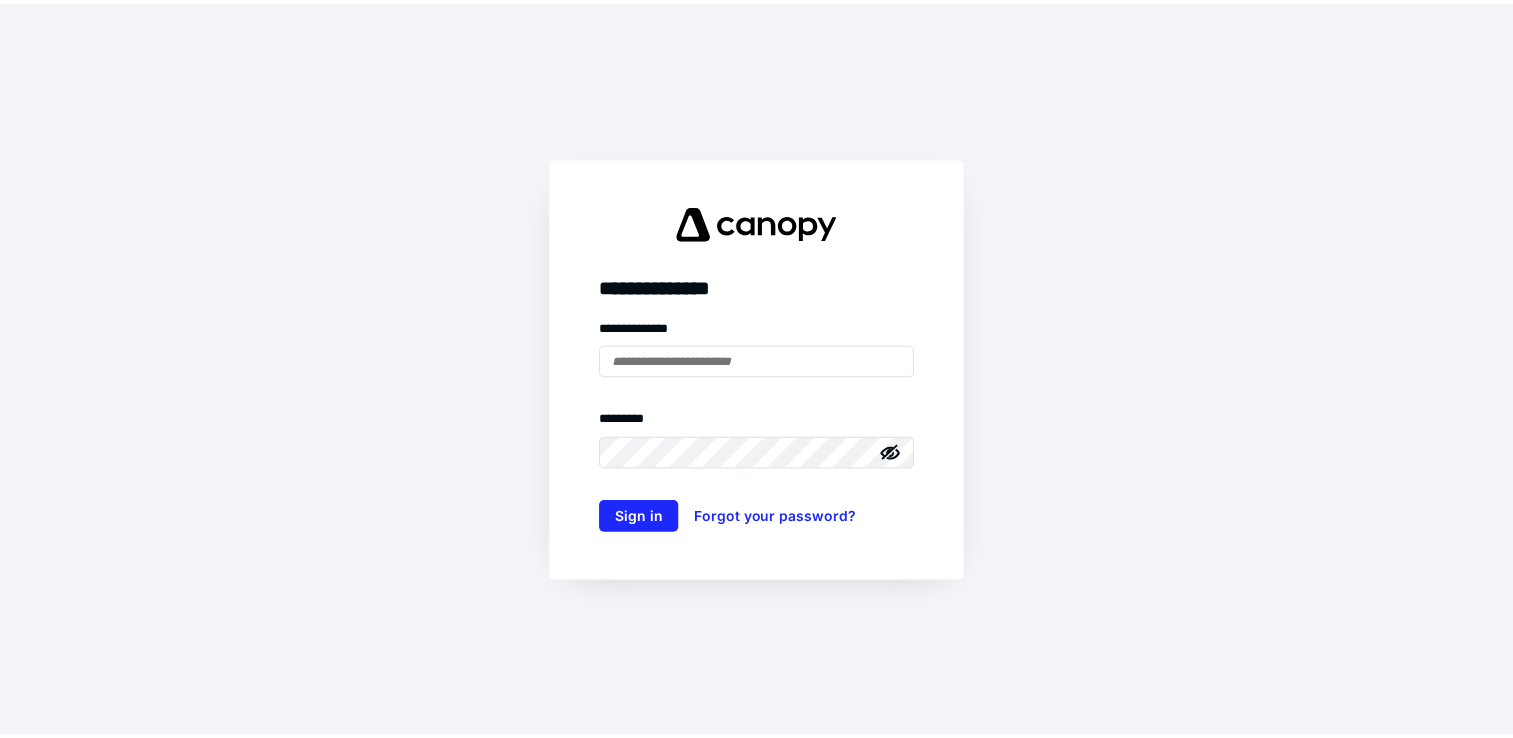 scroll, scrollTop: 0, scrollLeft: 0, axis: both 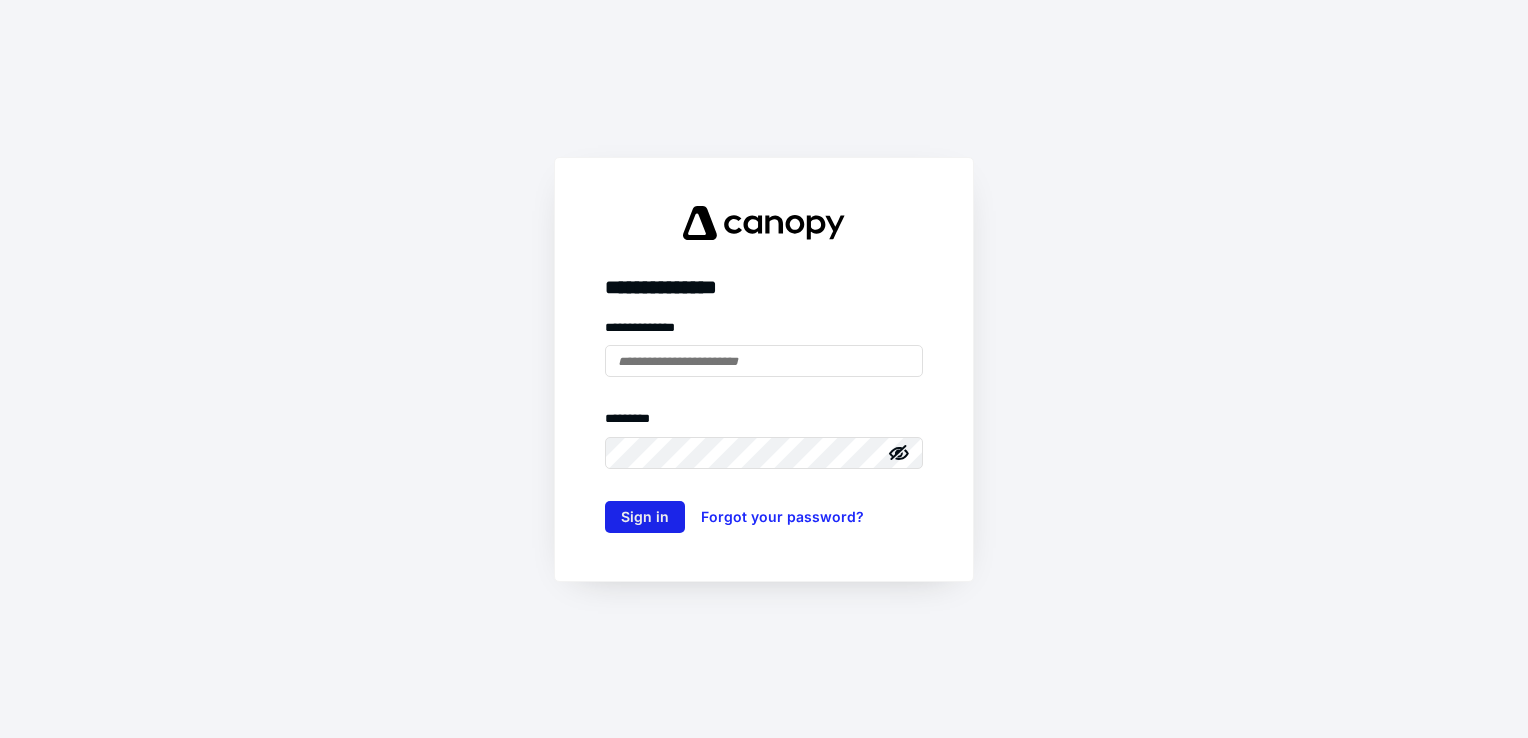 type on "**********" 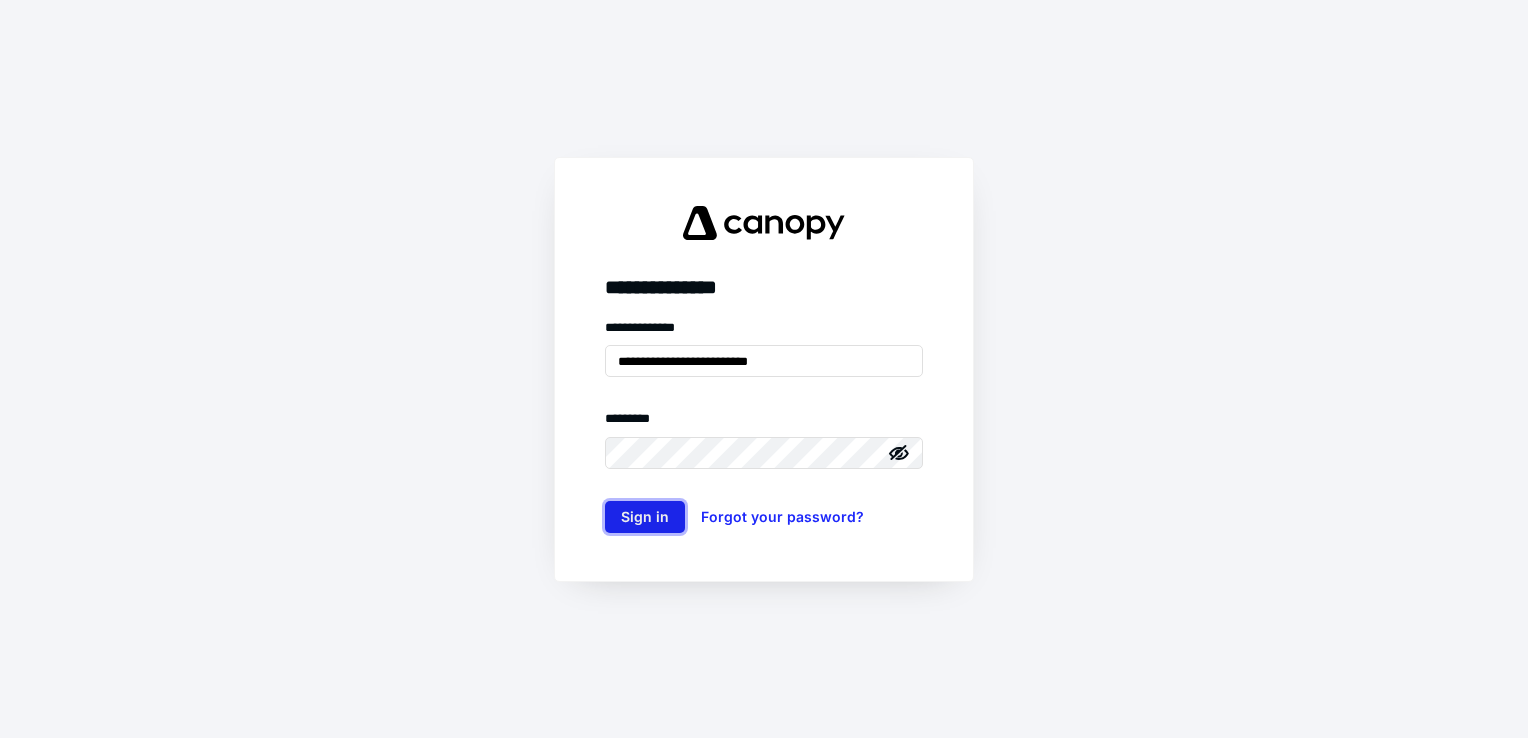 click on "Sign in" at bounding box center (645, 517) 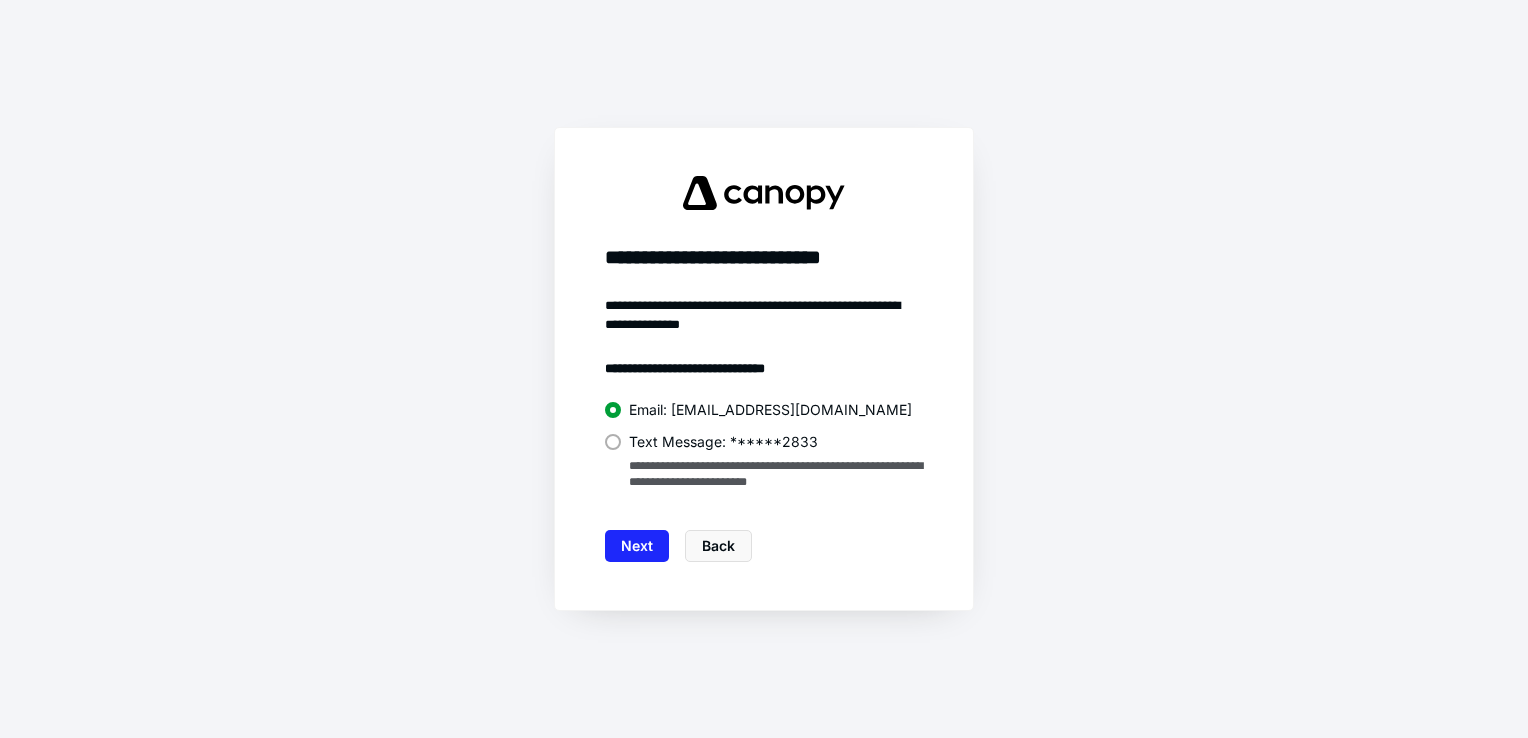 click on "Text Message: ******2833" at bounding box center (723, 442) 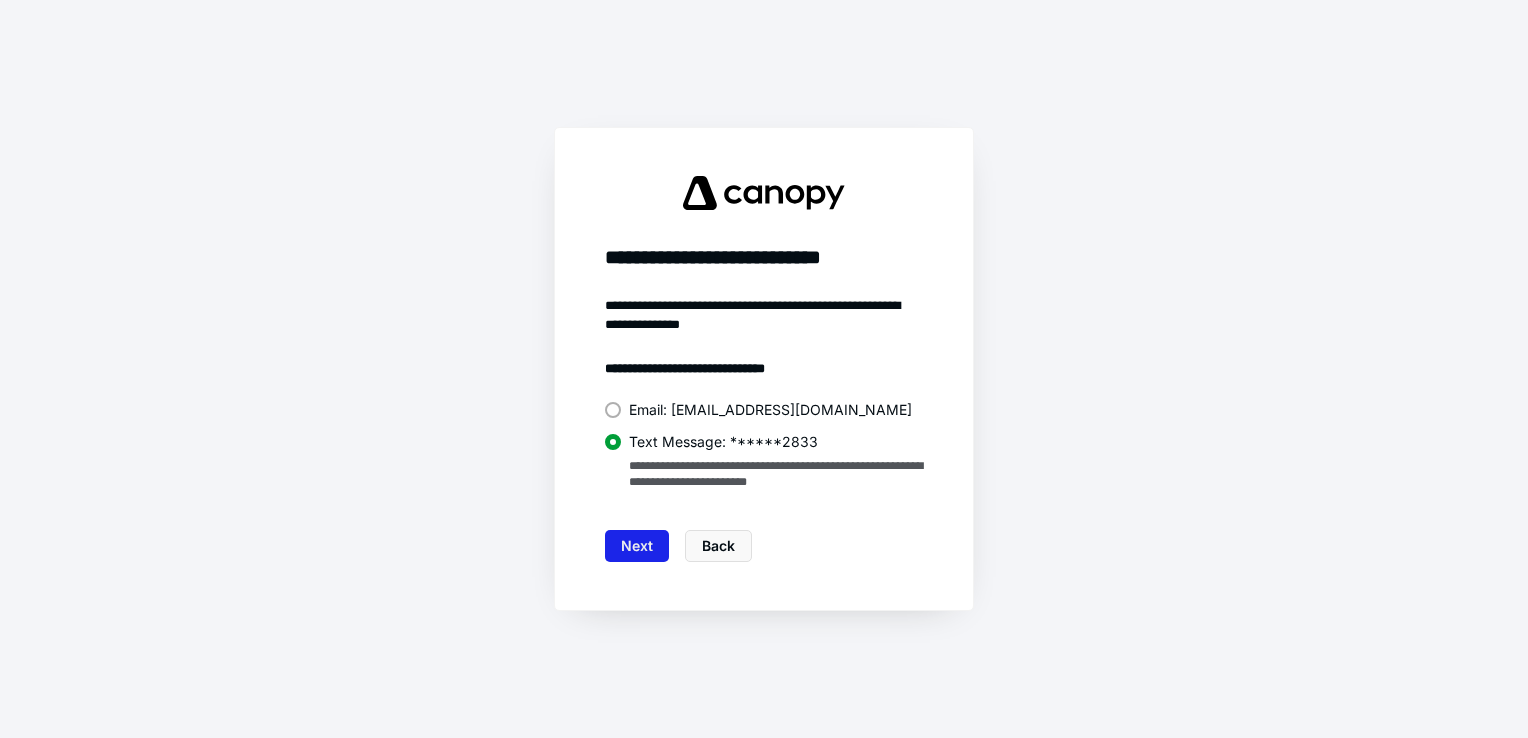 click on "Next" at bounding box center [637, 546] 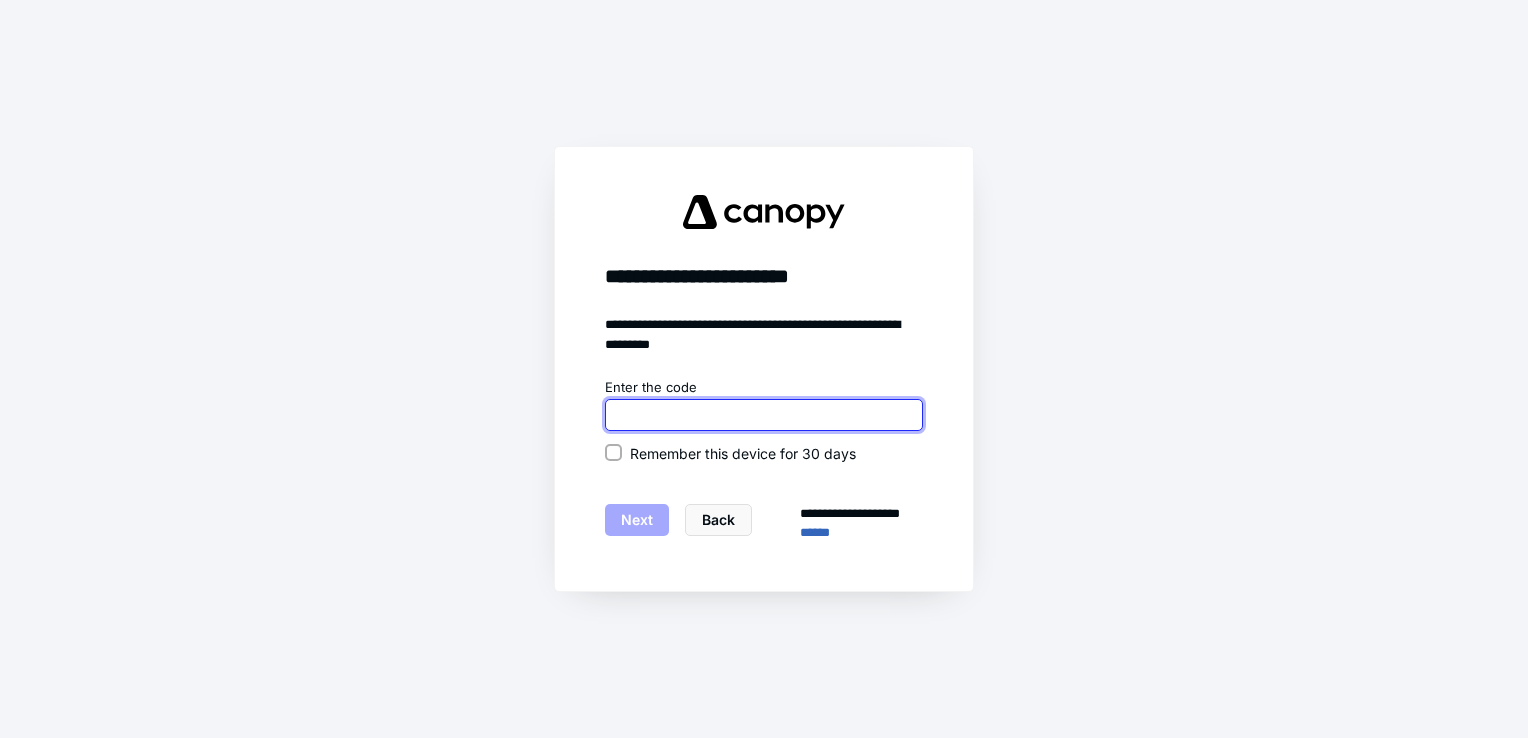 click at bounding box center [764, 415] 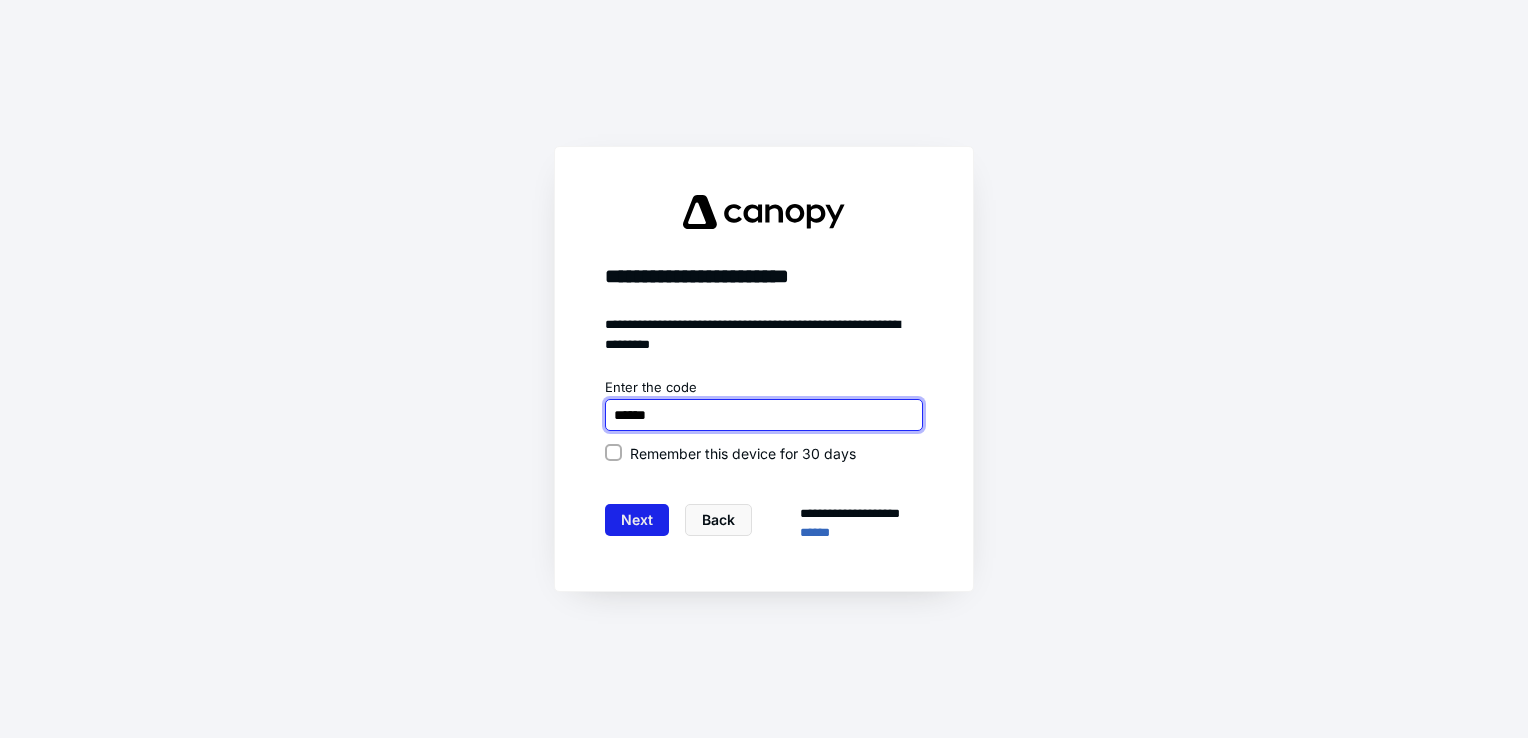type on "******" 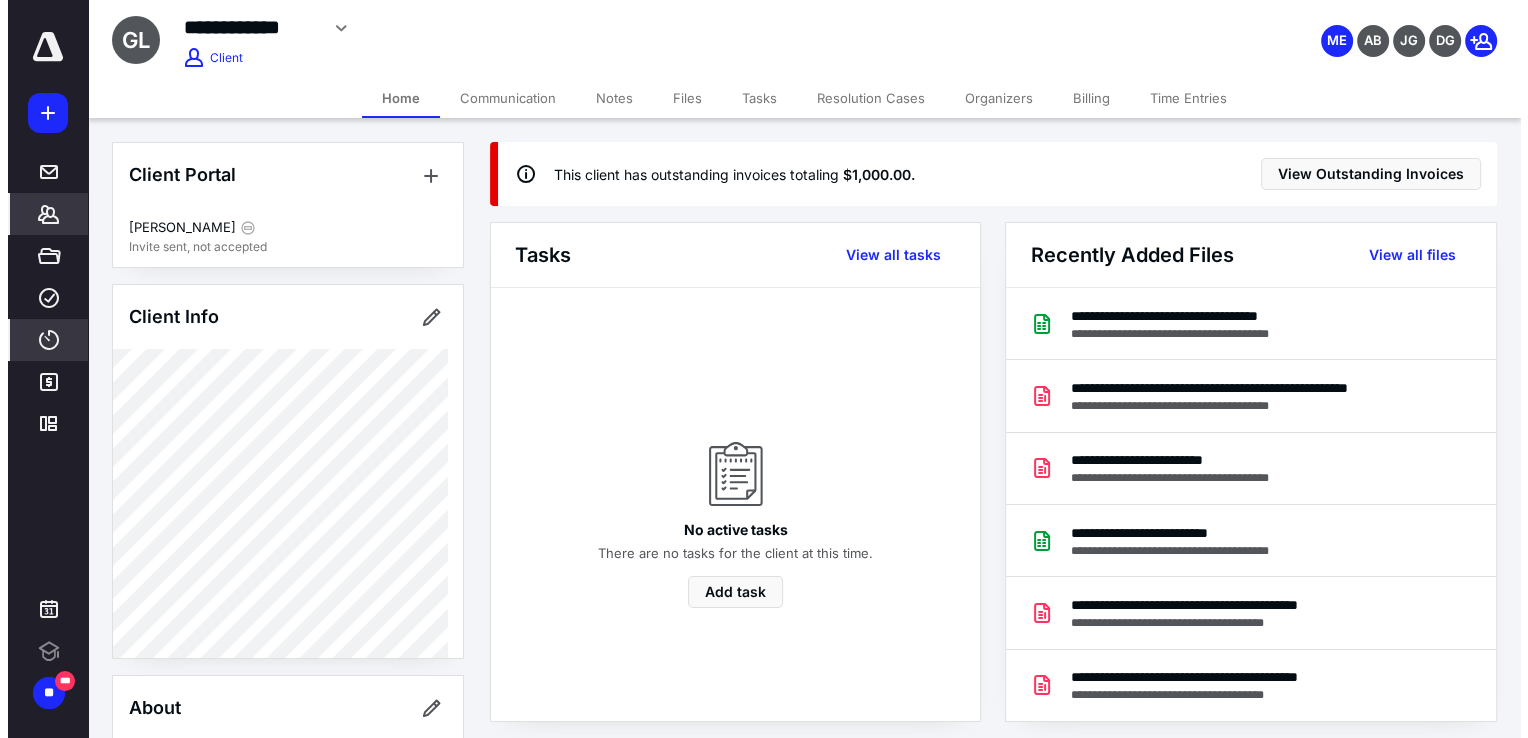 scroll, scrollTop: 0, scrollLeft: 0, axis: both 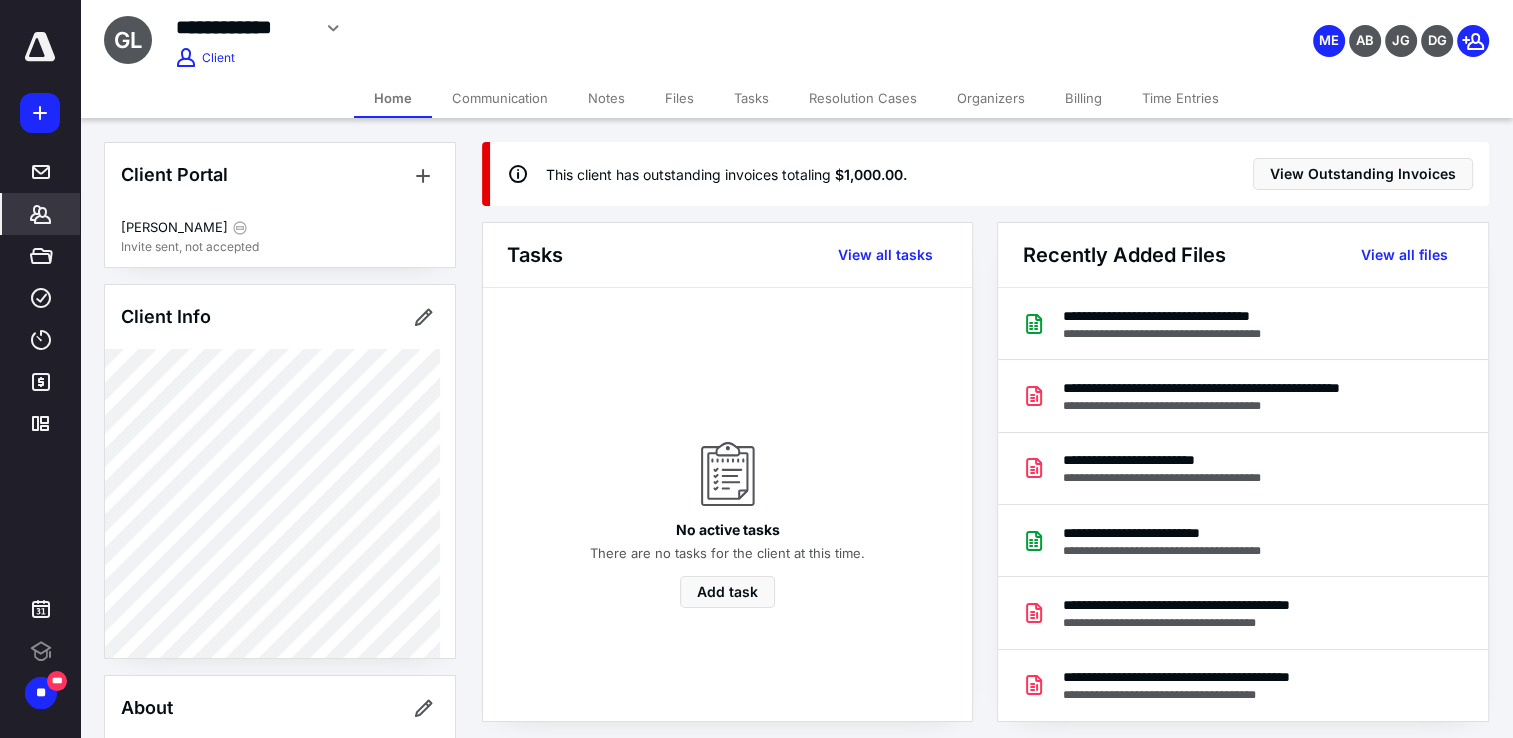 click on "*******" at bounding box center (41, 214) 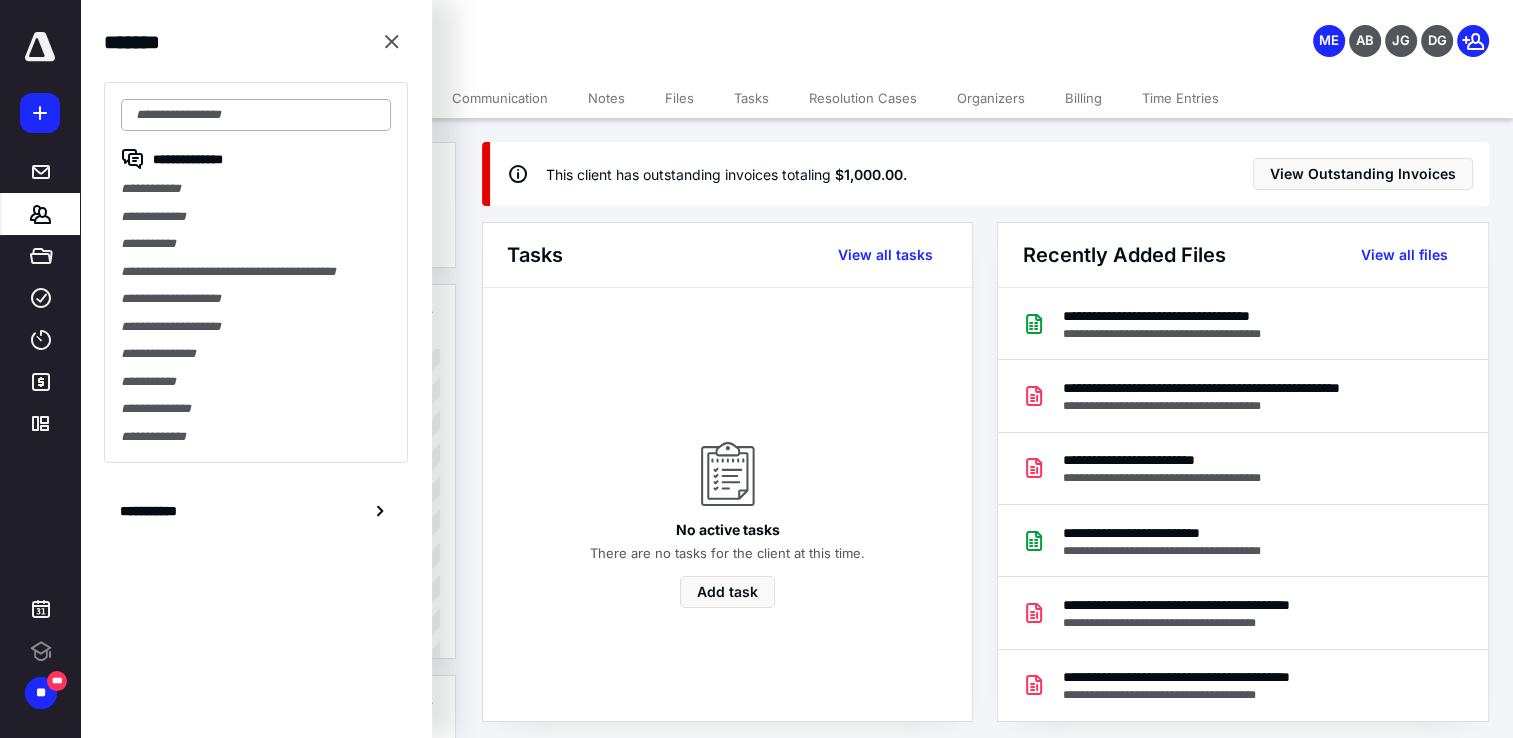 click at bounding box center (256, 115) 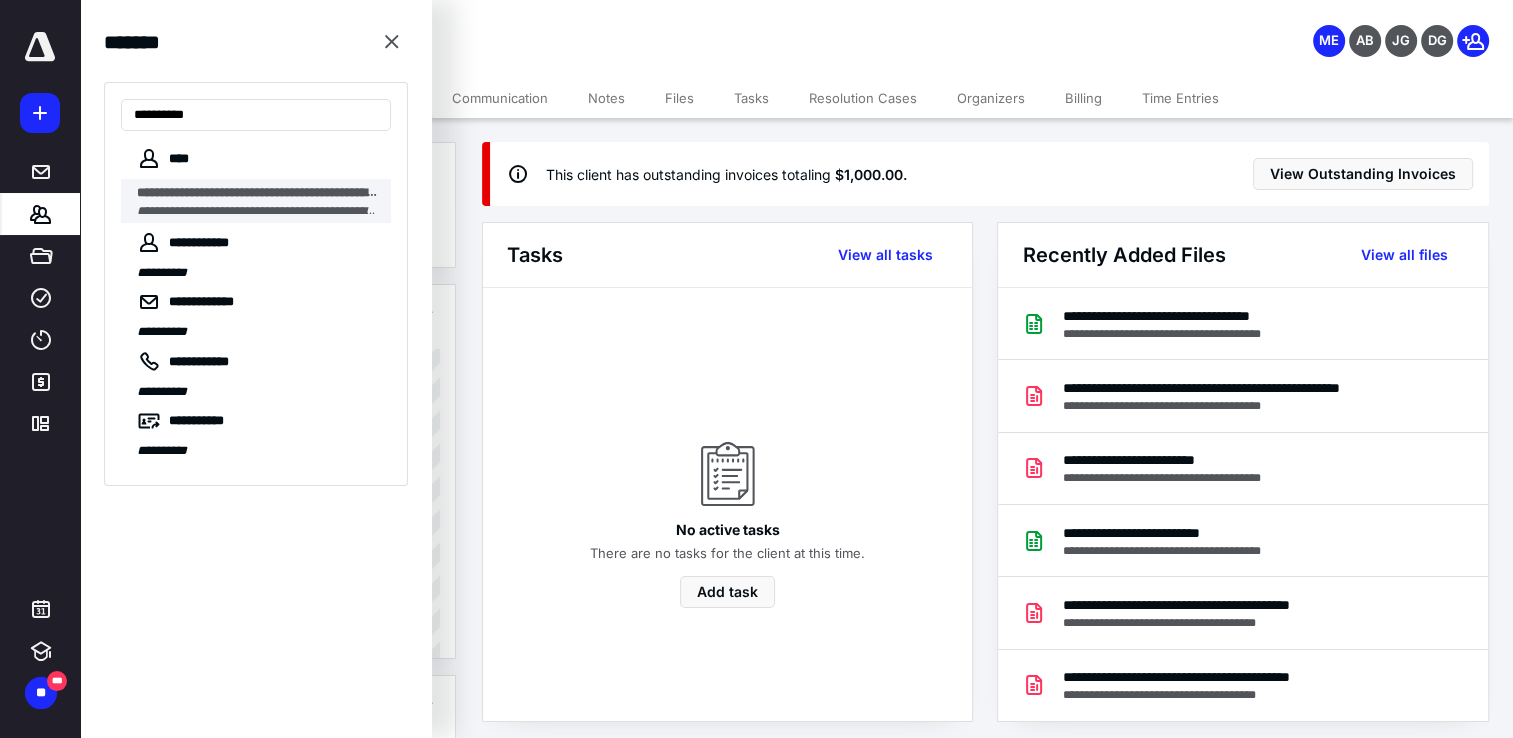 type on "**********" 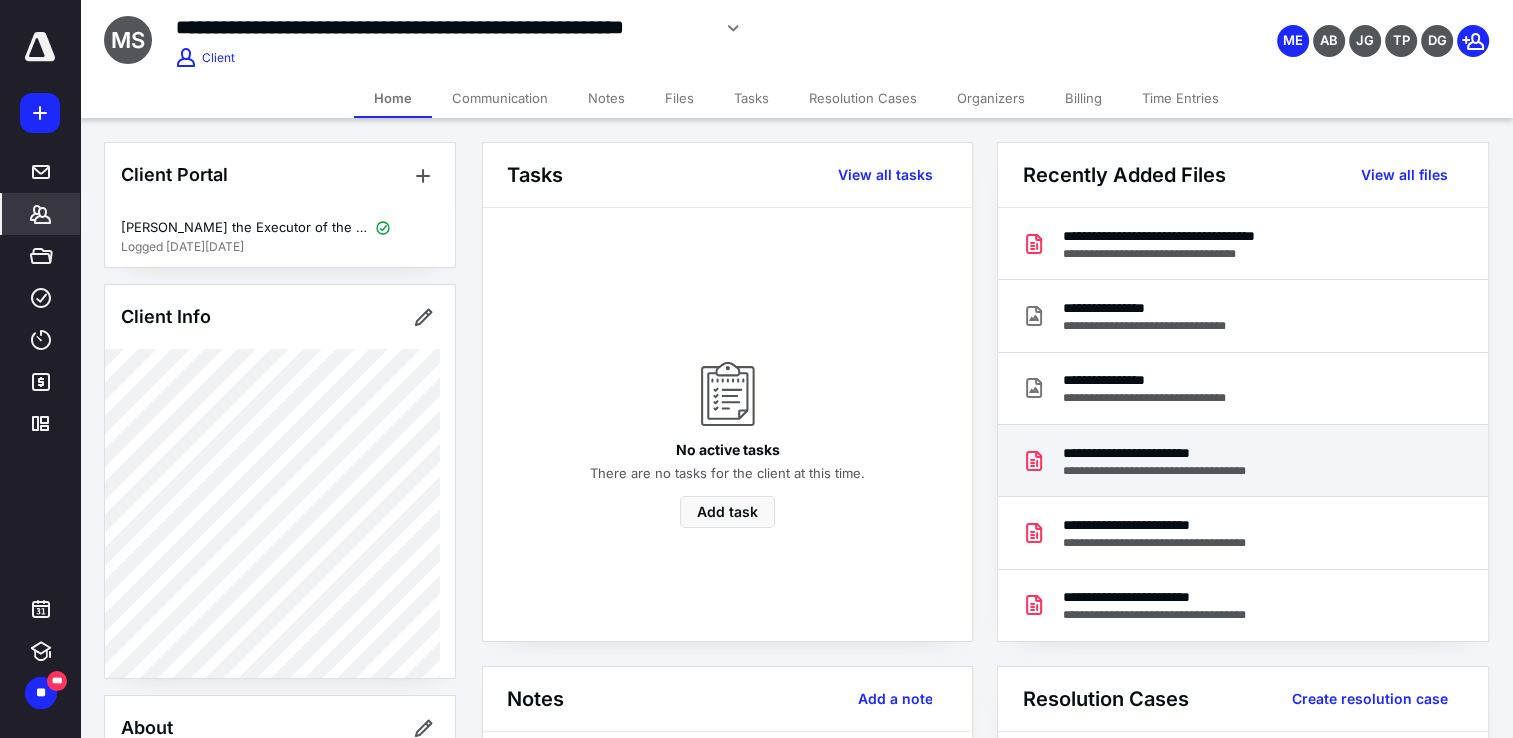 click on "**********" at bounding box center (1179, 453) 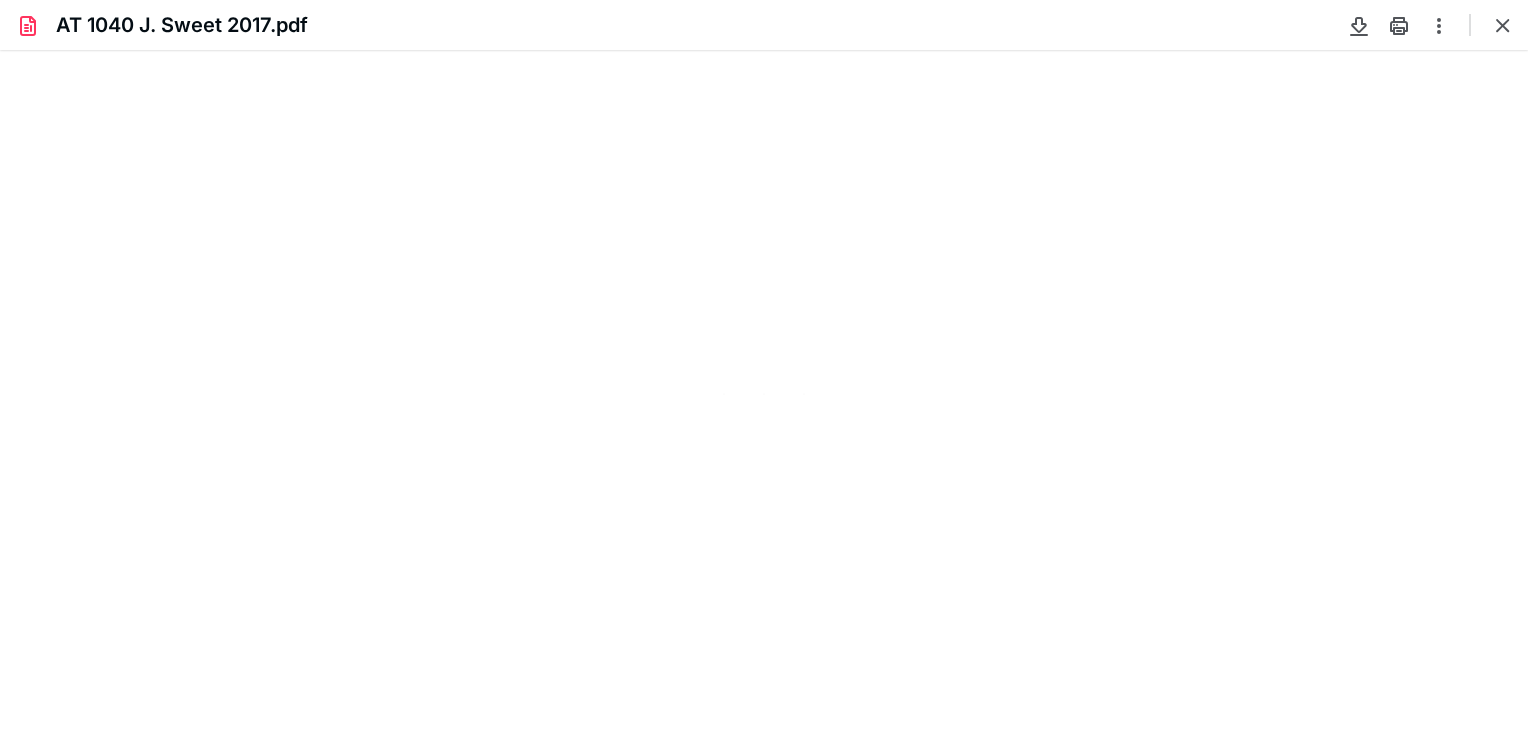 scroll, scrollTop: 0, scrollLeft: 0, axis: both 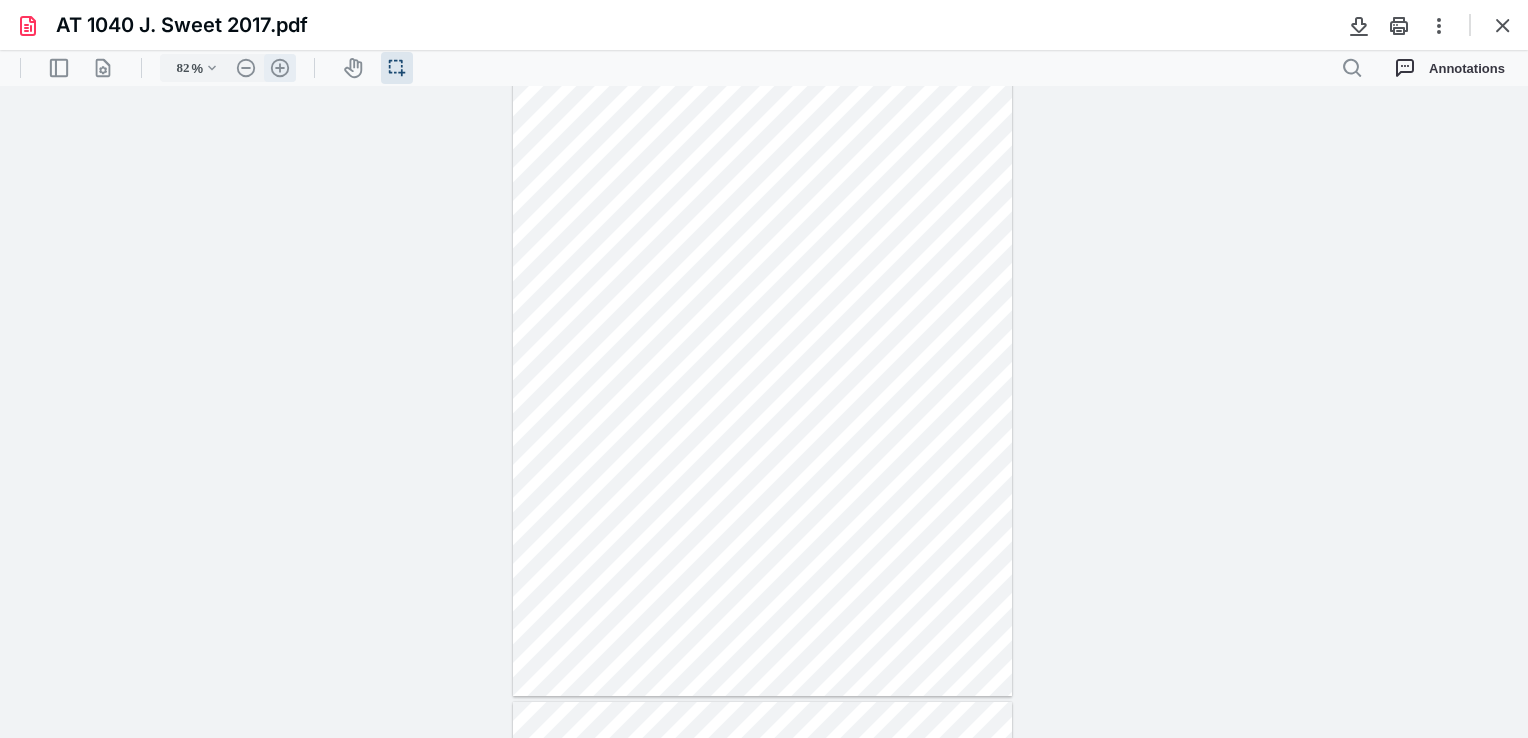 click on ".cls-1{fill:#abb0c4;} icon - header - zoom - in - line" at bounding box center [280, 68] 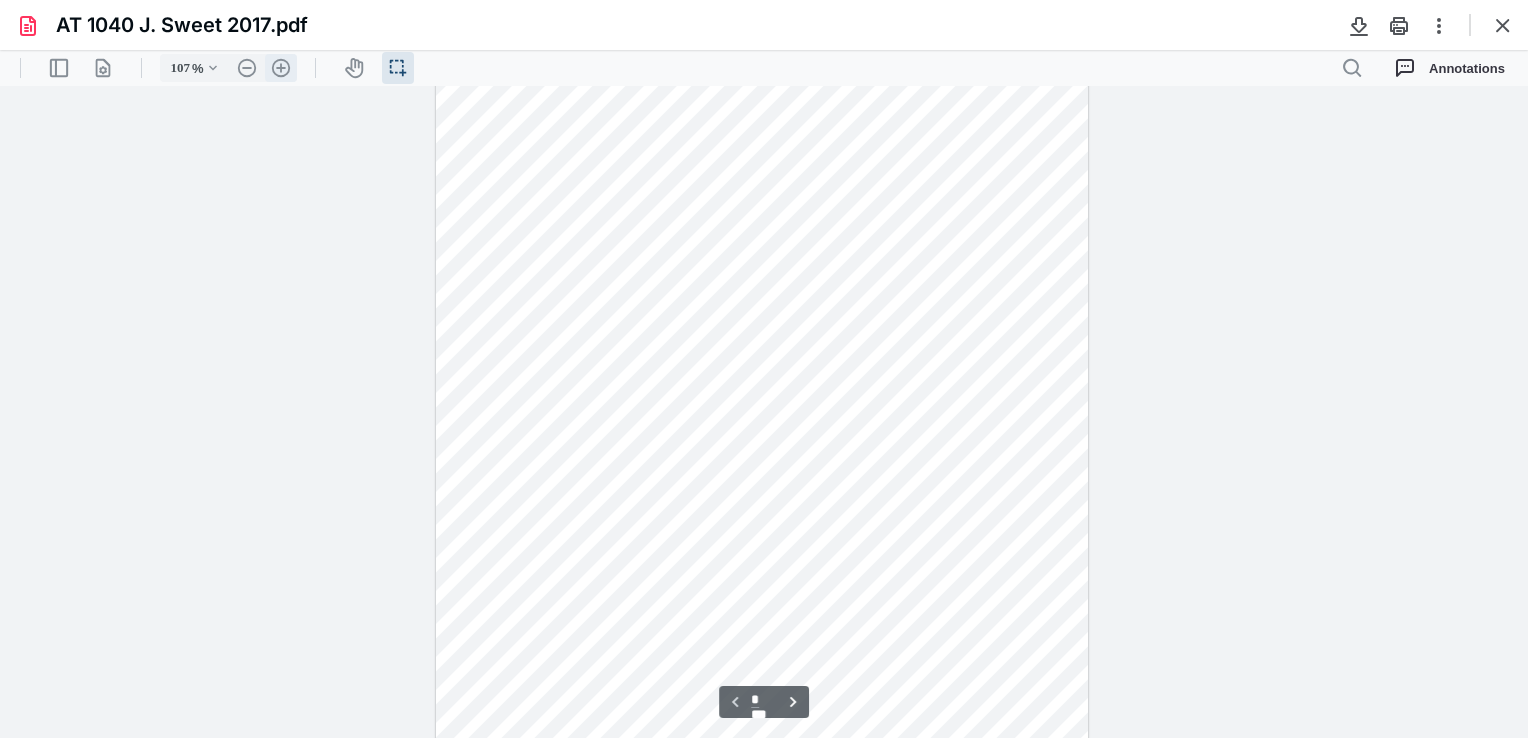 click on ".cls-1{fill:#abb0c4;} icon - header - zoom - in - line" at bounding box center (281, 68) 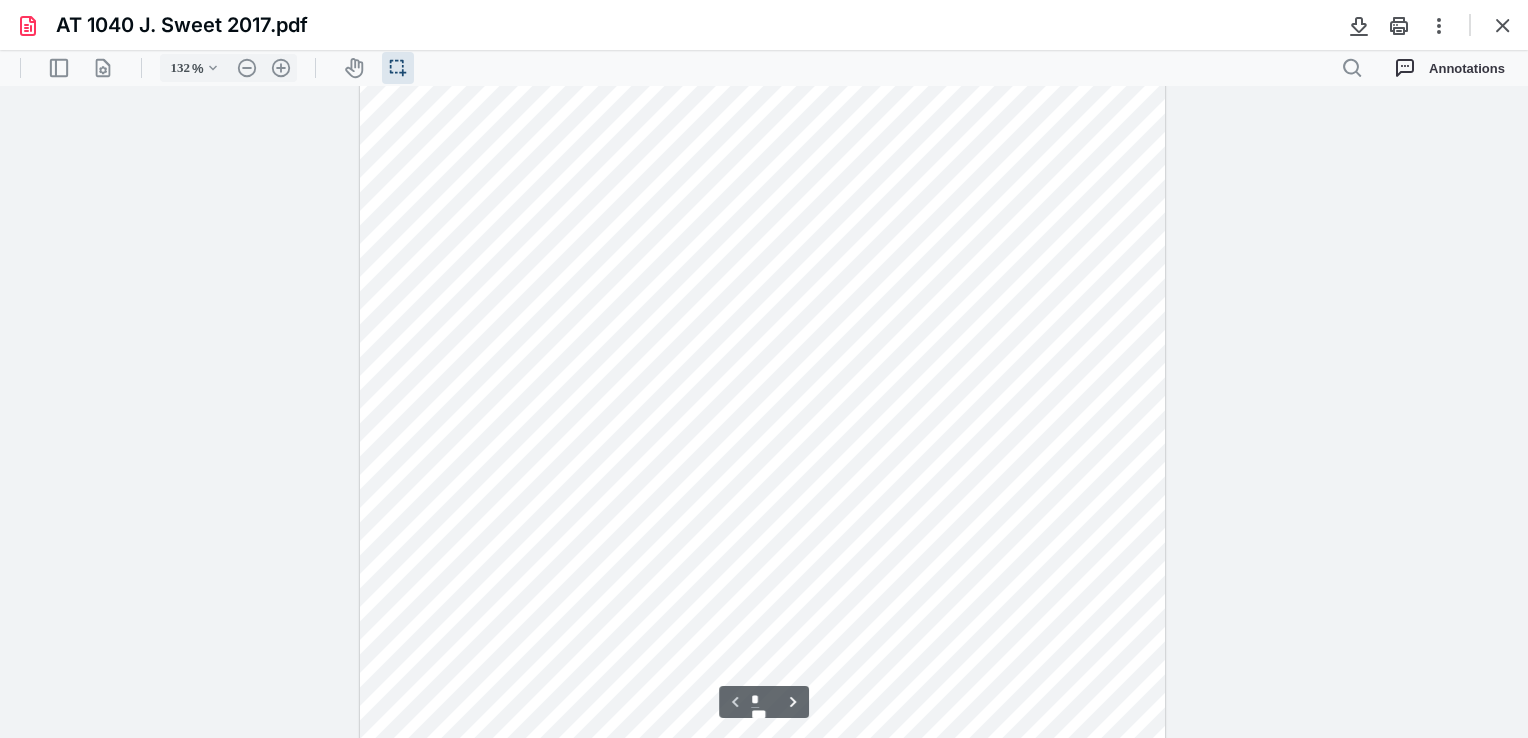 scroll, scrollTop: 352, scrollLeft: 0, axis: vertical 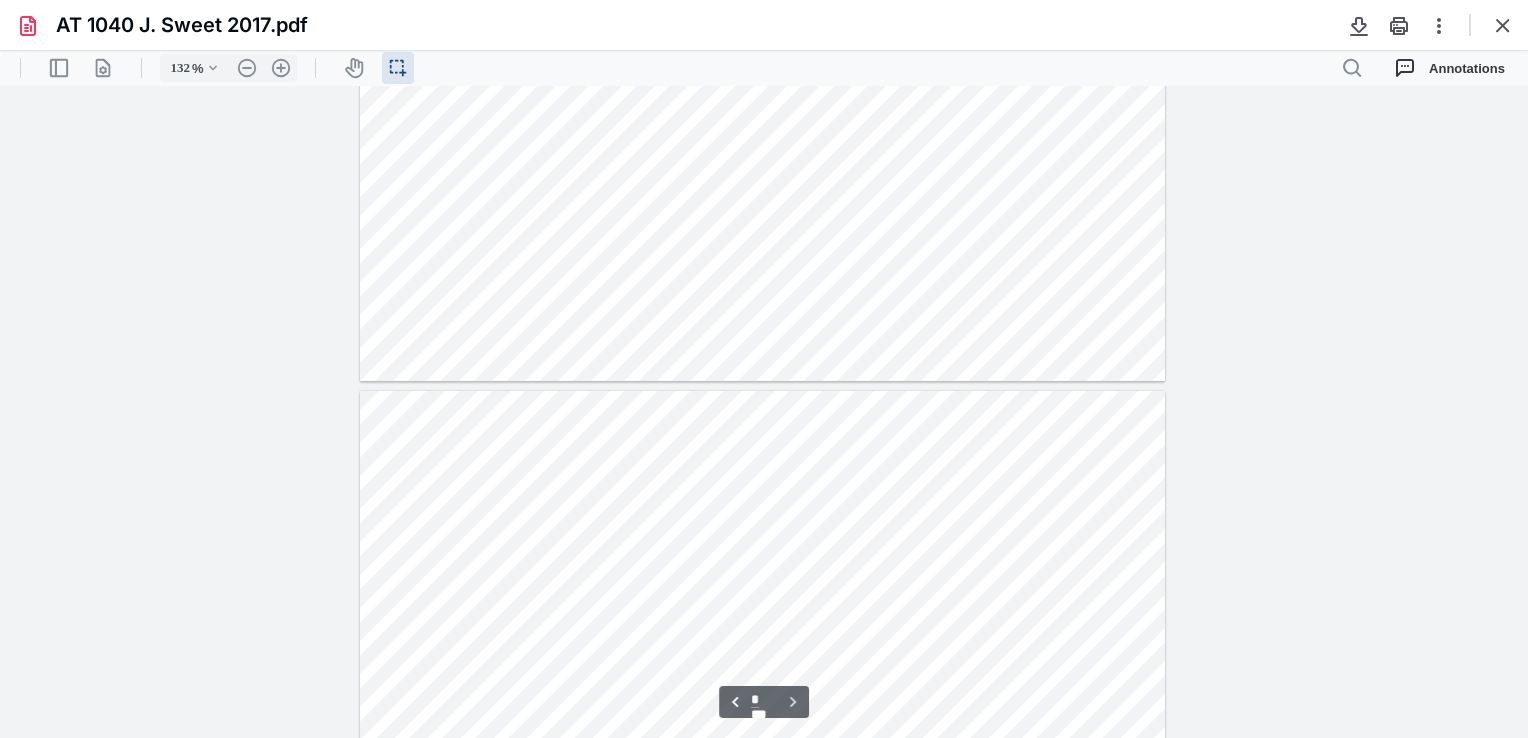 type on "*" 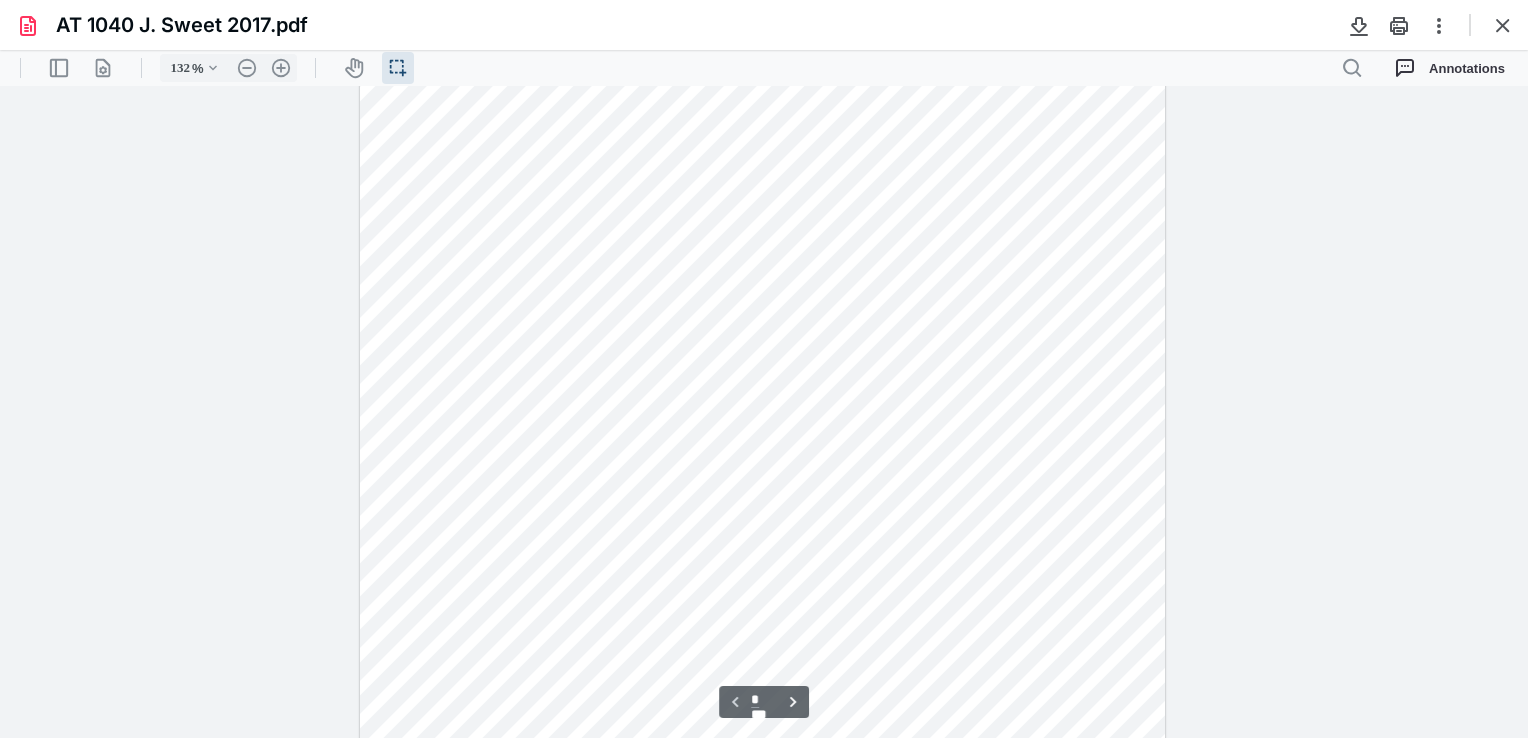 scroll, scrollTop: 52, scrollLeft: 0, axis: vertical 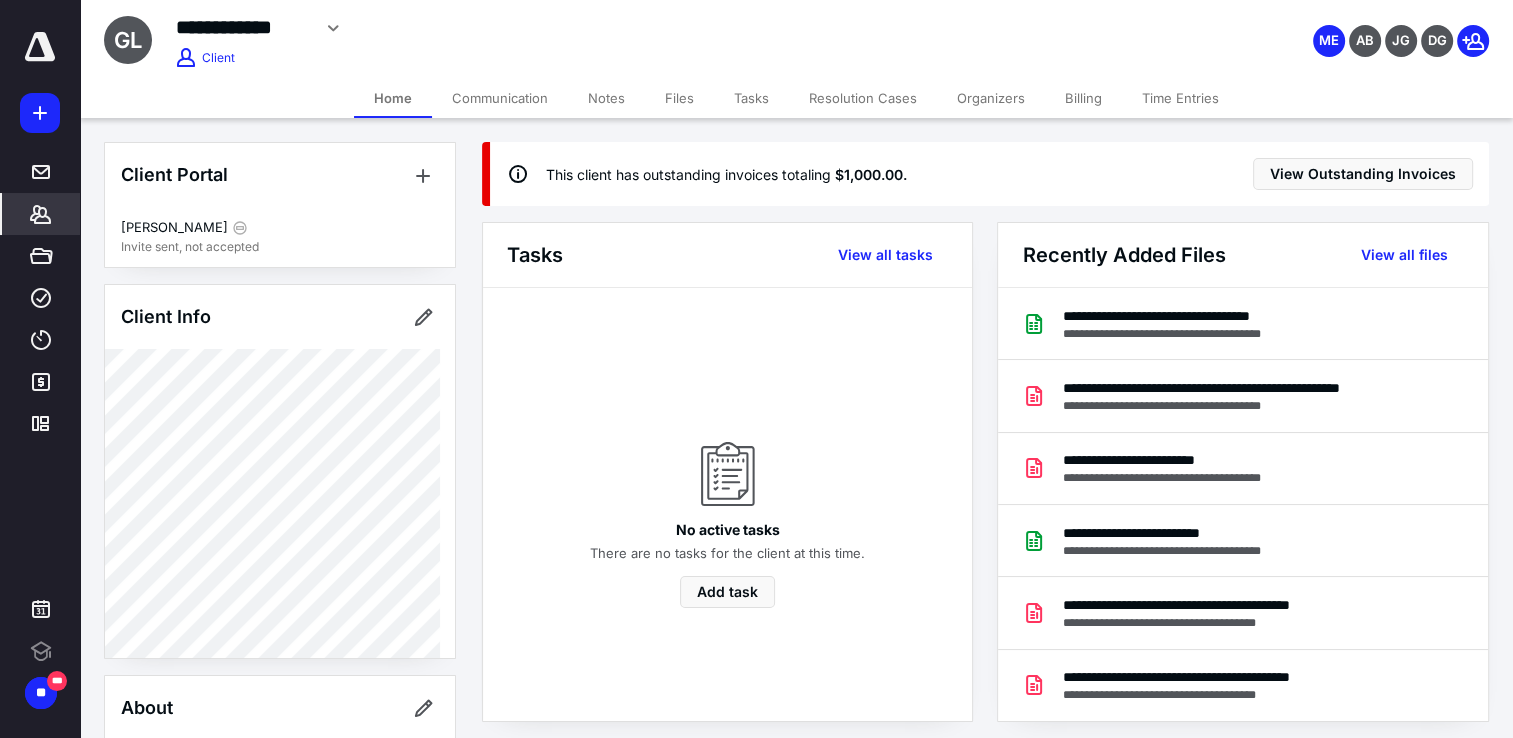 click on "*******" at bounding box center (41, 214) 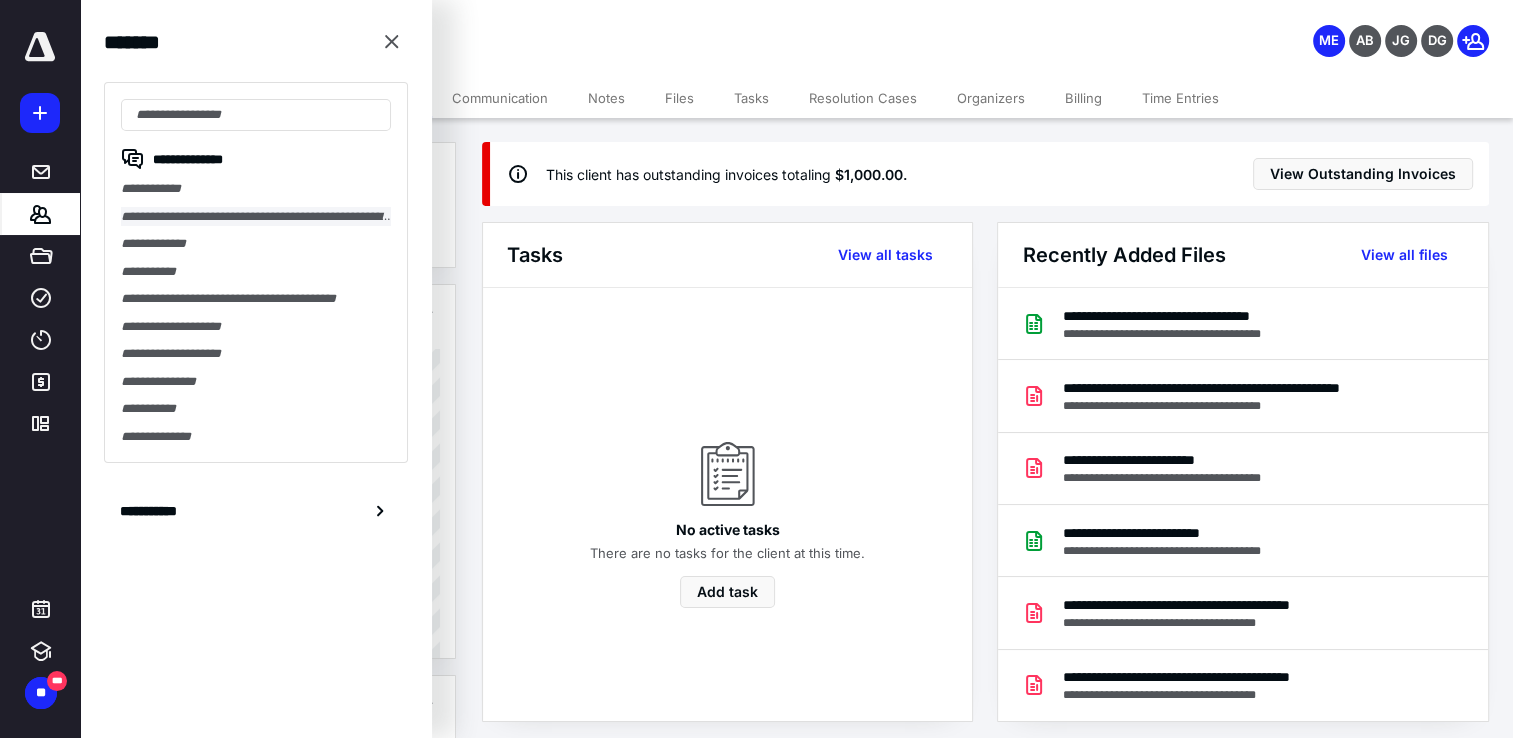click on "**********" at bounding box center [256, 217] 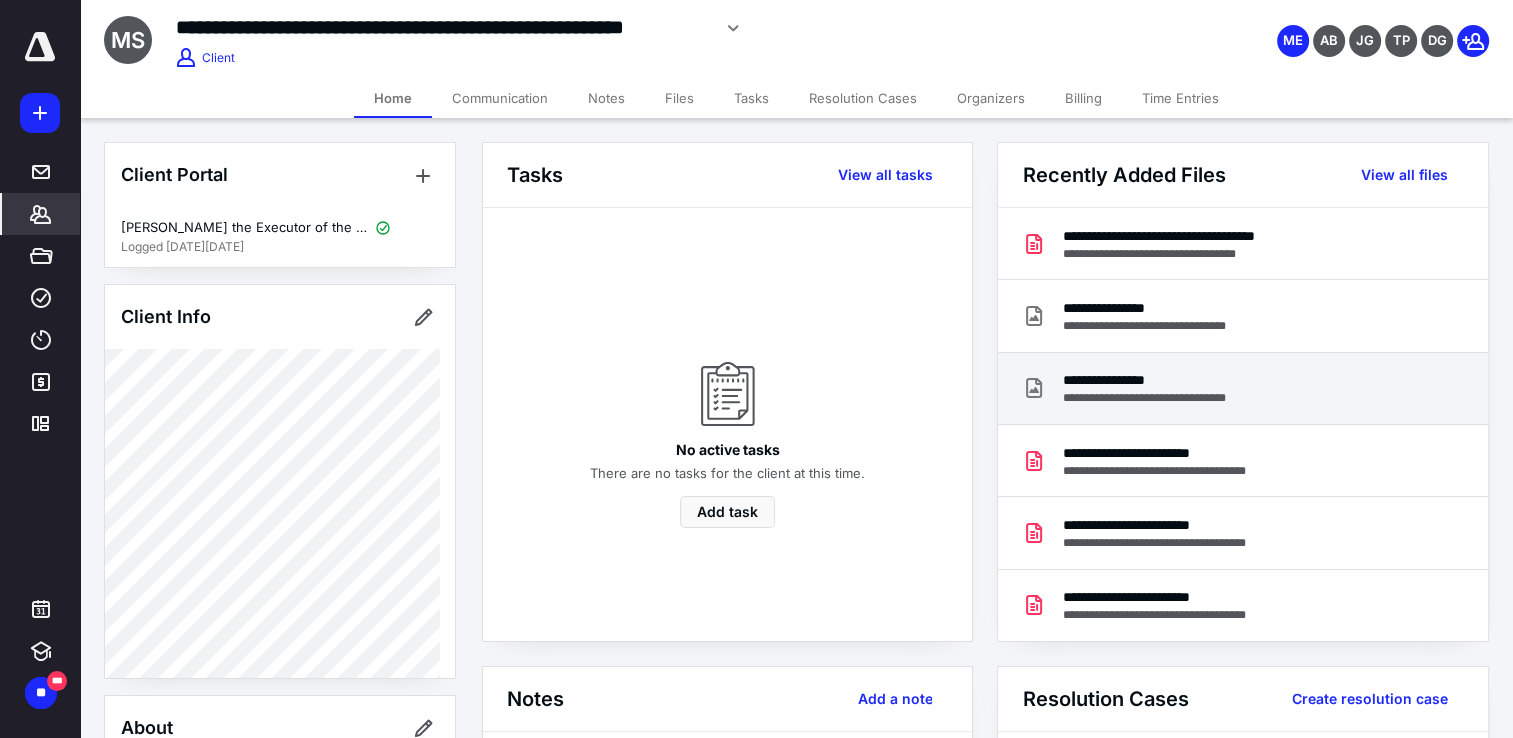 click on "**********" at bounding box center [1242, 389] 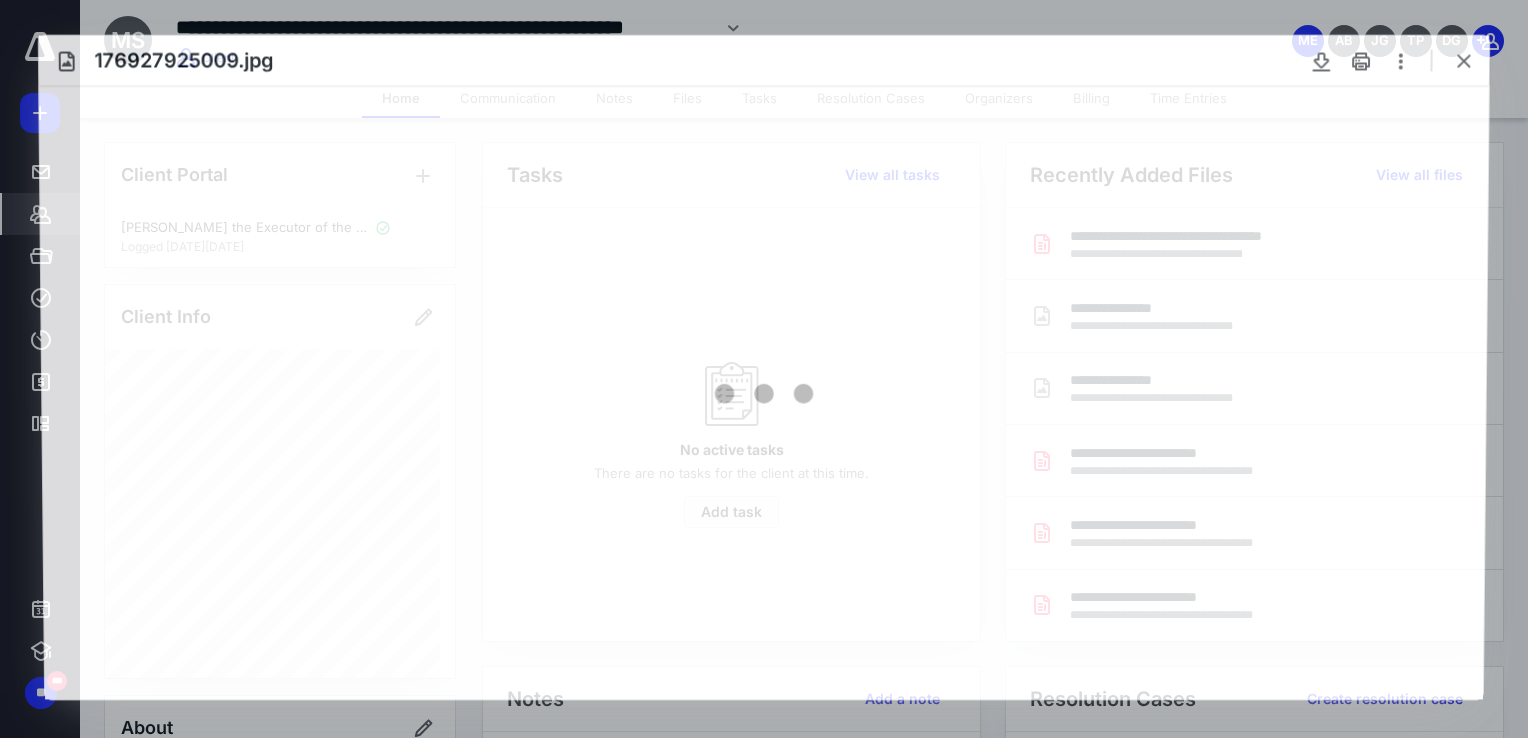 scroll, scrollTop: 0, scrollLeft: 0, axis: both 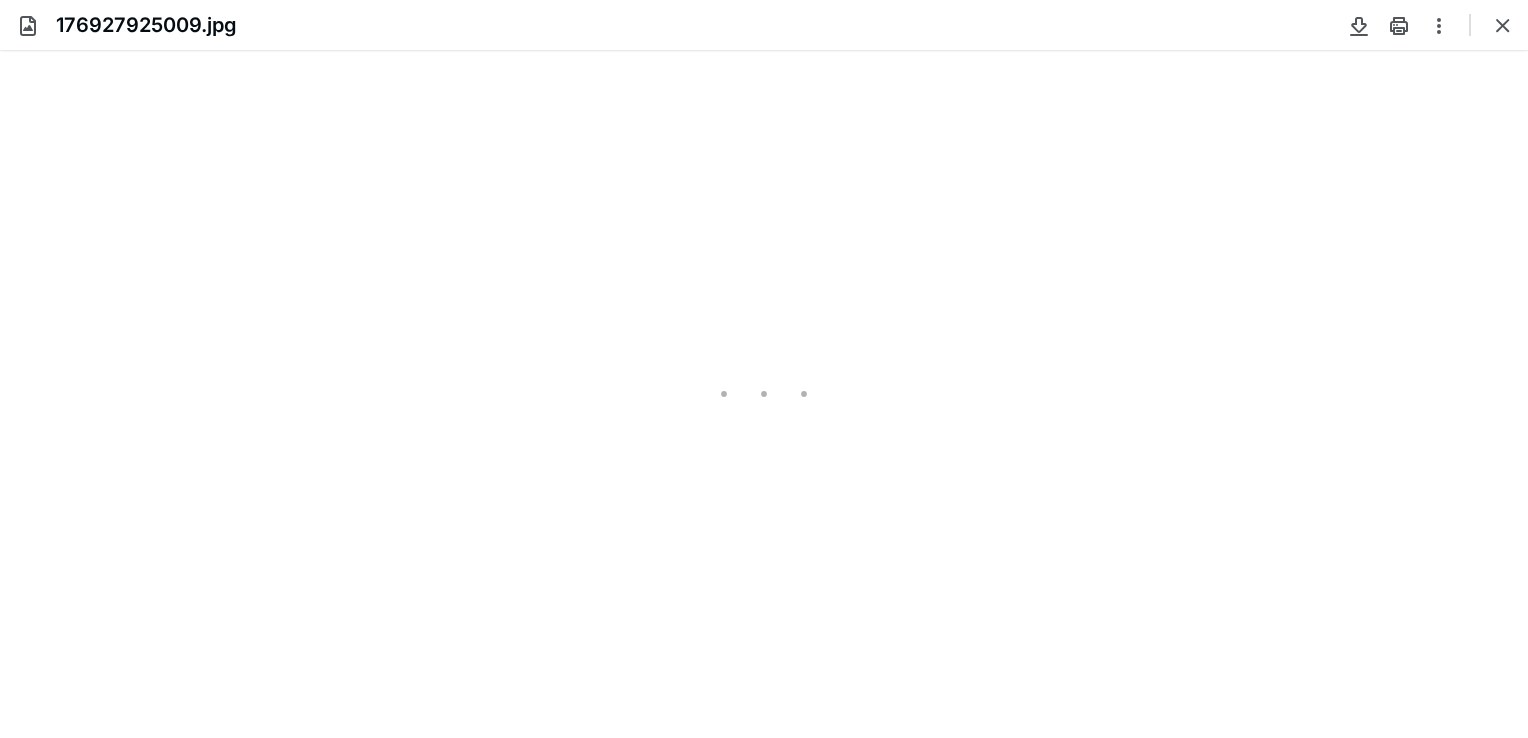 type on "82" 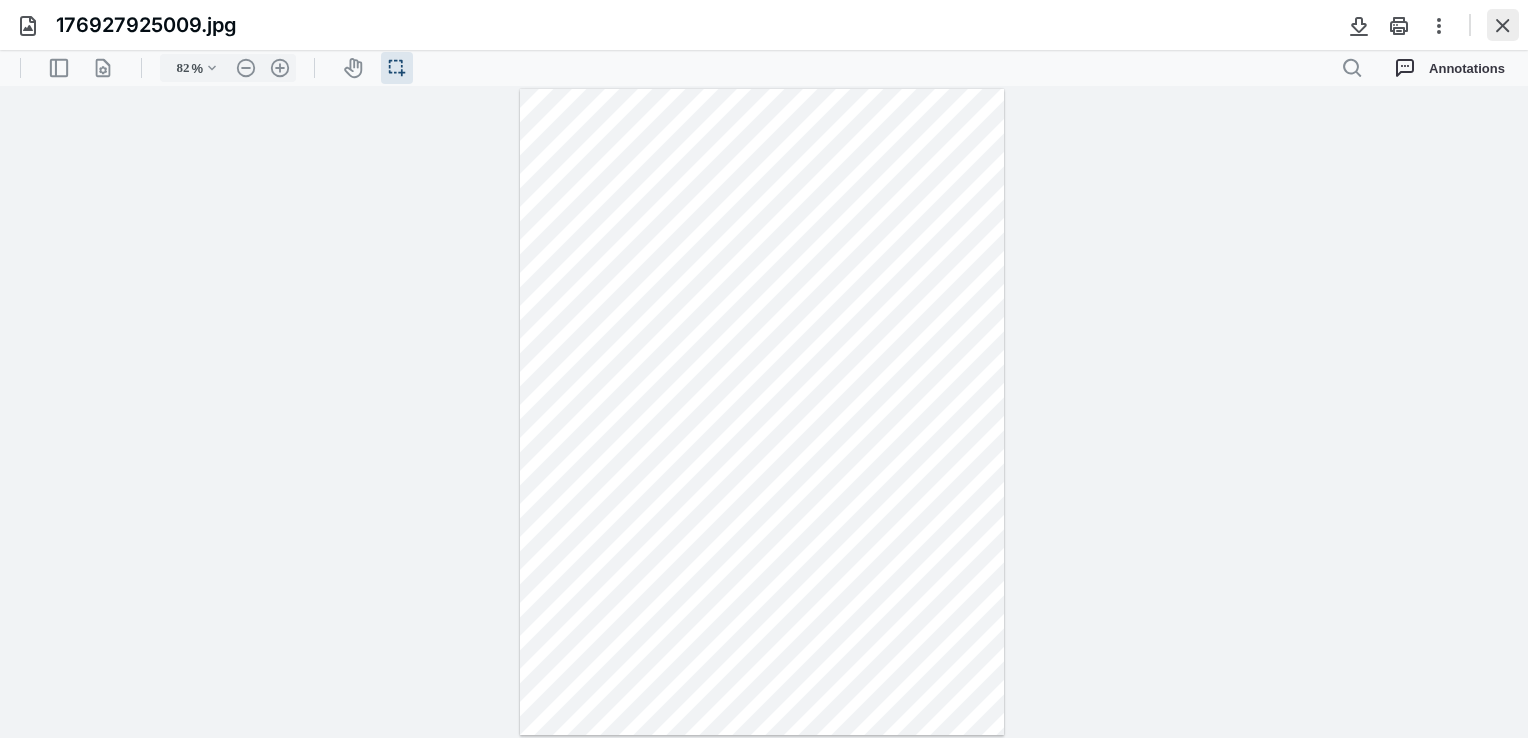 click at bounding box center [1503, 25] 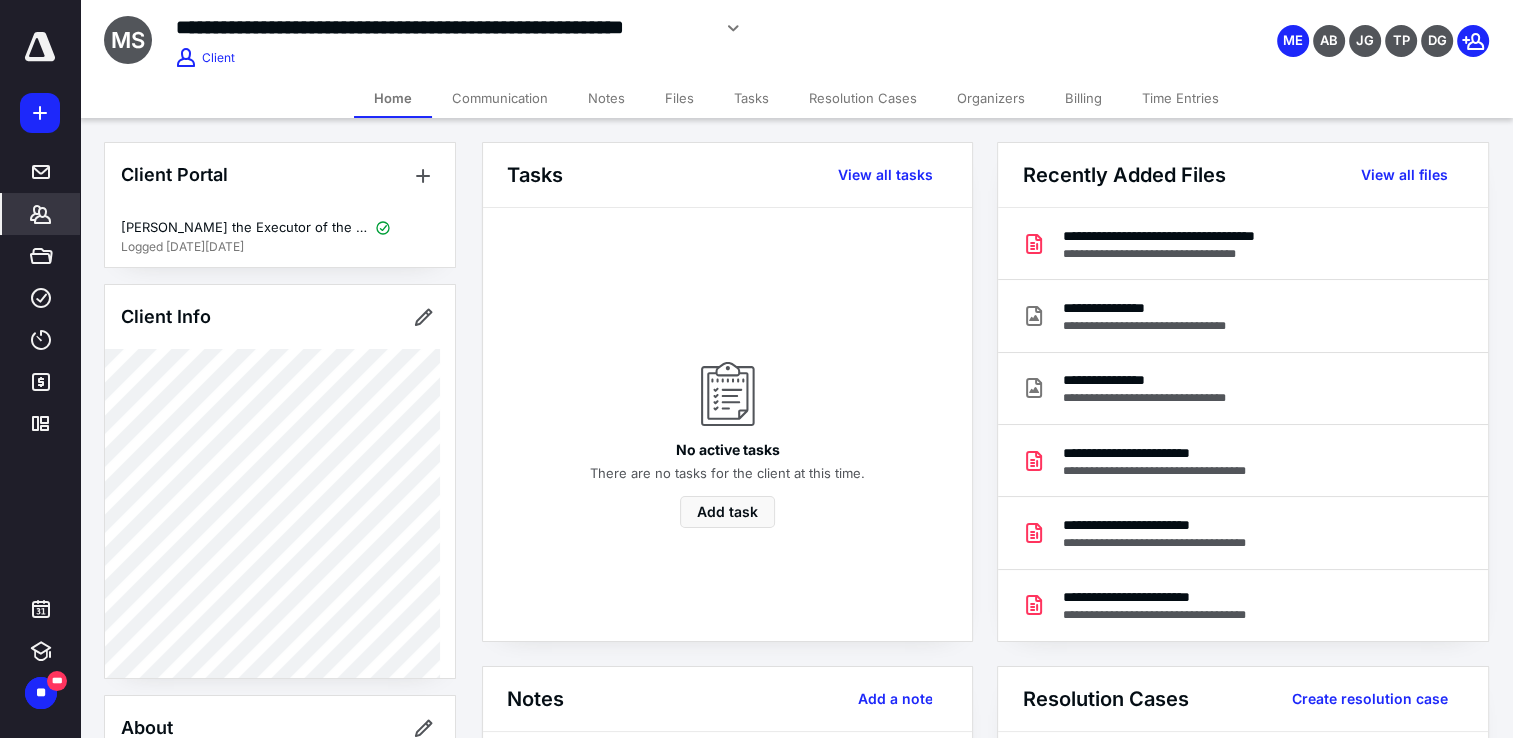 click on "Files" at bounding box center [679, 98] 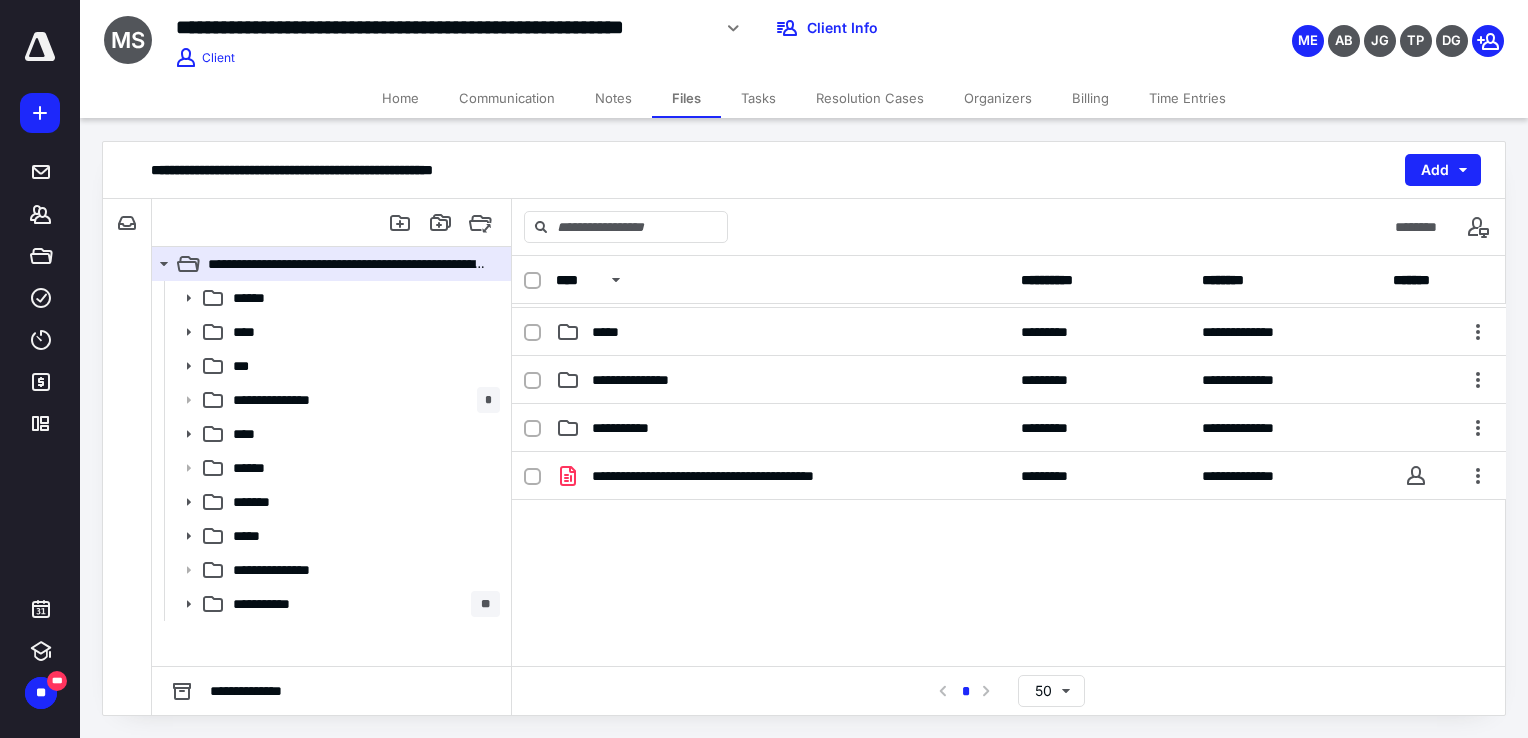 scroll, scrollTop: 400, scrollLeft: 0, axis: vertical 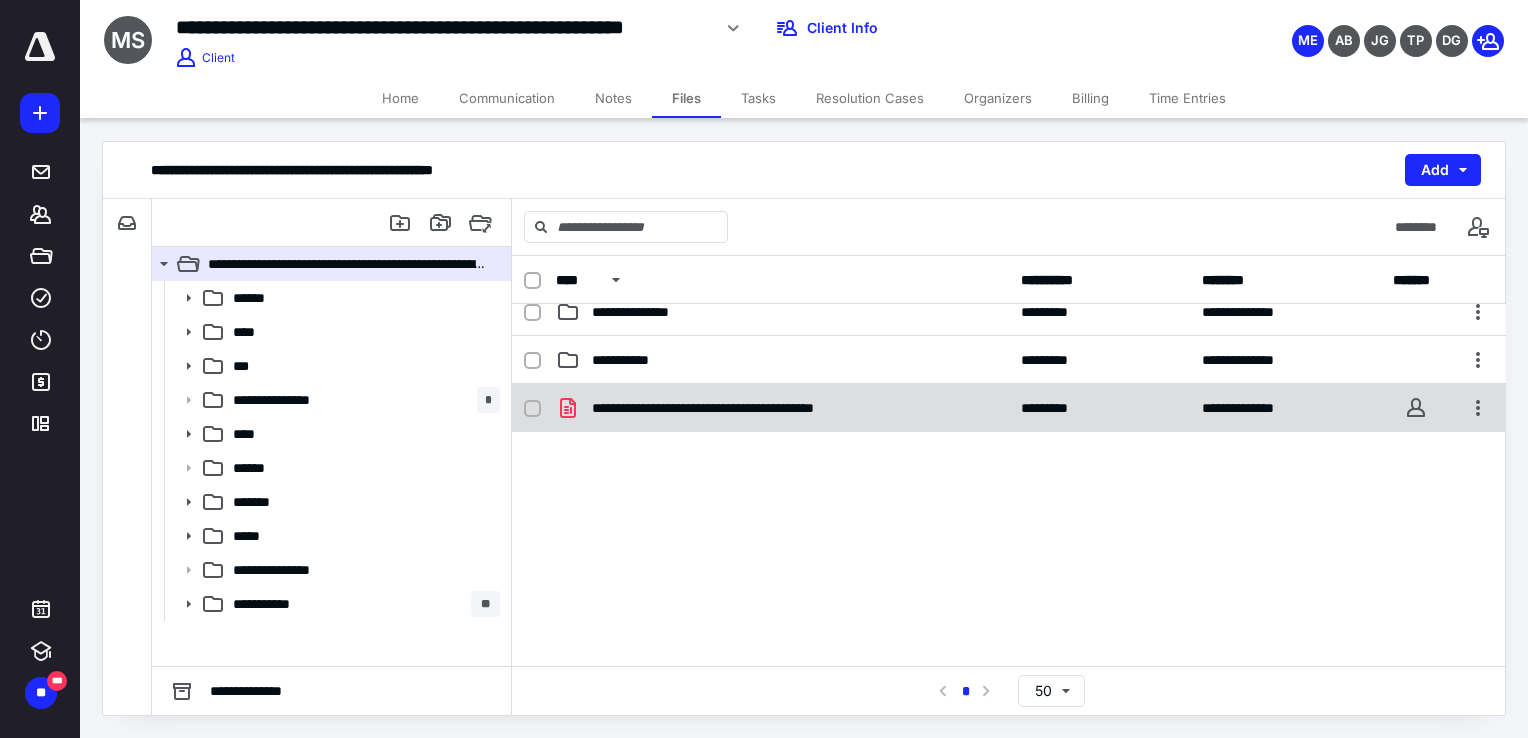 click on "**********" at bounding box center [1009, 408] 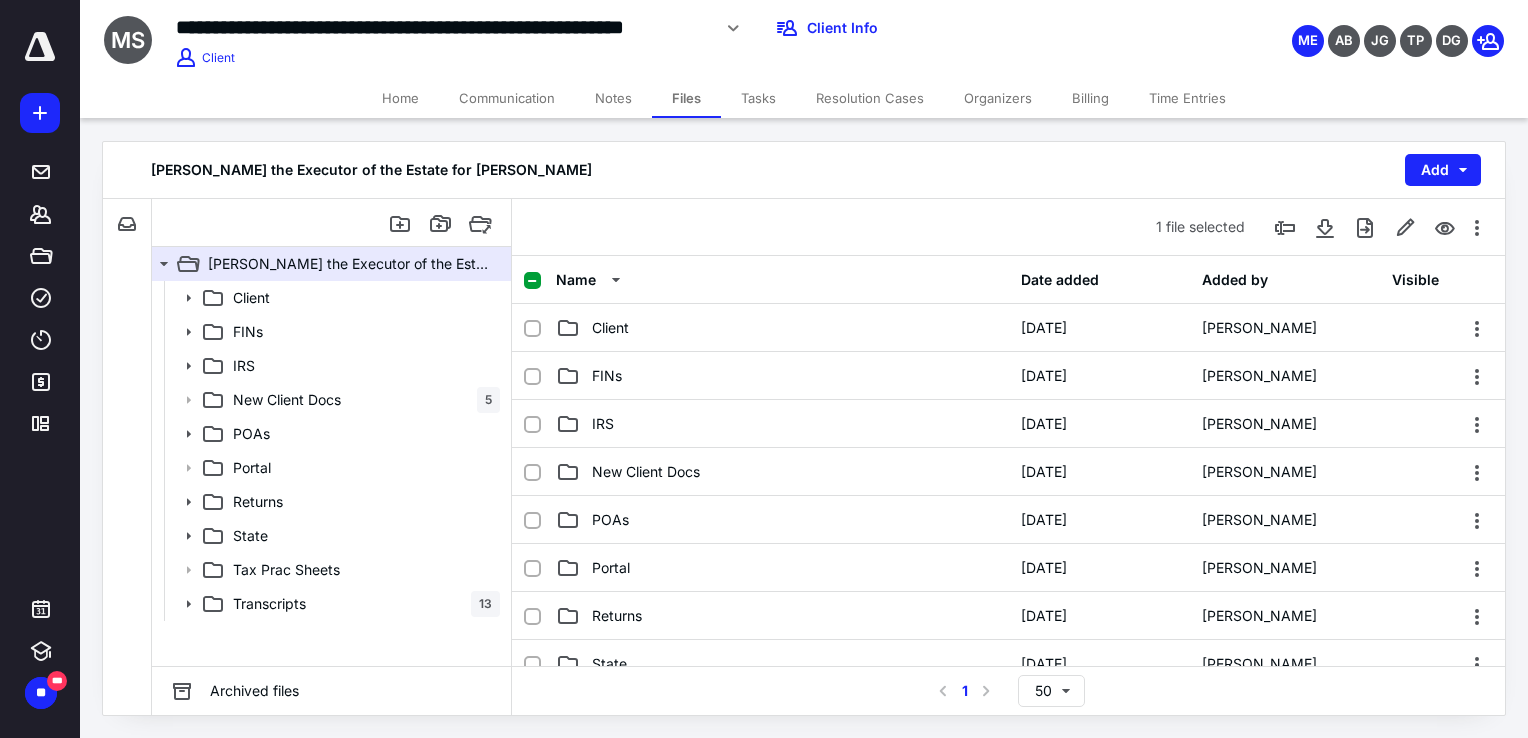 scroll, scrollTop: 400, scrollLeft: 0, axis: vertical 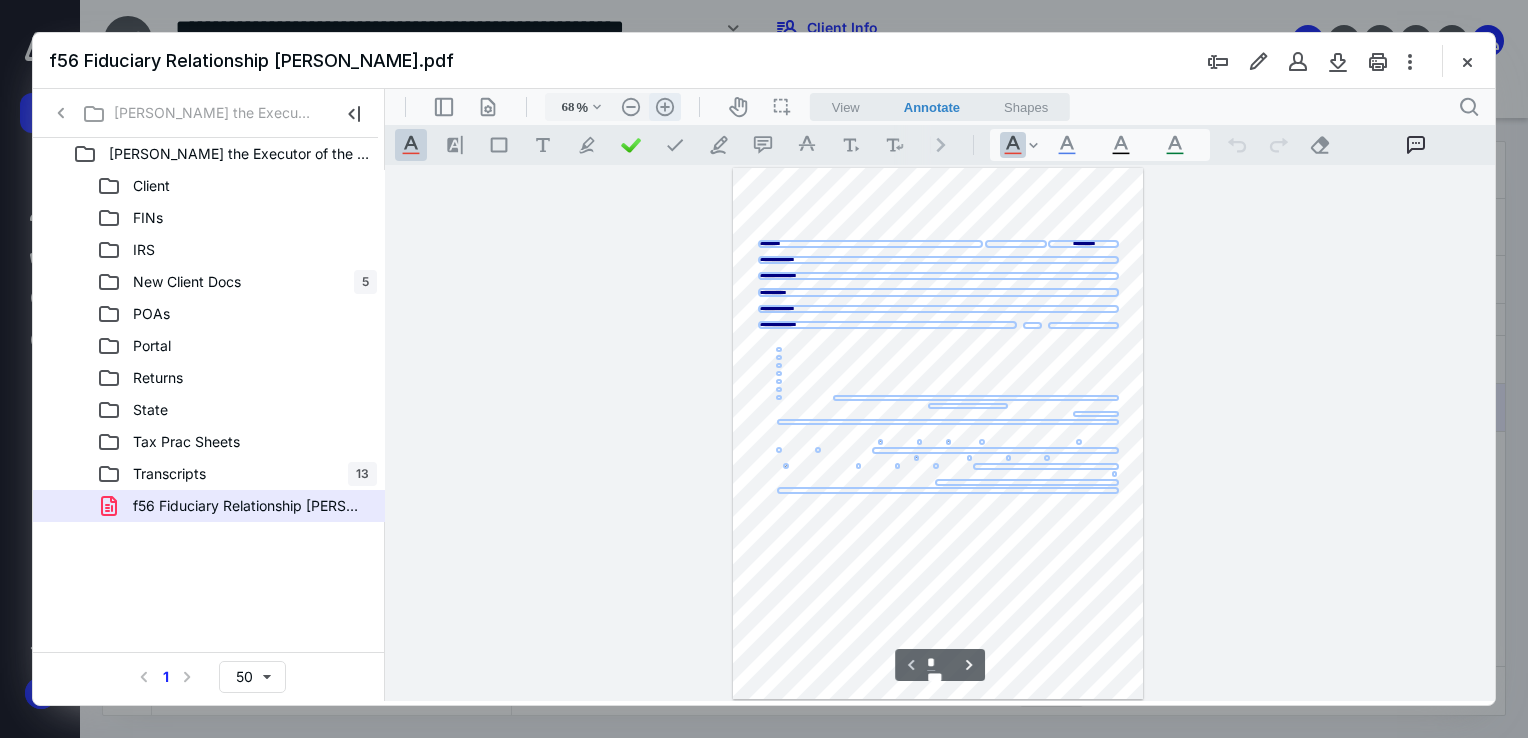 click on ".cls-1{fill:#abb0c4;} icon - header - zoom - in - line" at bounding box center (665, 107) 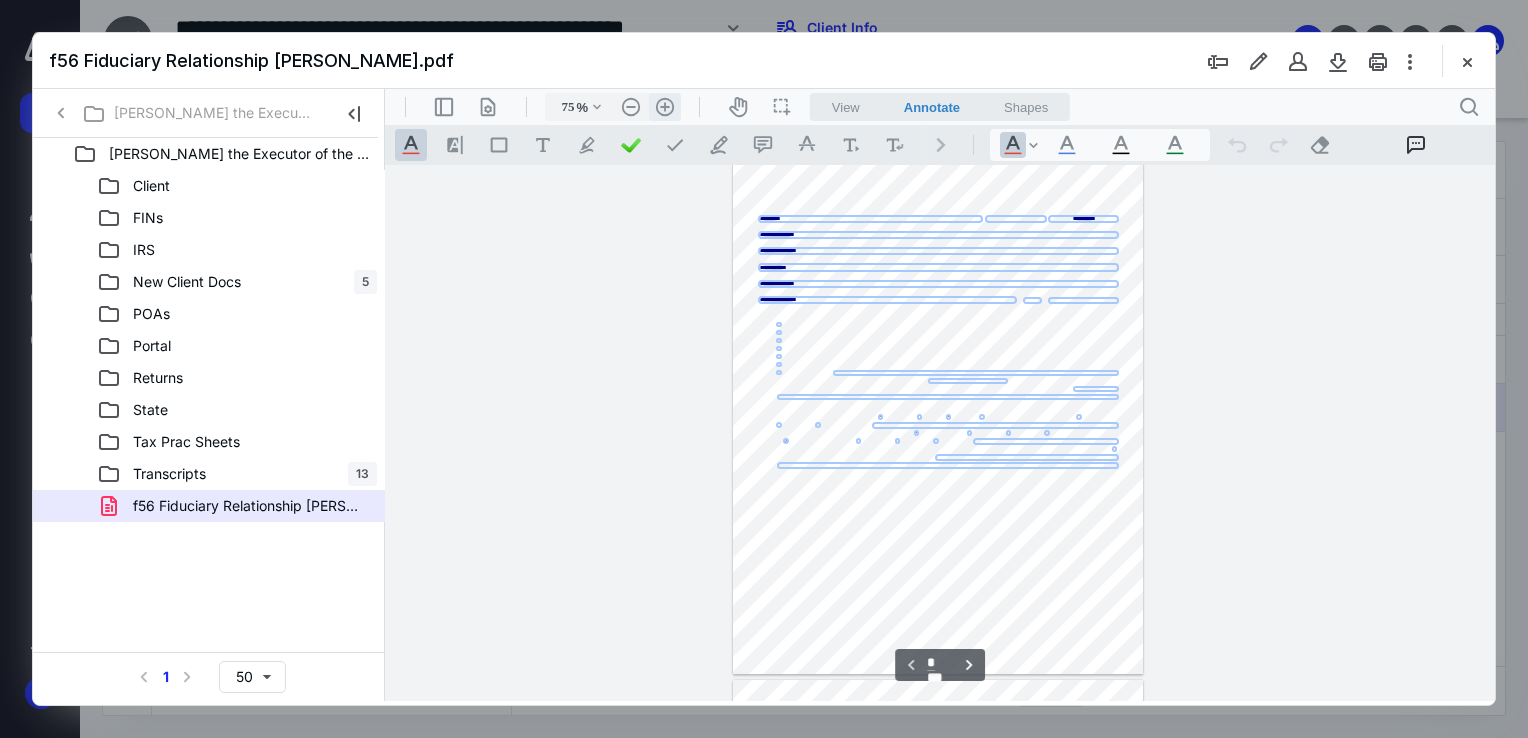click on ".cls-1{fill:#abb0c4;} icon - header - zoom - in - line" at bounding box center [665, 107] 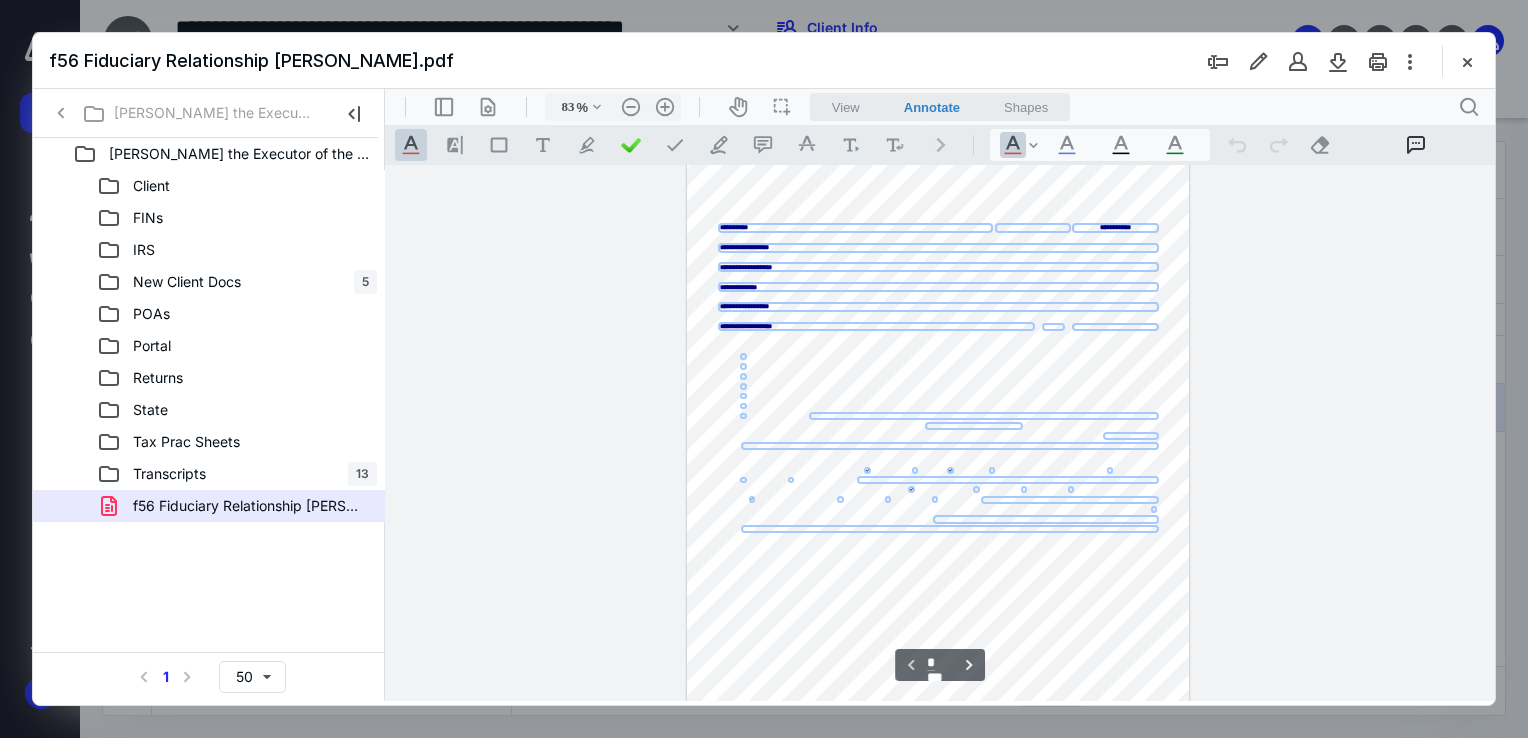 scroll, scrollTop: 0, scrollLeft: 0, axis: both 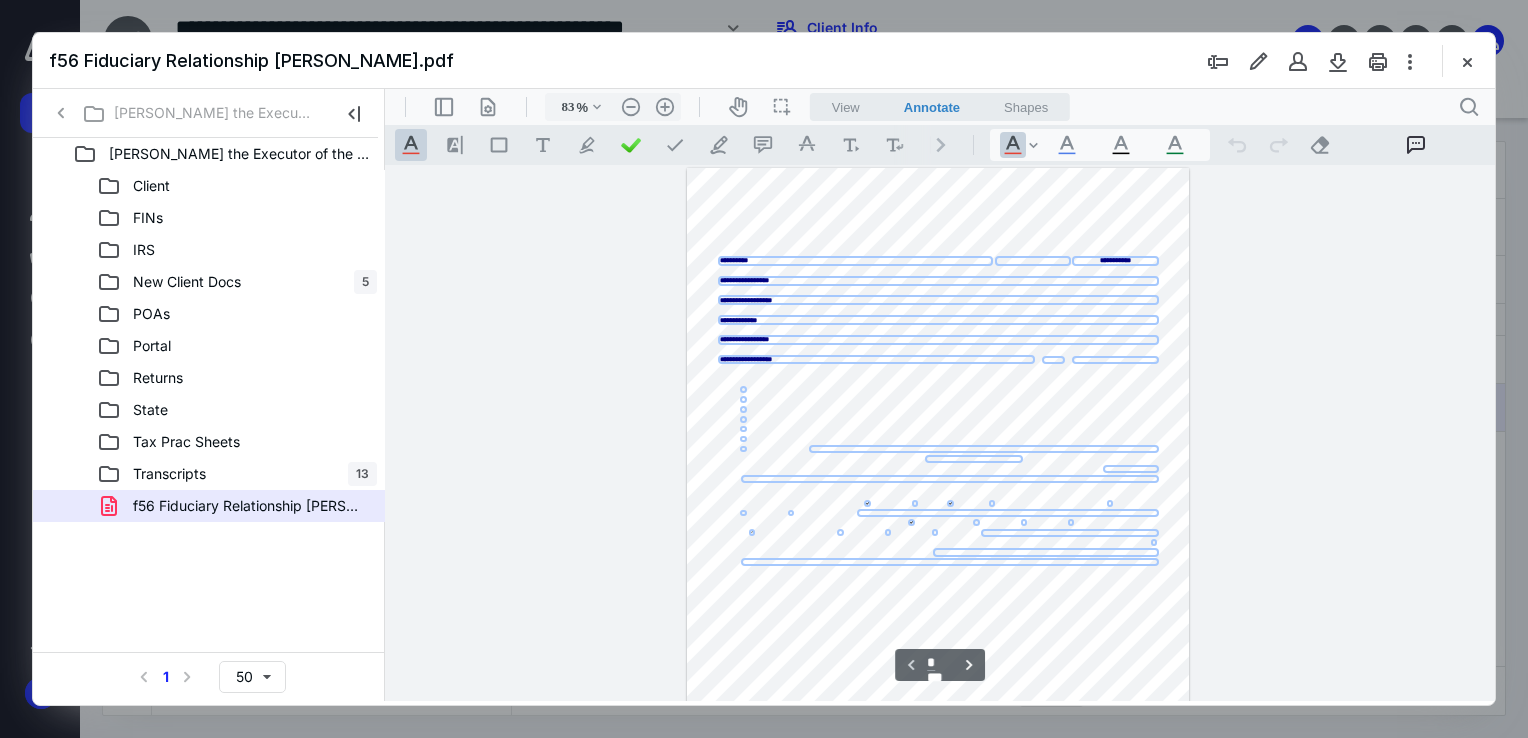 drag, startPoint x: 1475, startPoint y: 69, endPoint x: 1372, endPoint y: 97, distance: 106.738 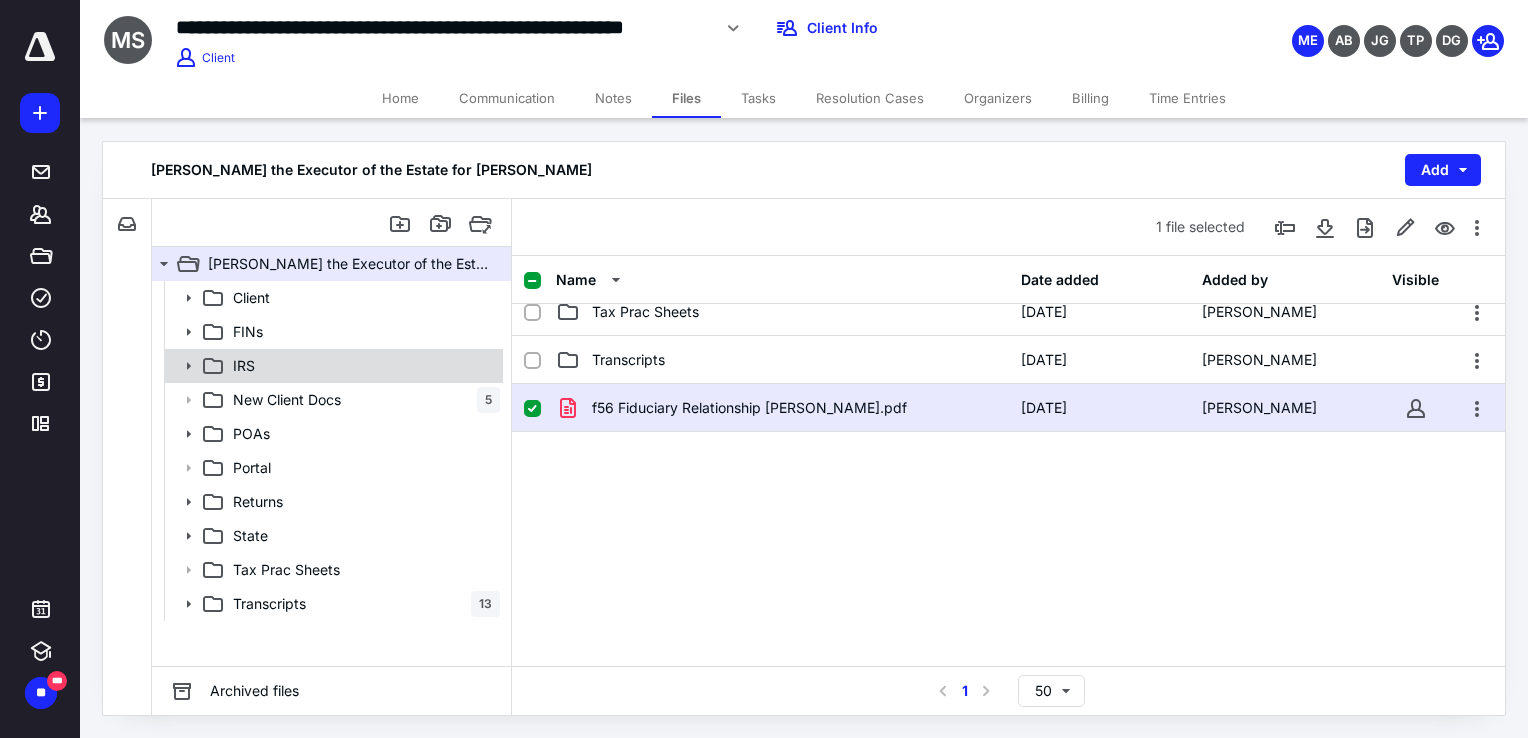 click on "IRS" at bounding box center [362, 366] 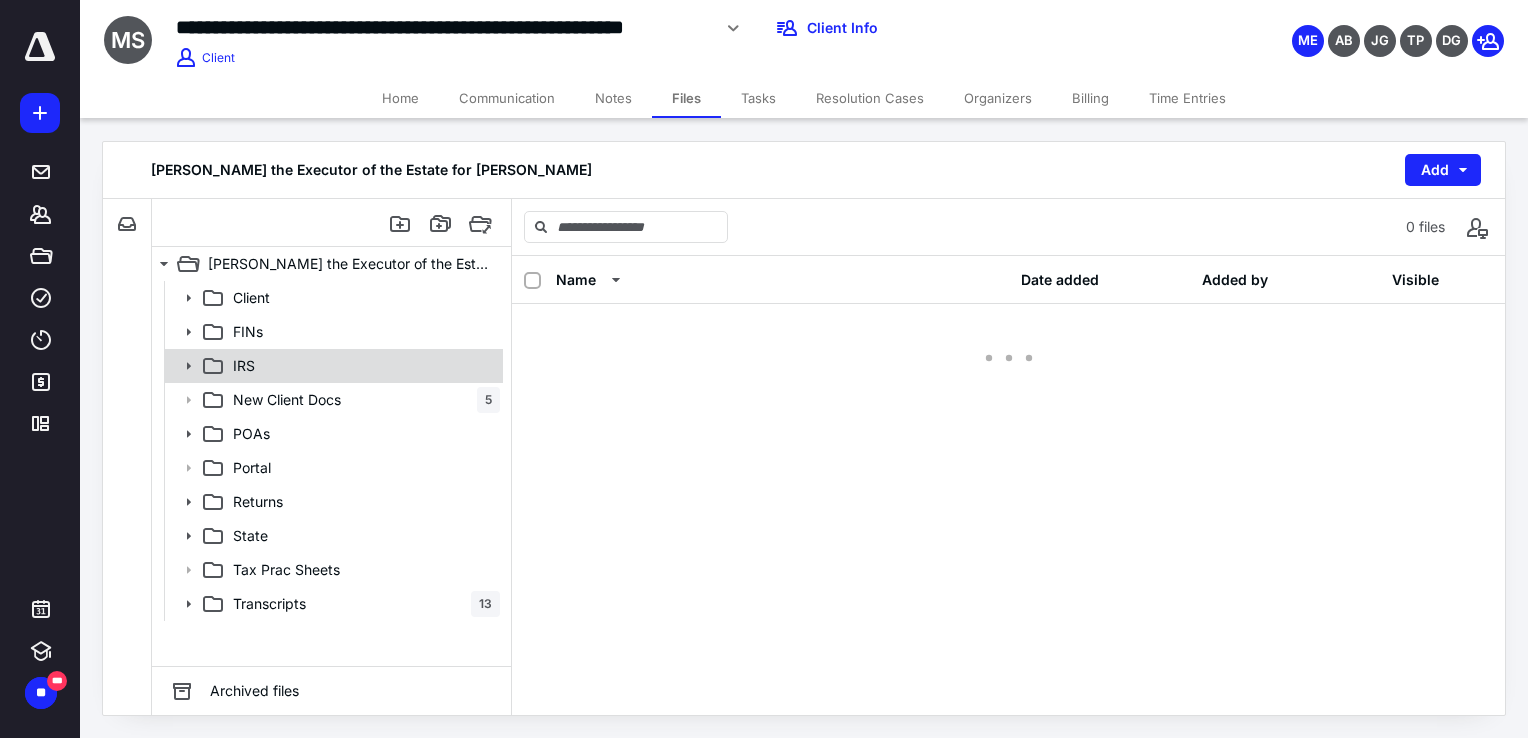 scroll, scrollTop: 0, scrollLeft: 0, axis: both 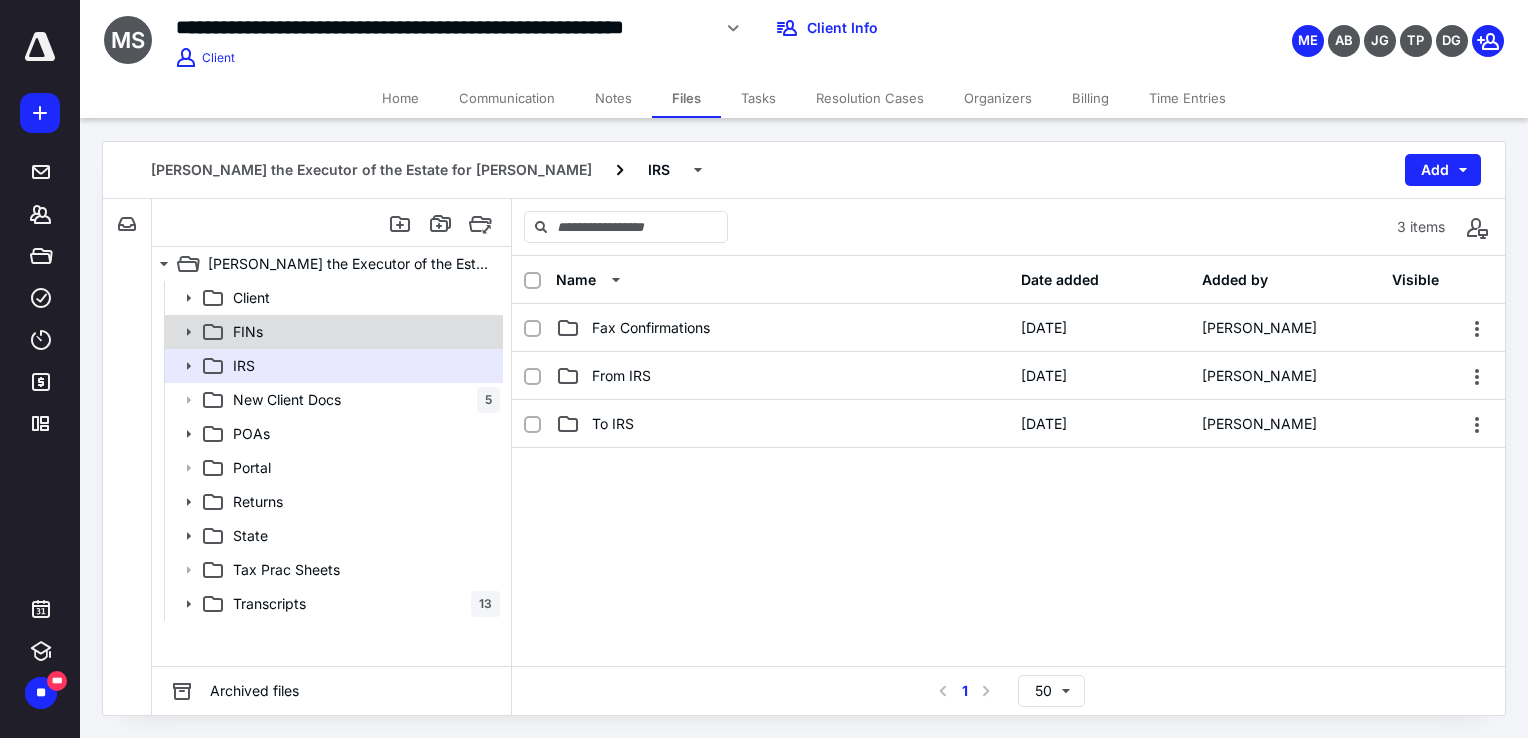click on "FINs" at bounding box center [362, 332] 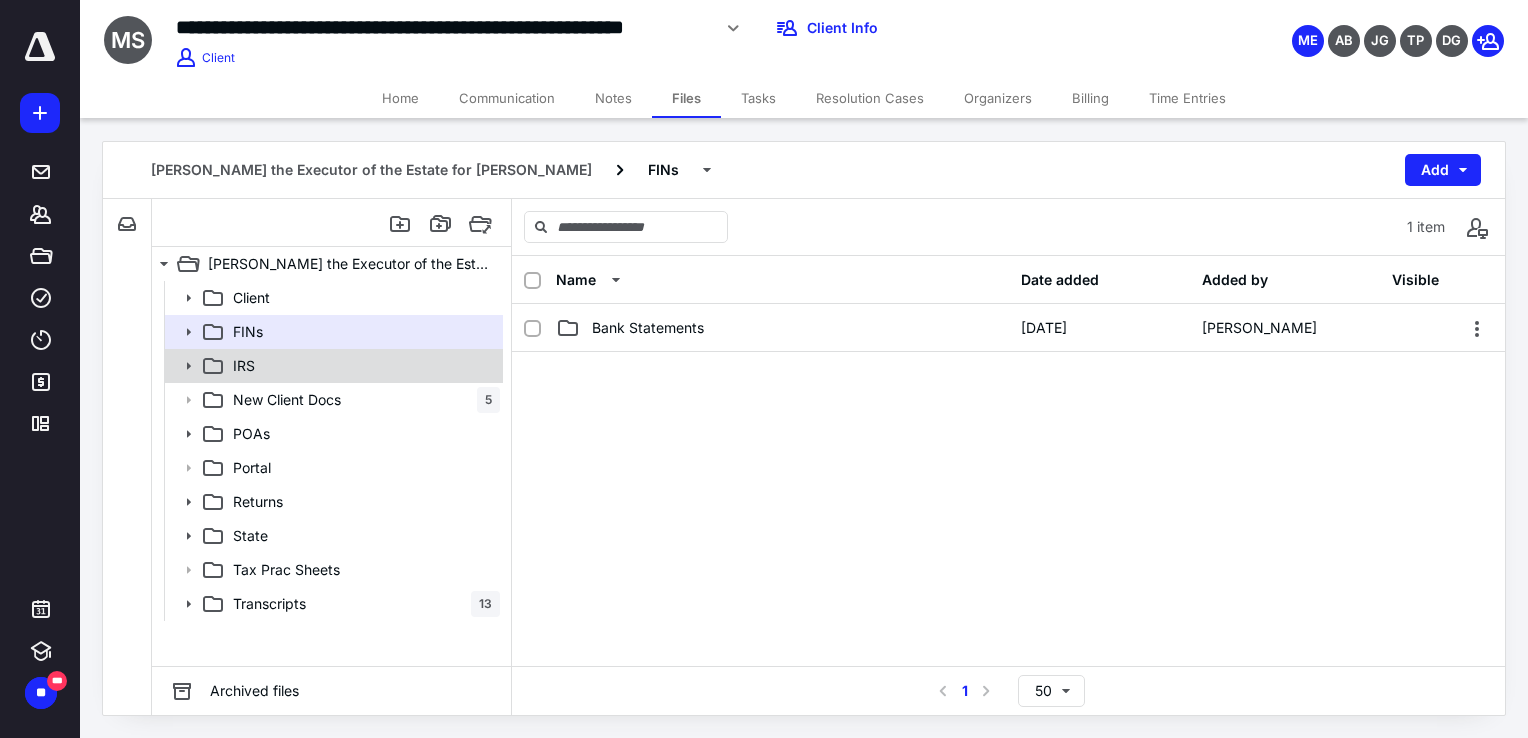 click on "IRS" at bounding box center [362, 366] 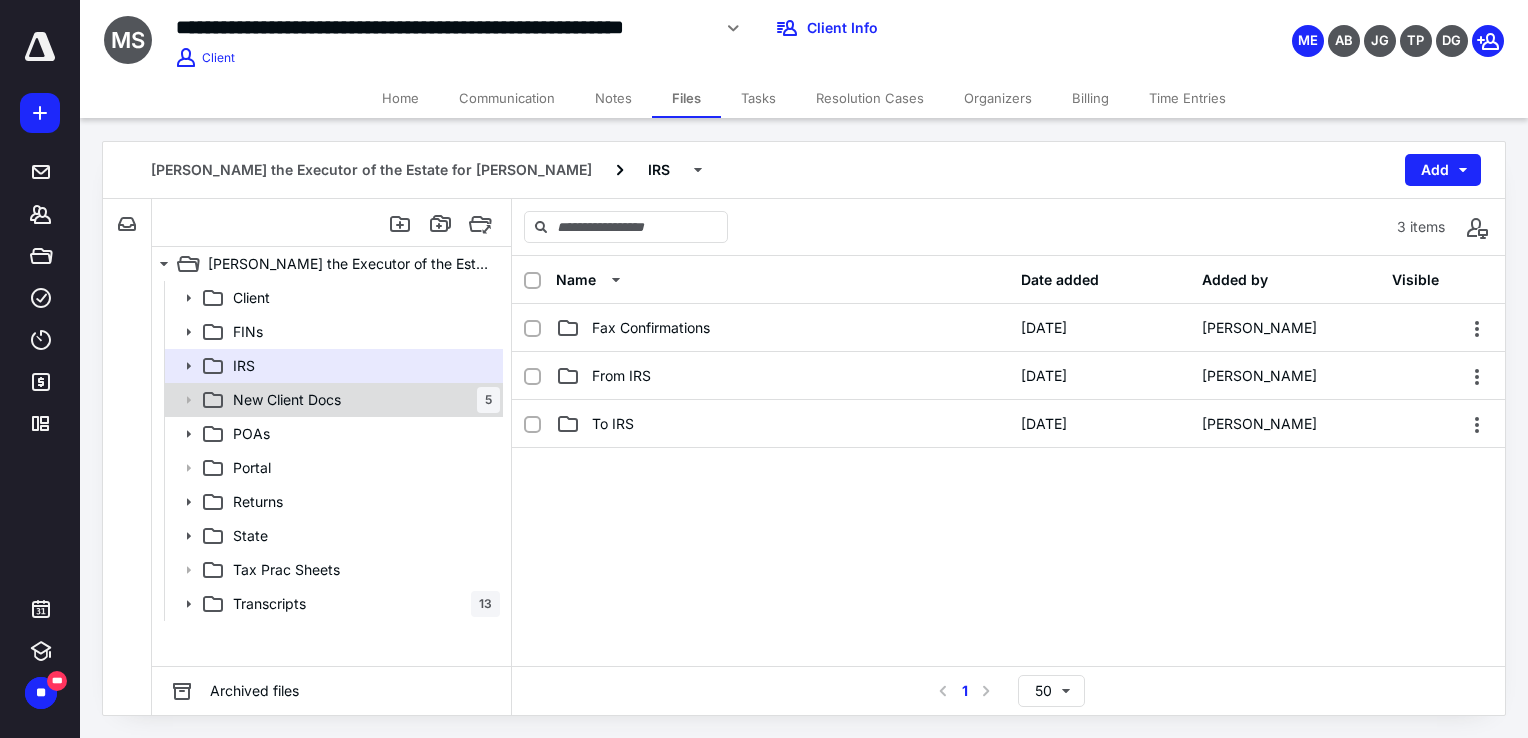 click on "New Client Docs" at bounding box center (287, 400) 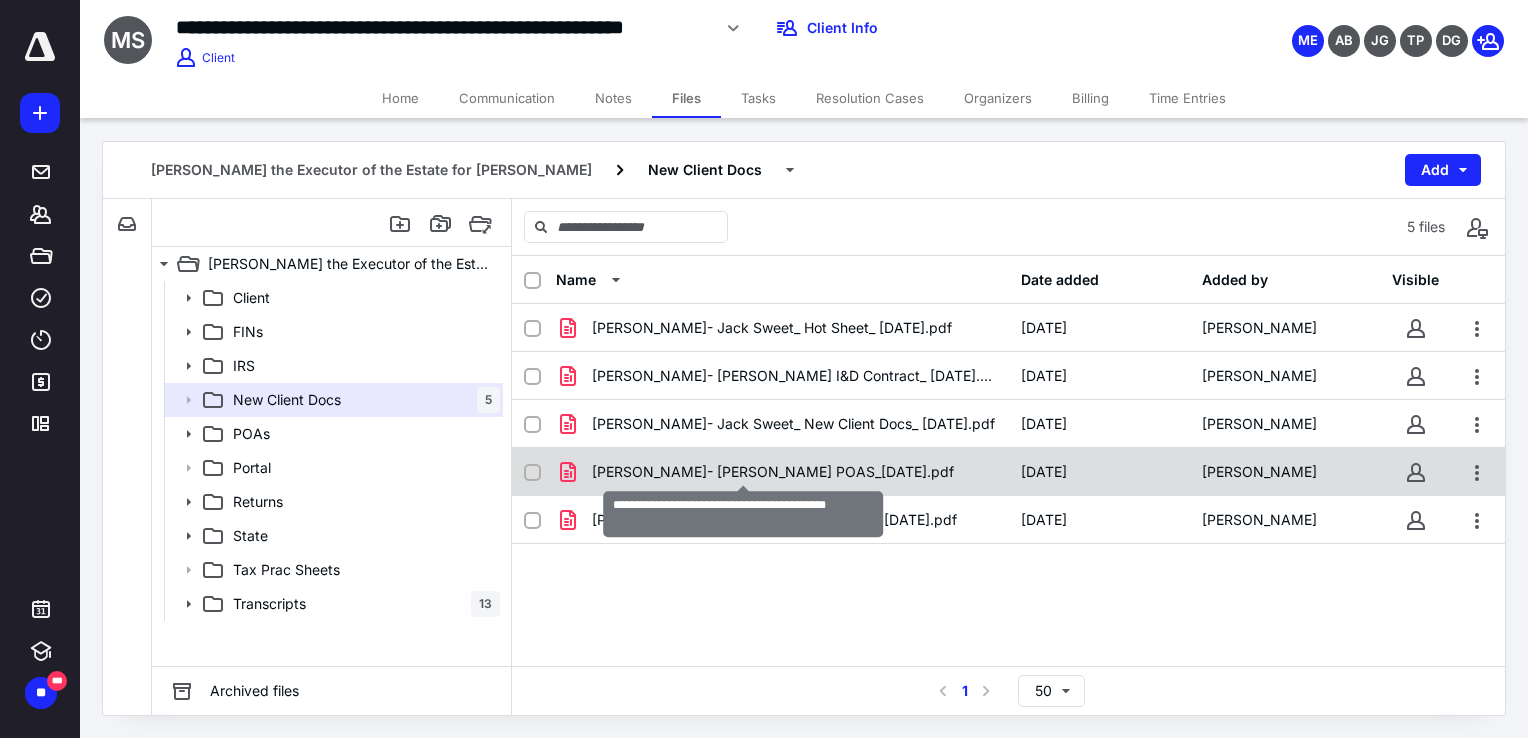 click on "[PERSON_NAME]- [PERSON_NAME] POAS_[DATE].pdf" at bounding box center (773, 472) 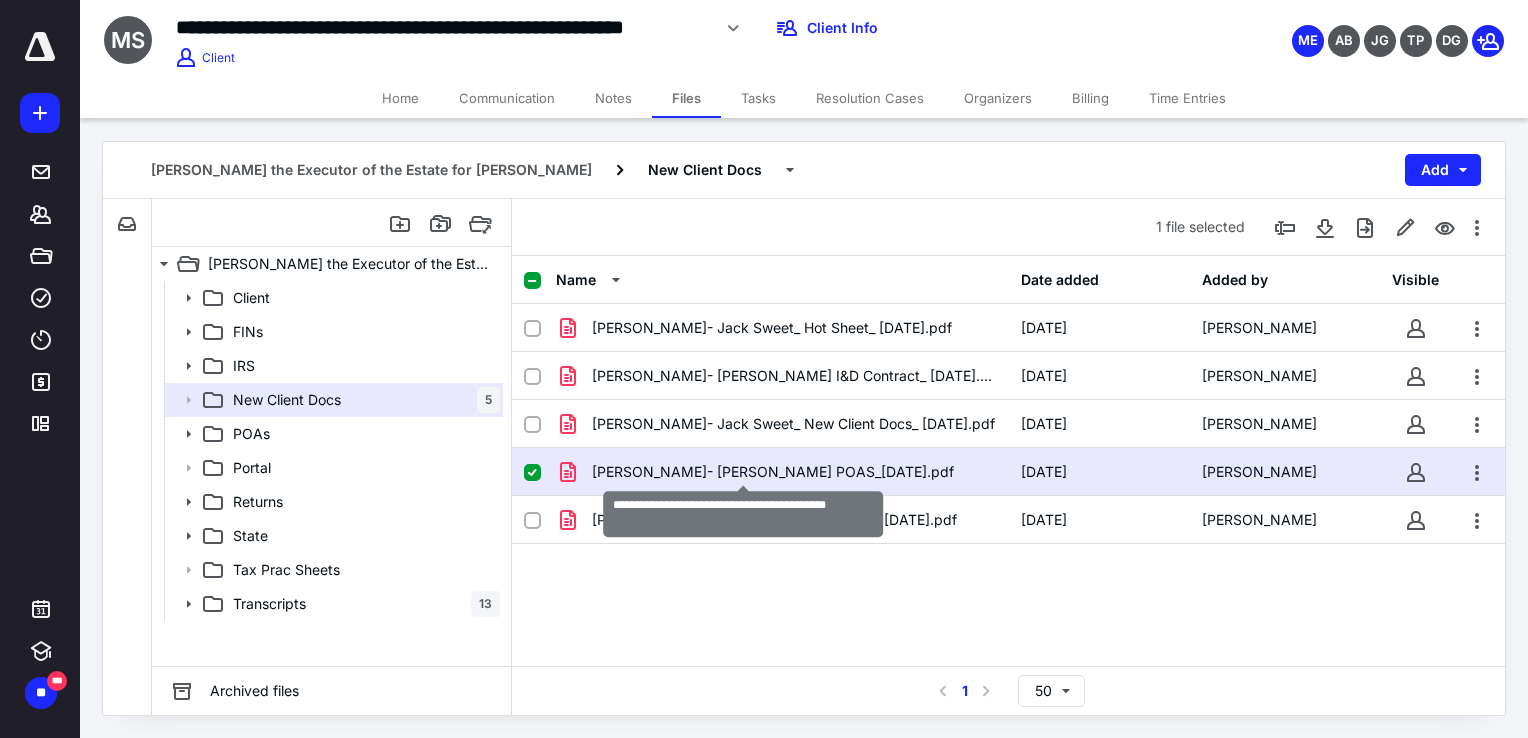 click on "[PERSON_NAME]- [PERSON_NAME] POAS_[DATE].pdf" at bounding box center [773, 472] 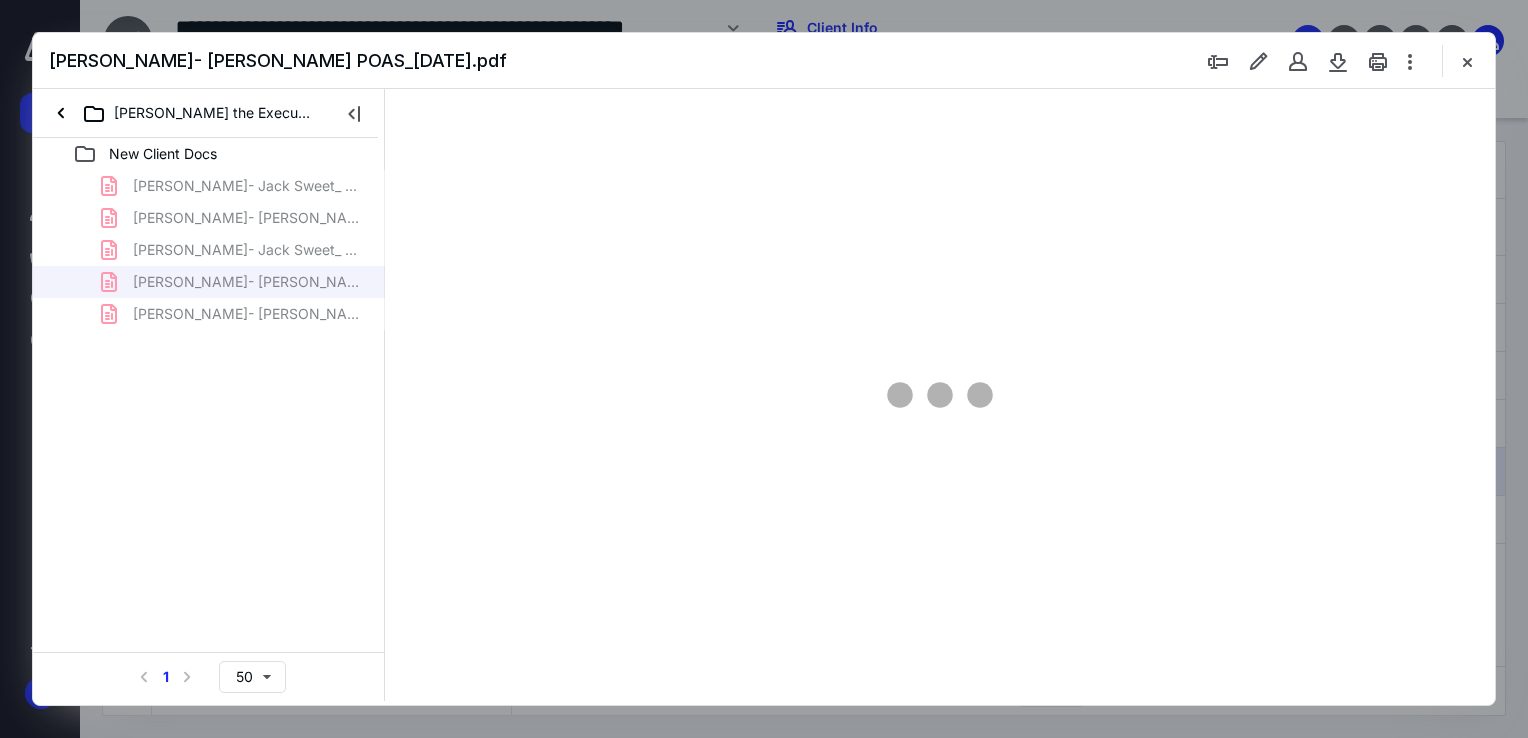 scroll, scrollTop: 0, scrollLeft: 0, axis: both 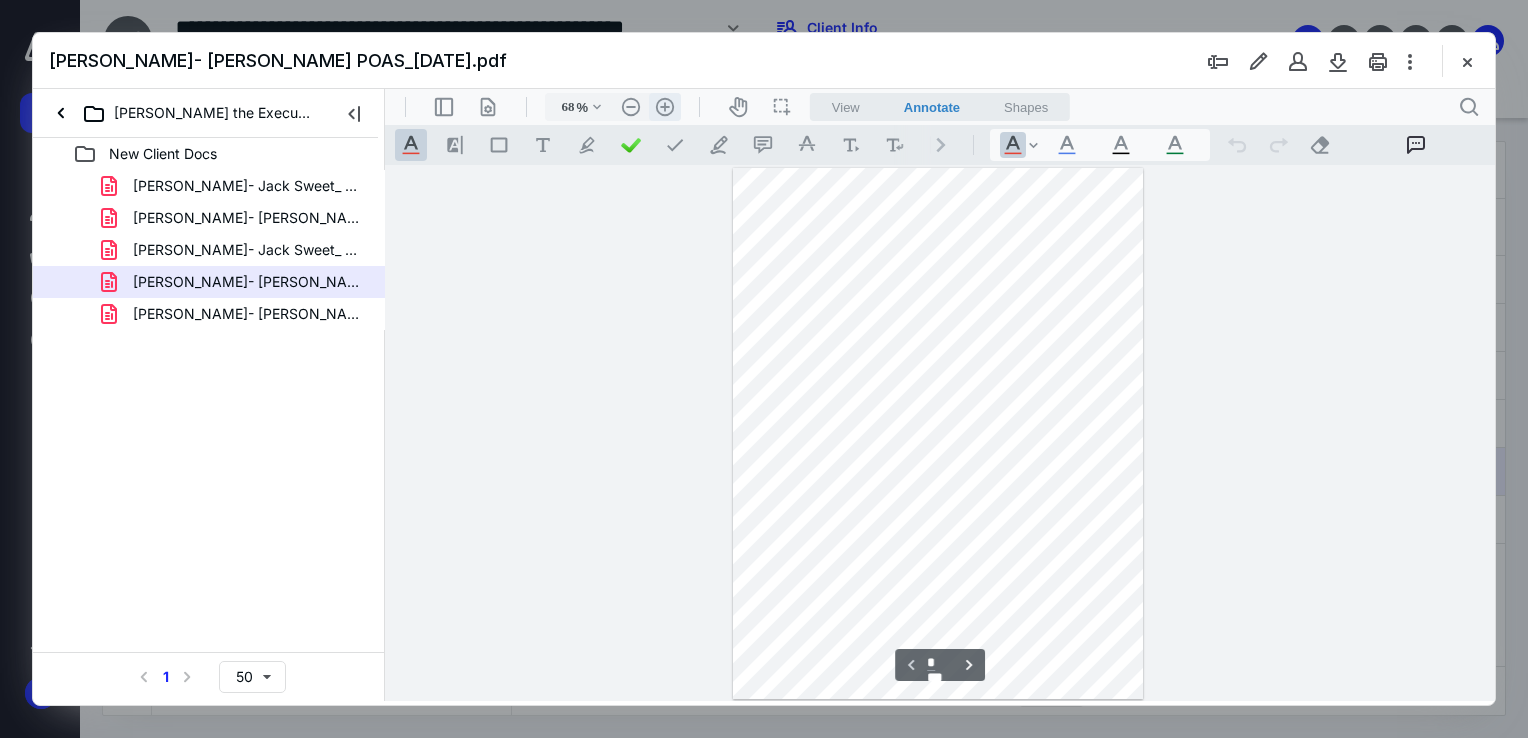 click on ".cls-1{fill:#abb0c4;} icon - header - zoom - in - line" at bounding box center [665, 107] 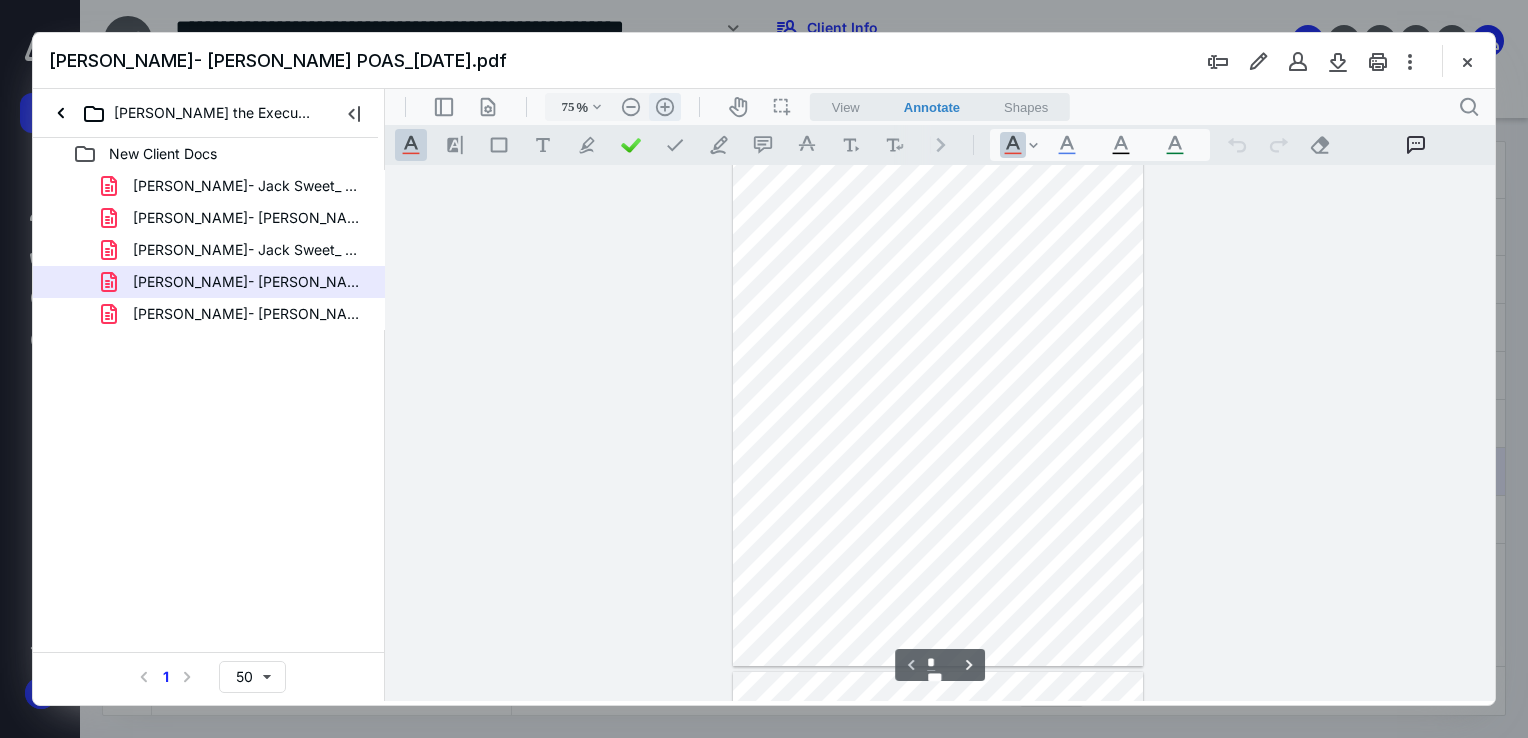 click on ".cls-1{fill:#abb0c4;} icon - header - zoom - in - line" at bounding box center (665, 107) 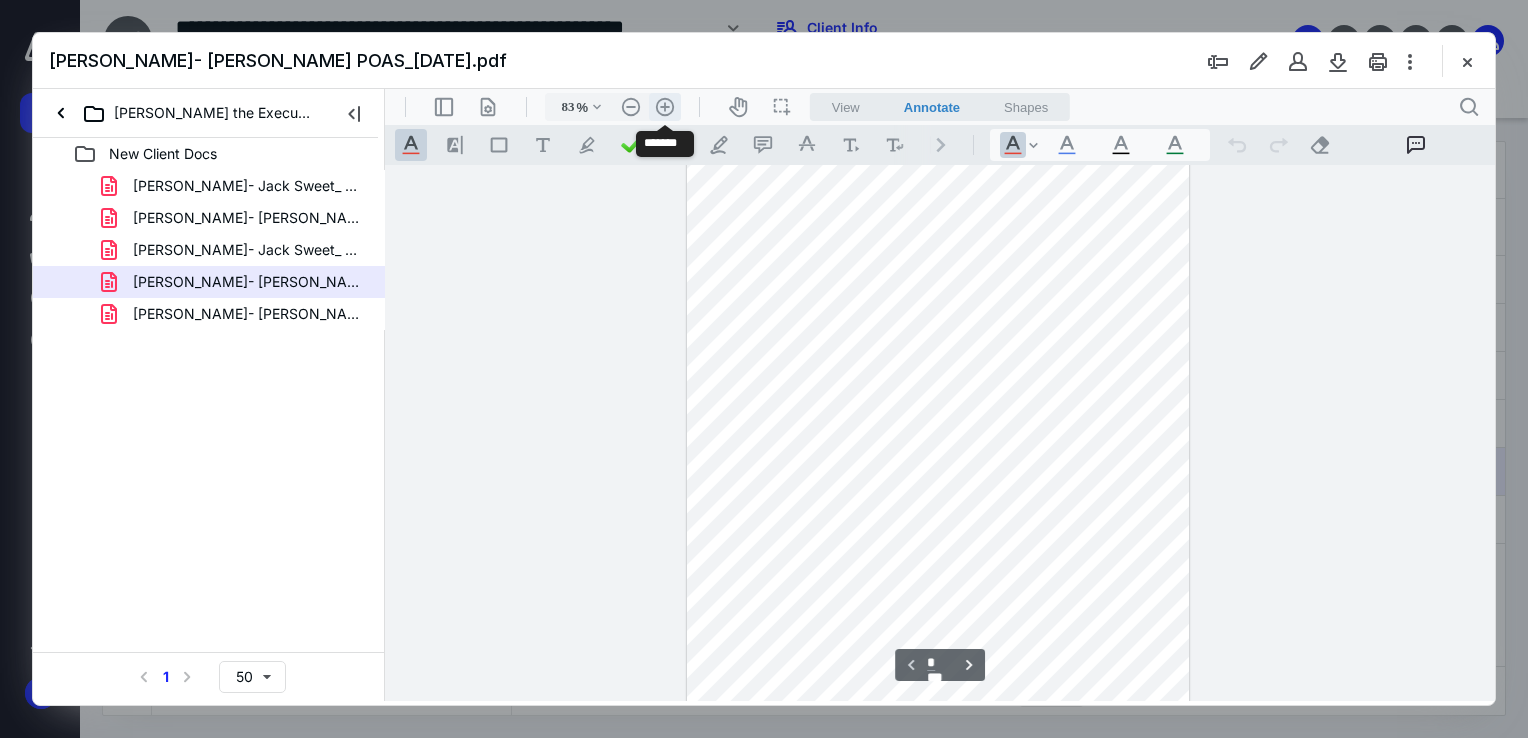 click on ".cls-1{fill:#abb0c4;} icon - header - zoom - in - line" at bounding box center [665, 107] 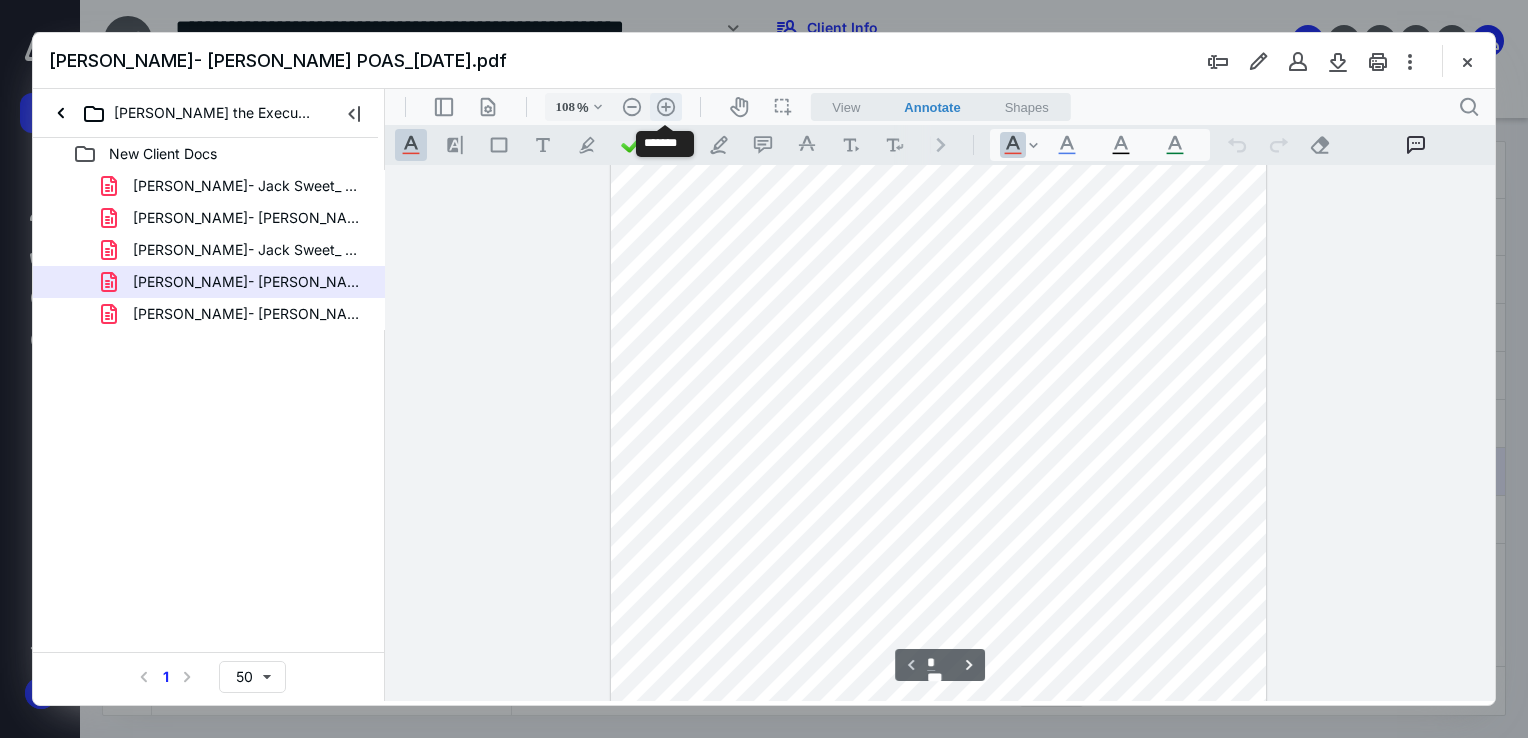 click on ".cls-1{fill:#abb0c4;} icon - header - zoom - in - line" at bounding box center (666, 107) 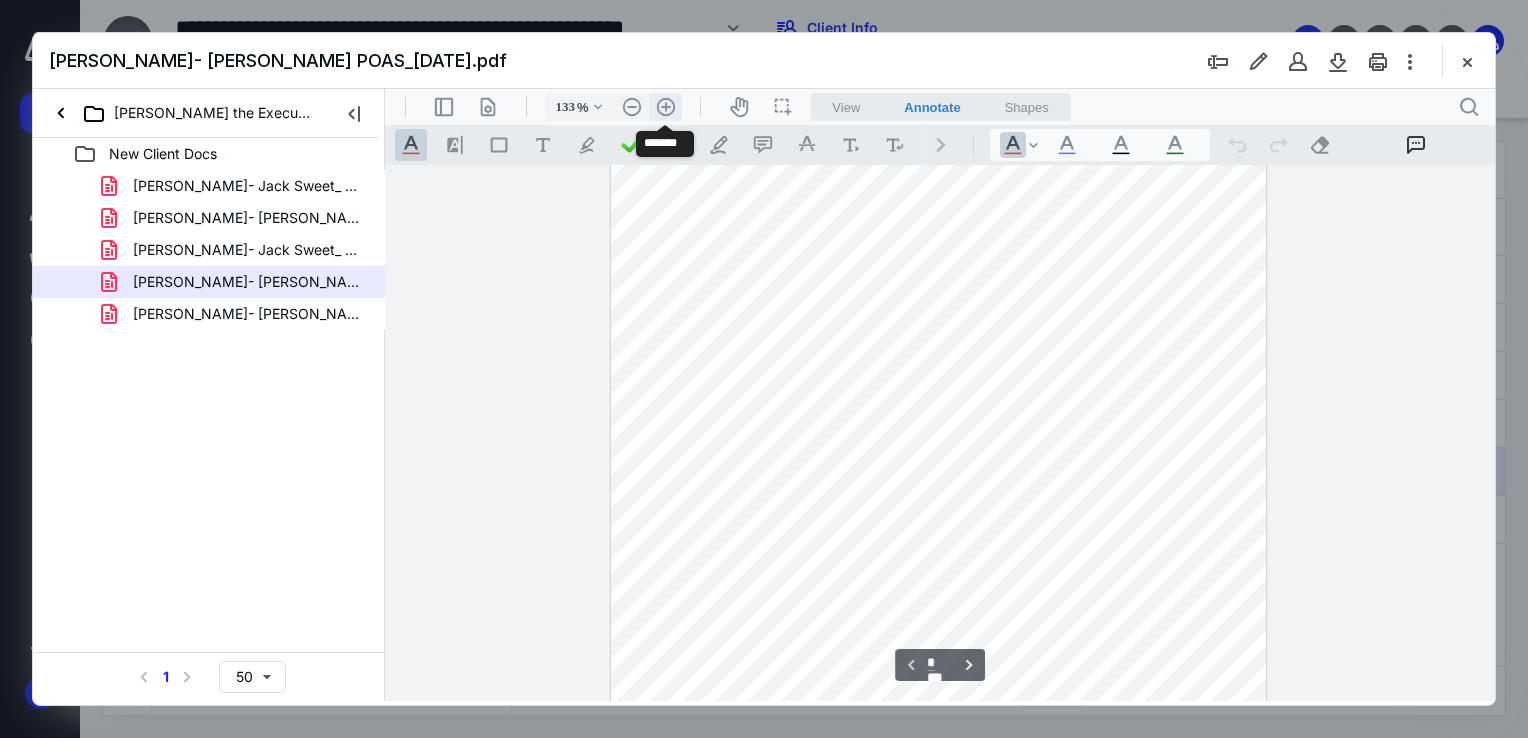 click on ".cls-1{fill:#abb0c4;} icon - header - zoom - in - line" at bounding box center (666, 107) 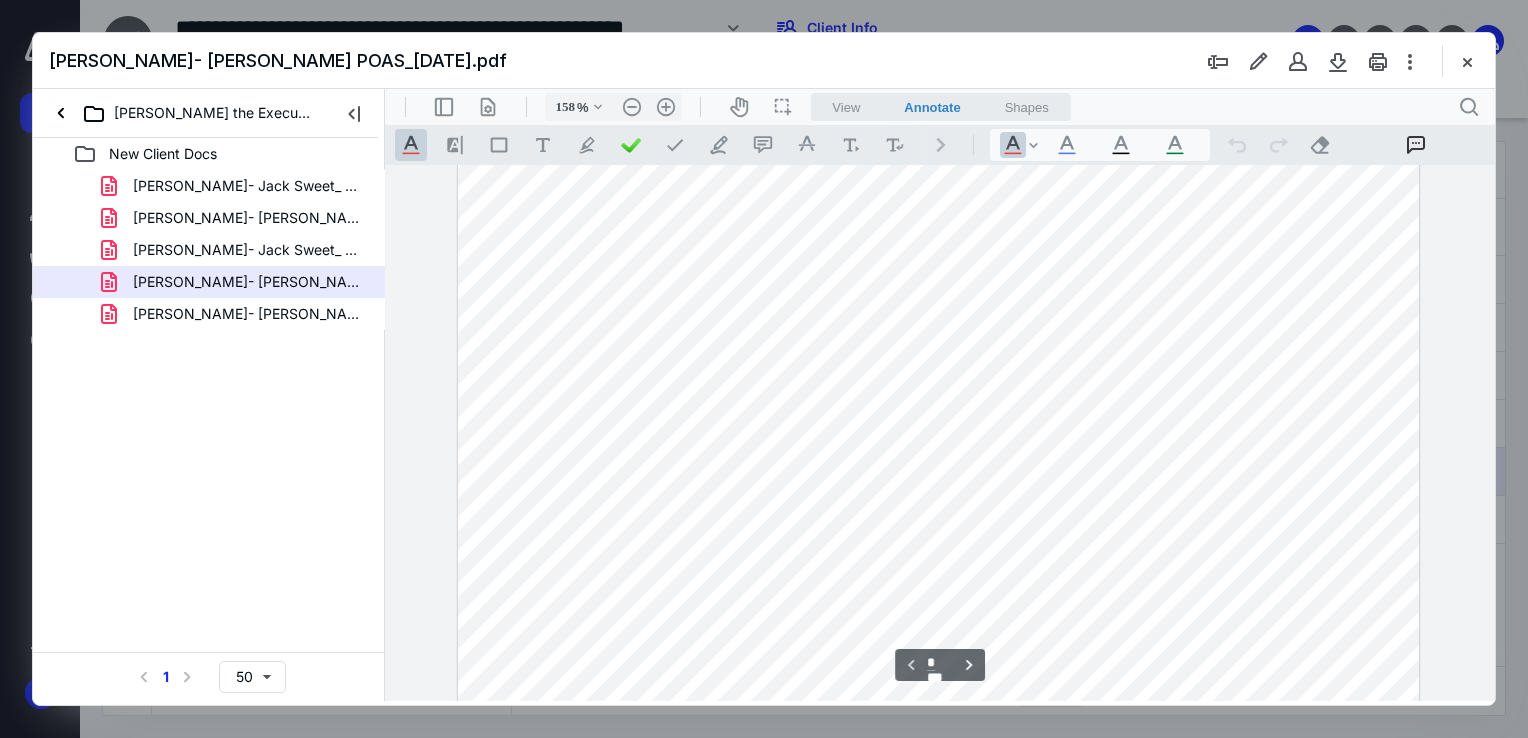scroll, scrollTop: 8, scrollLeft: 0, axis: vertical 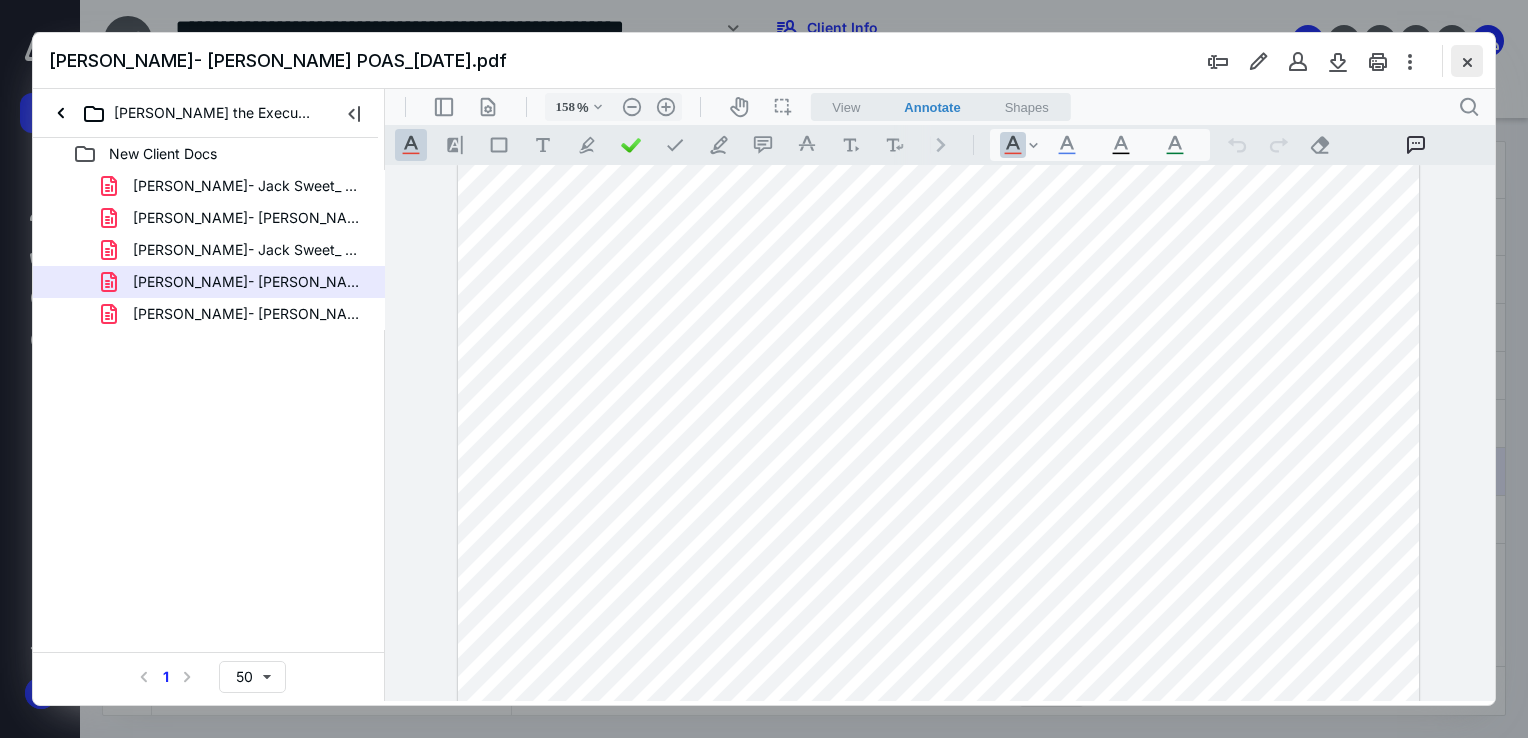 click at bounding box center [1467, 61] 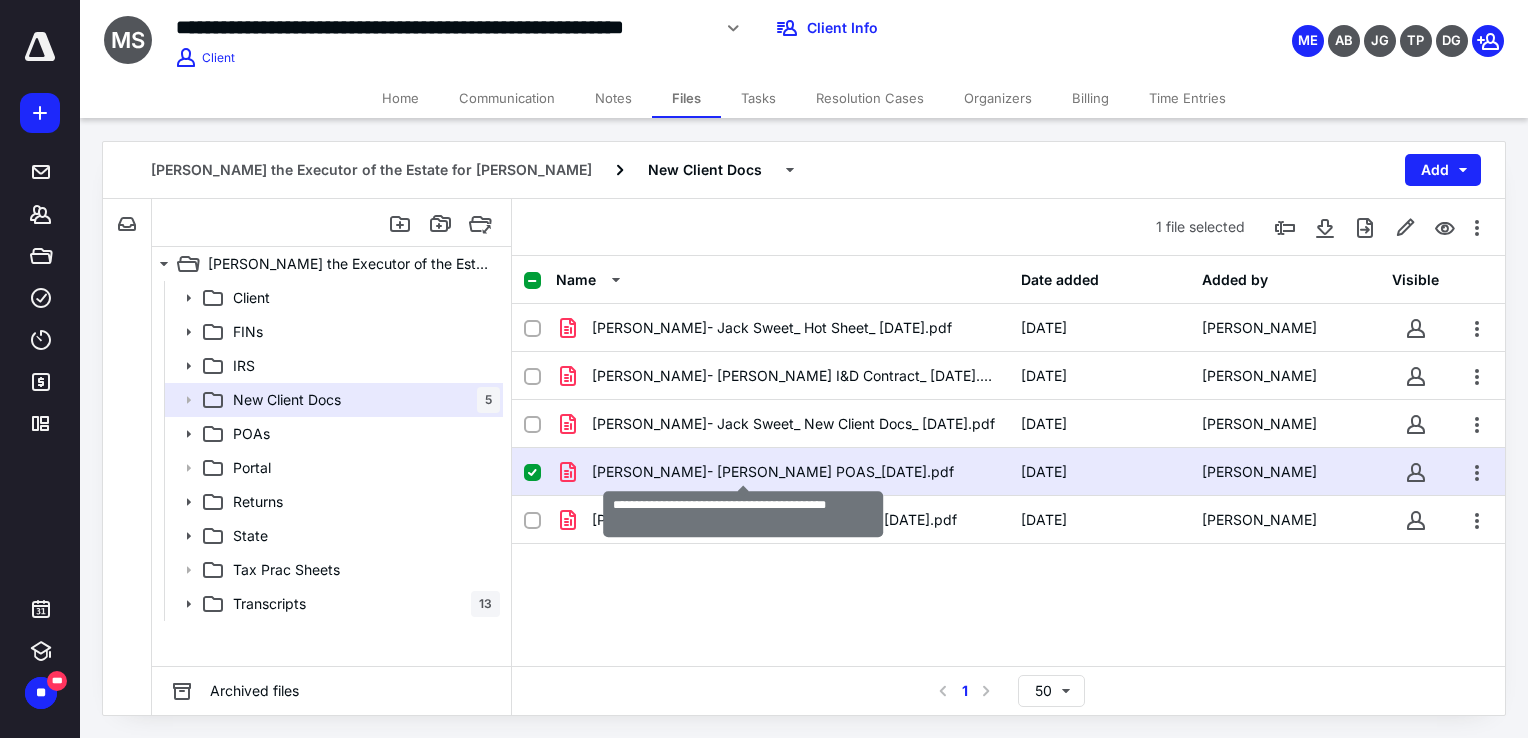 click on "[PERSON_NAME]- [PERSON_NAME] POAS_[DATE].pdf" at bounding box center (773, 472) 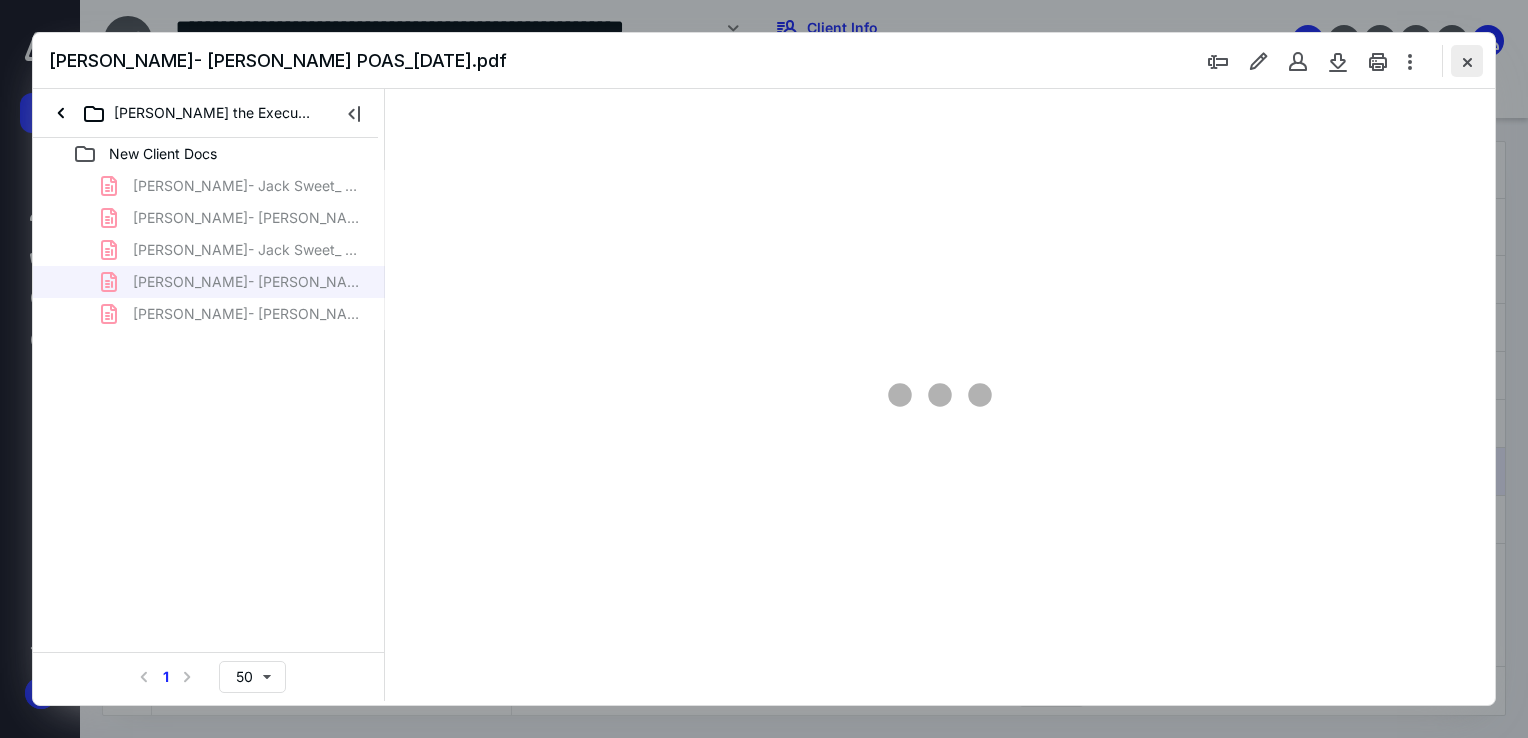 scroll, scrollTop: 0, scrollLeft: 0, axis: both 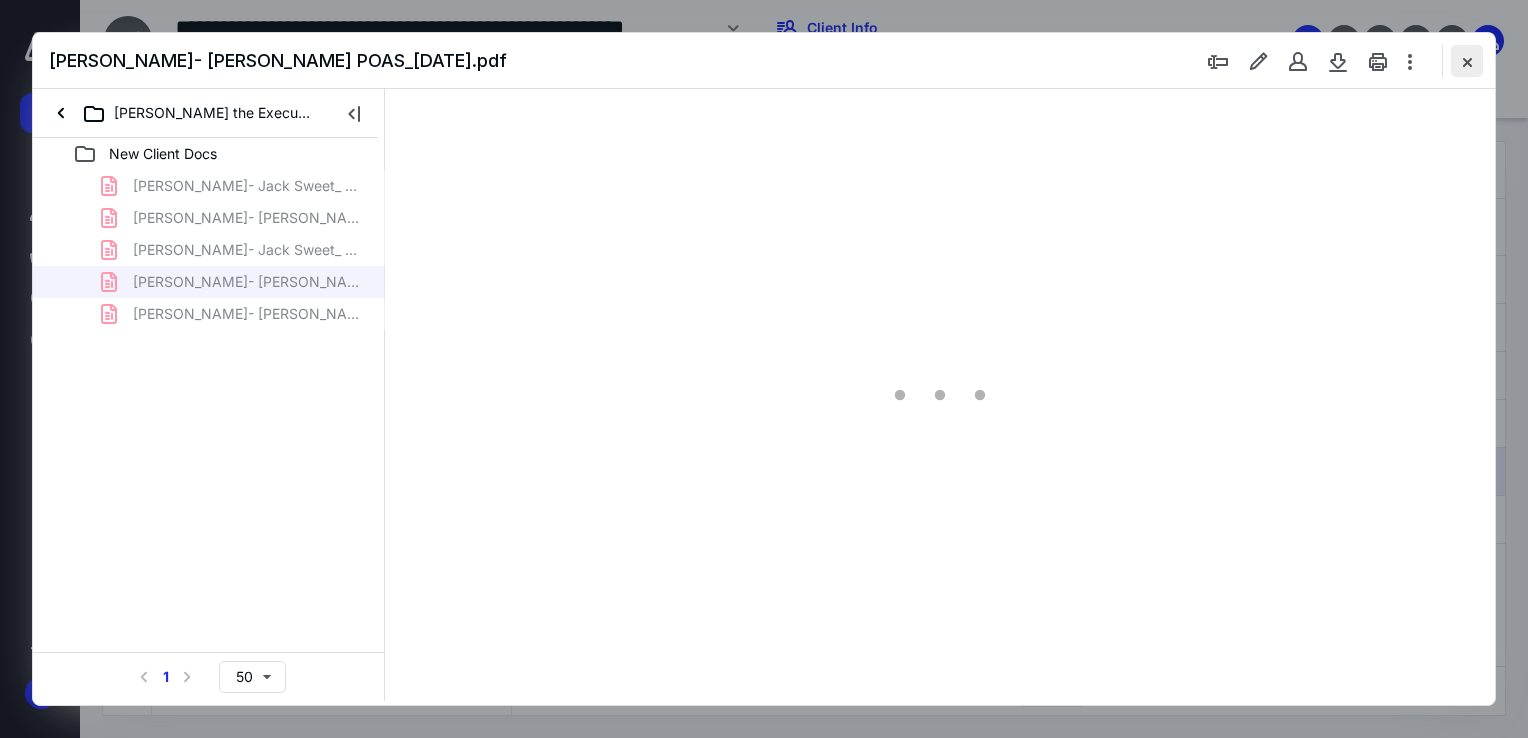 type on "68" 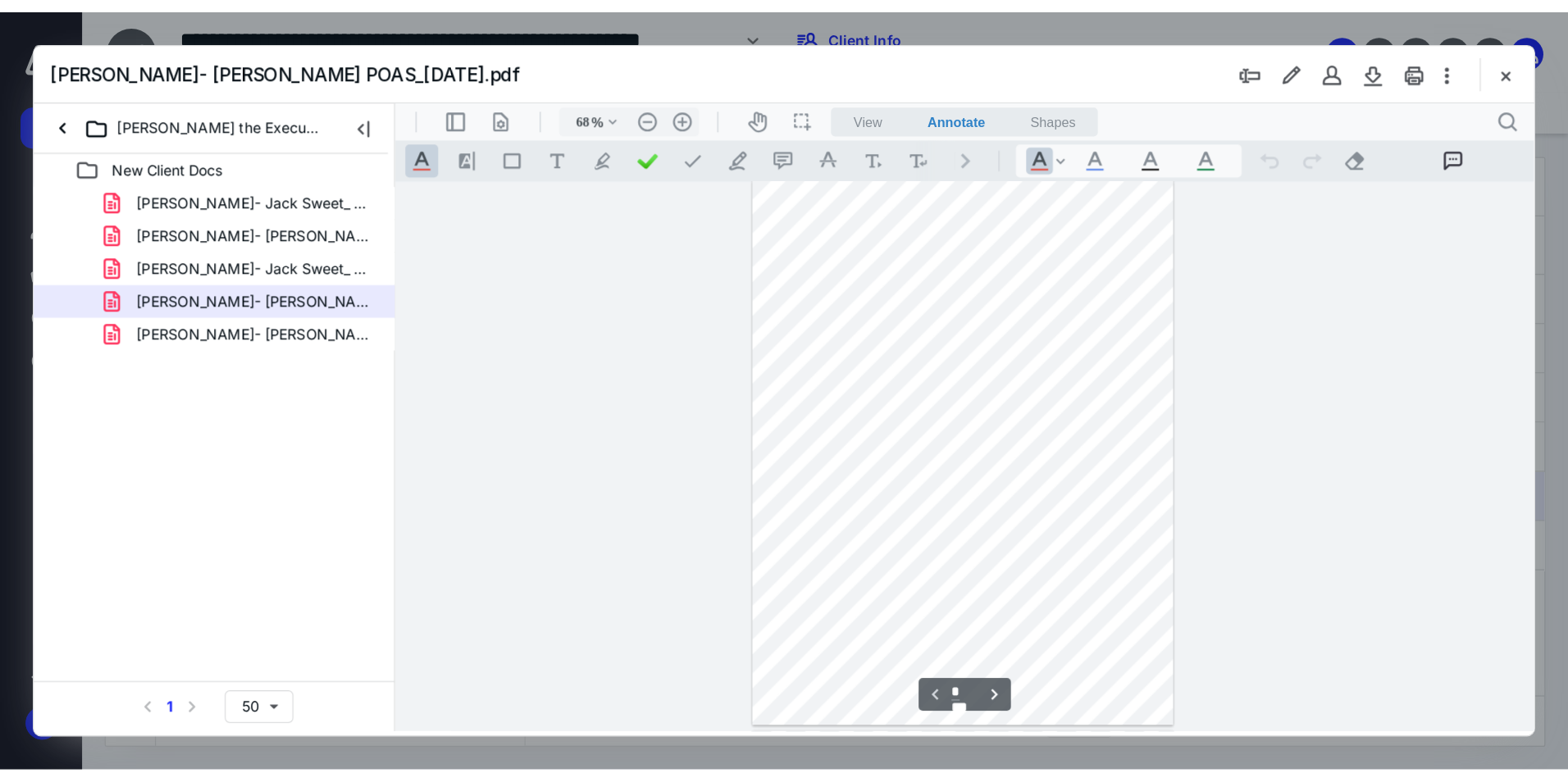 scroll, scrollTop: 0, scrollLeft: 0, axis: both 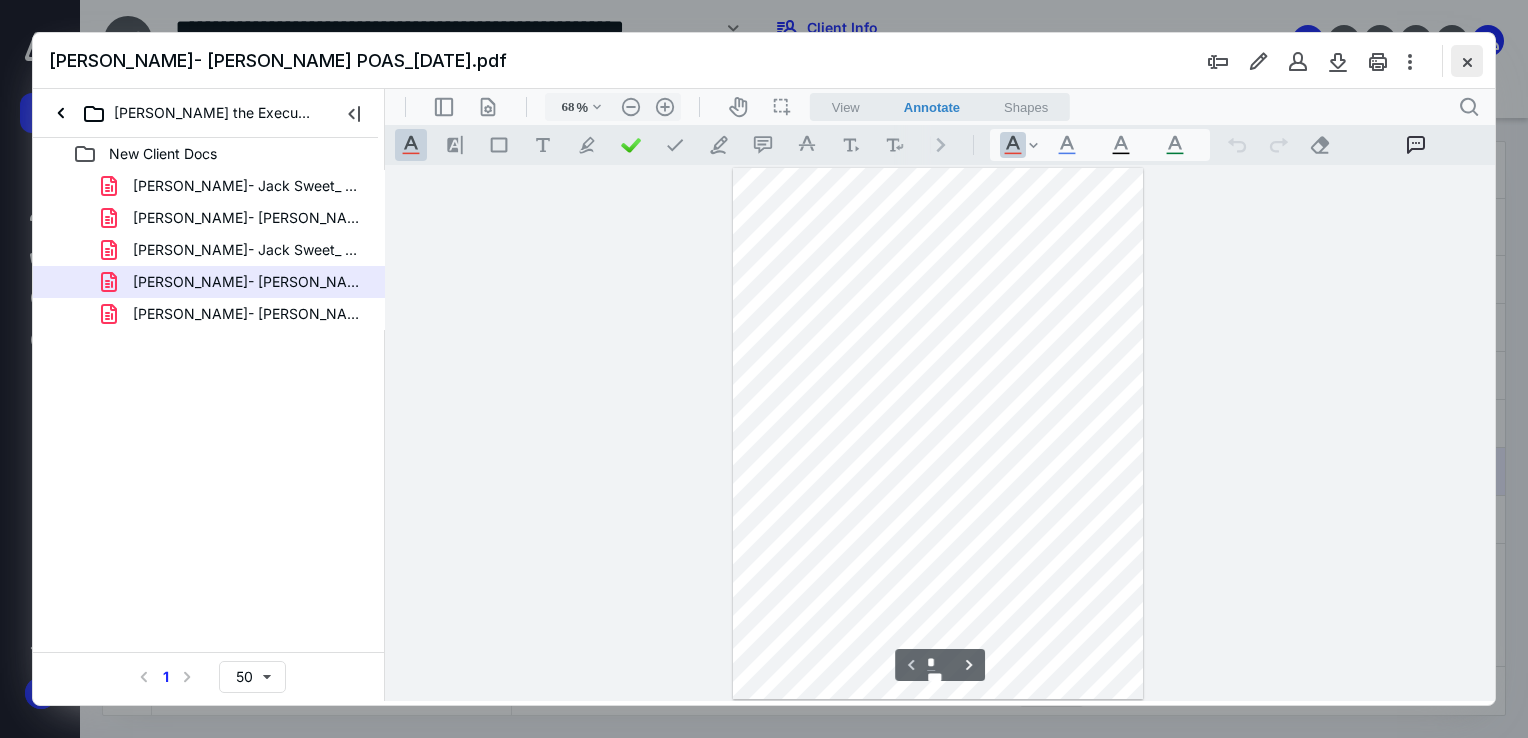 click at bounding box center [1467, 61] 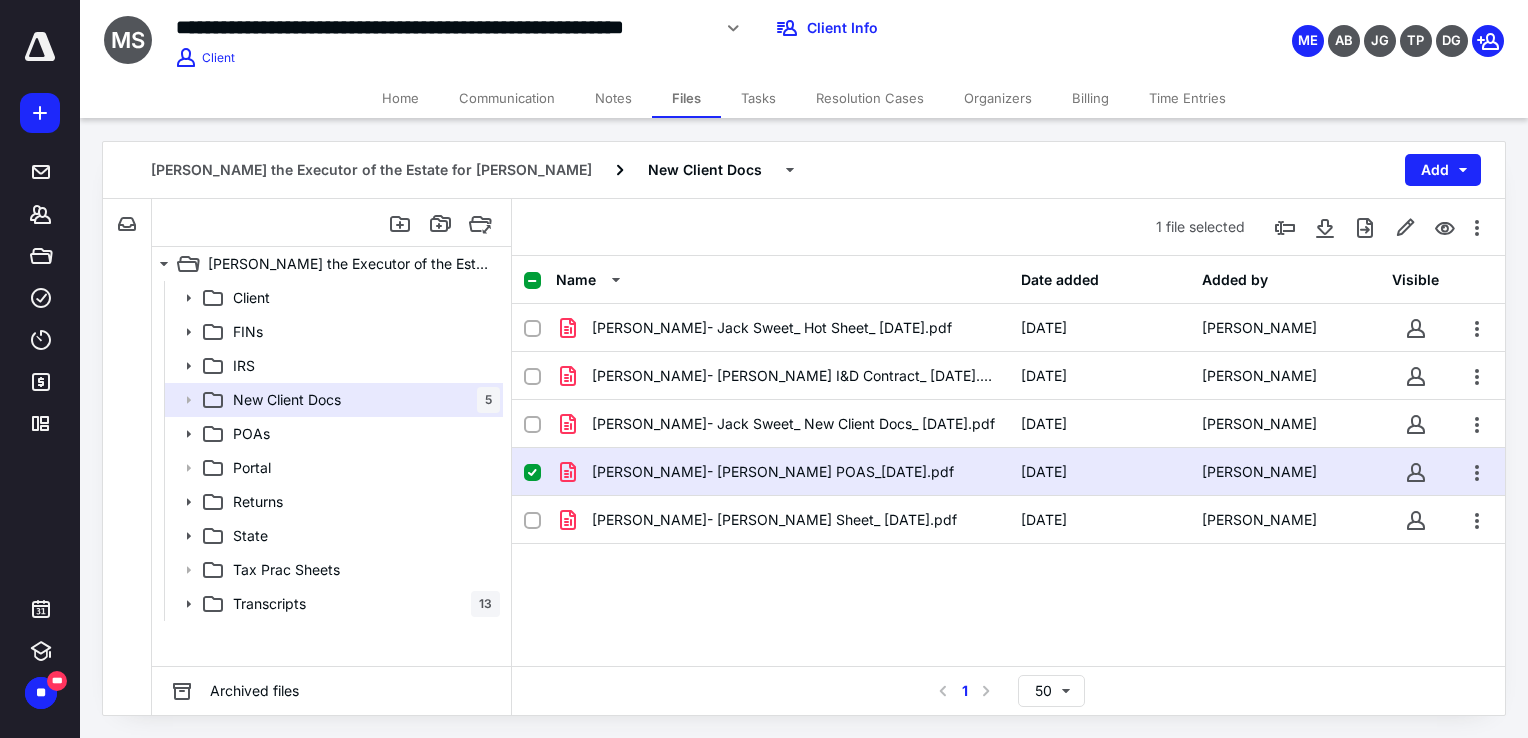 click at bounding box center [40, 58] 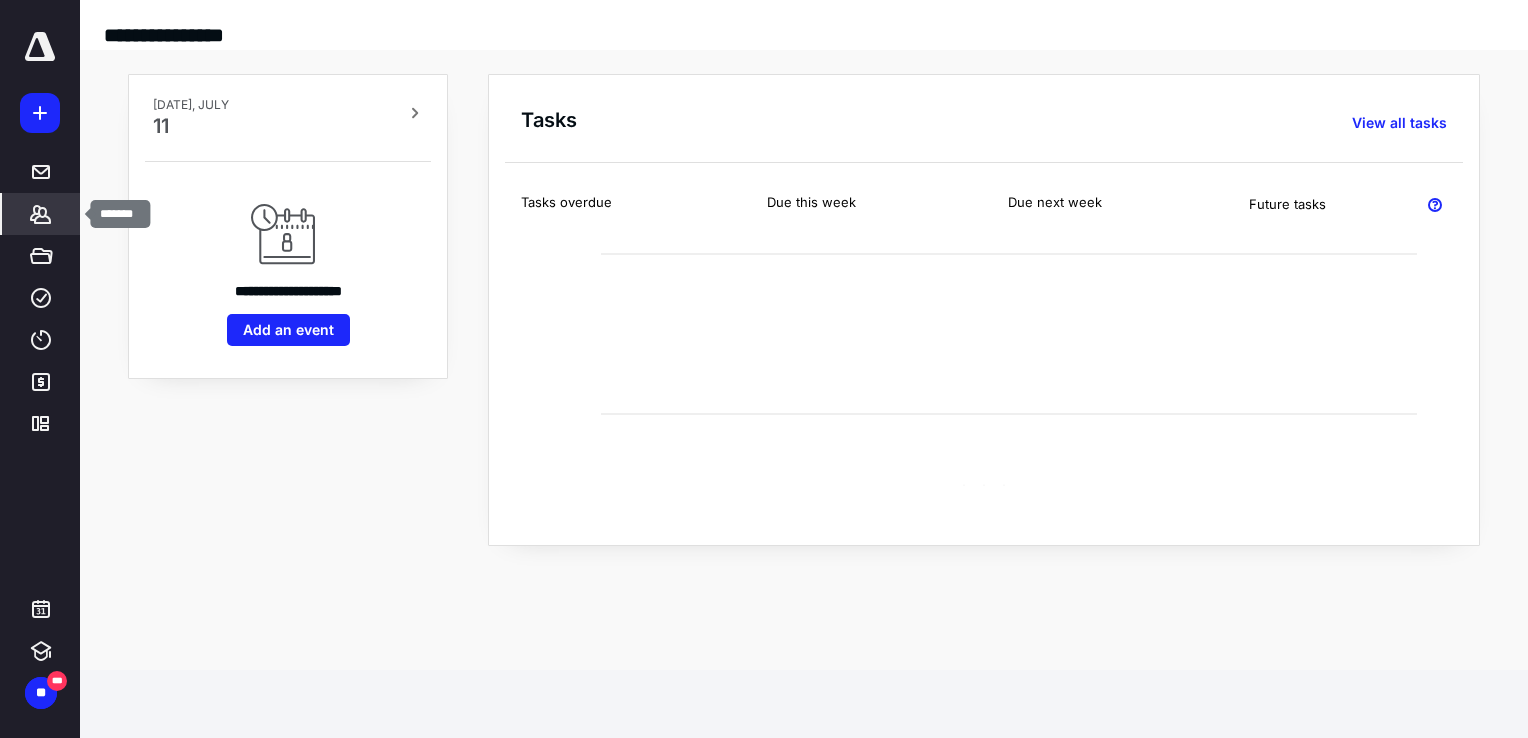 click on "*******" at bounding box center (41, 214) 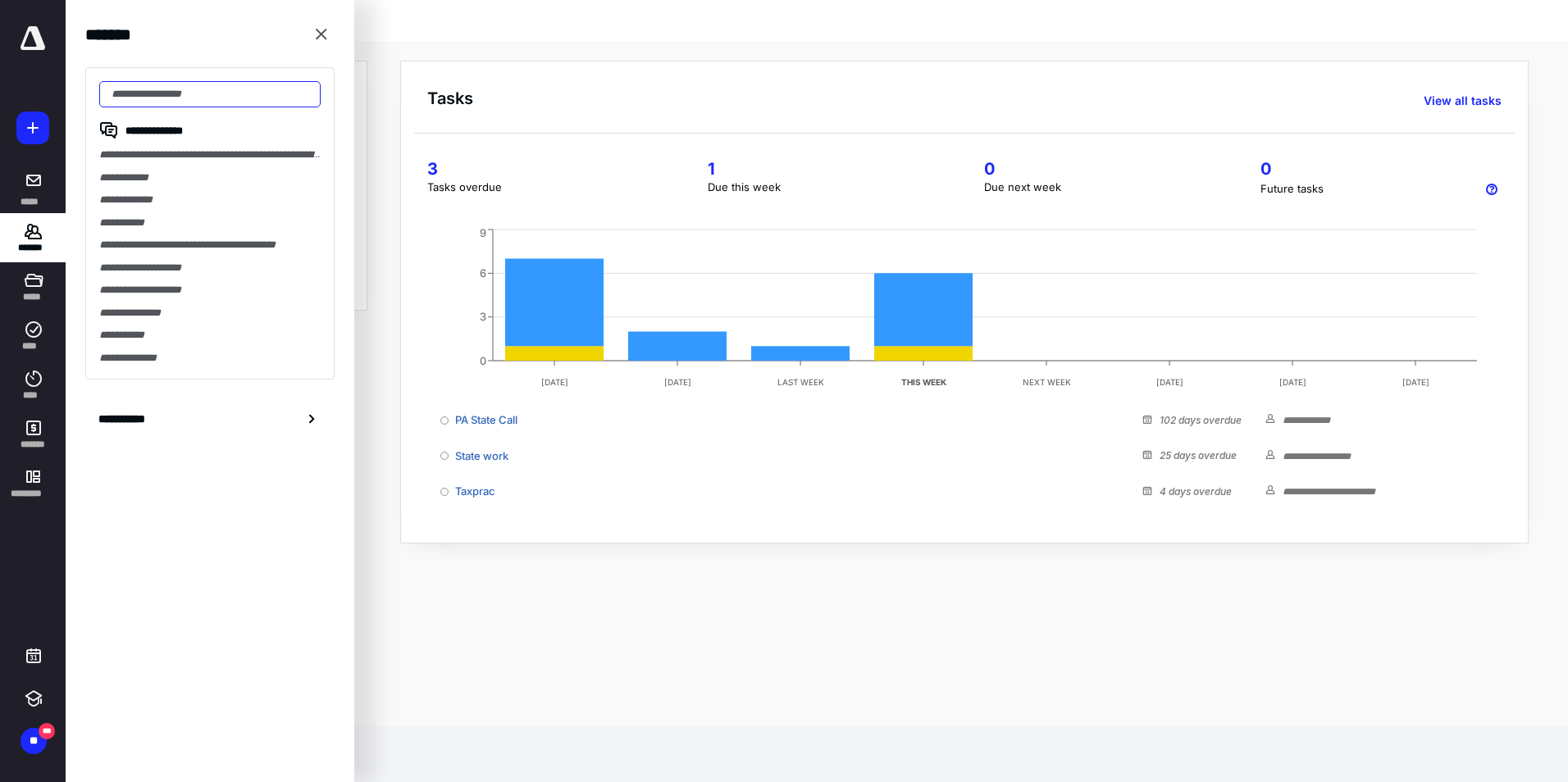 click at bounding box center [210, 94] 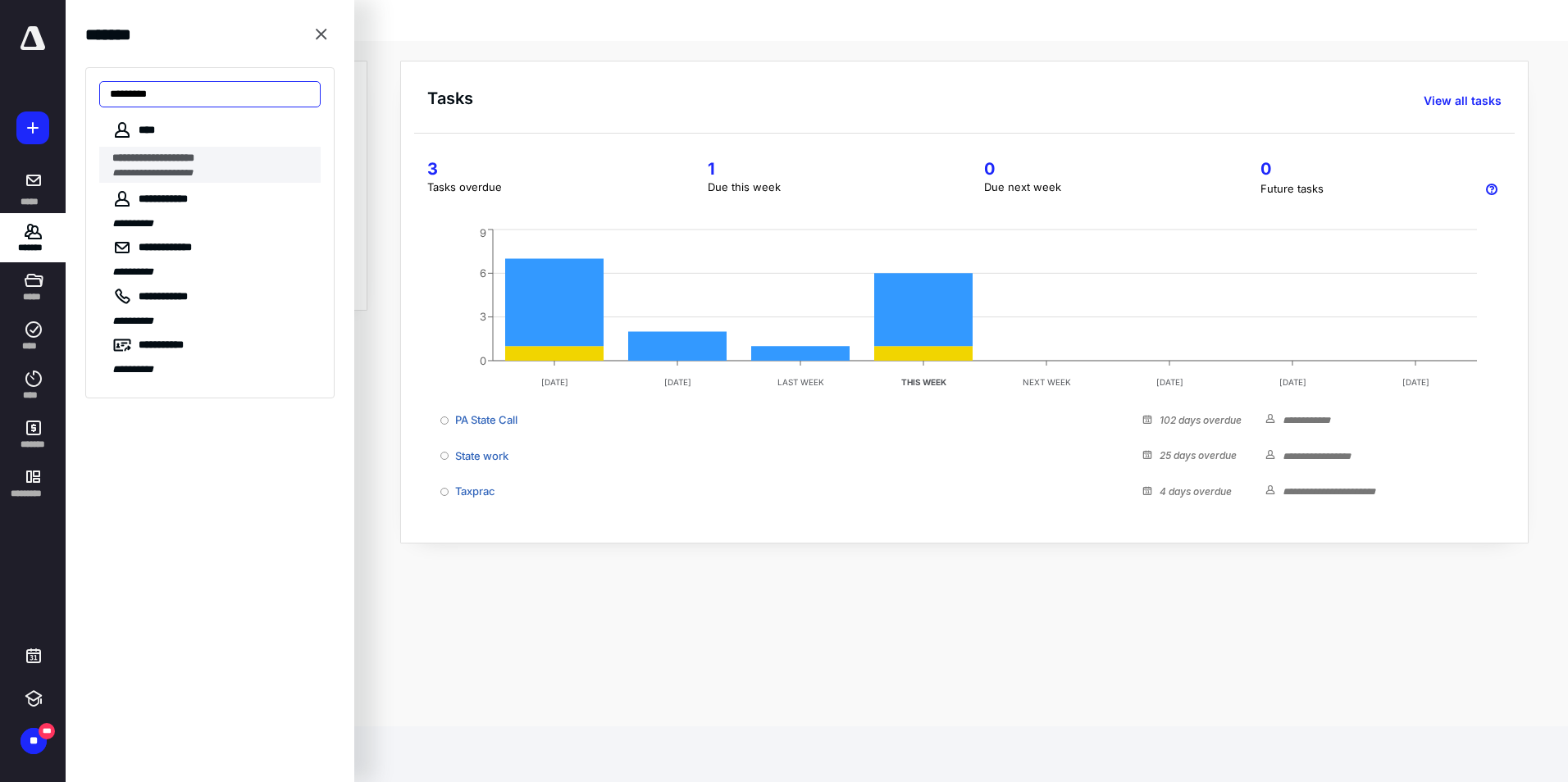 type on "*********" 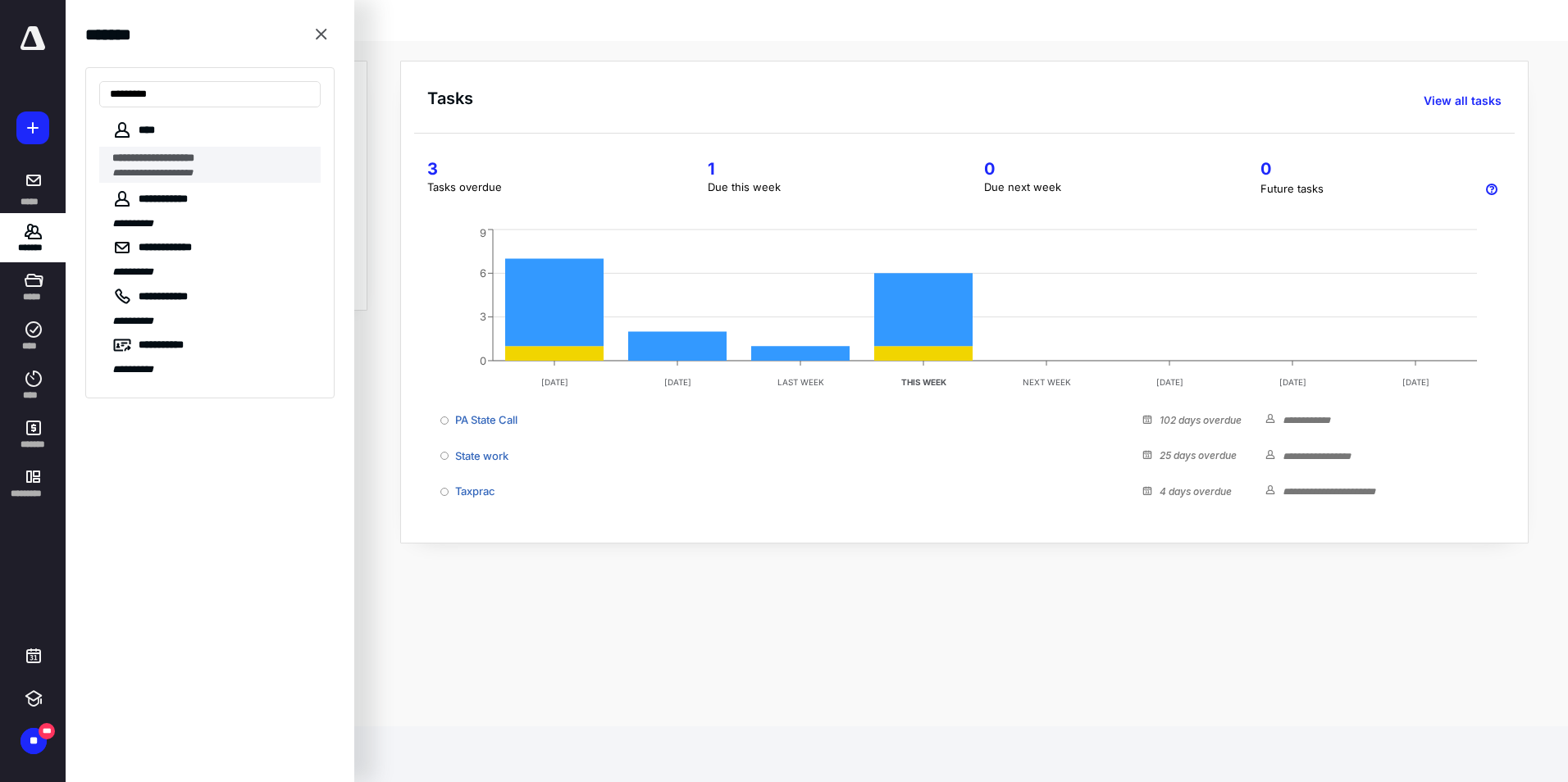 click on "**********" at bounding box center (153, 157) 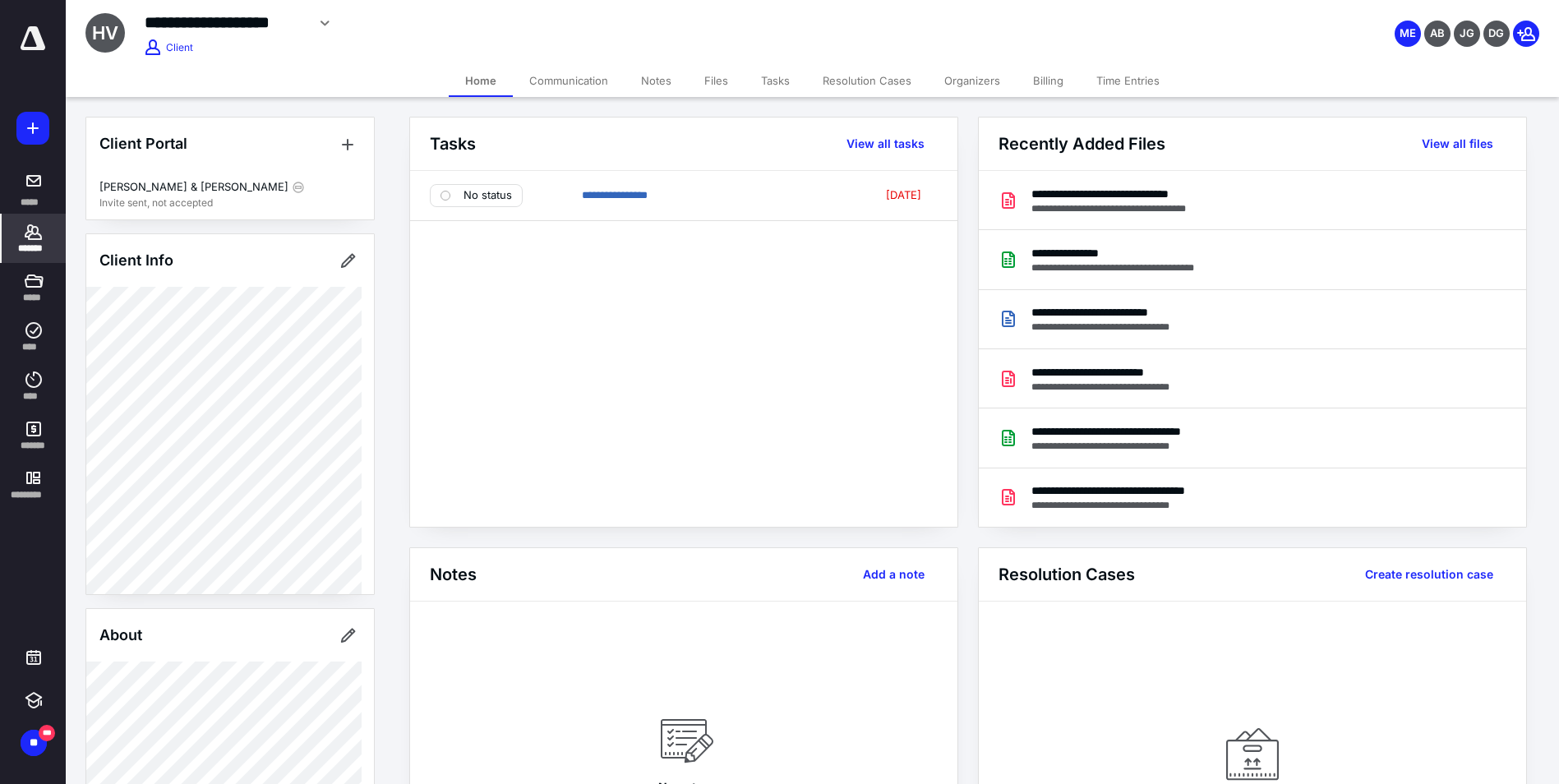 click on "*******" at bounding box center [34, 238] 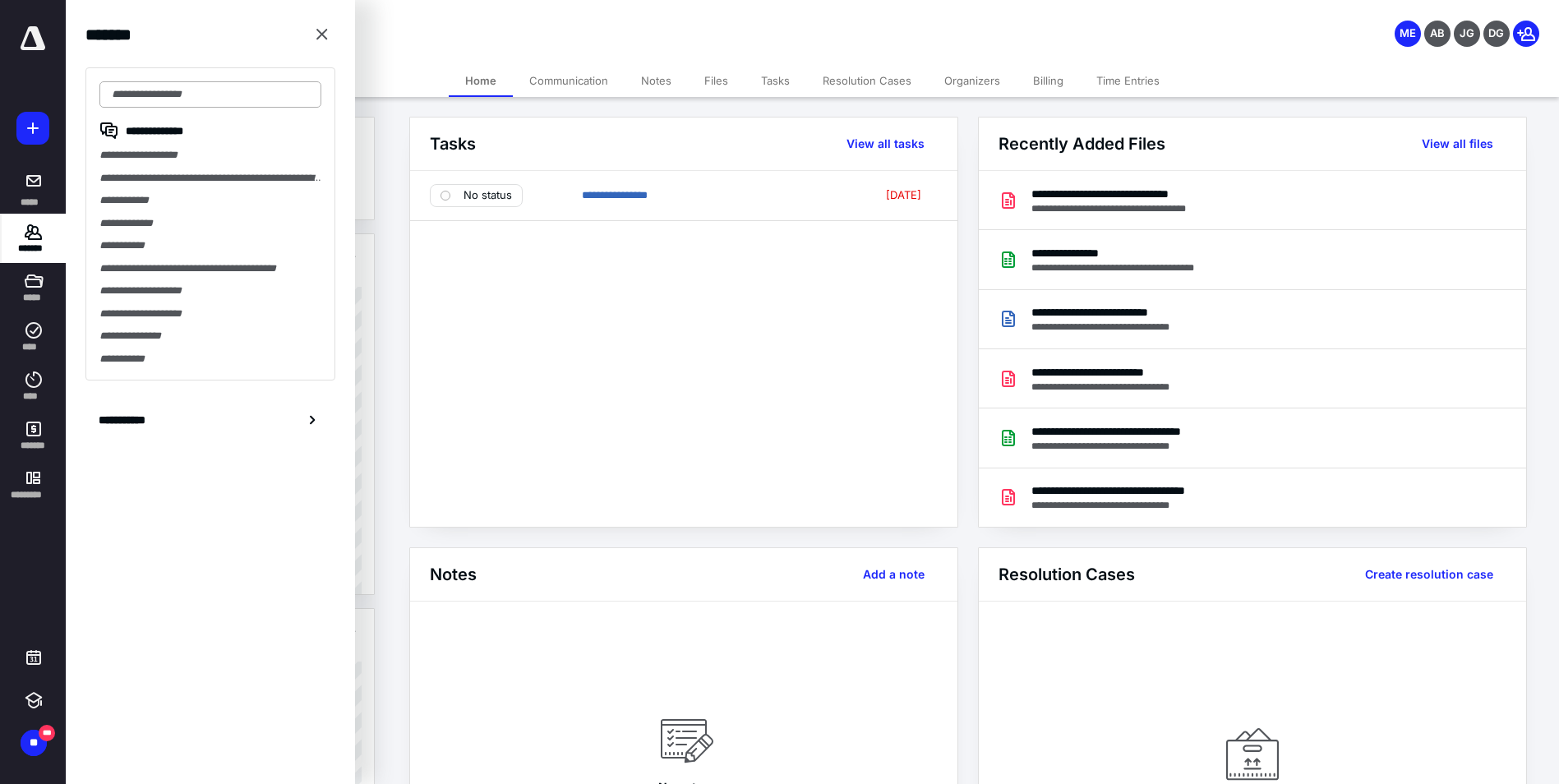 click at bounding box center (210, 95) 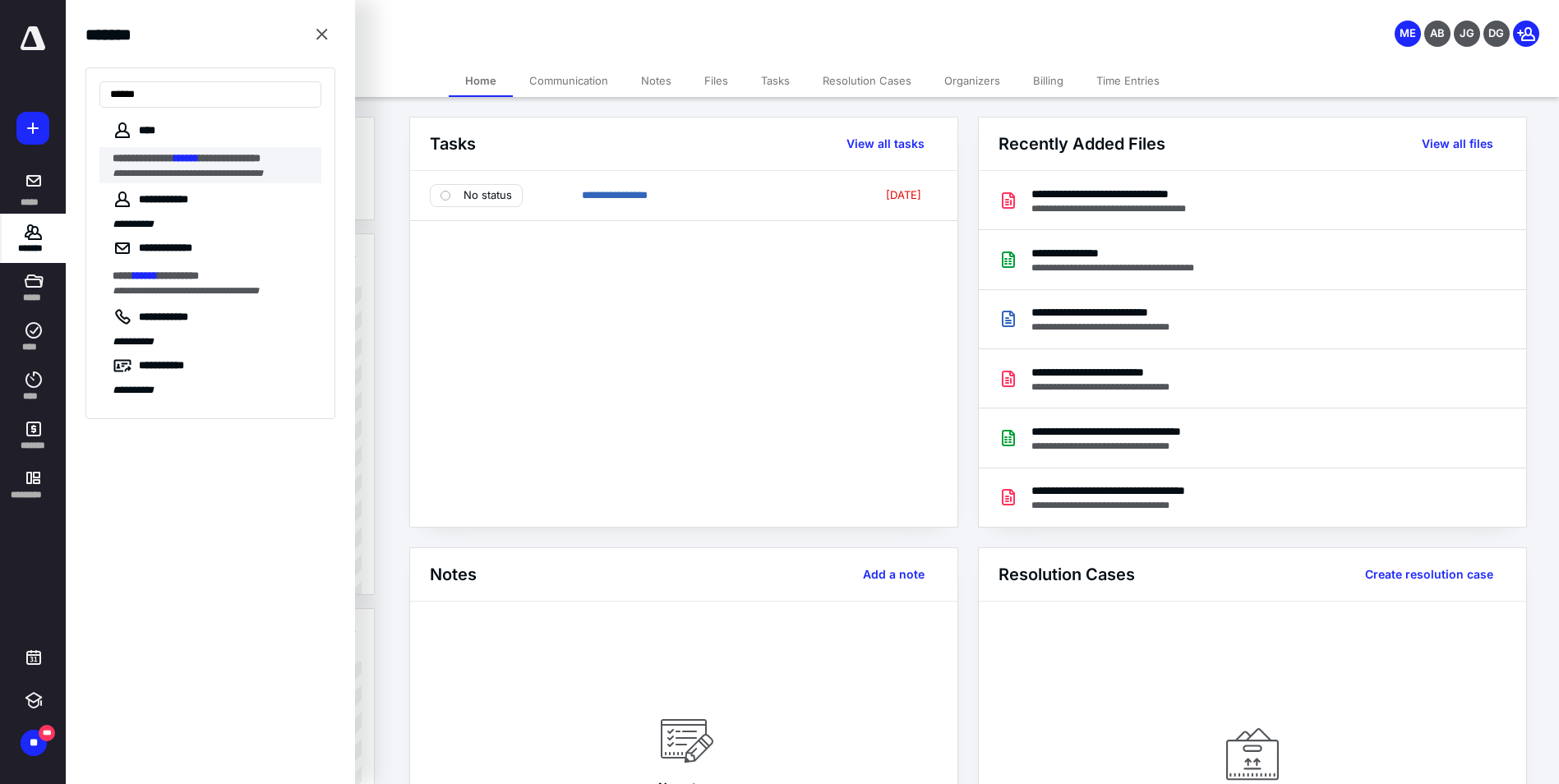 type on "******" 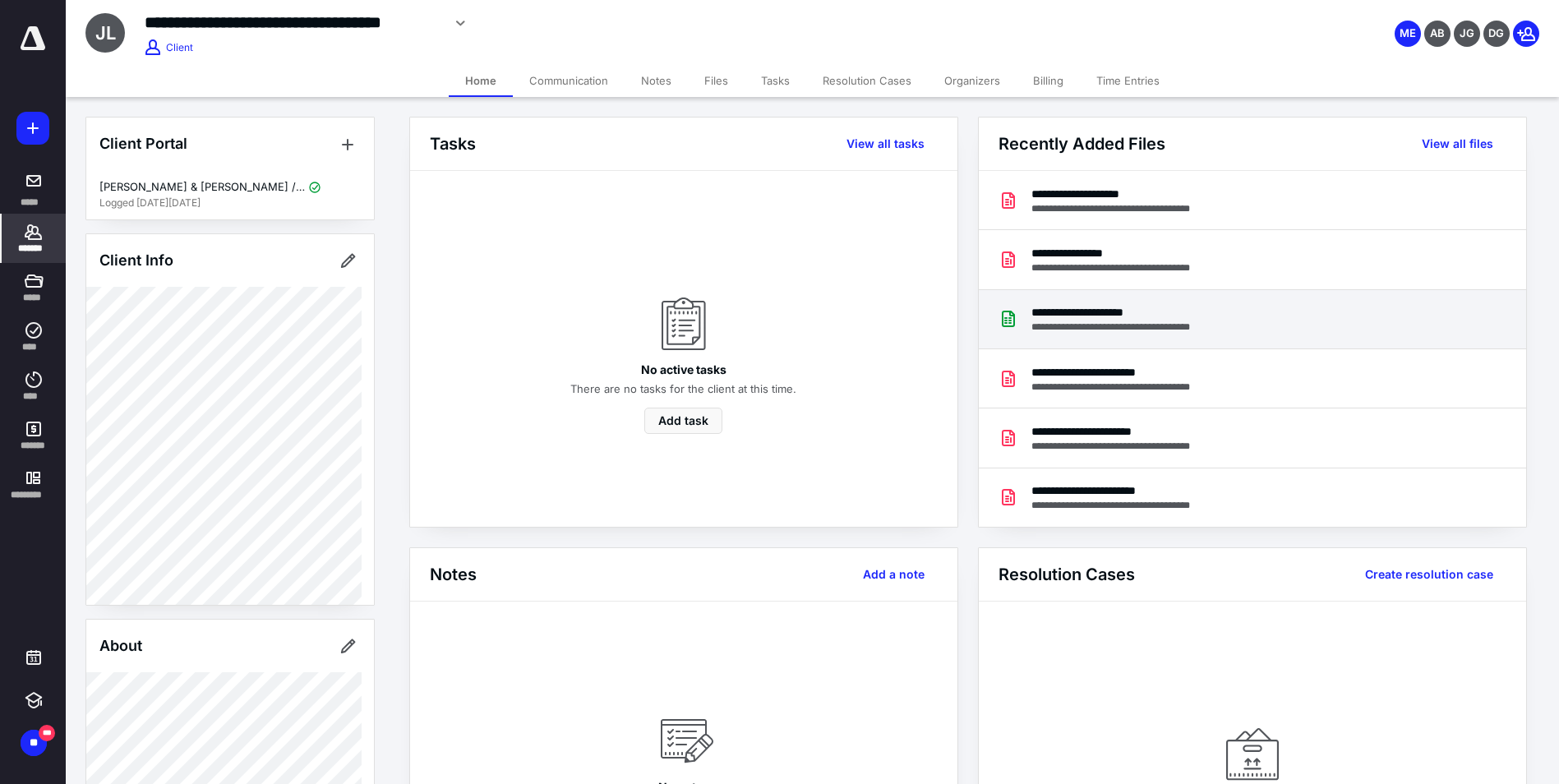click on "**********" at bounding box center [1128, 327] 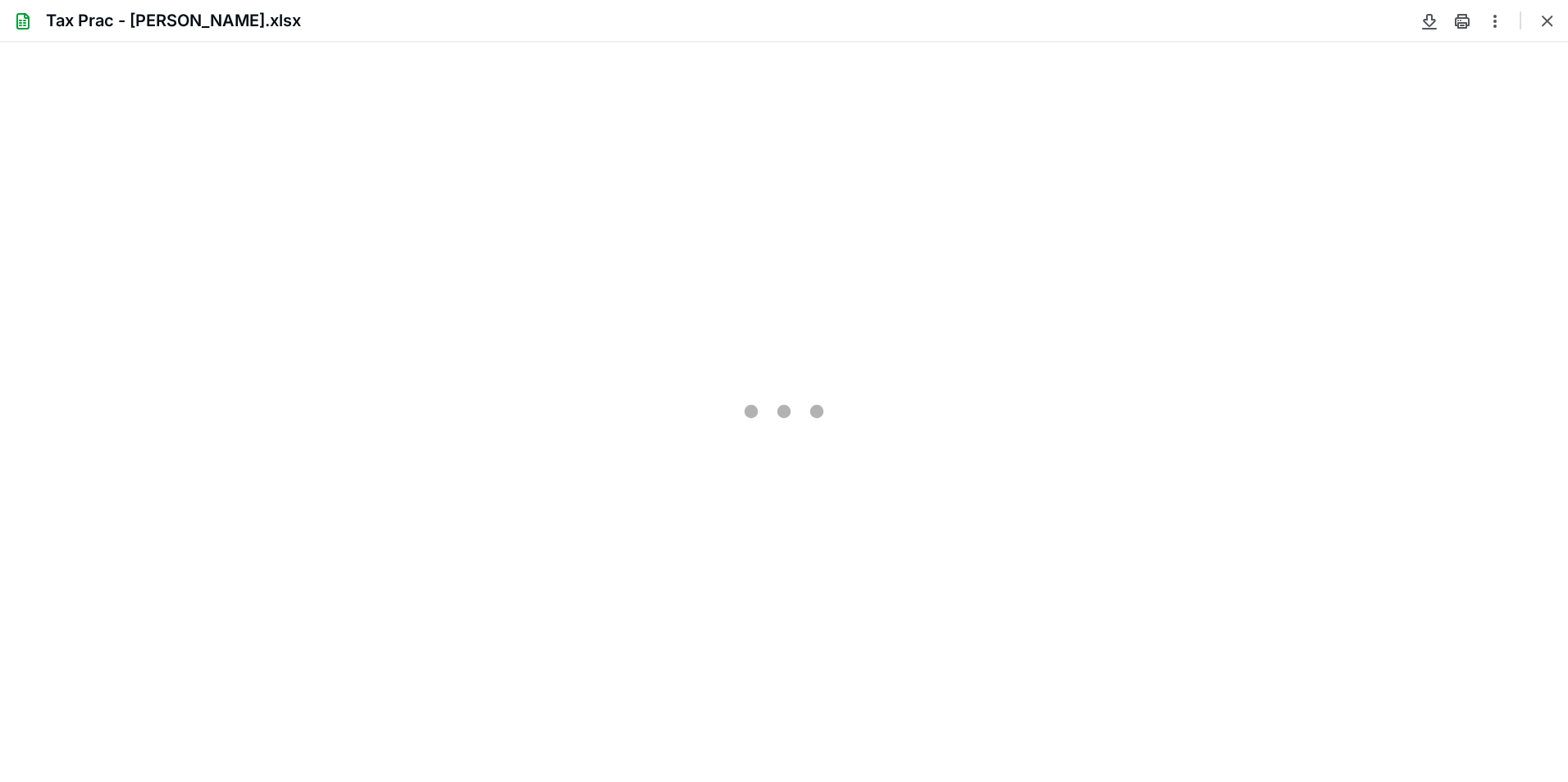 scroll, scrollTop: 0, scrollLeft: 0, axis: both 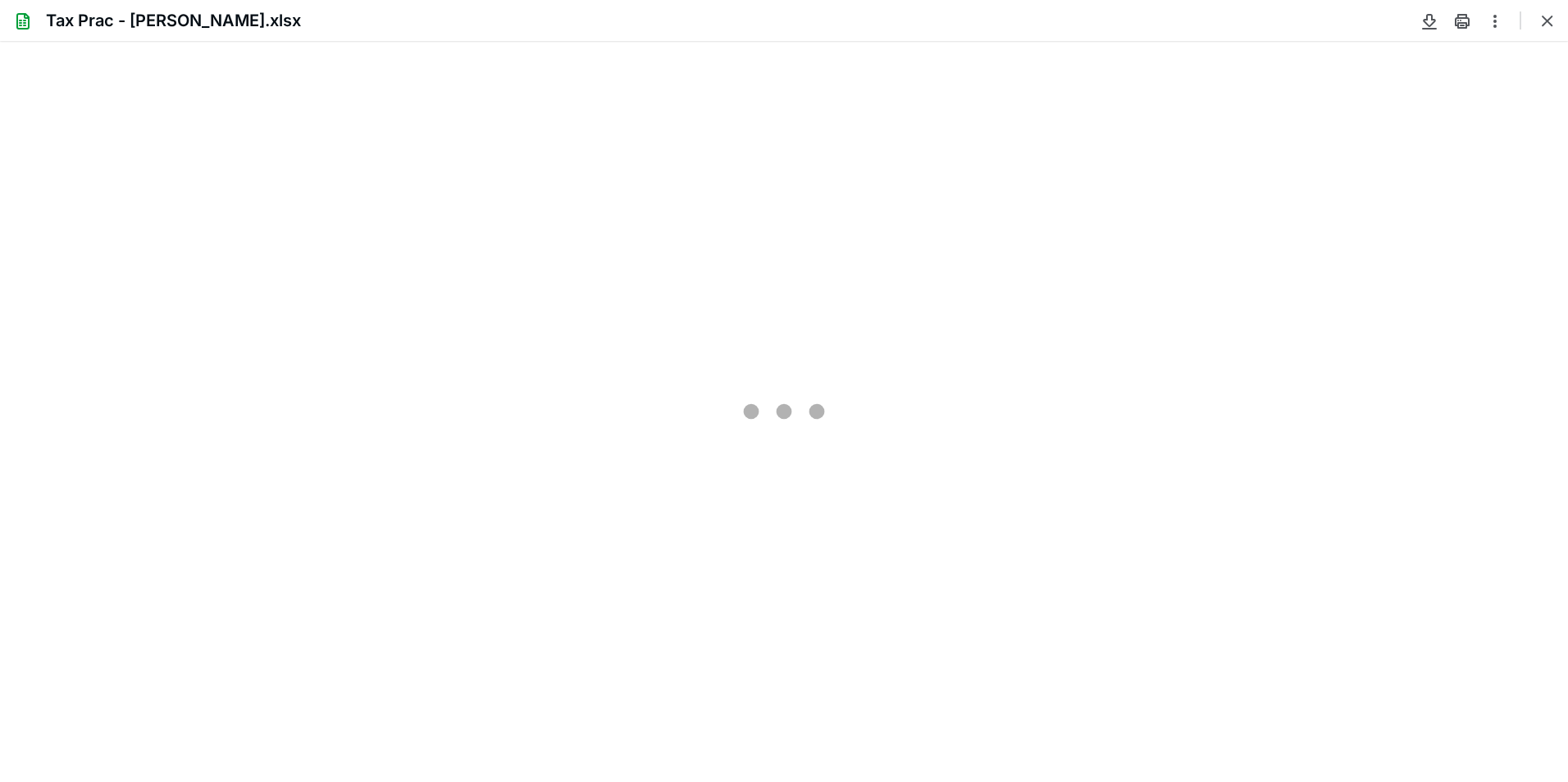 type on "116" 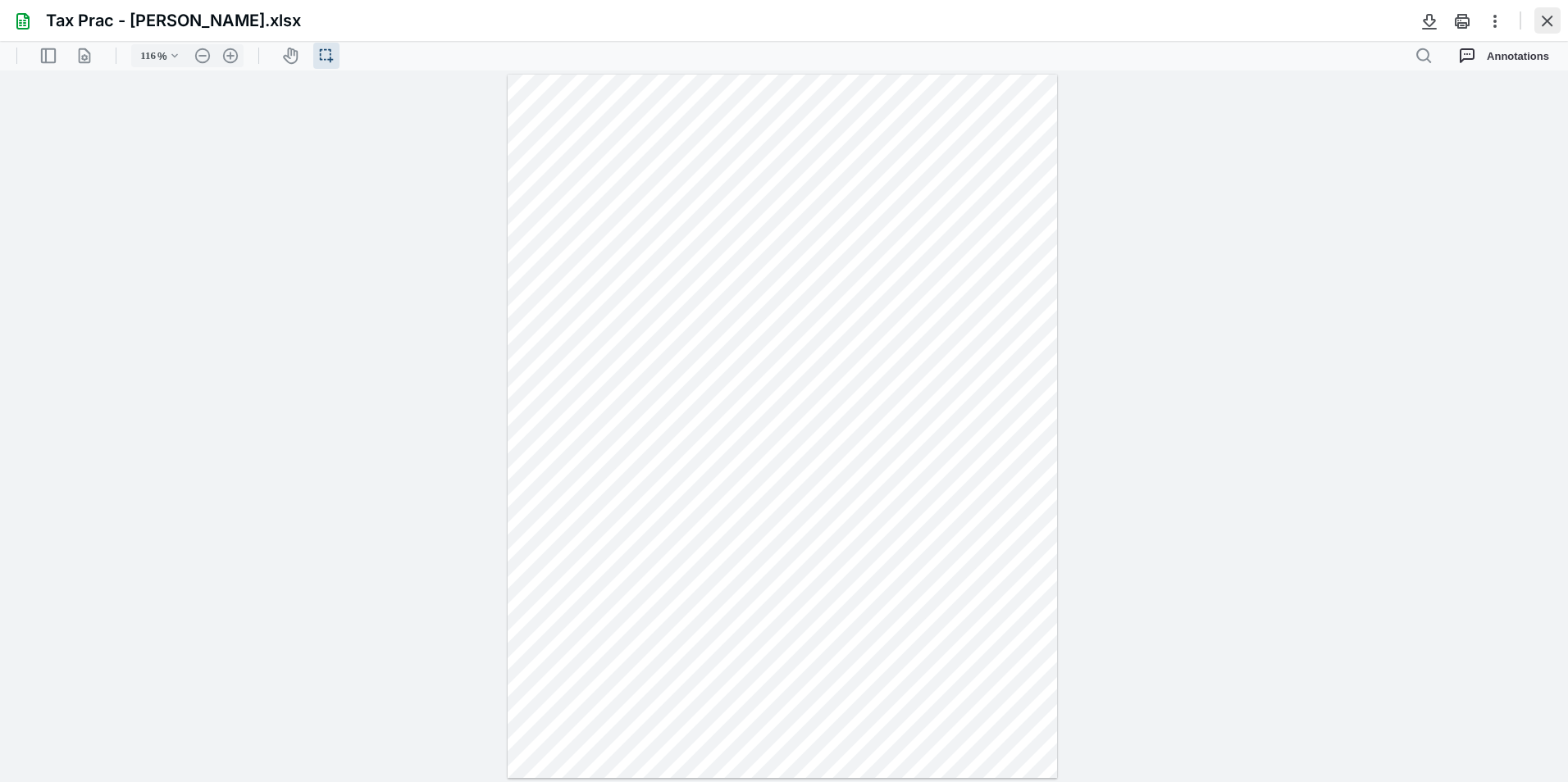 click at bounding box center (1547, 20) 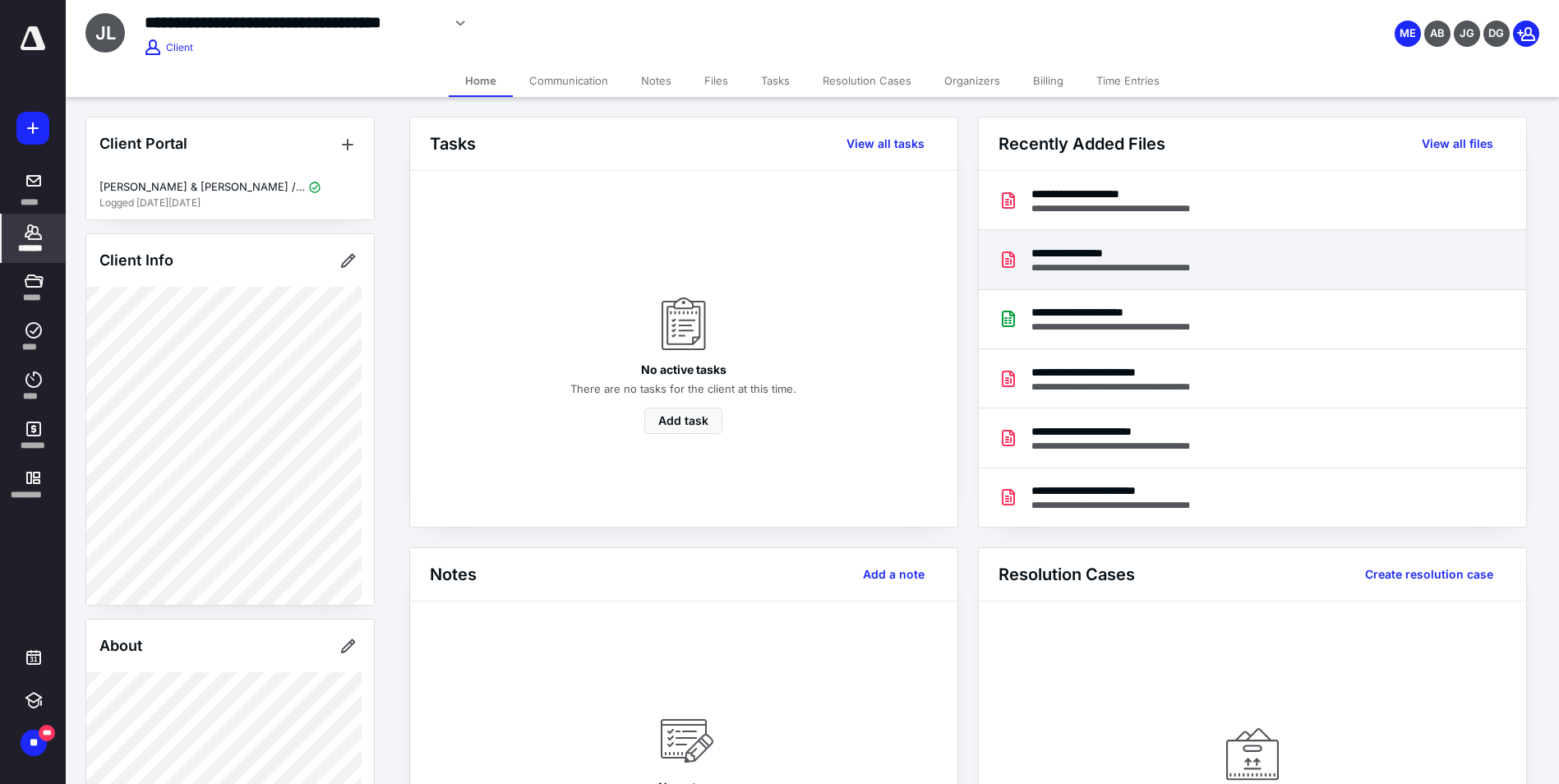 click on "**********" at bounding box center (1252, 260) 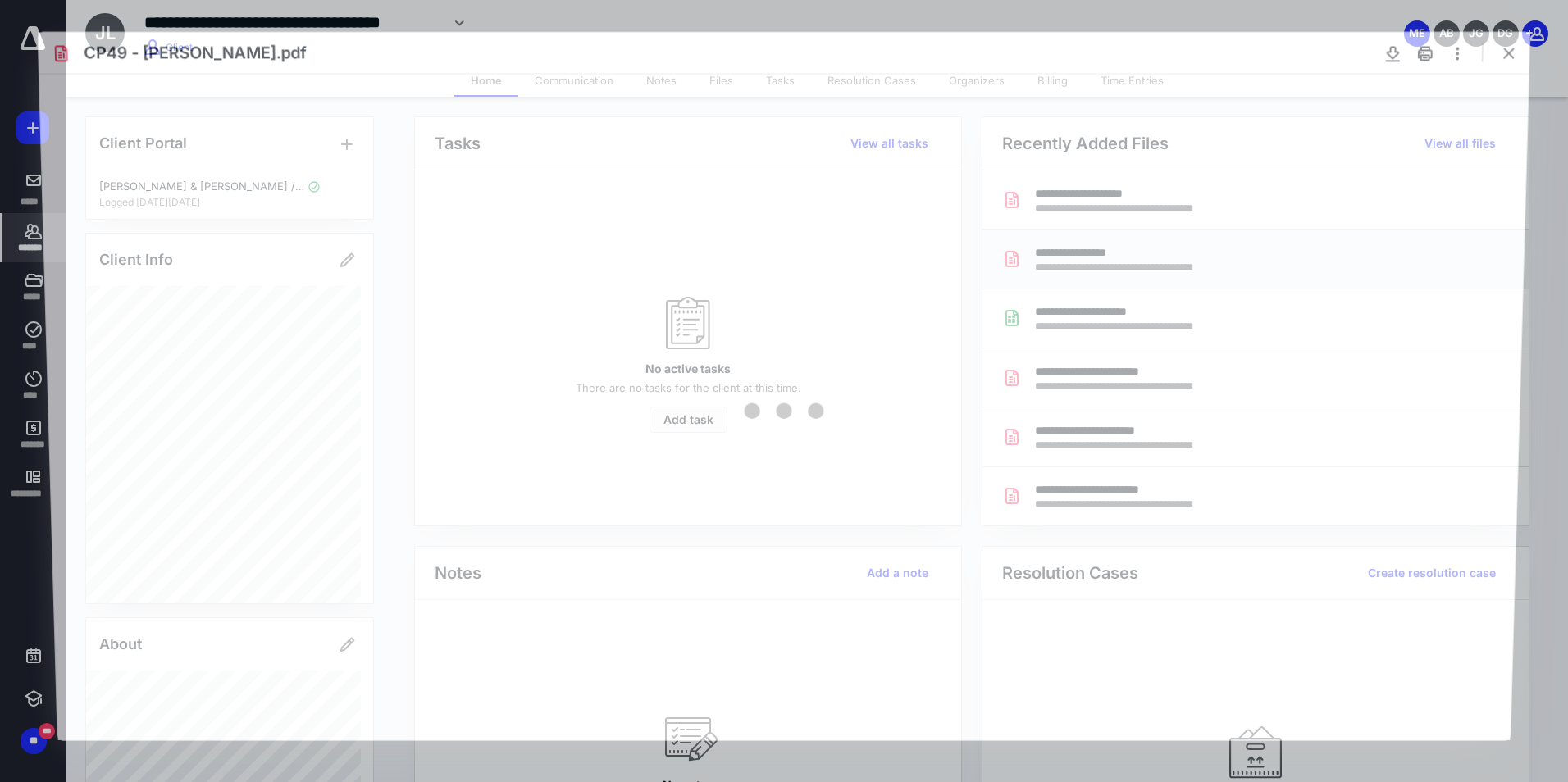 scroll, scrollTop: 0, scrollLeft: 0, axis: both 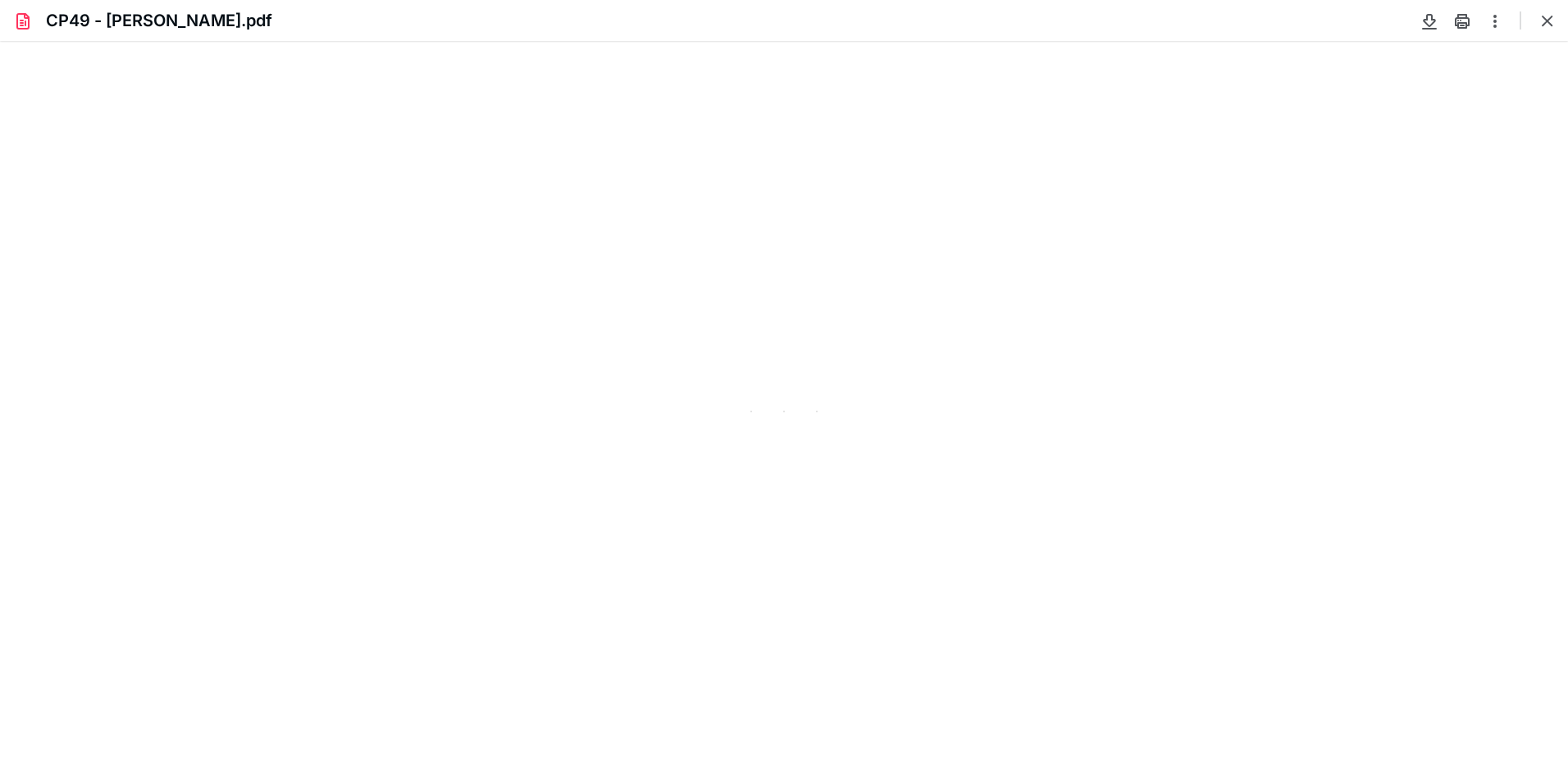 type on "109" 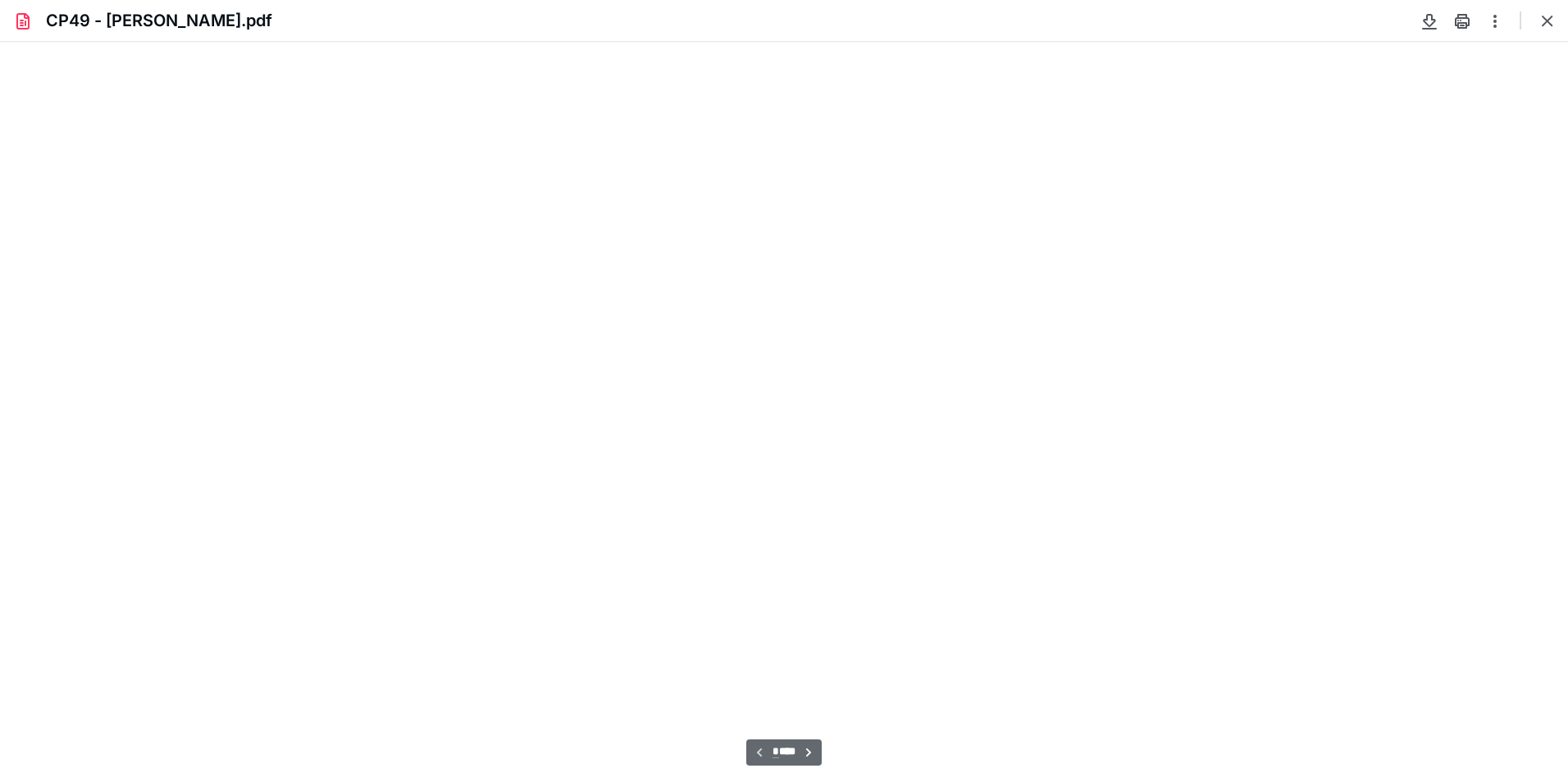 scroll, scrollTop: 33, scrollLeft: 0, axis: vertical 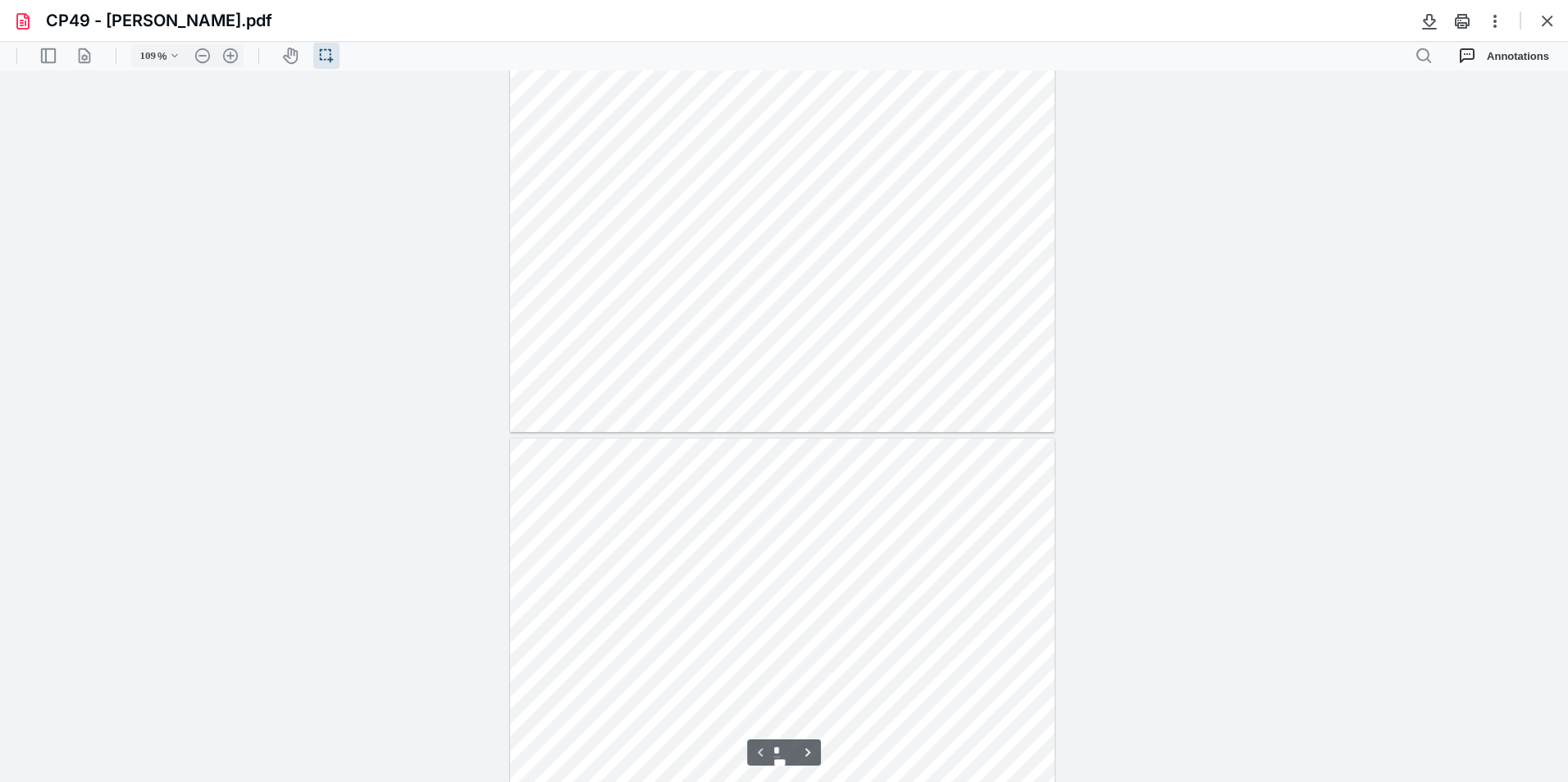 type on "*" 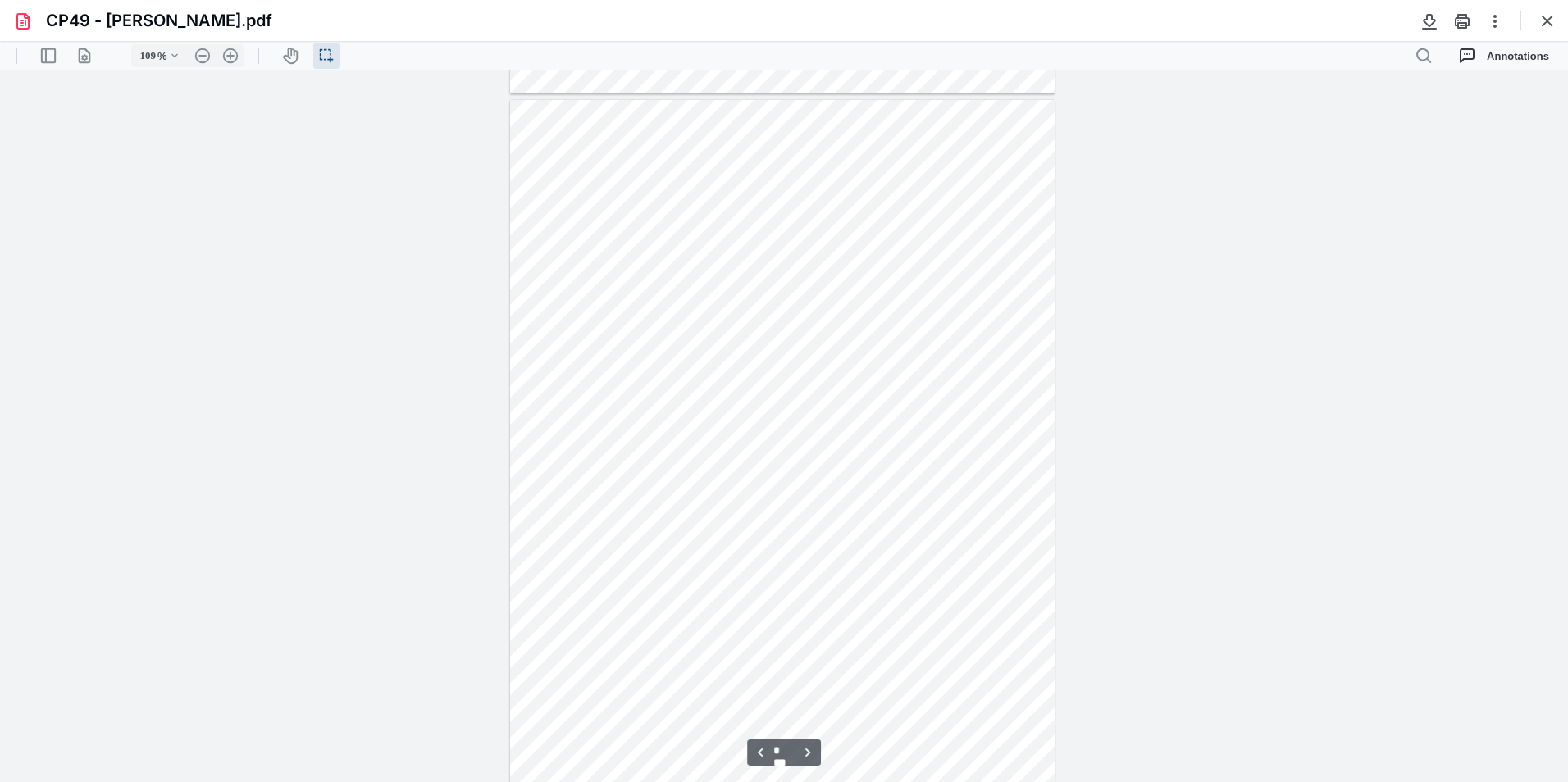 scroll, scrollTop: 689, scrollLeft: 0, axis: vertical 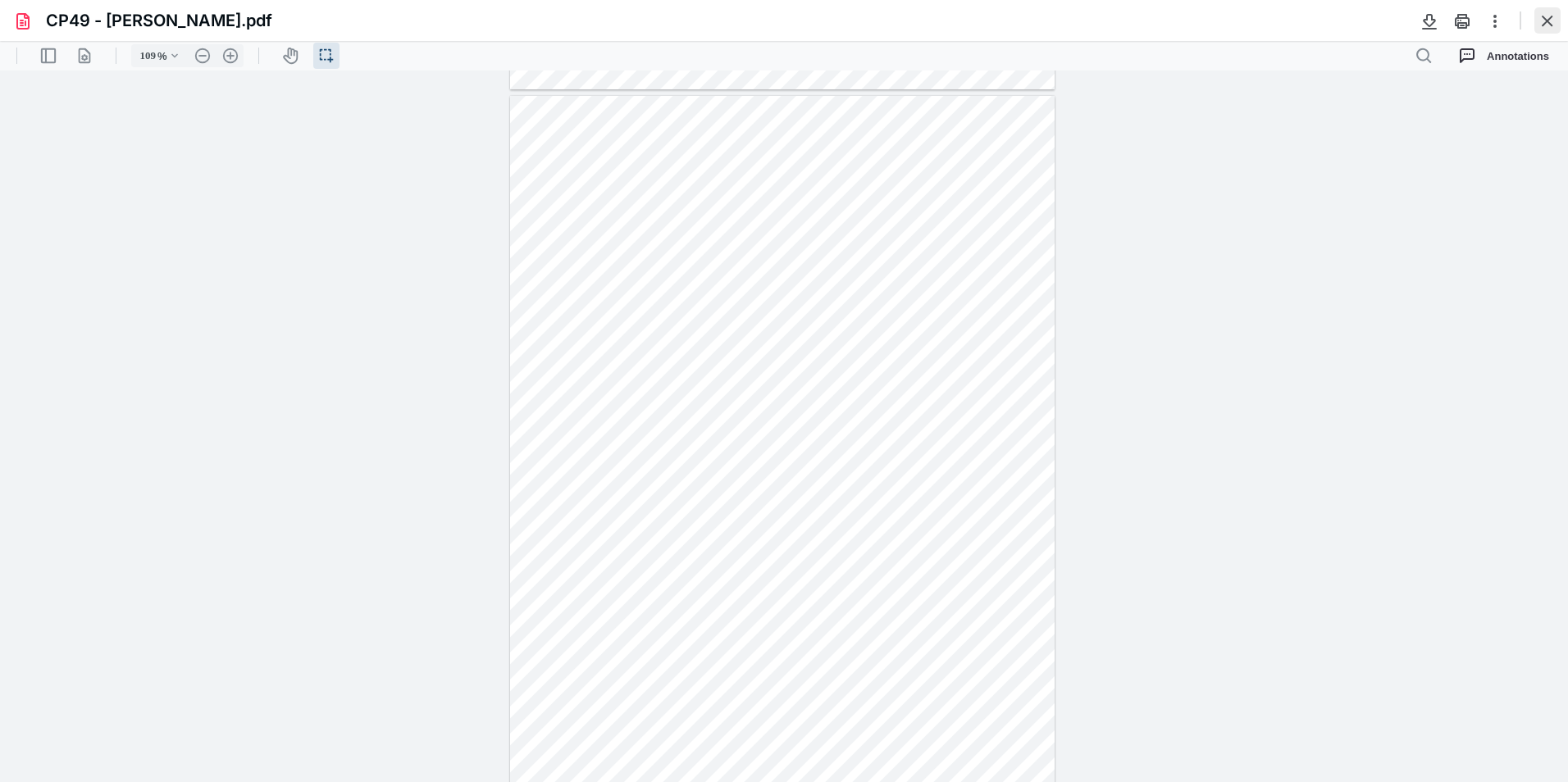 click at bounding box center (1547, 20) 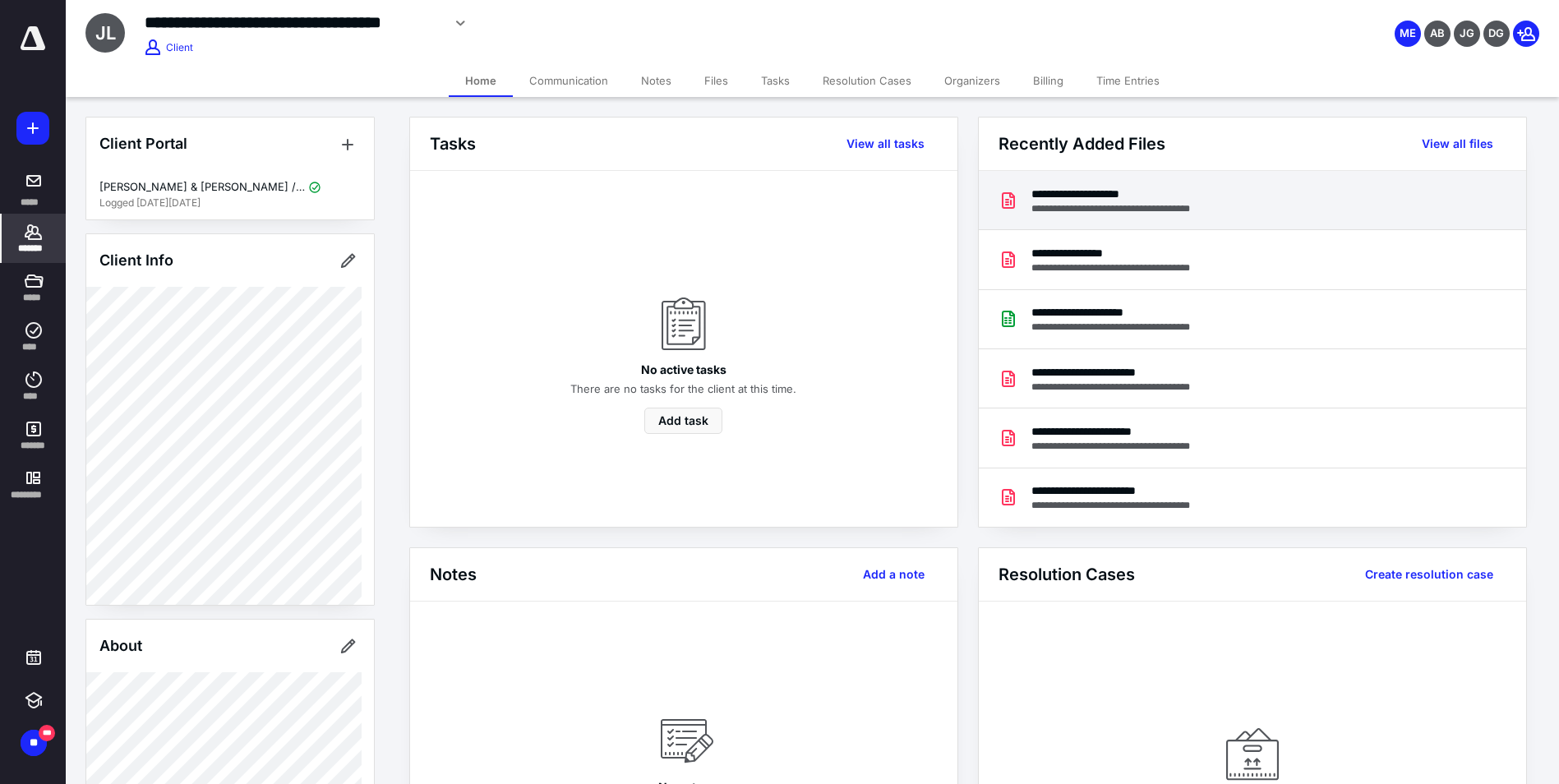 click on "**********" at bounding box center [1252, 201] 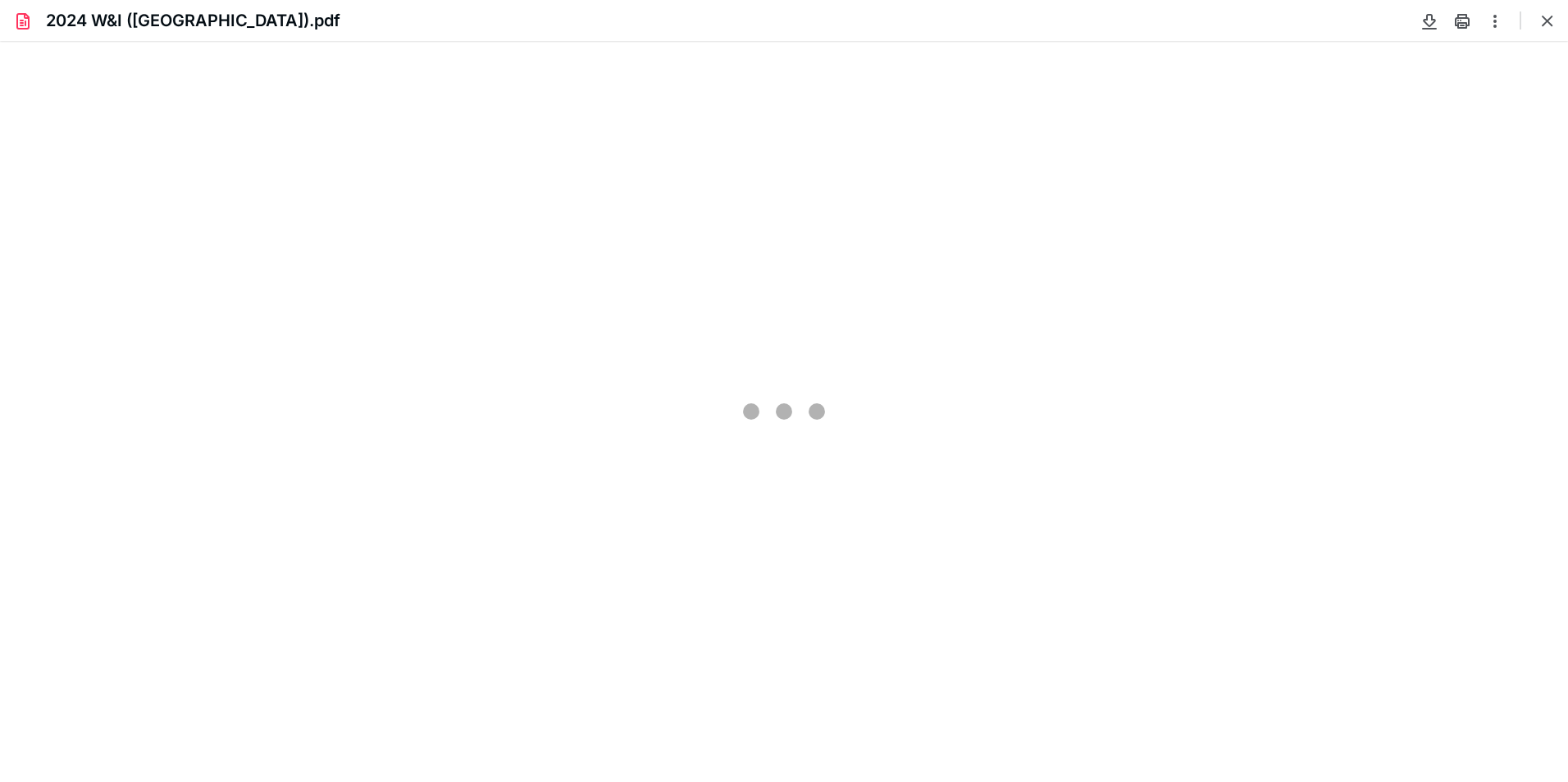 scroll, scrollTop: 0, scrollLeft: 0, axis: both 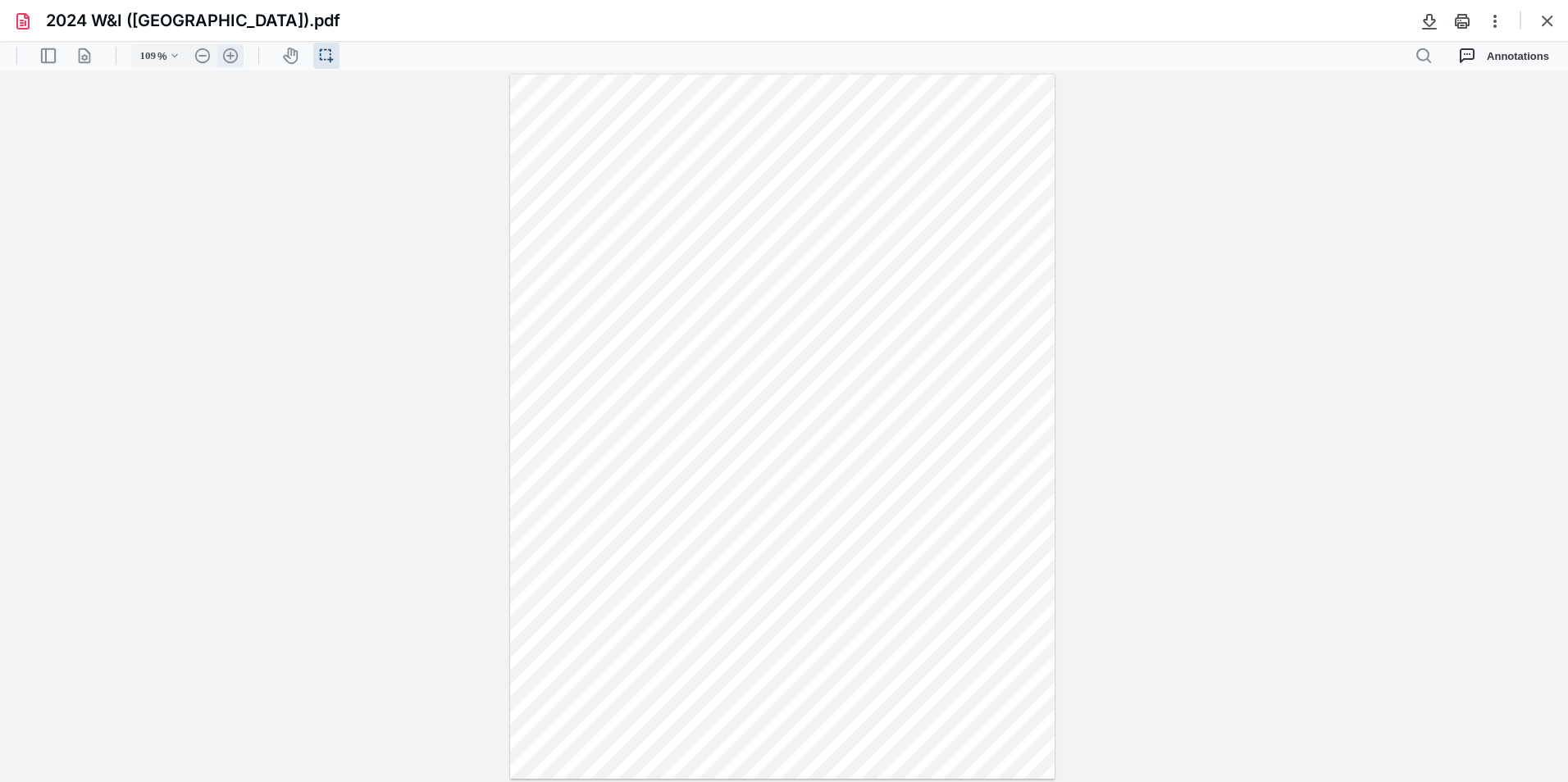 click on ".cls-1{fill:#abb0c4;} icon - header - zoom - in - line" at bounding box center [230, 56] 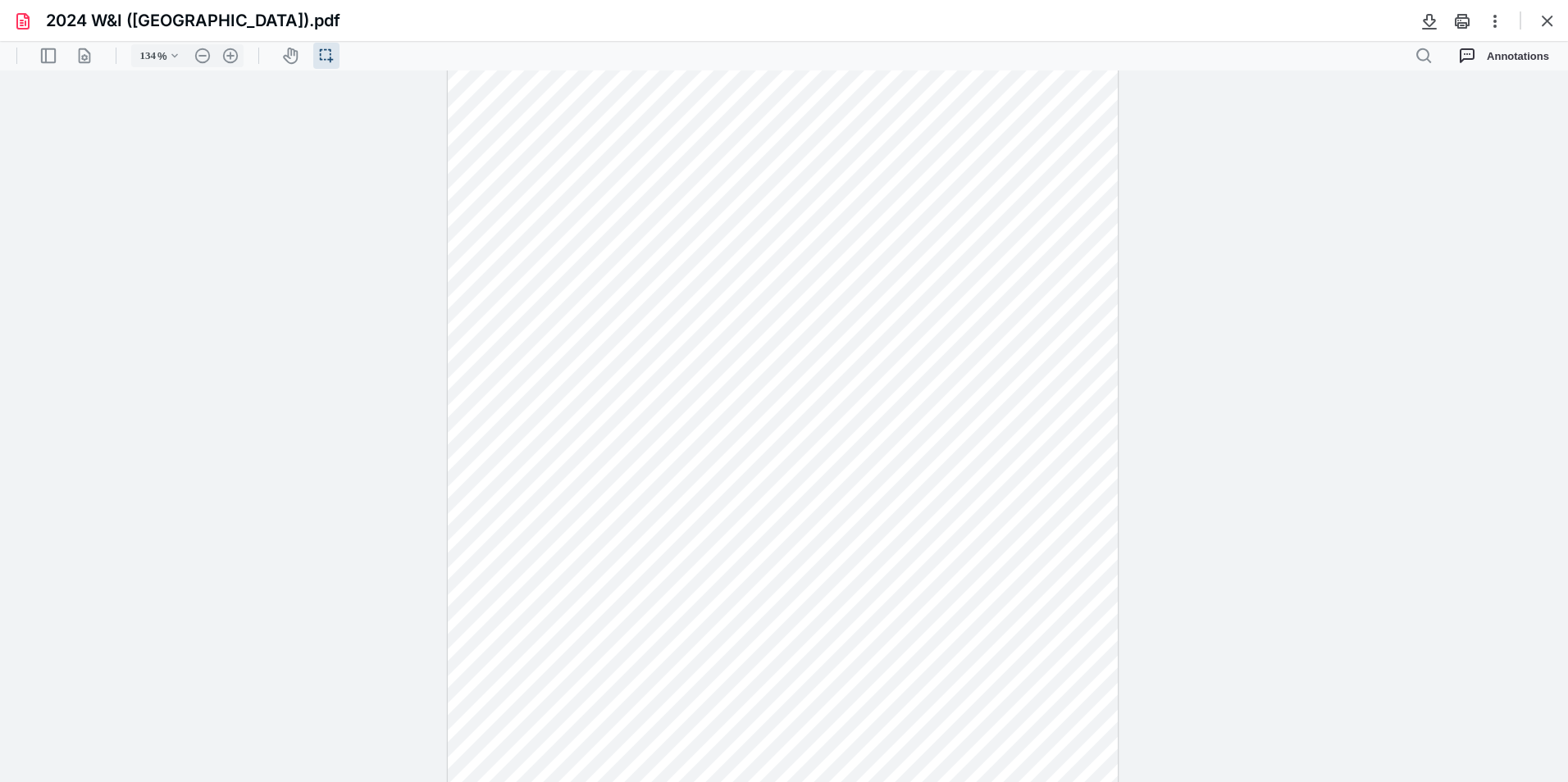 scroll, scrollTop: 0, scrollLeft: 0, axis: both 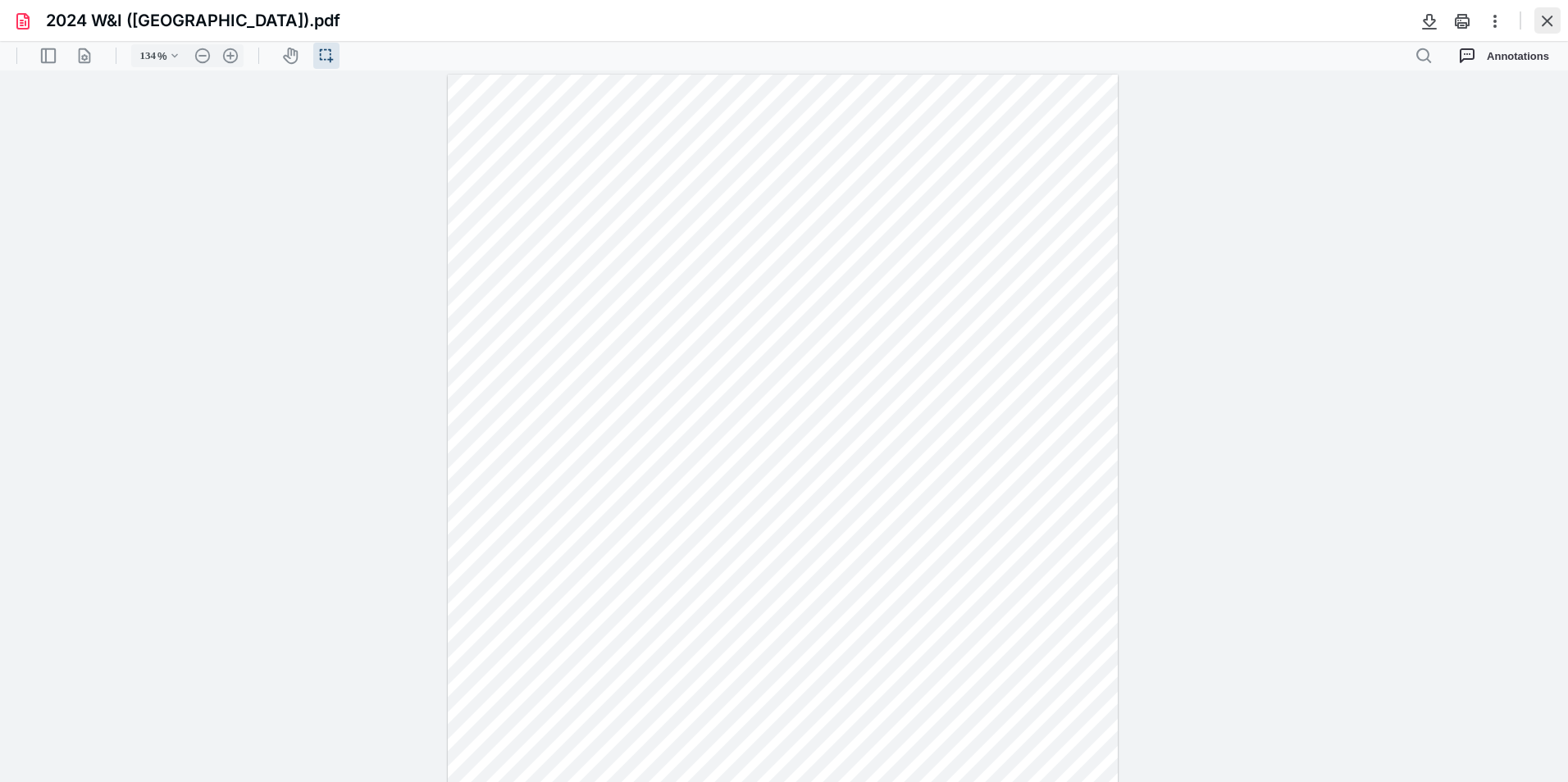 click at bounding box center [1547, 20] 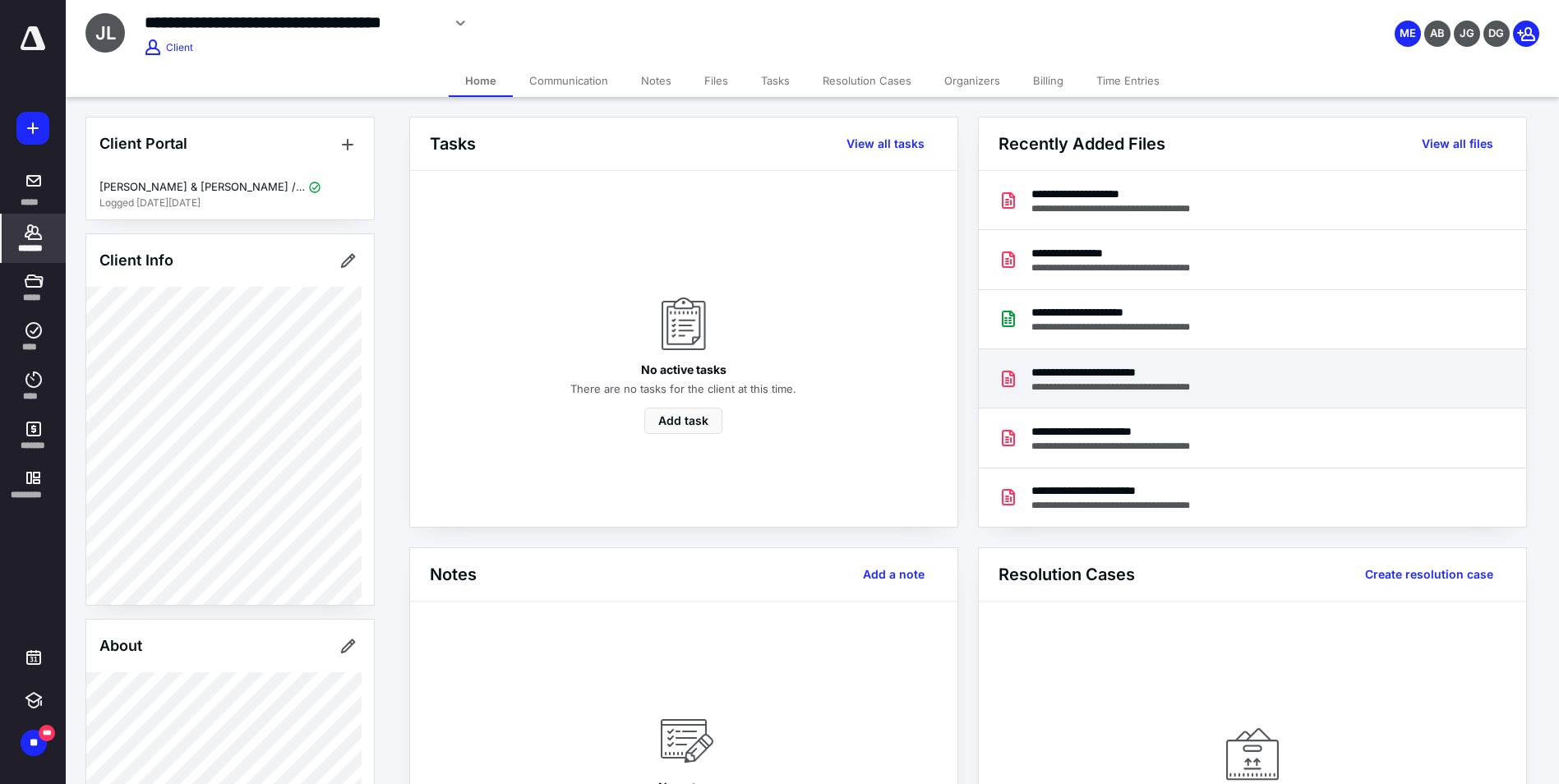 click on "**********" at bounding box center [1128, 372] 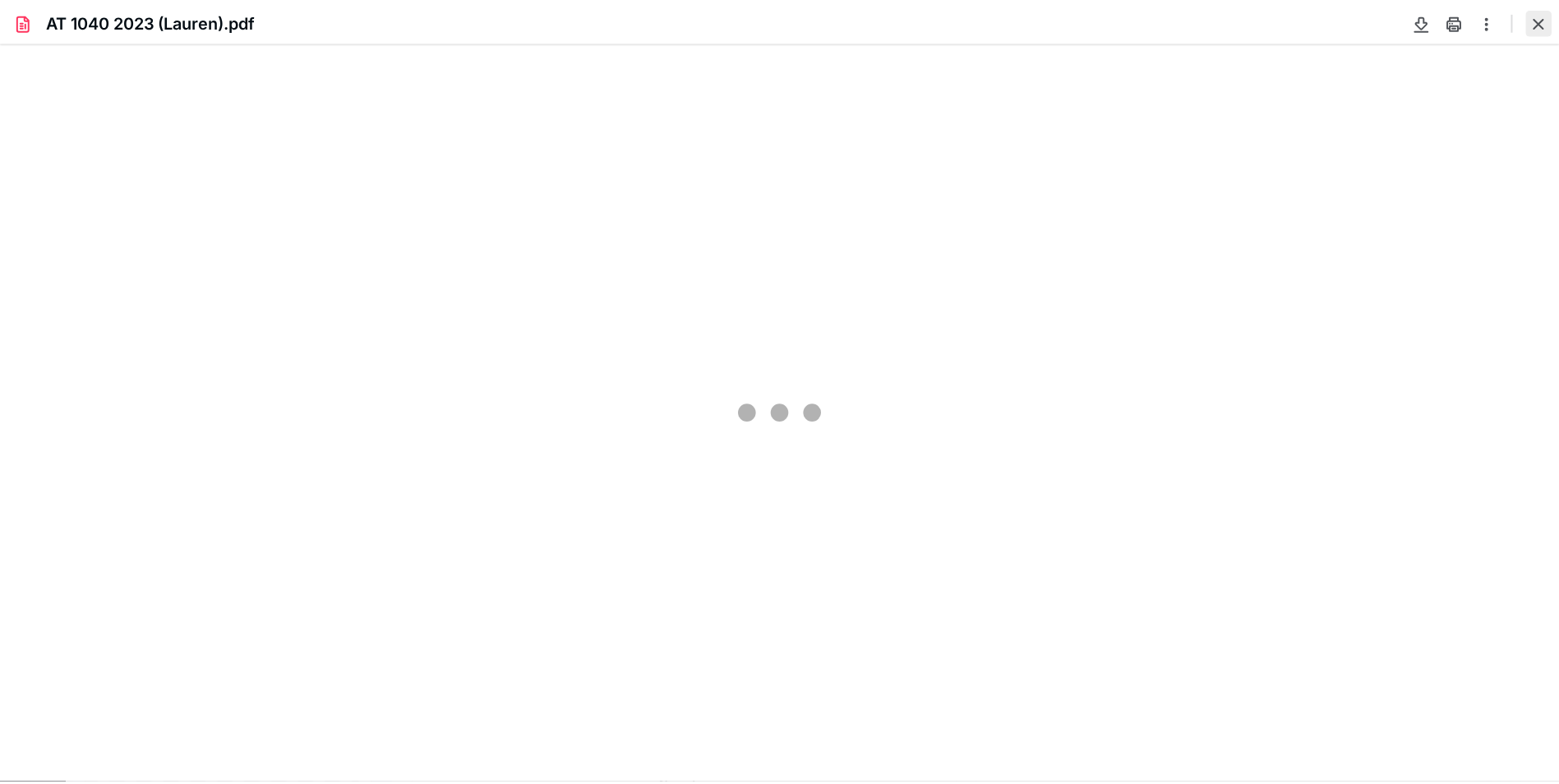 scroll, scrollTop: 0, scrollLeft: 0, axis: both 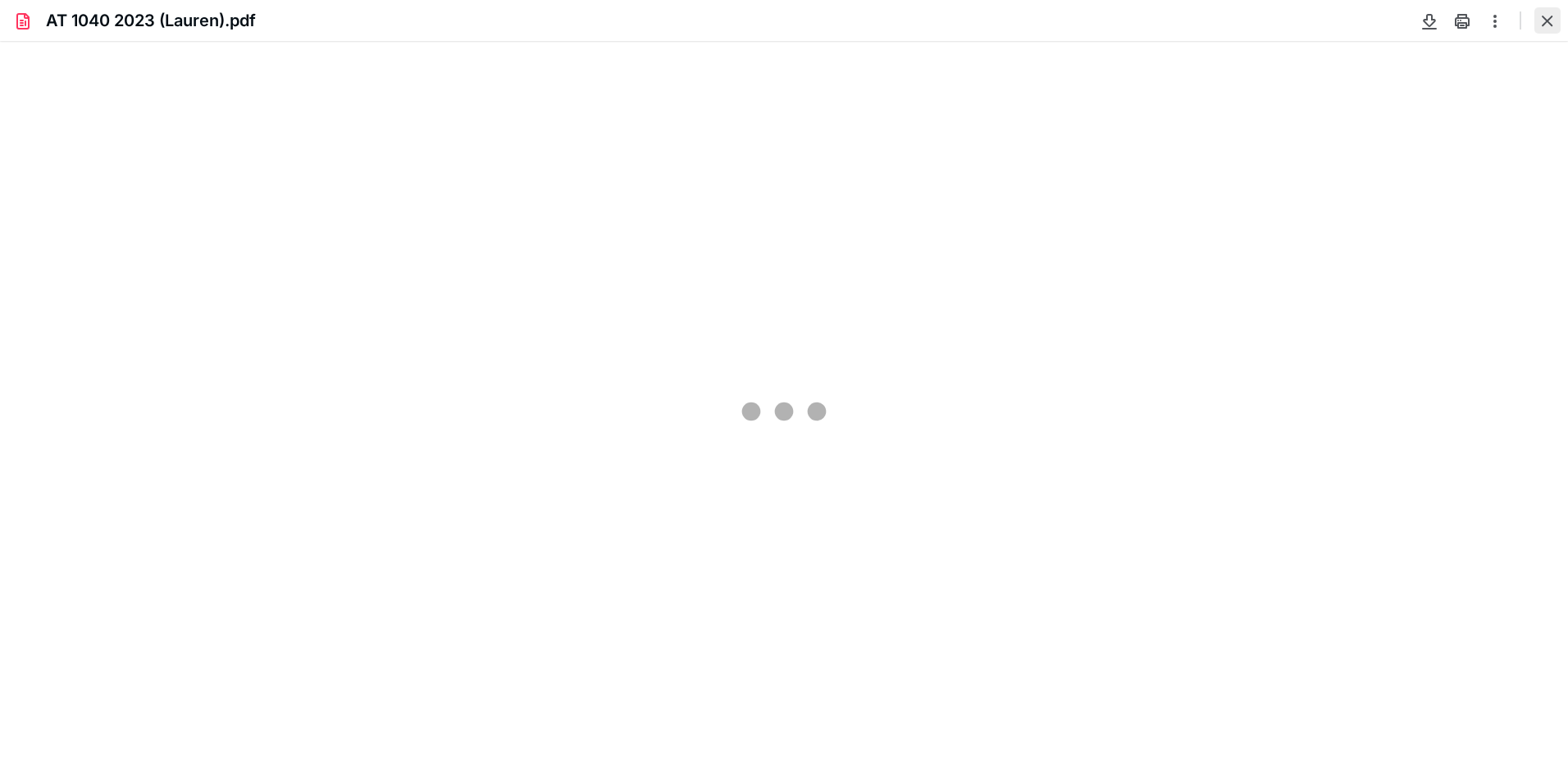 type on "109" 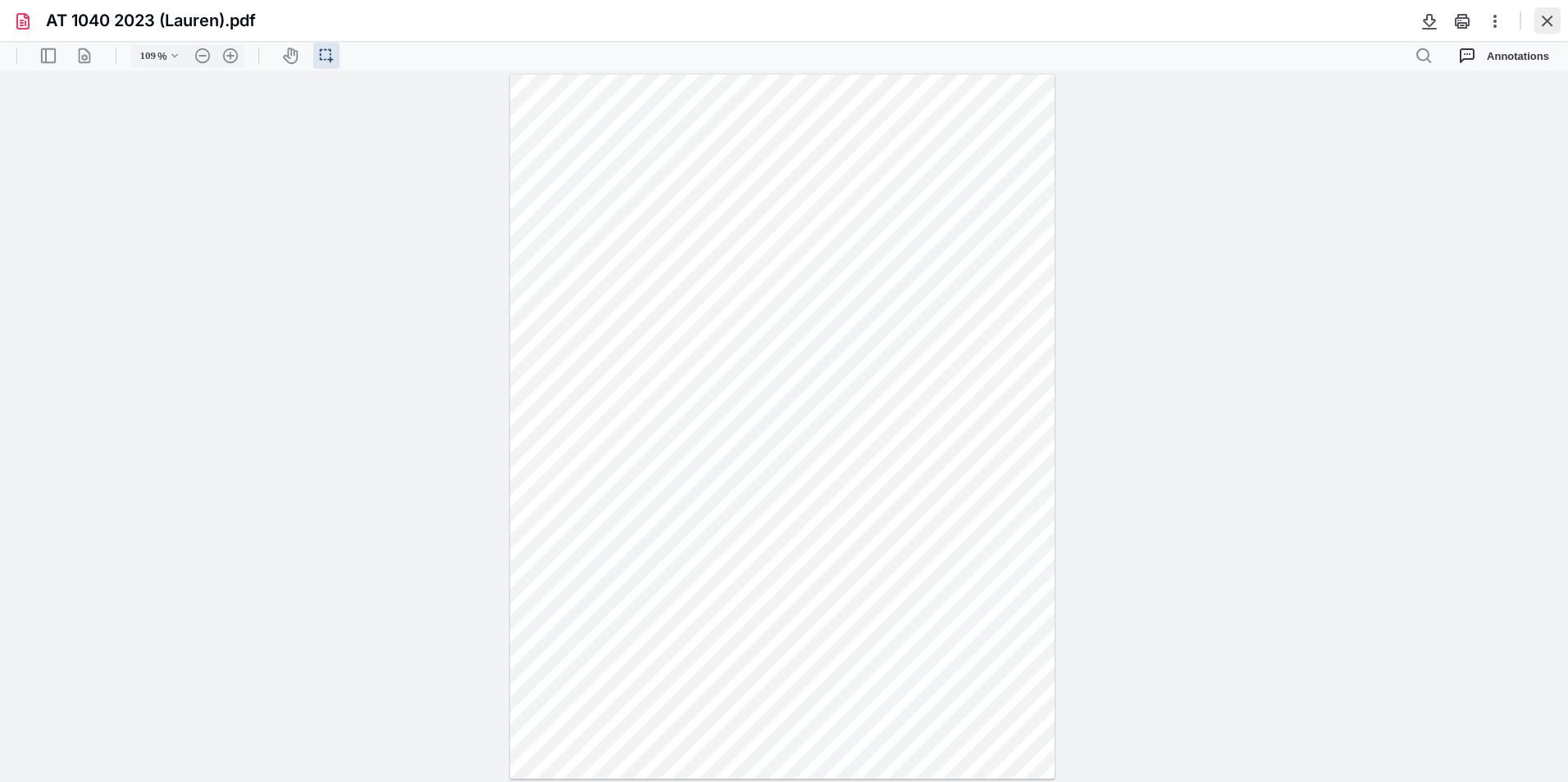 click at bounding box center [1547, 20] 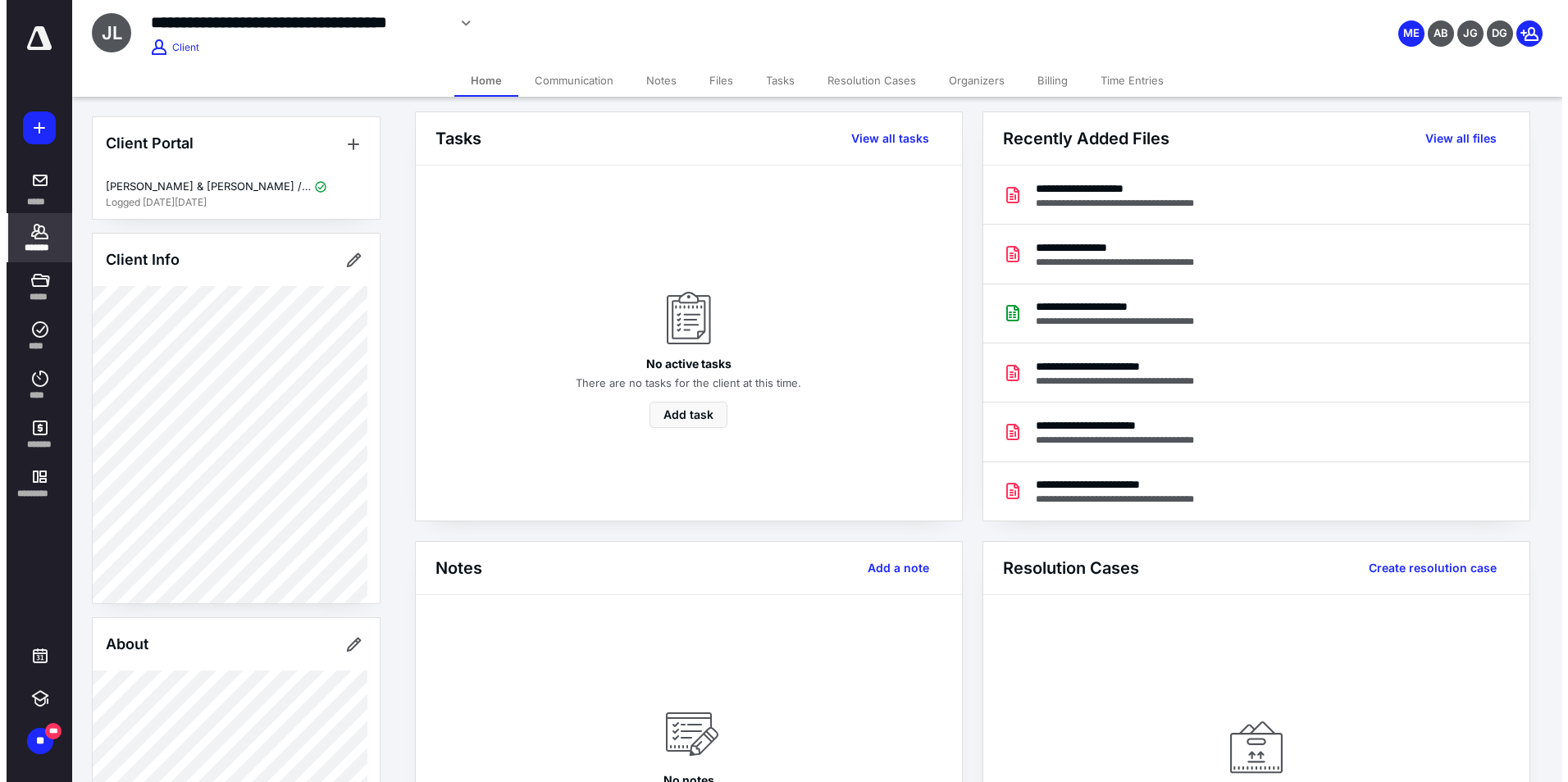 scroll, scrollTop: 0, scrollLeft: 0, axis: both 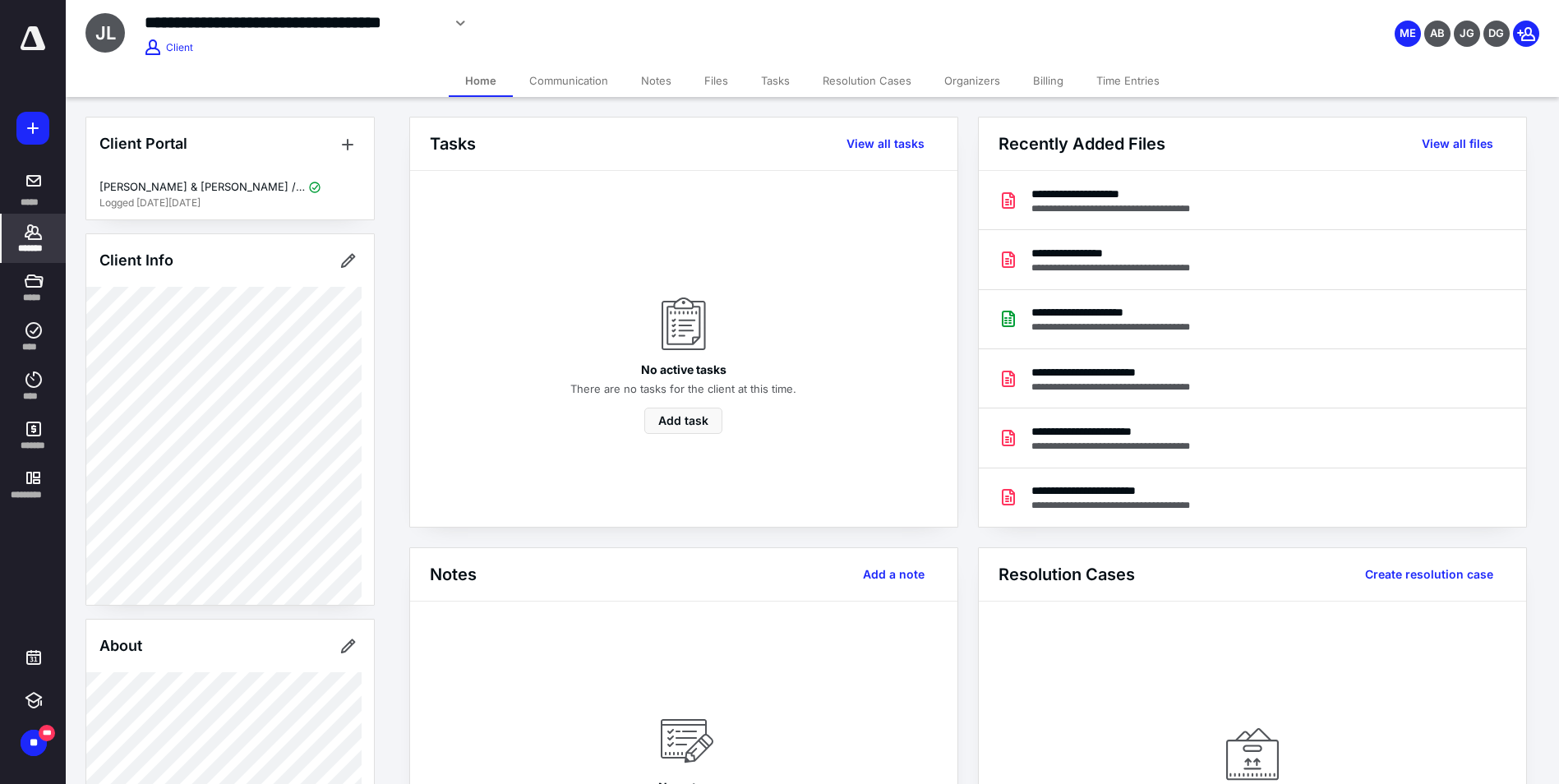 click on "*******" at bounding box center (34, 238) 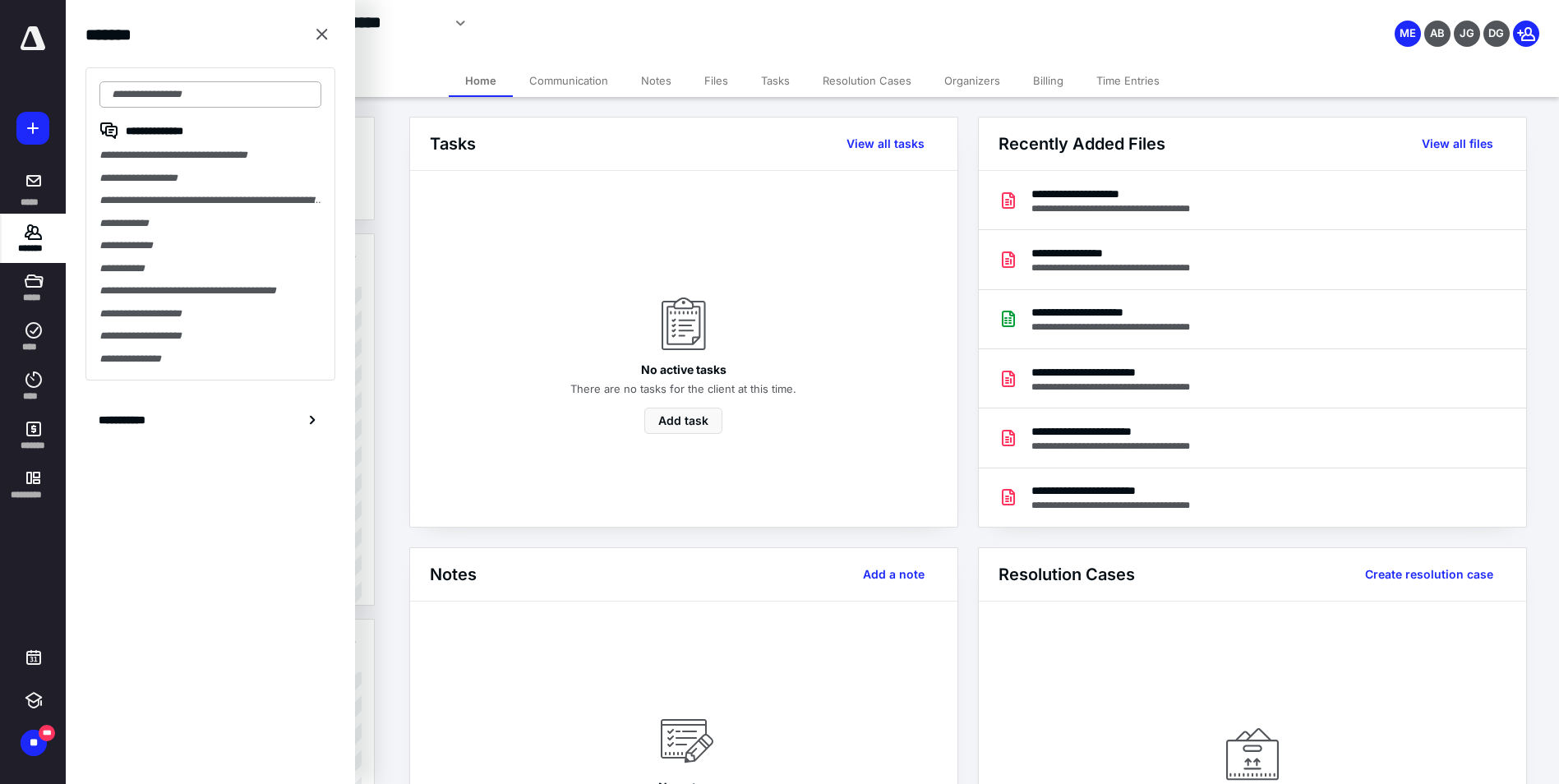 click at bounding box center [210, 95] 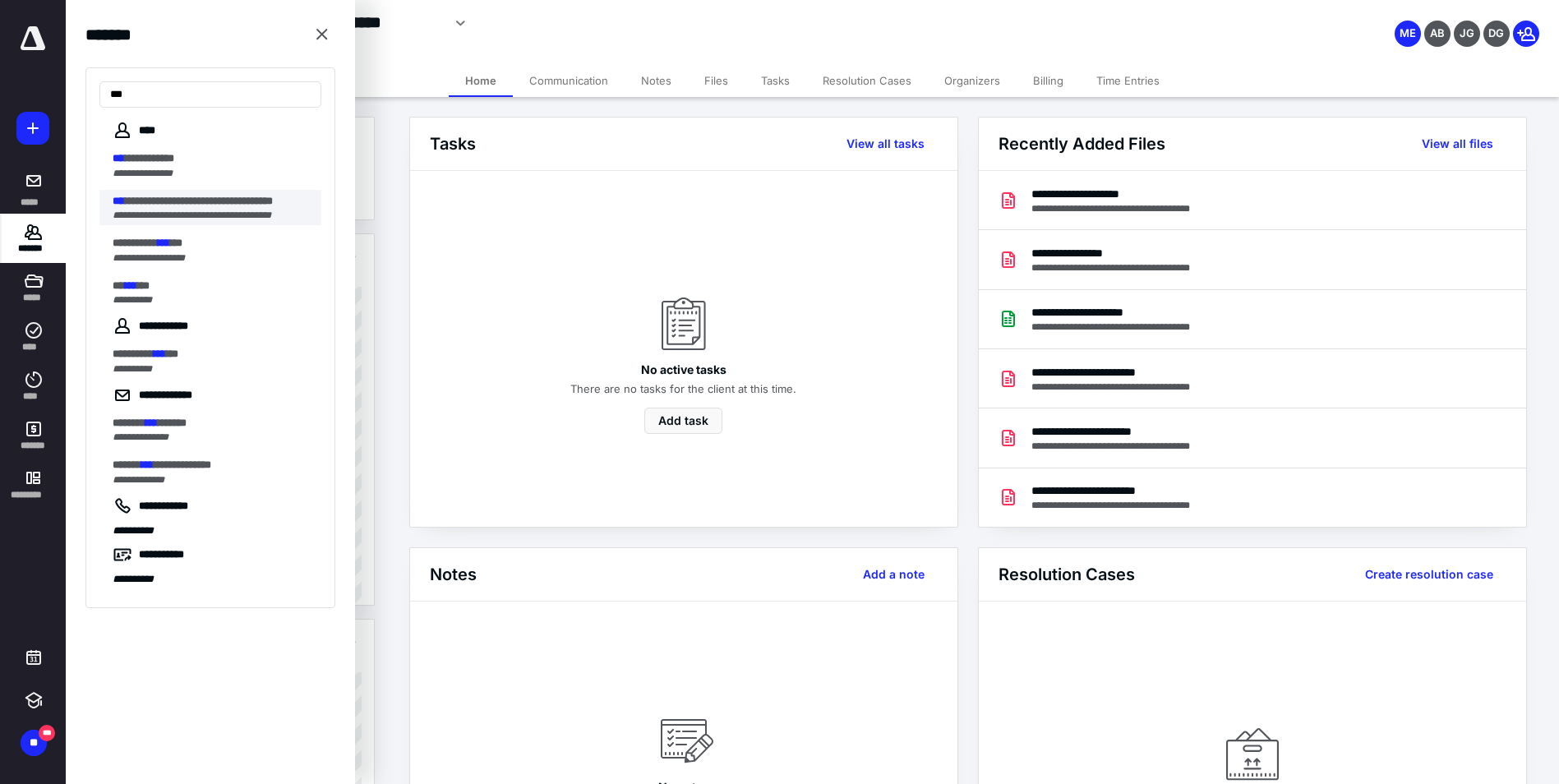 type on "***" 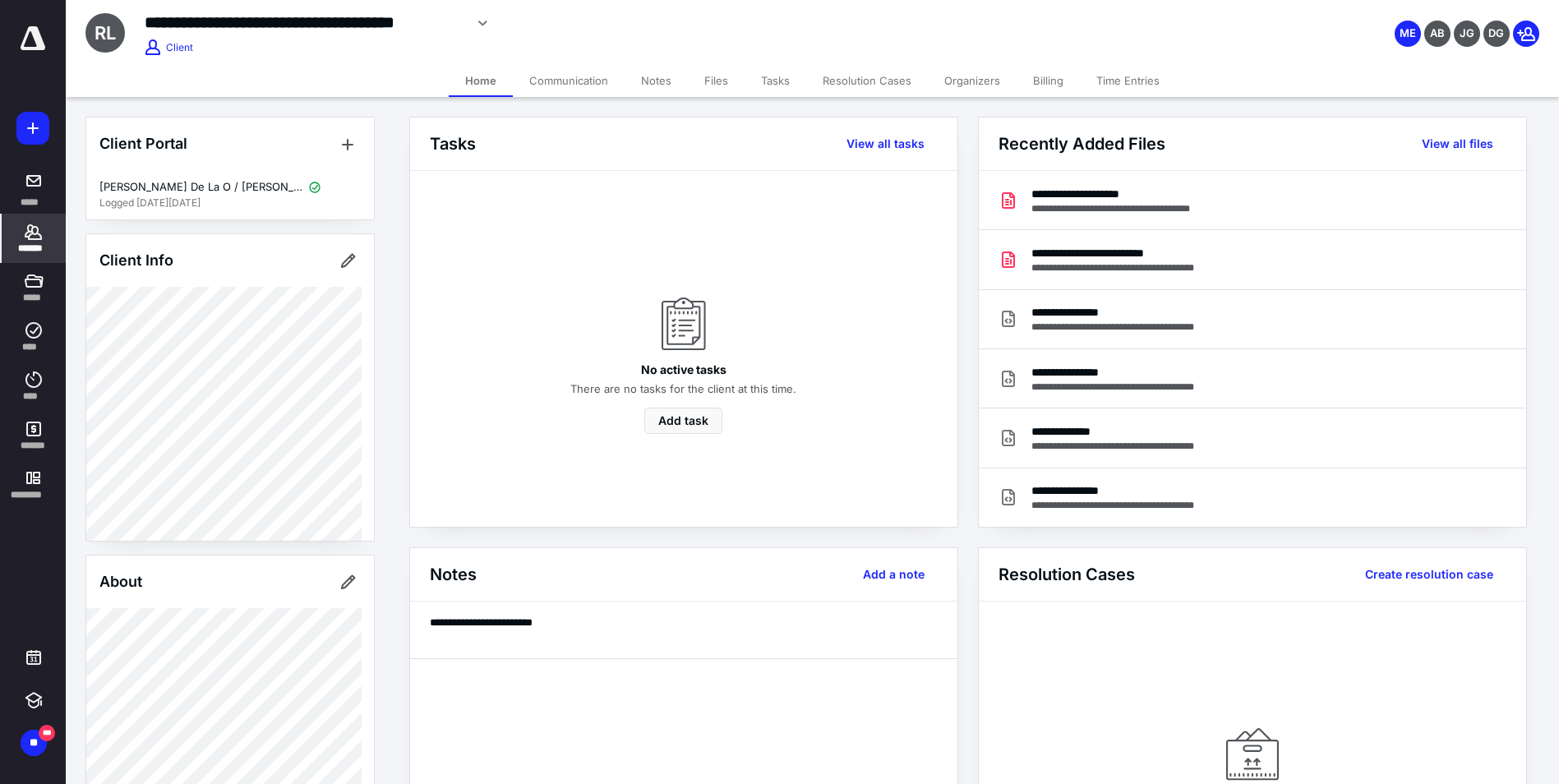 click on "*******" at bounding box center (34, 248) 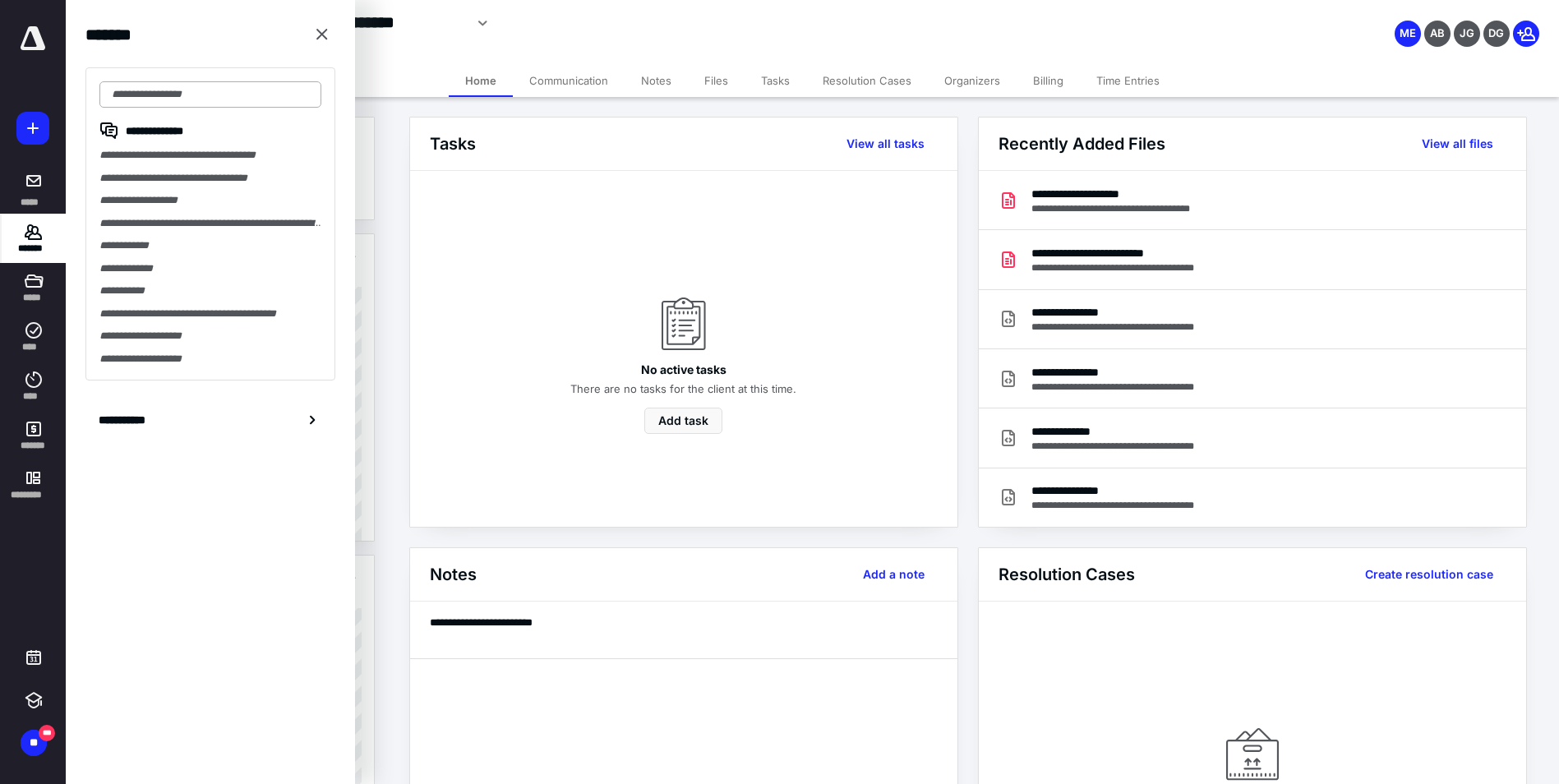 click at bounding box center [210, 95] 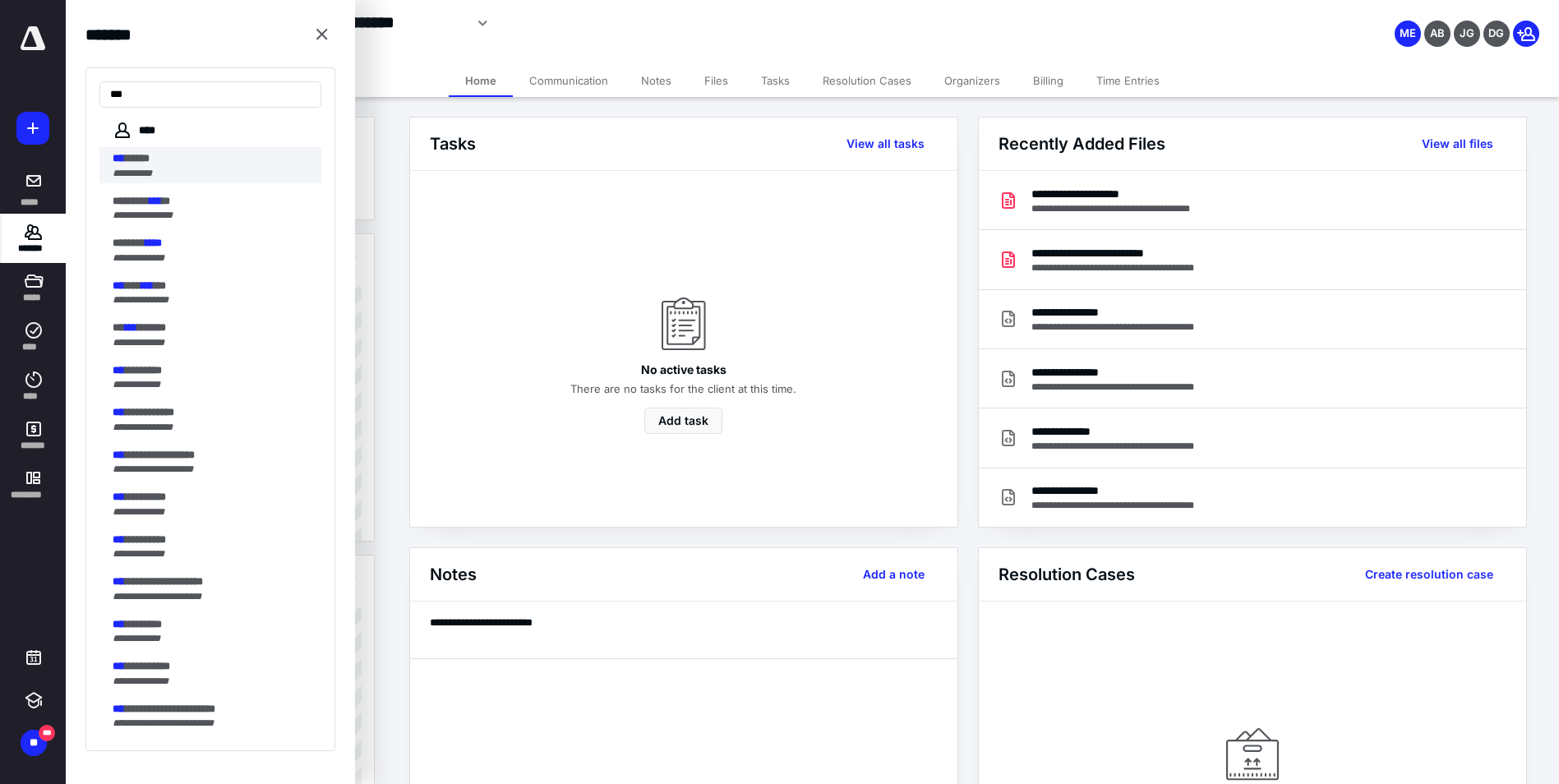 type on "***" 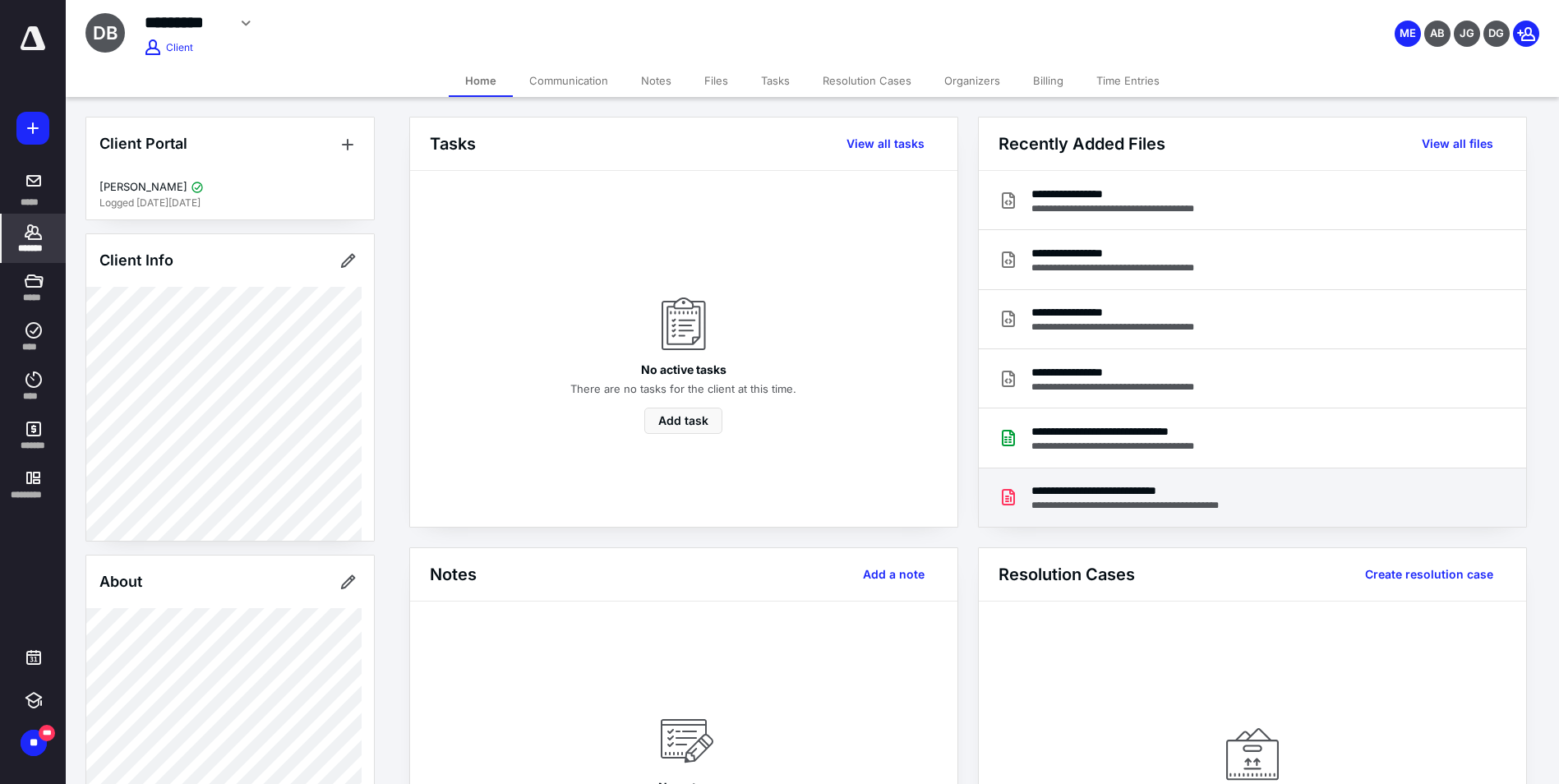 click on "**********" at bounding box center [1252, 497] 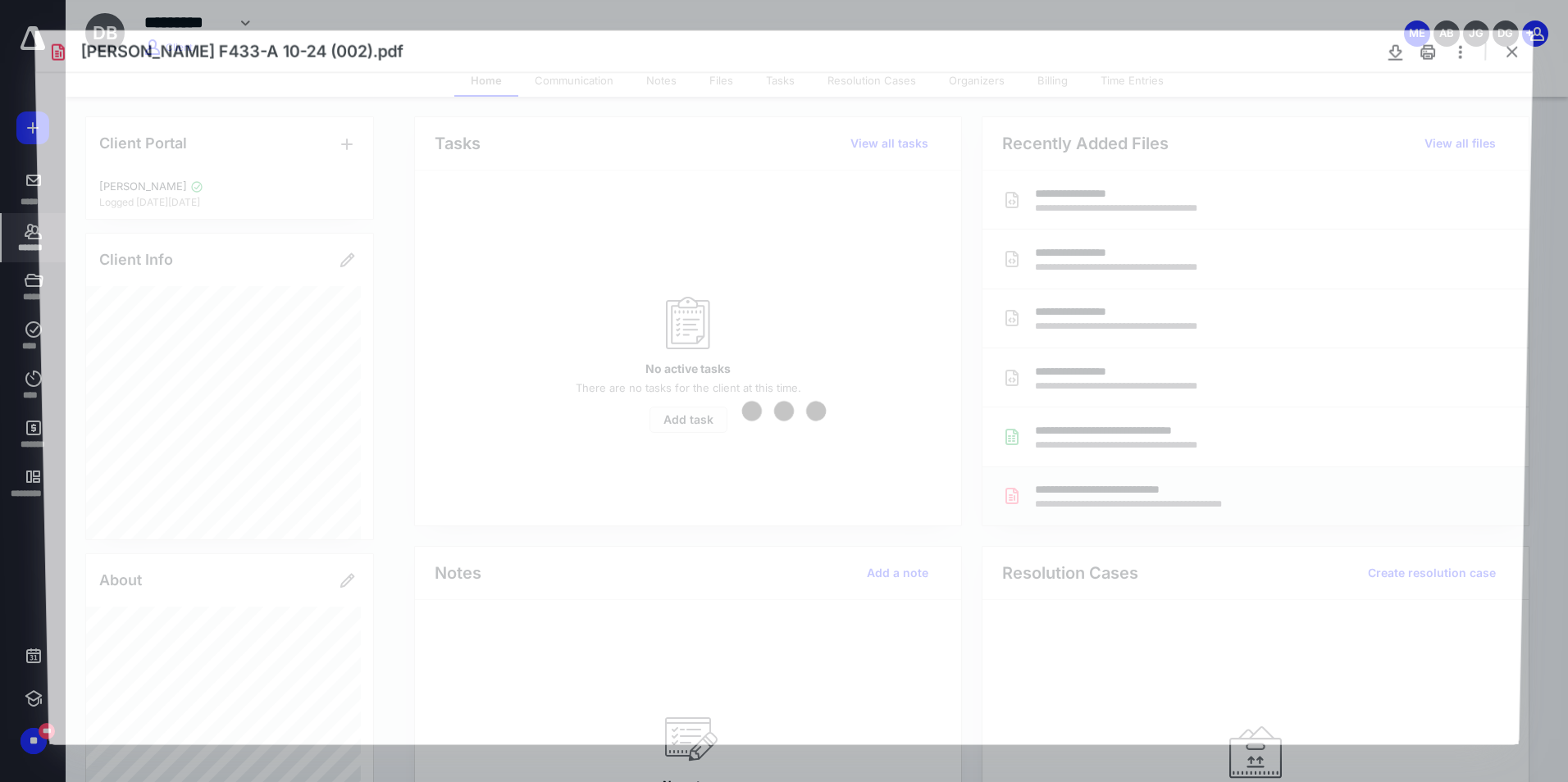 scroll, scrollTop: 0, scrollLeft: 0, axis: both 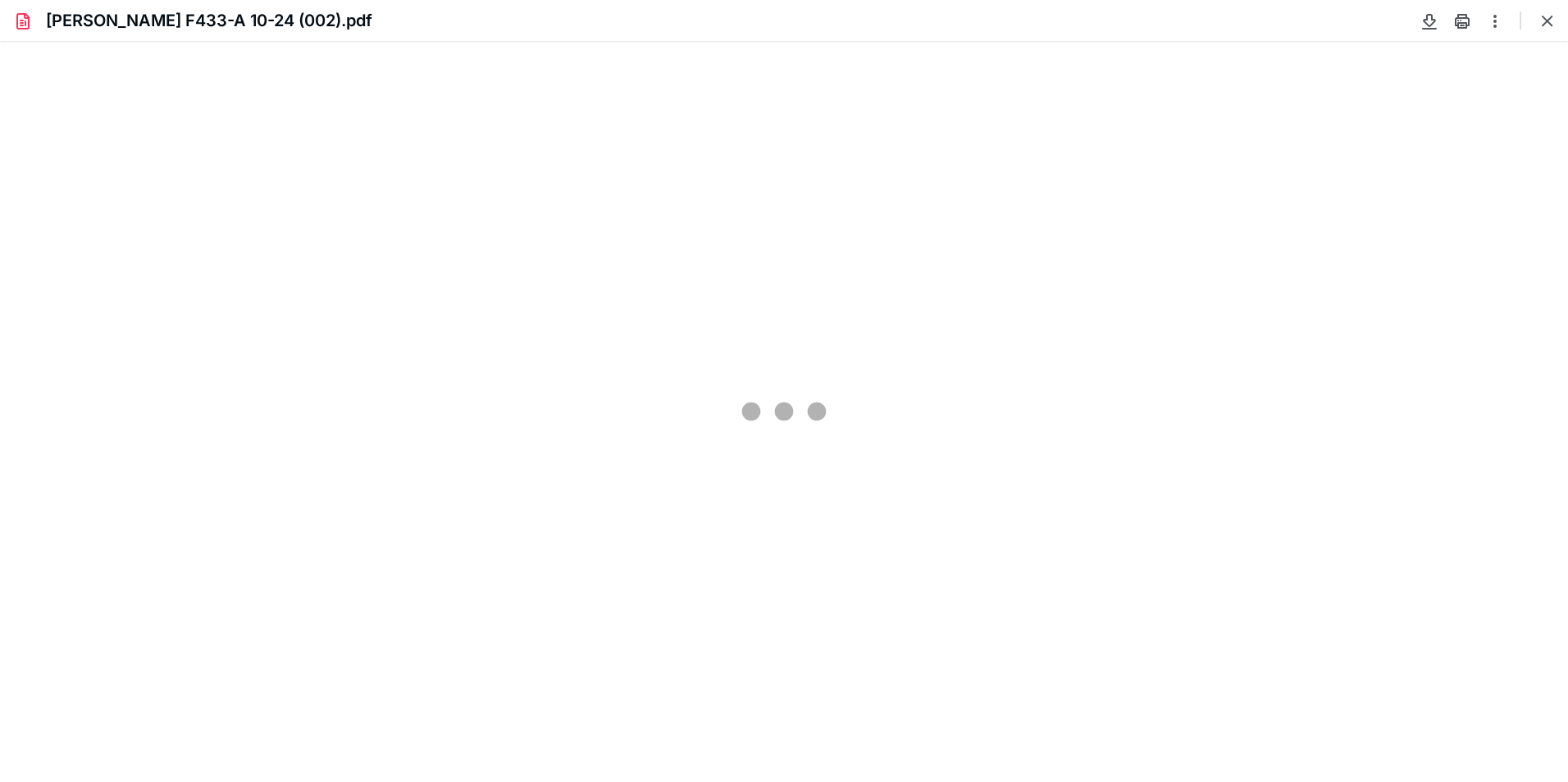 type on "109" 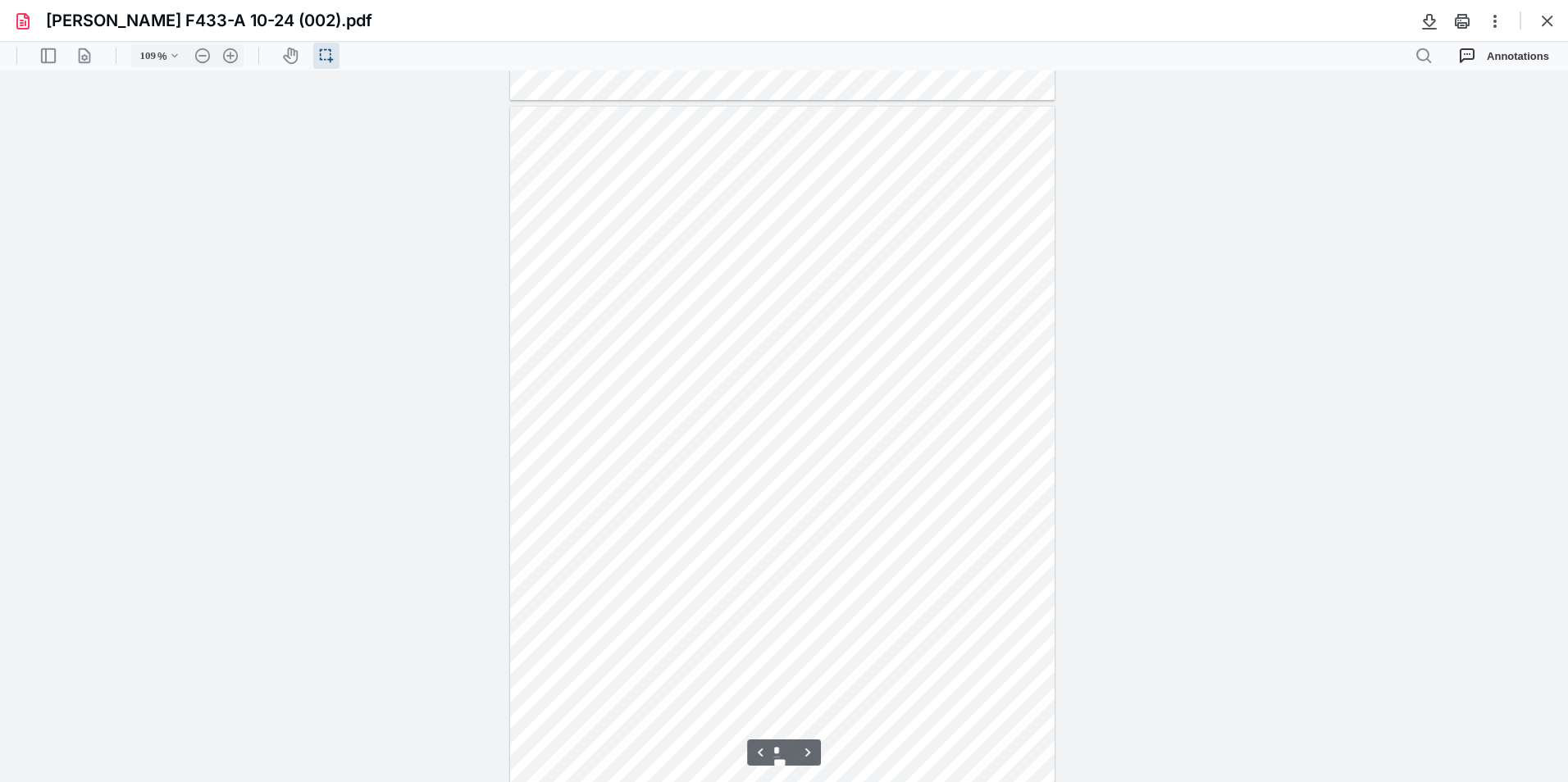 scroll, scrollTop: 852, scrollLeft: 0, axis: vertical 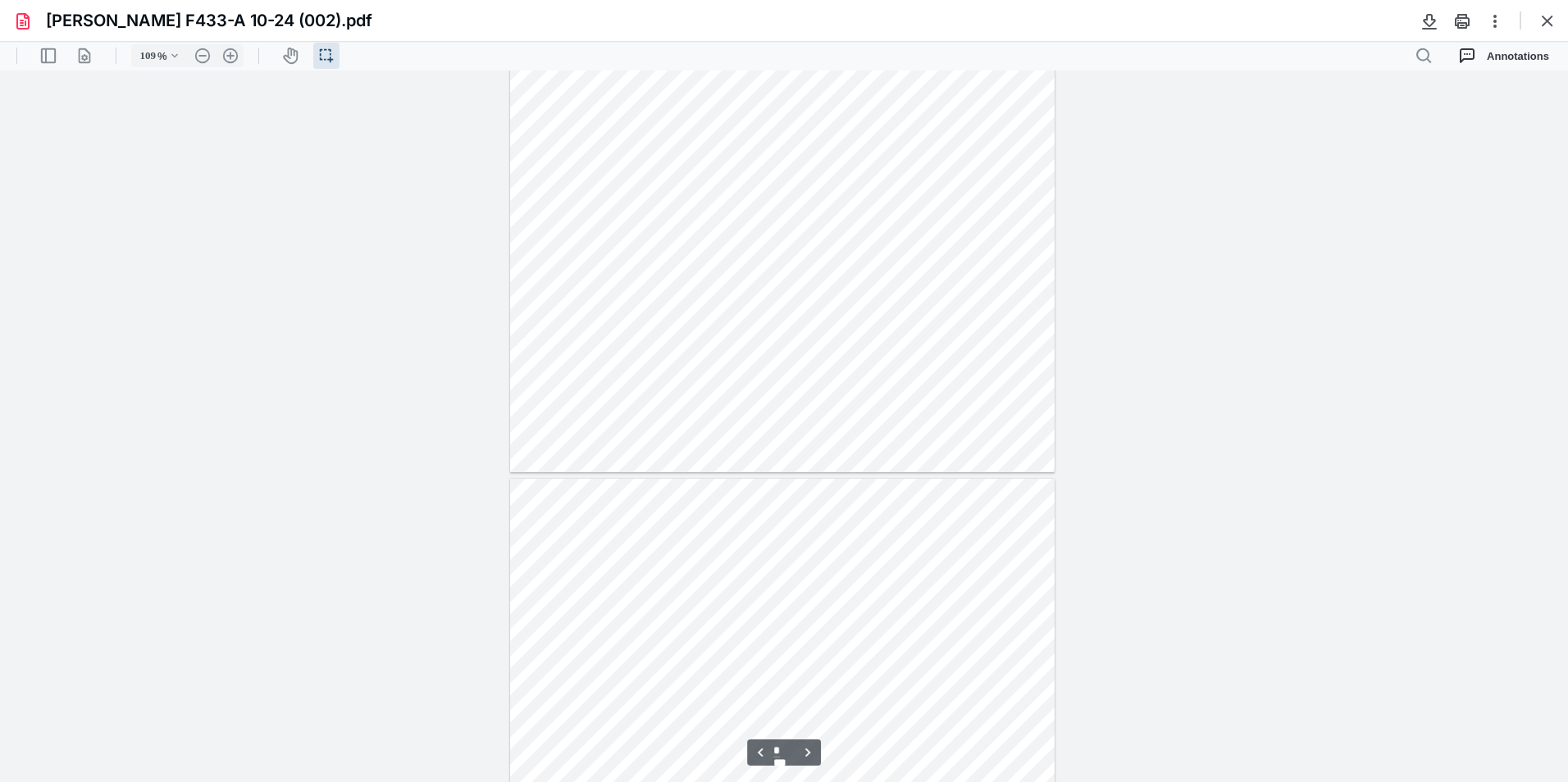 type on "*" 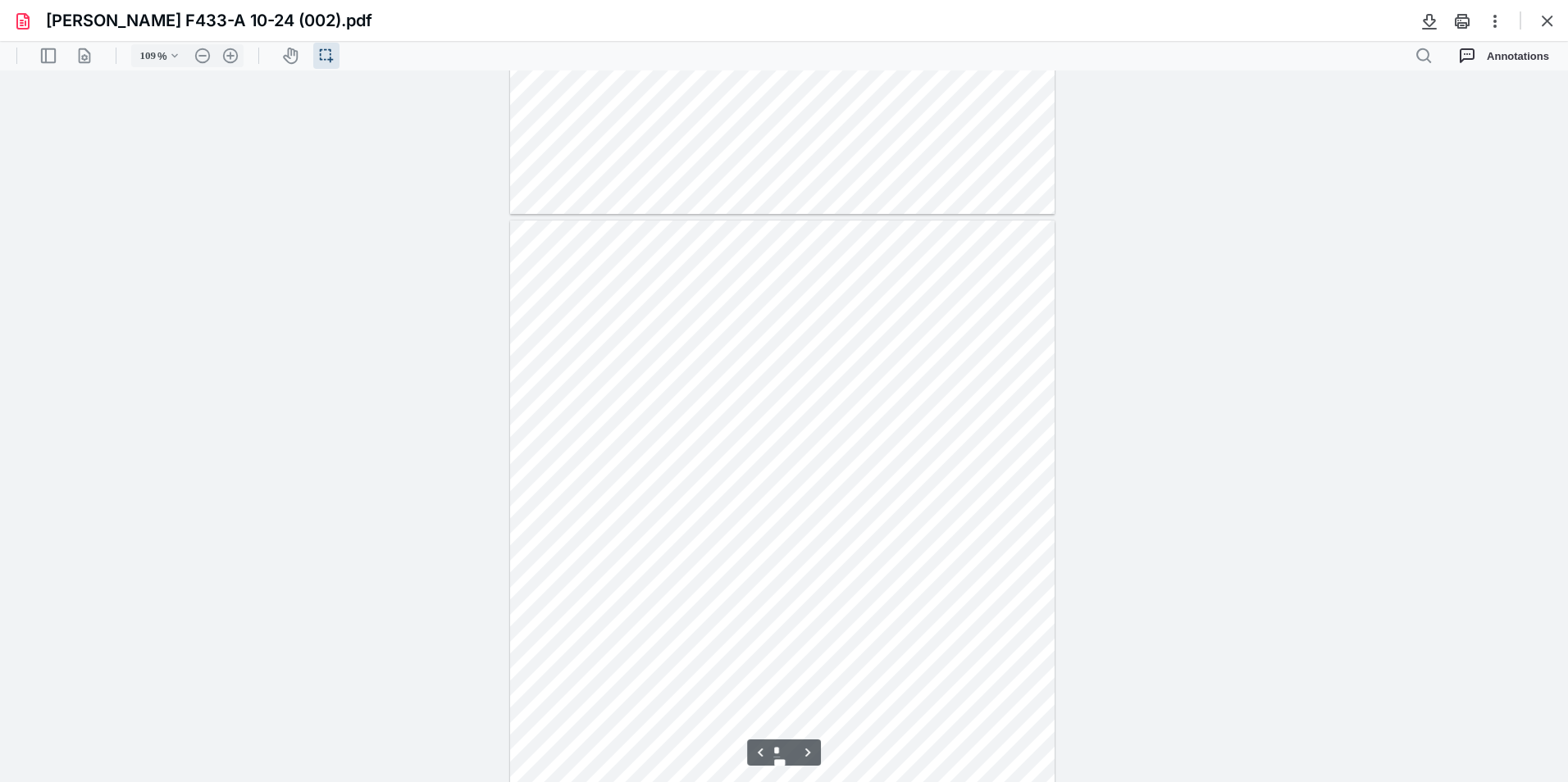 scroll, scrollTop: 1344, scrollLeft: 0, axis: vertical 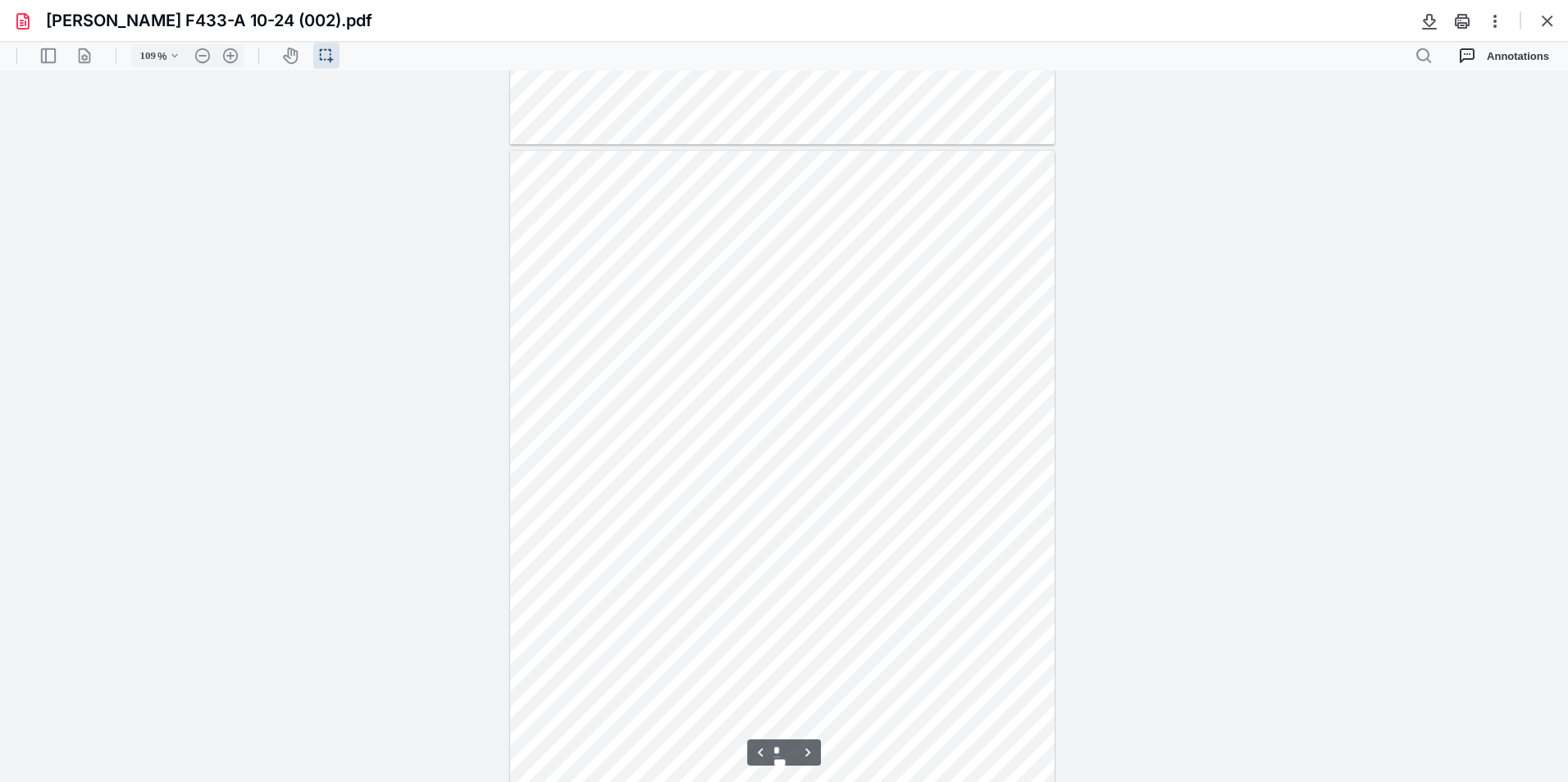 drag, startPoint x: 1547, startPoint y: 28, endPoint x: 1534, endPoint y: 34, distance: 14.317821 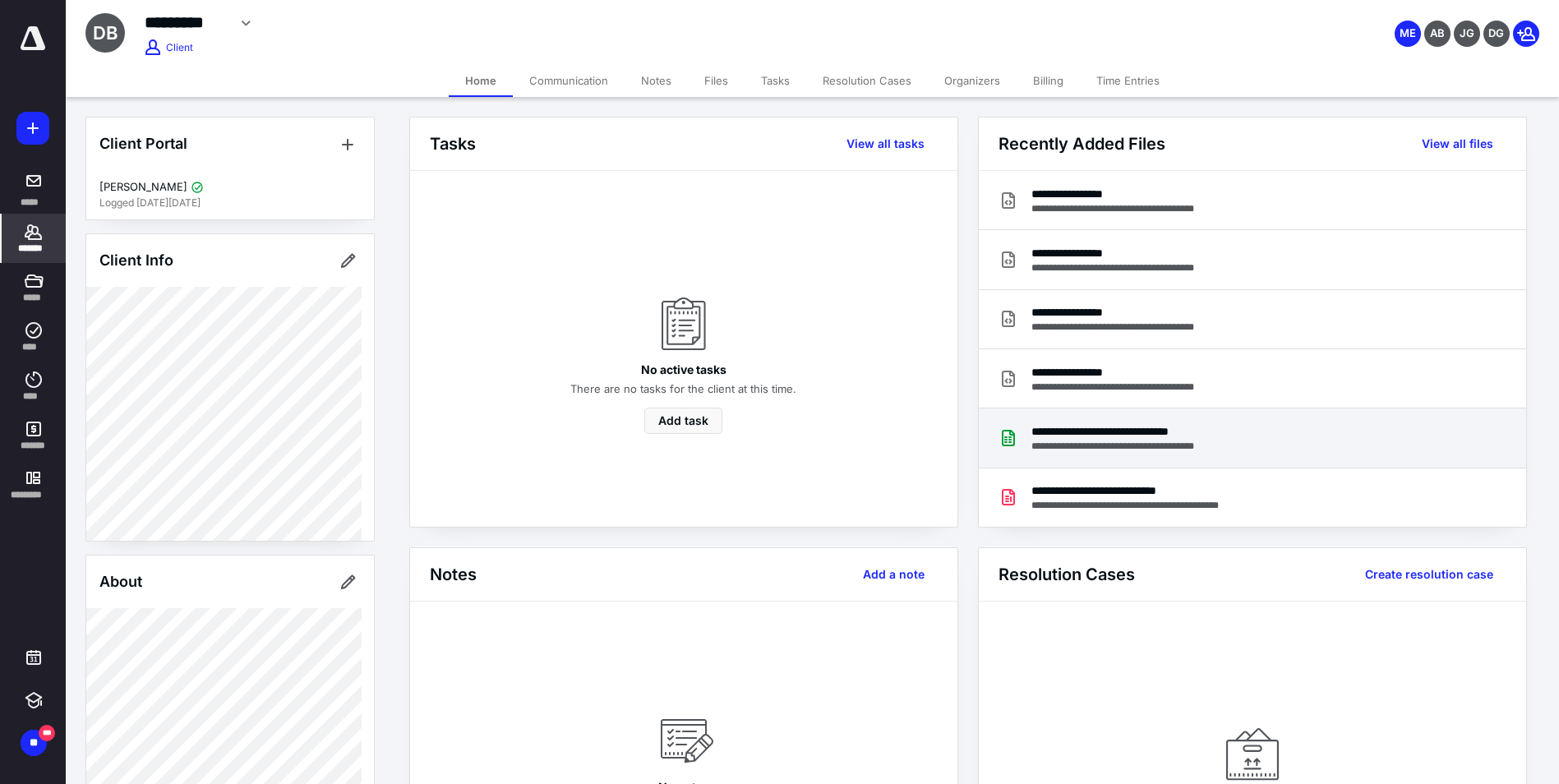 click on "**********" at bounding box center (1252, 438) 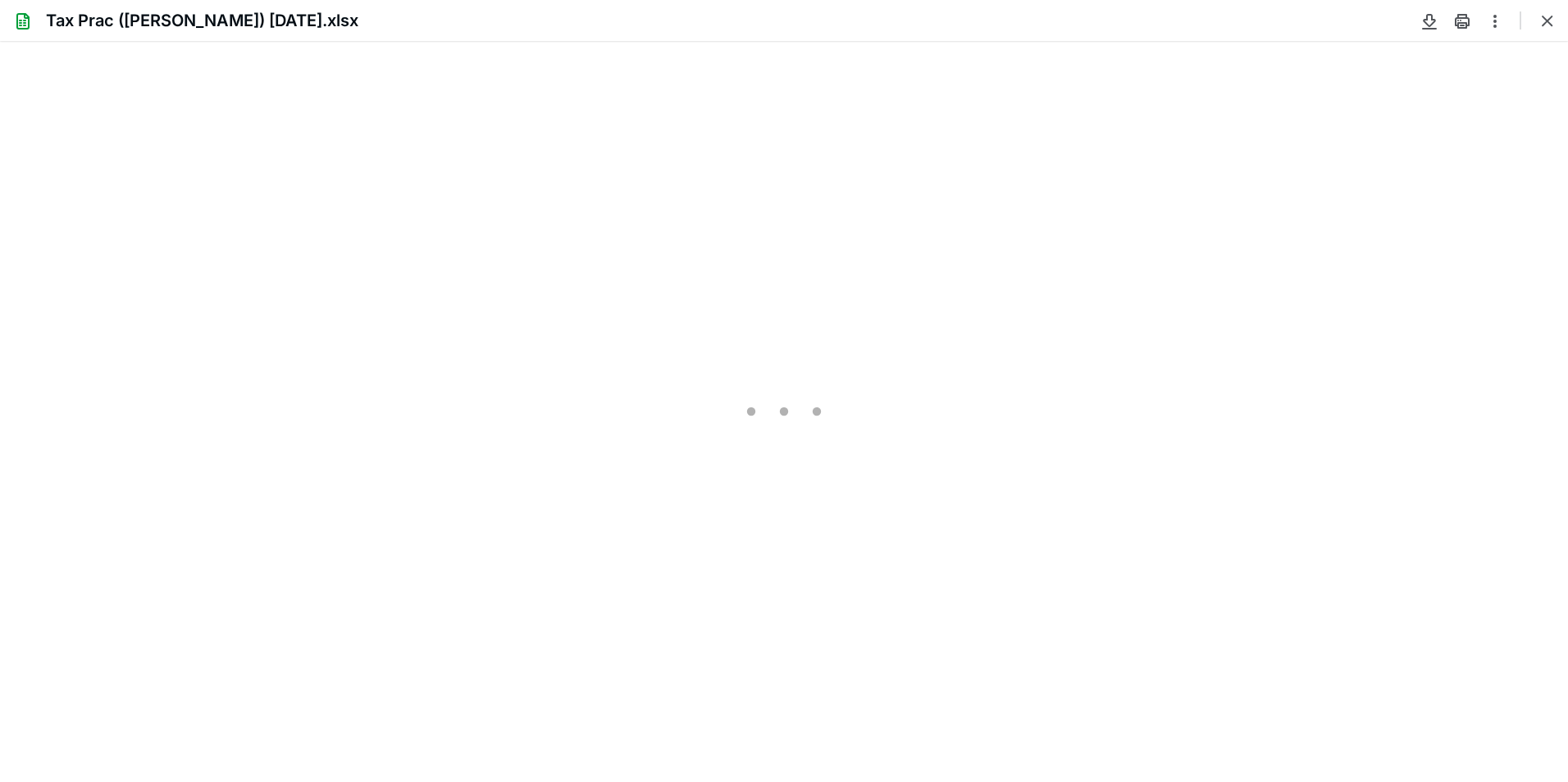scroll, scrollTop: 0, scrollLeft: 0, axis: both 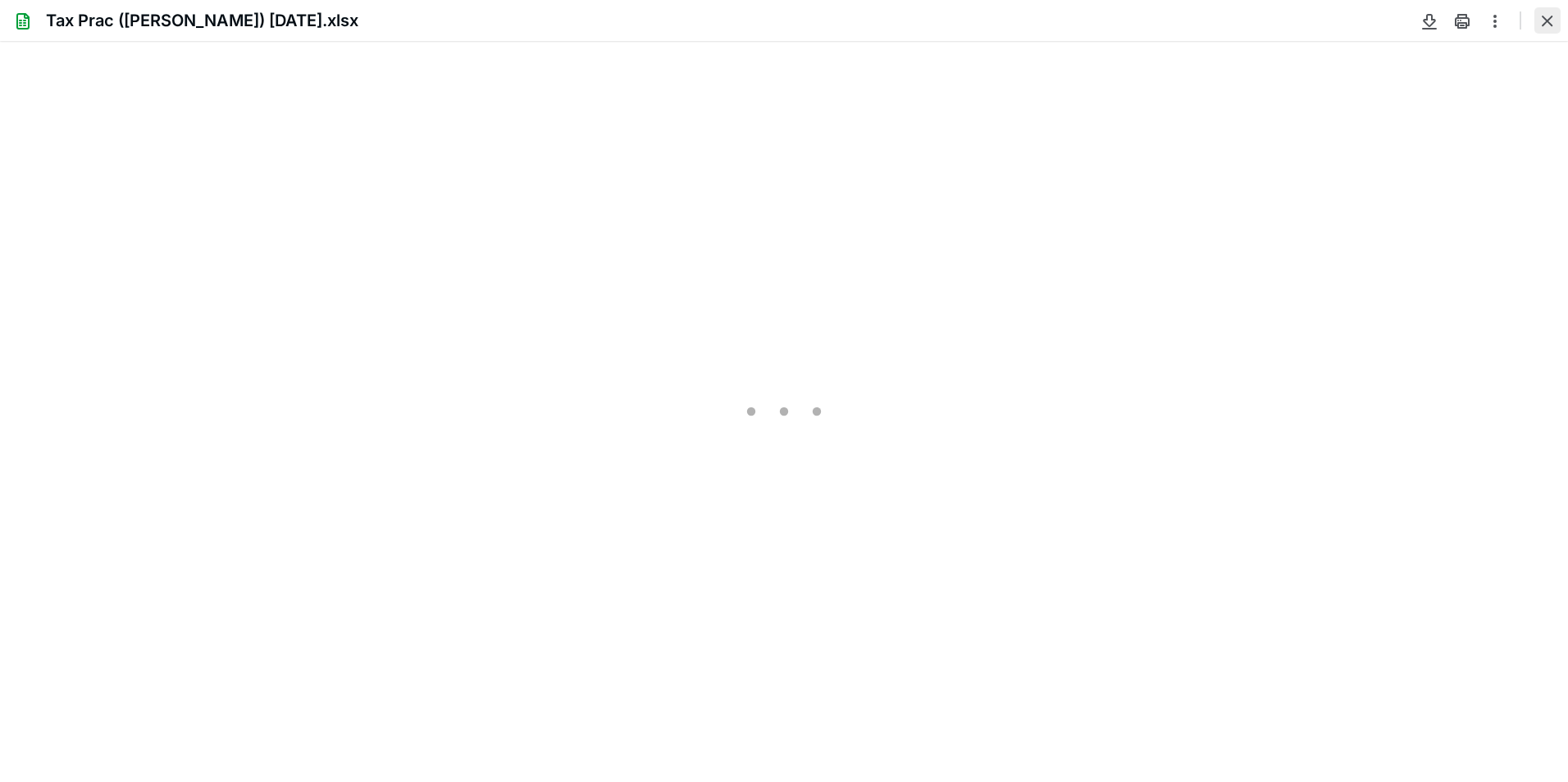 type on "110" 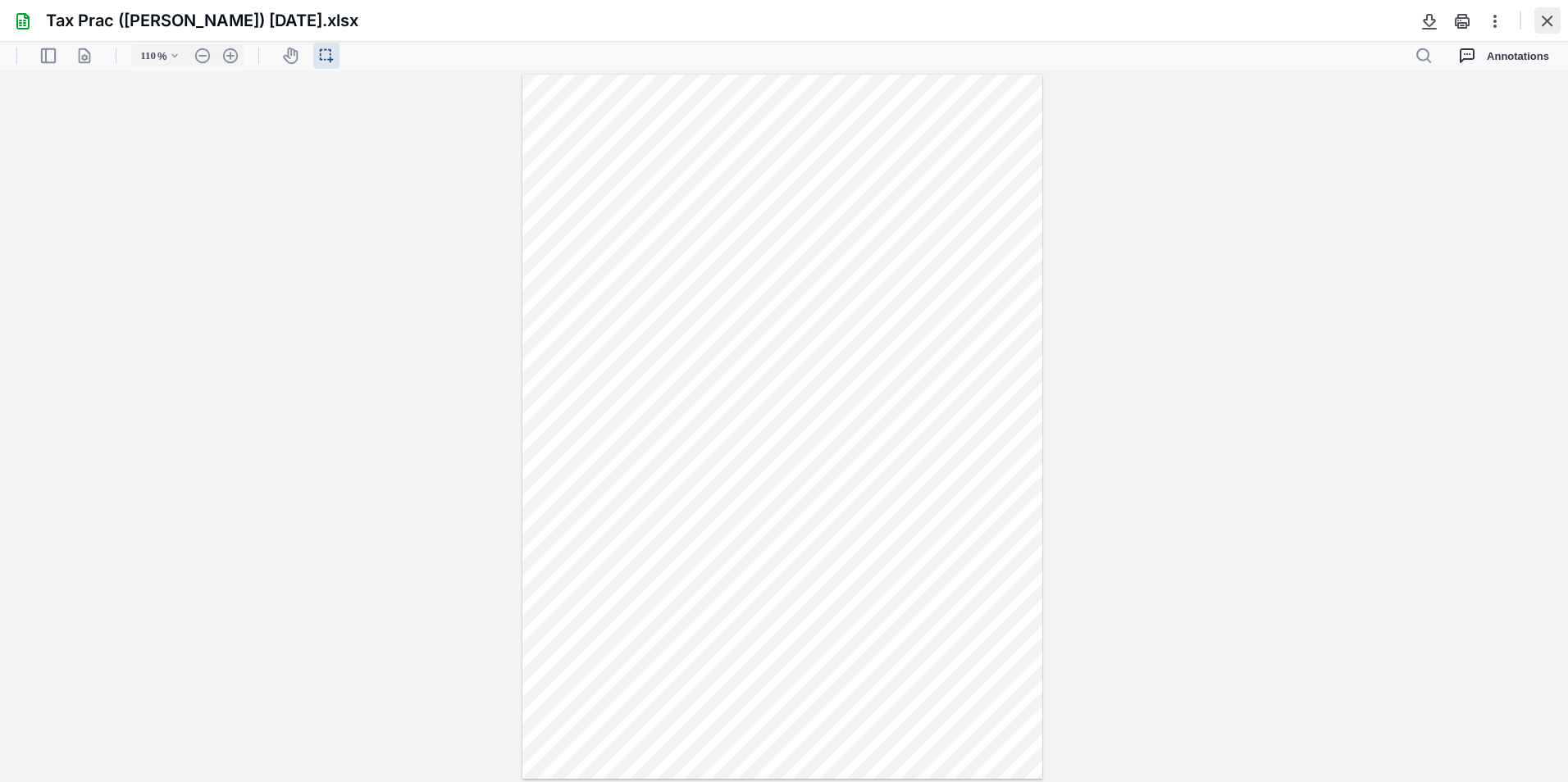 click at bounding box center [1547, 20] 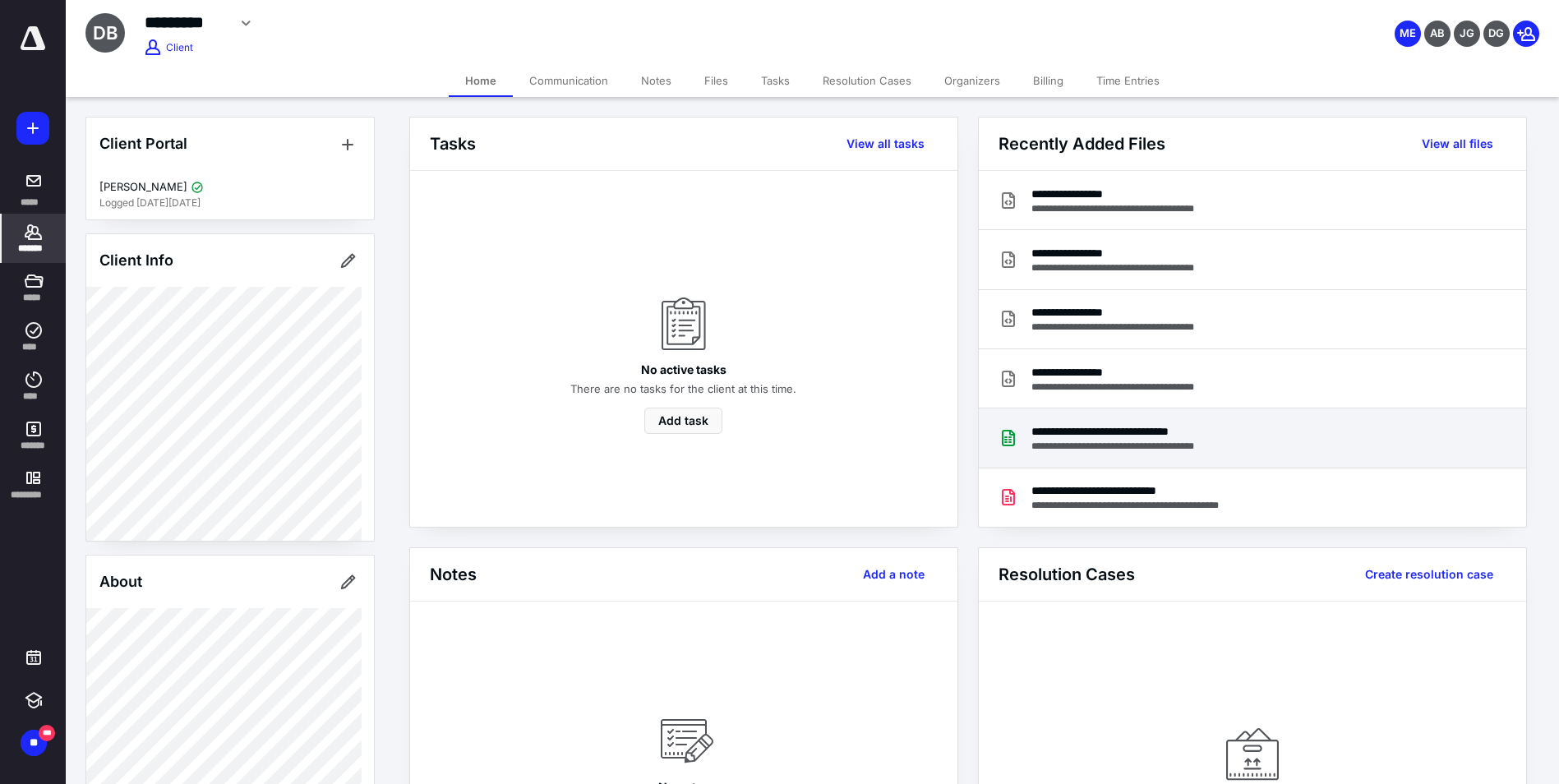 click on "**********" at bounding box center [1252, 438] 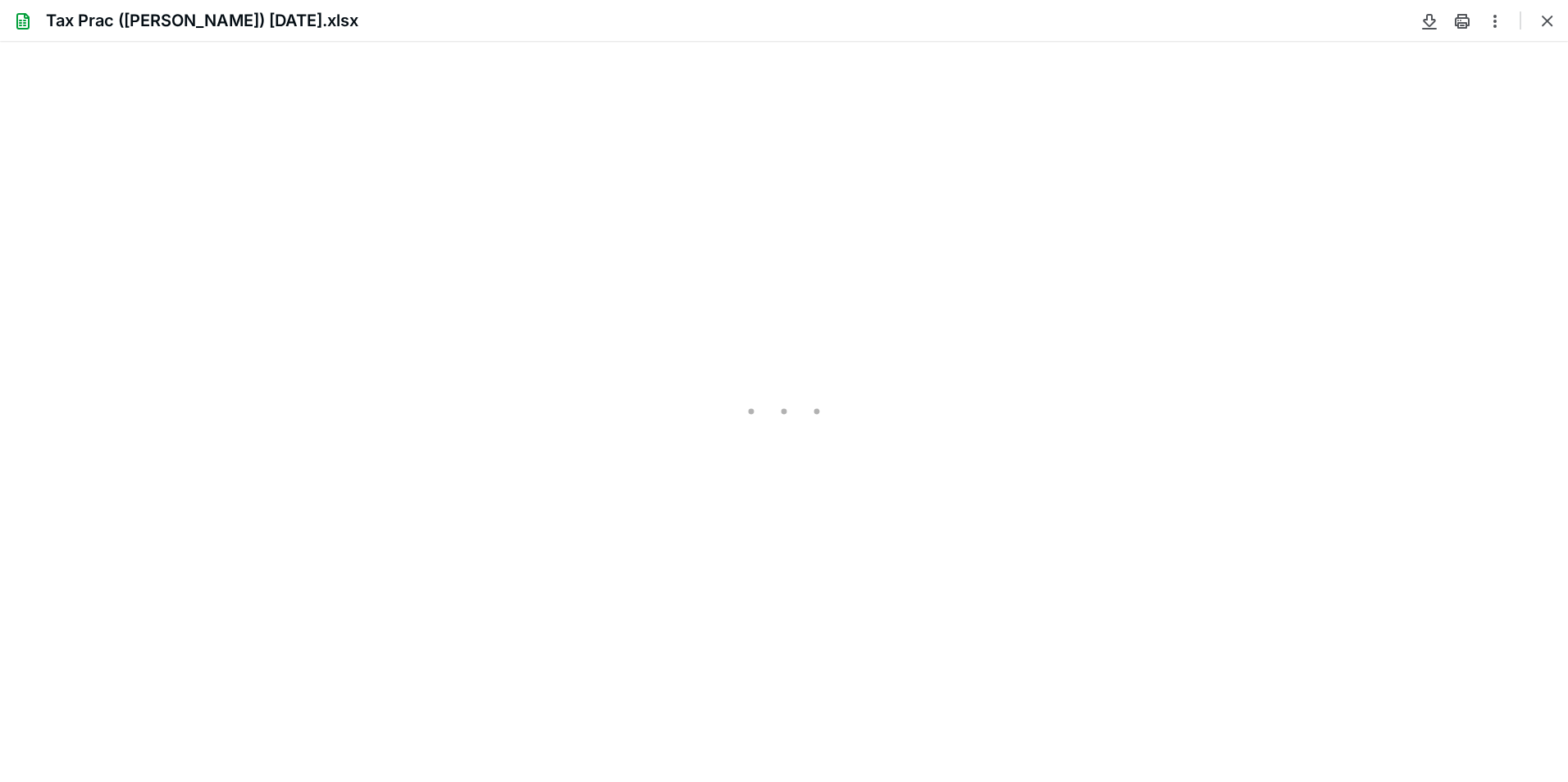 scroll, scrollTop: 0, scrollLeft: 0, axis: both 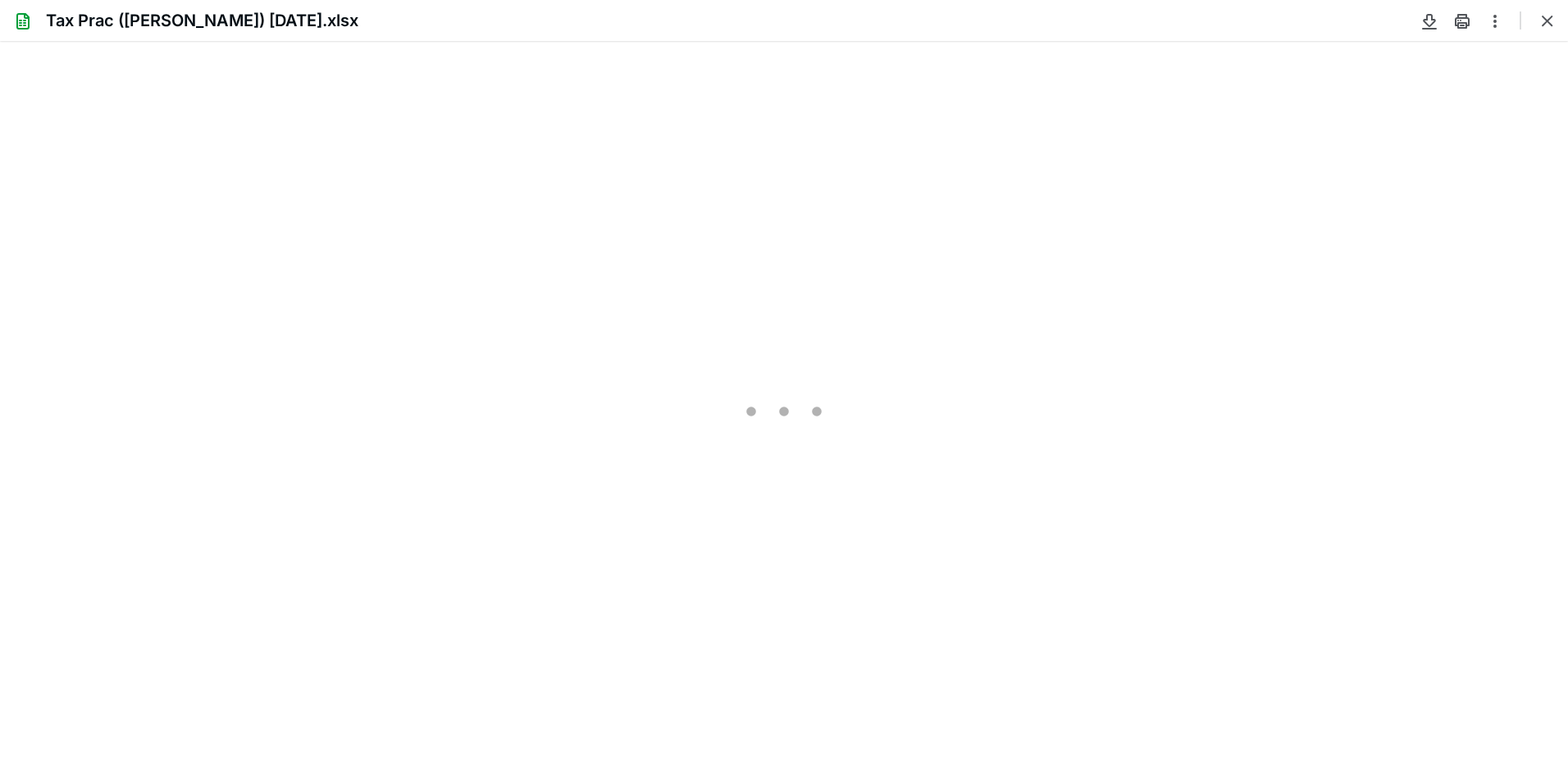 type on "110" 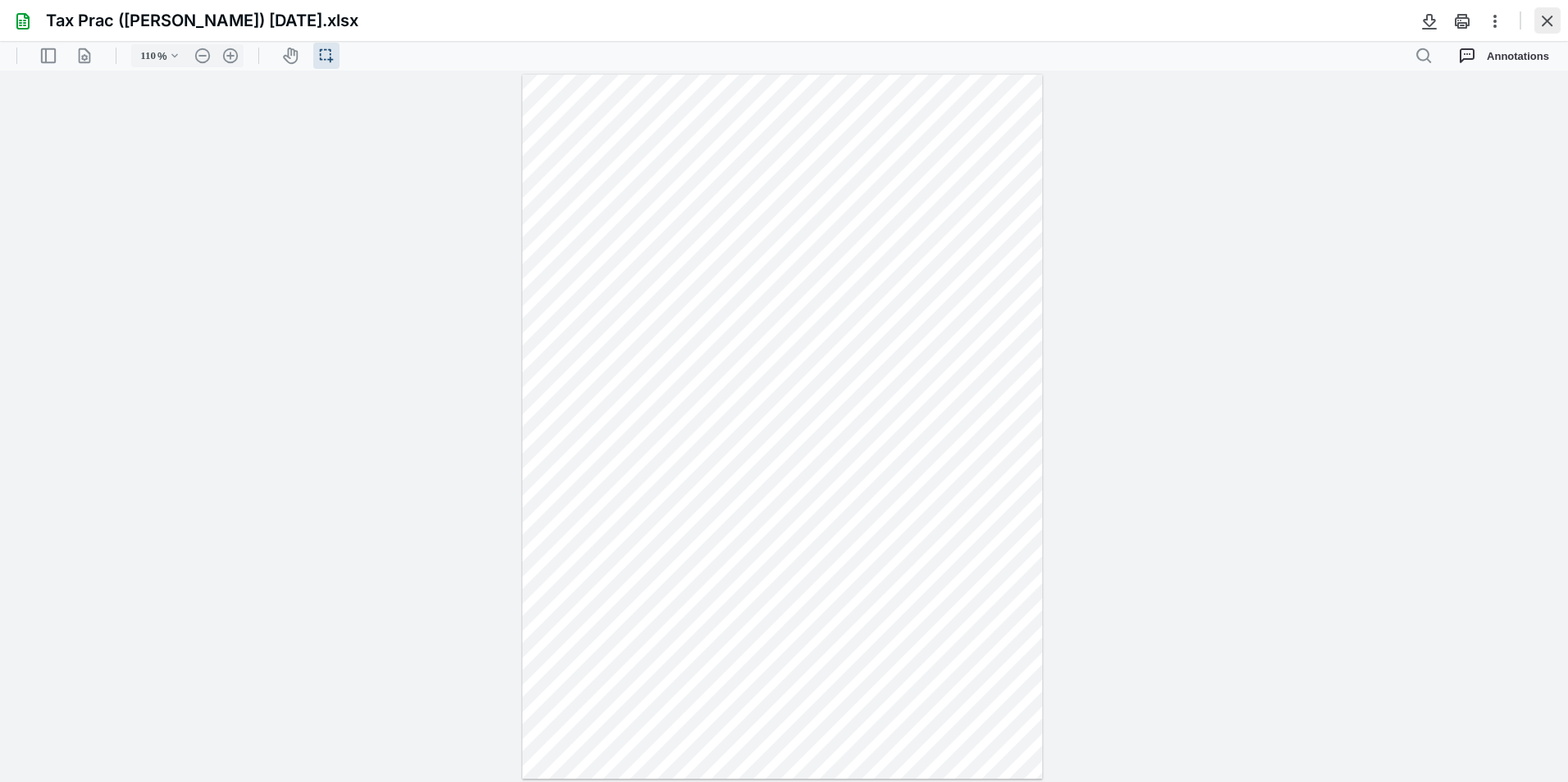 click at bounding box center [1547, 20] 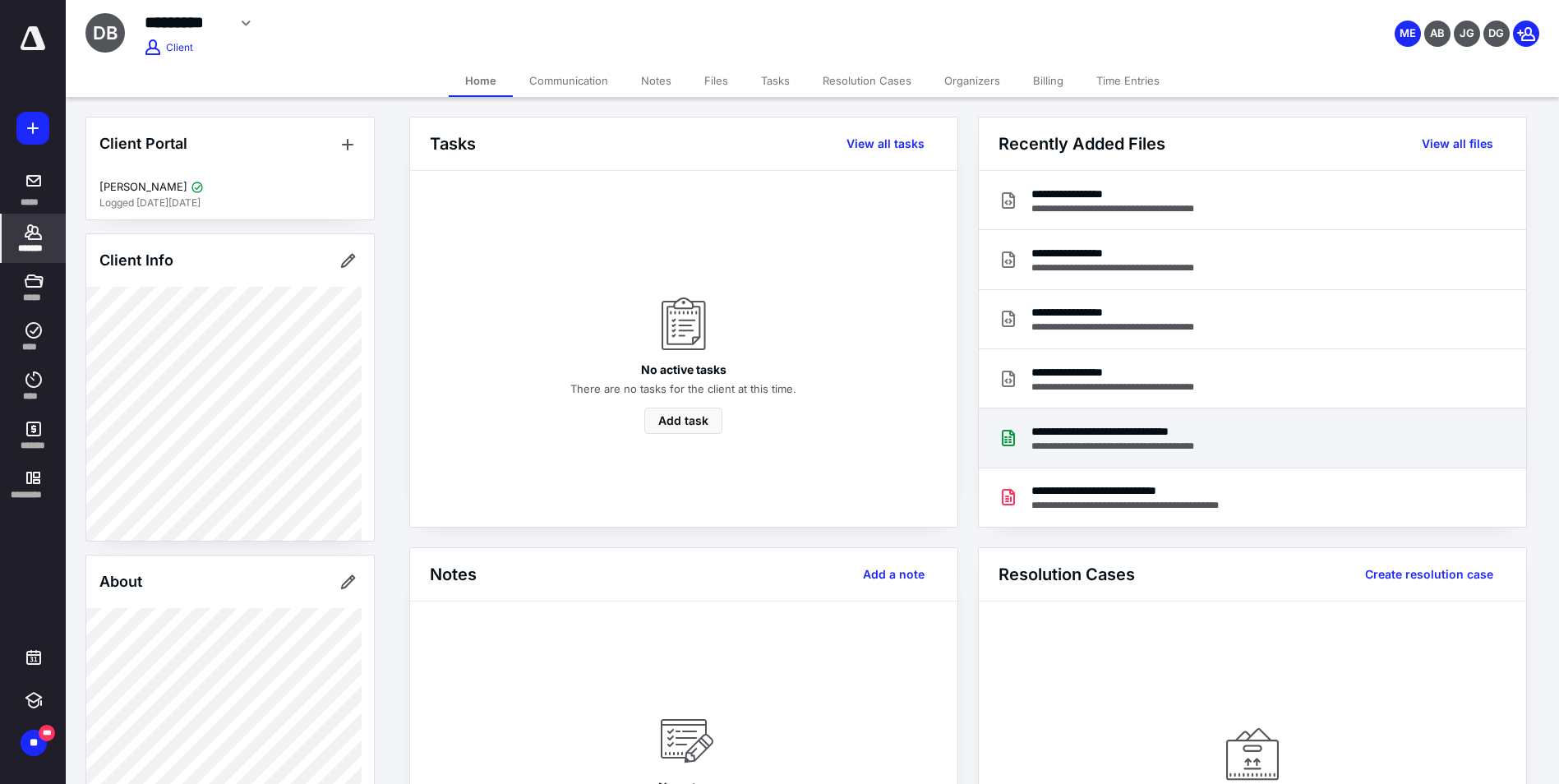 click on "**********" at bounding box center (1252, 438) 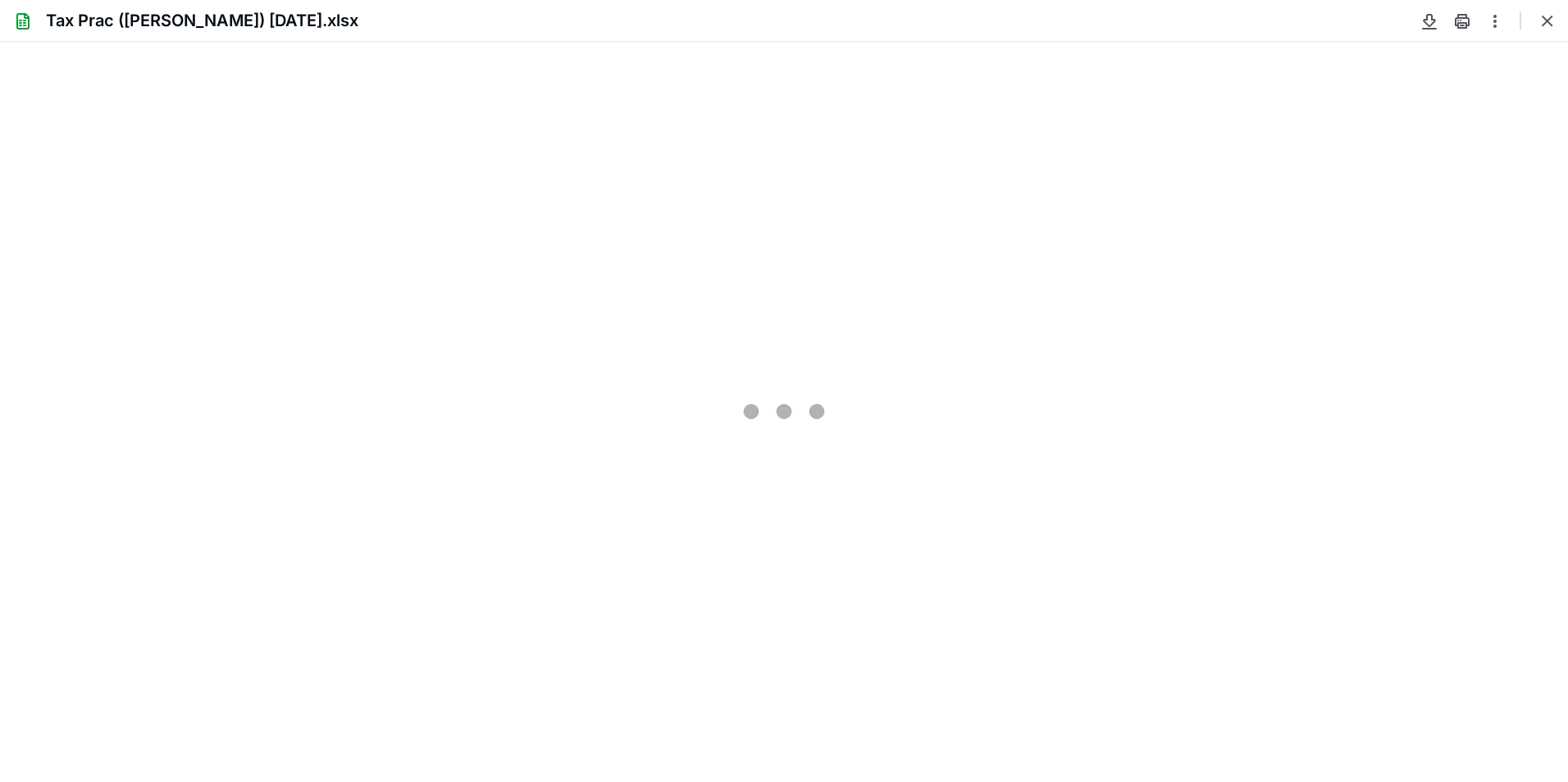 scroll, scrollTop: 0, scrollLeft: 0, axis: both 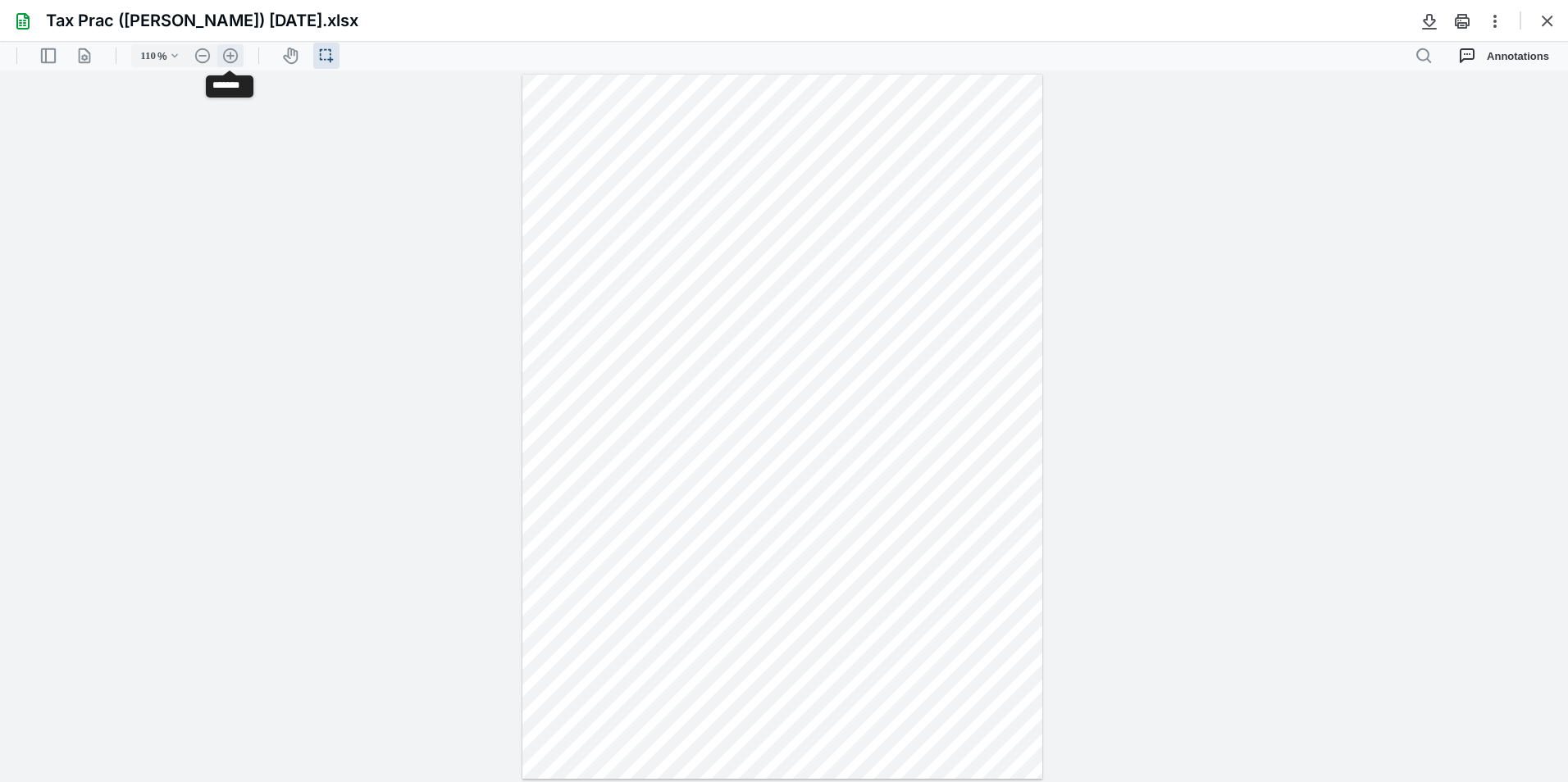 click on ".cls-1{fill:#abb0c4;} icon - header - zoom - in - line" at bounding box center [230, 56] 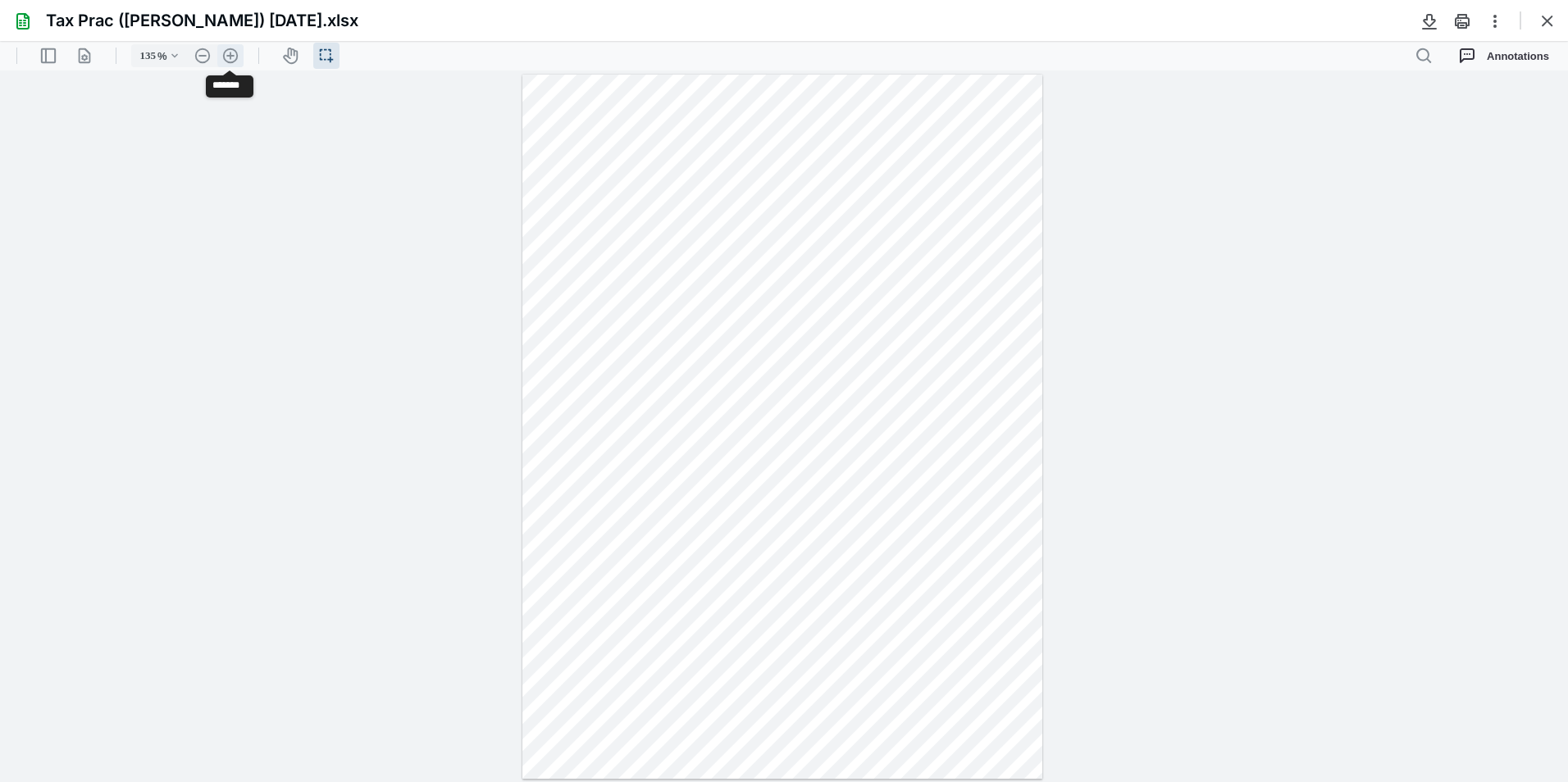 scroll, scrollTop: 77, scrollLeft: 0, axis: vertical 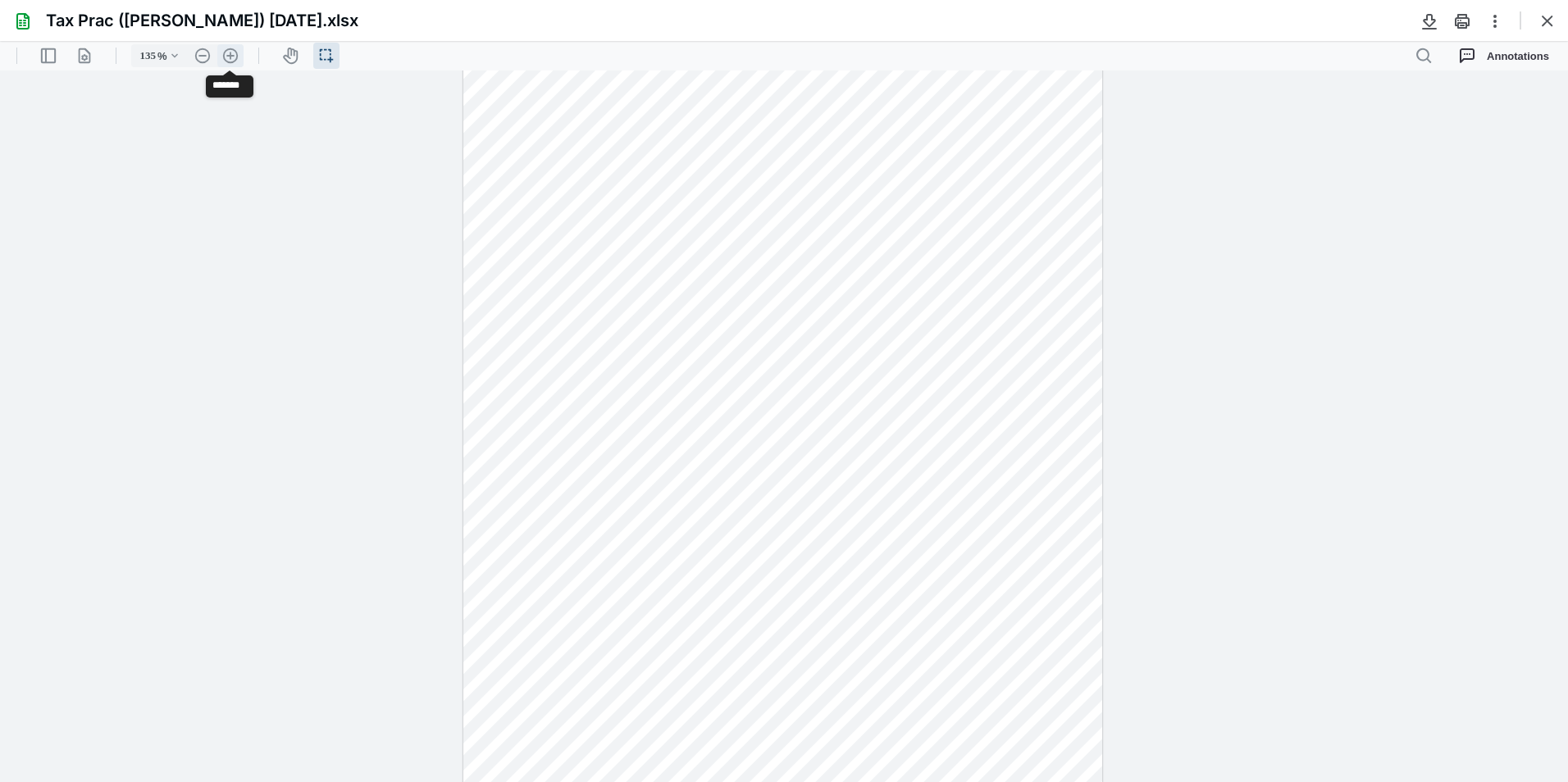 click on ".cls-1{fill:#abb0c4;} icon - header - zoom - in - line" at bounding box center [230, 56] 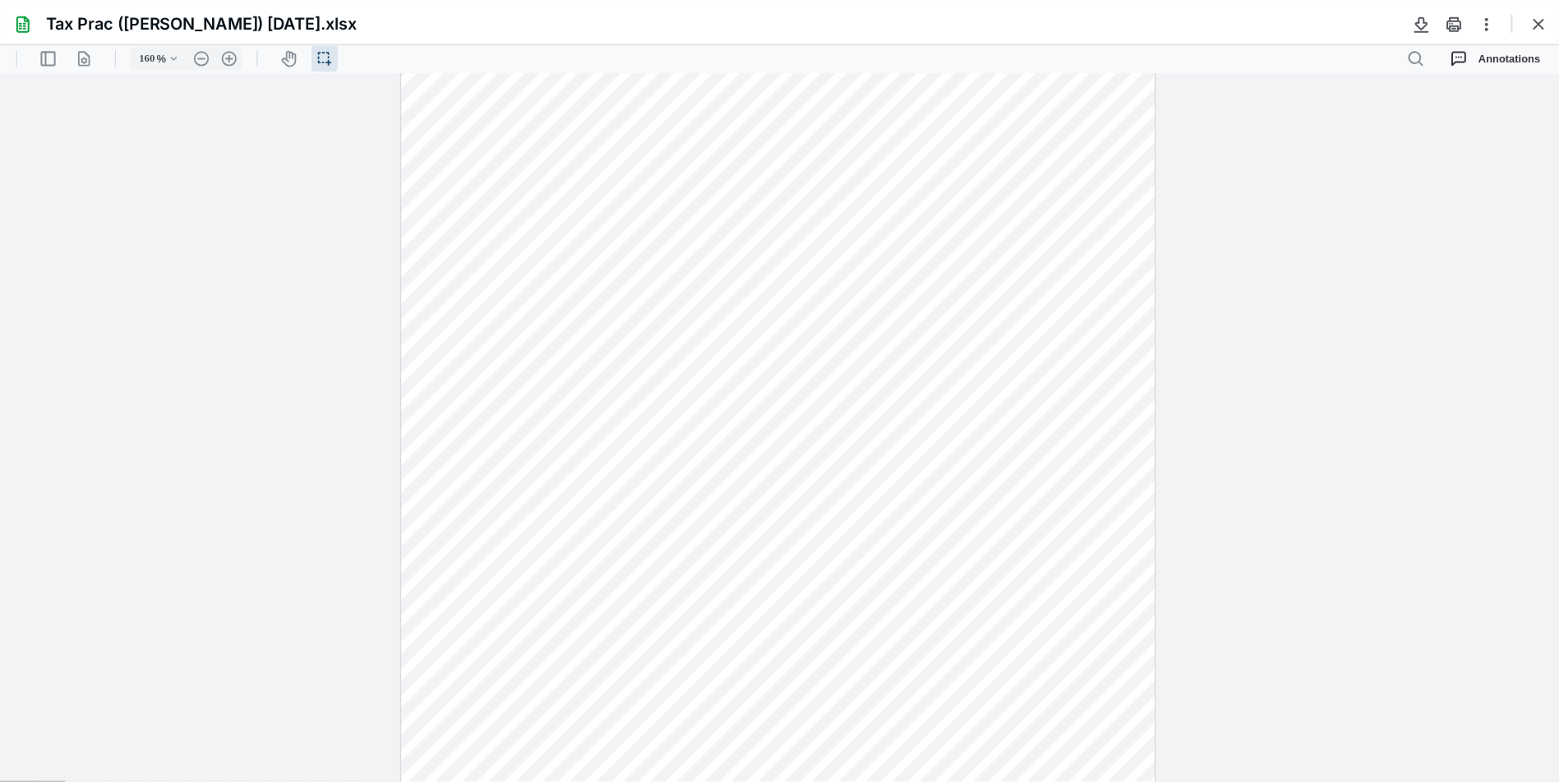scroll, scrollTop: 0, scrollLeft: 0, axis: both 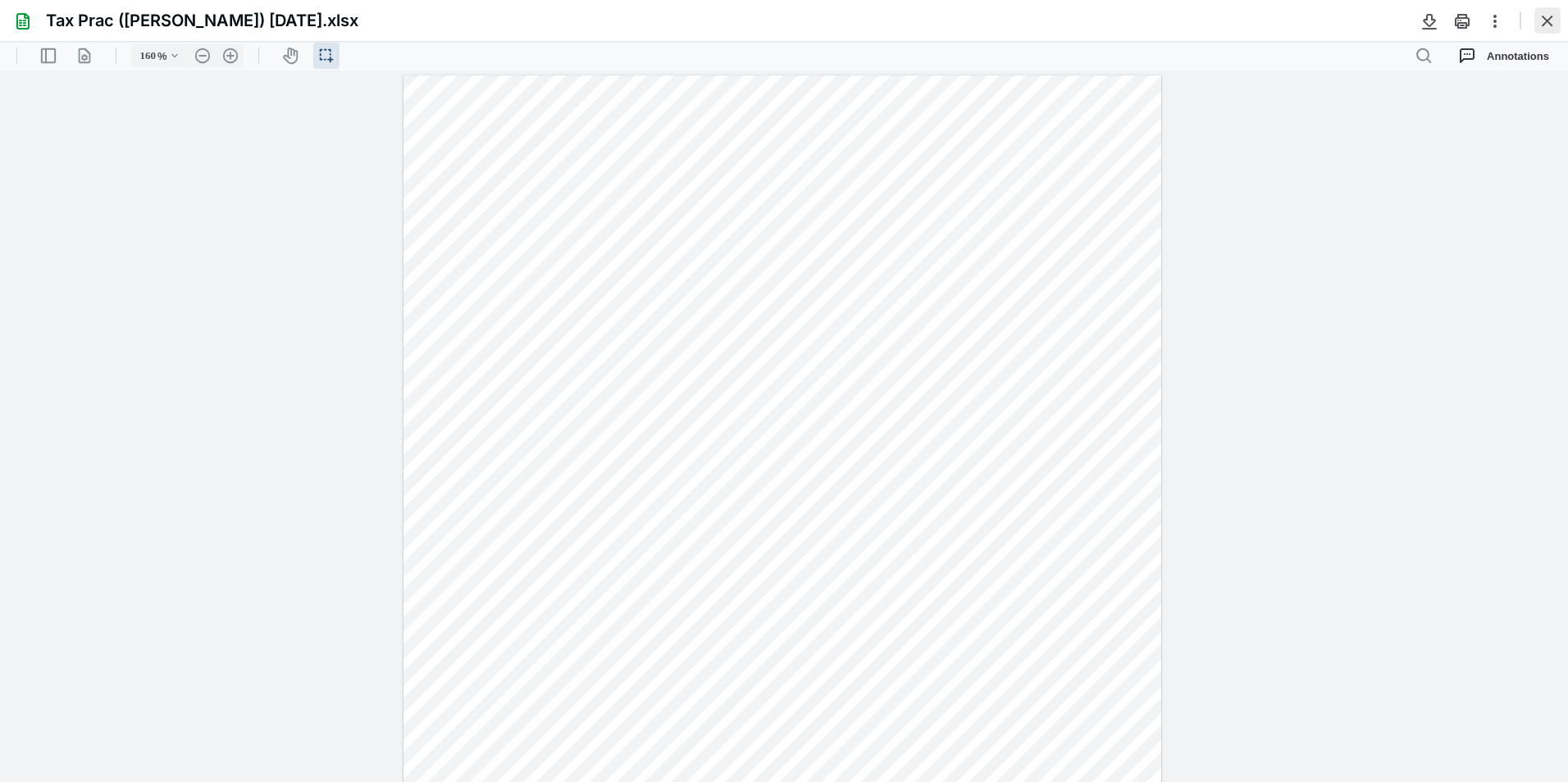 click at bounding box center (1547, 20) 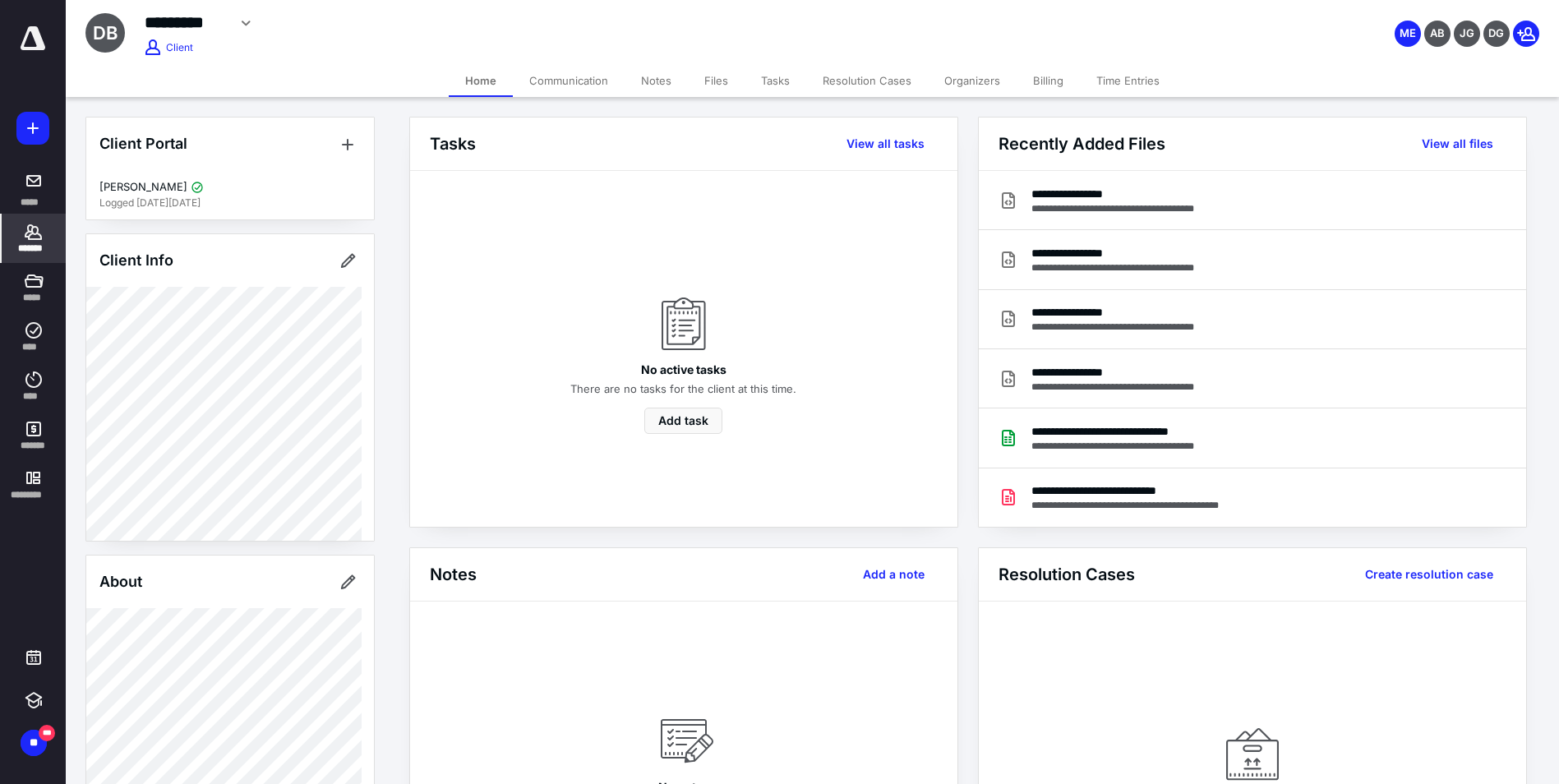 click on "Time Entries" at bounding box center (1128, 81) 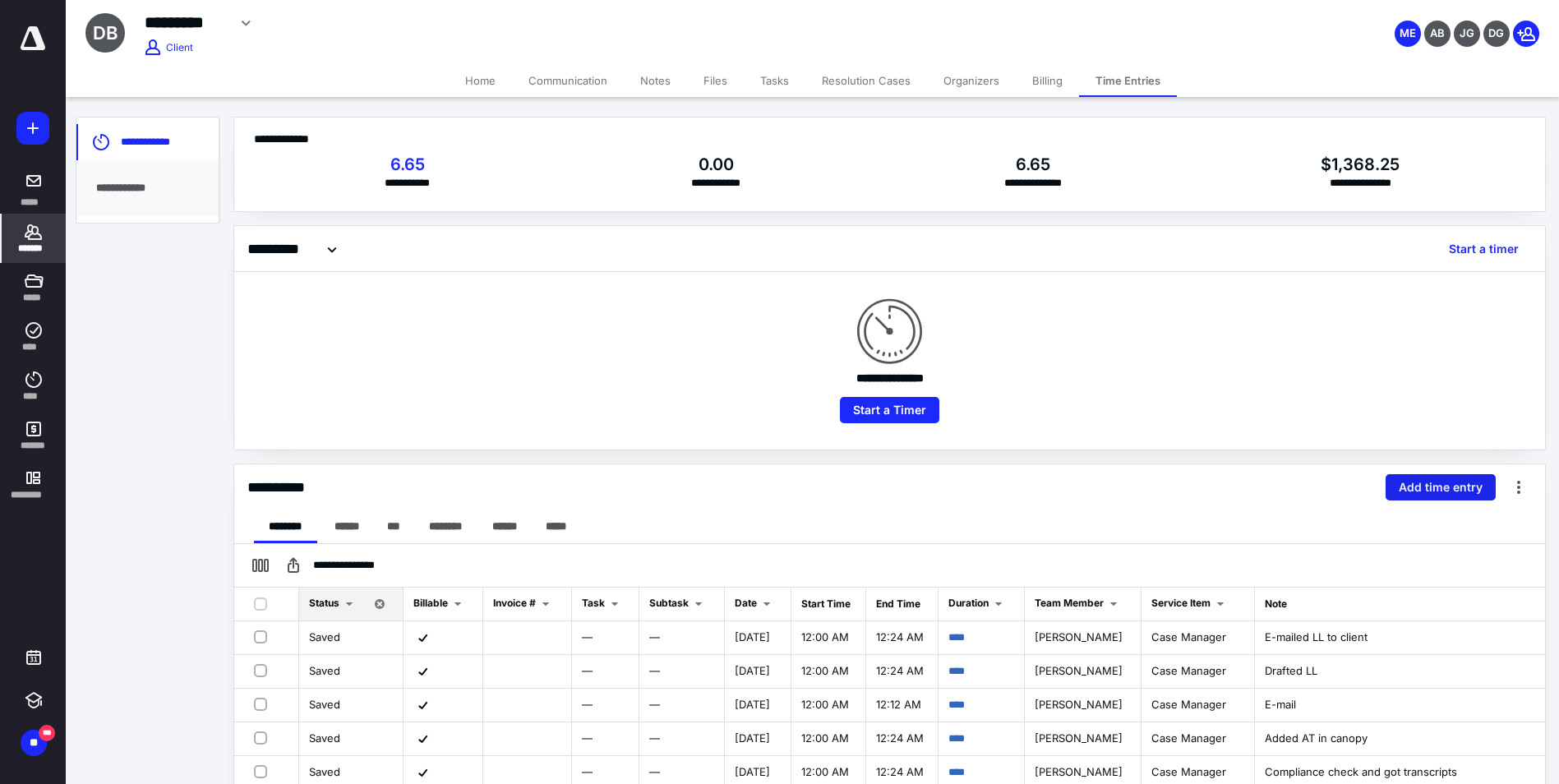 click on "Add time entry" at bounding box center (1441, 487) 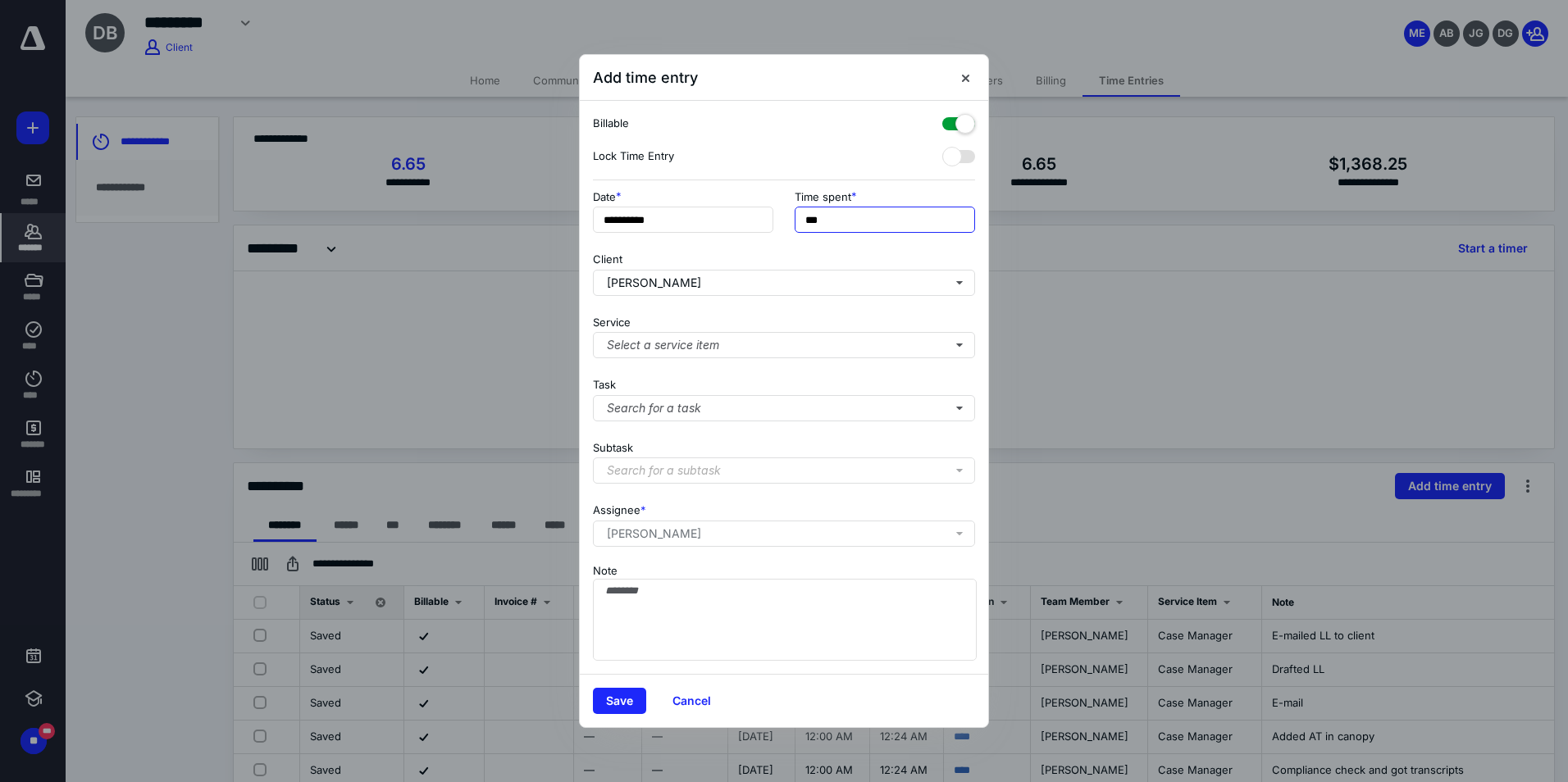 click on "***" at bounding box center (885, 220) 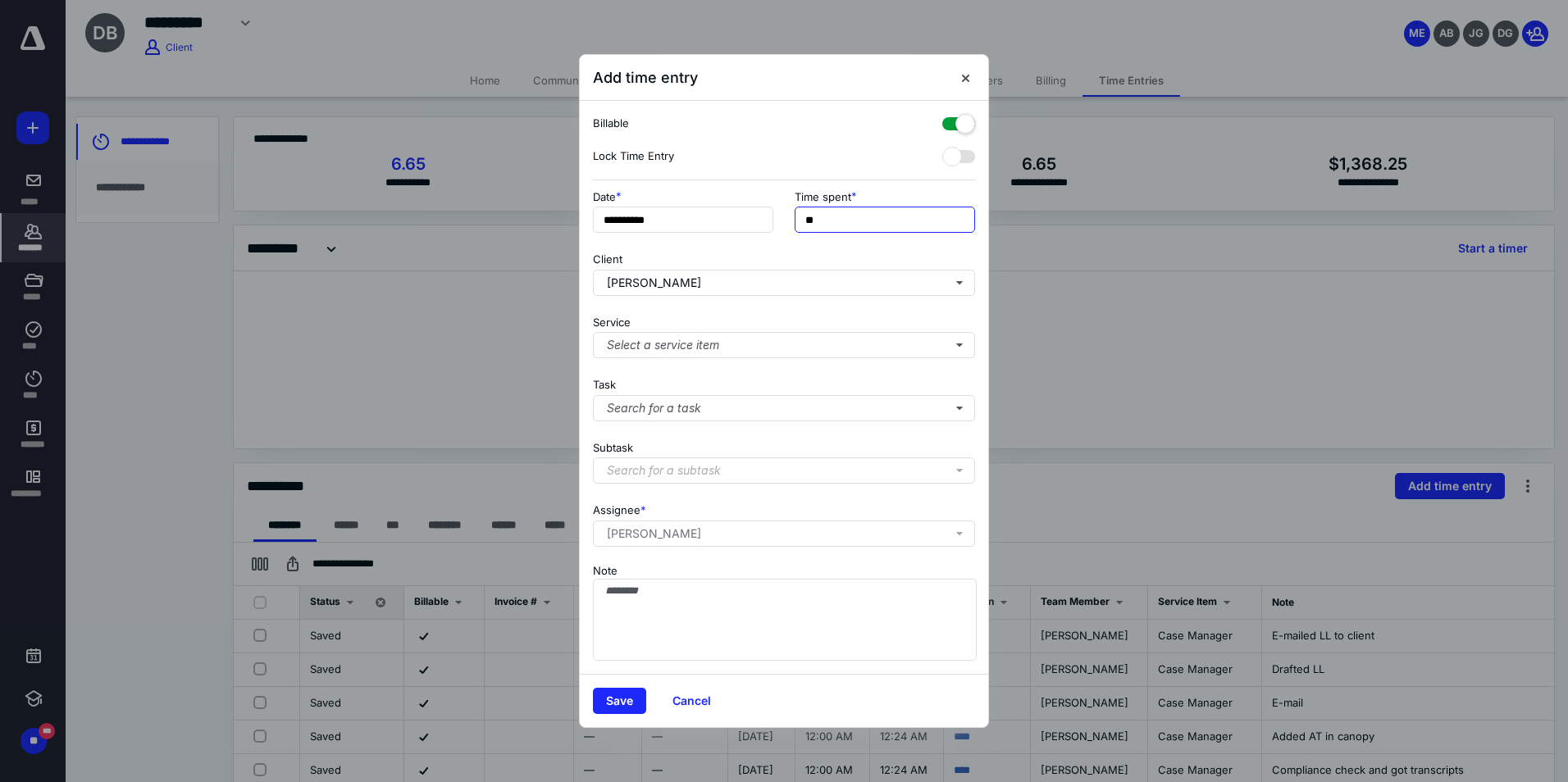type on "*" 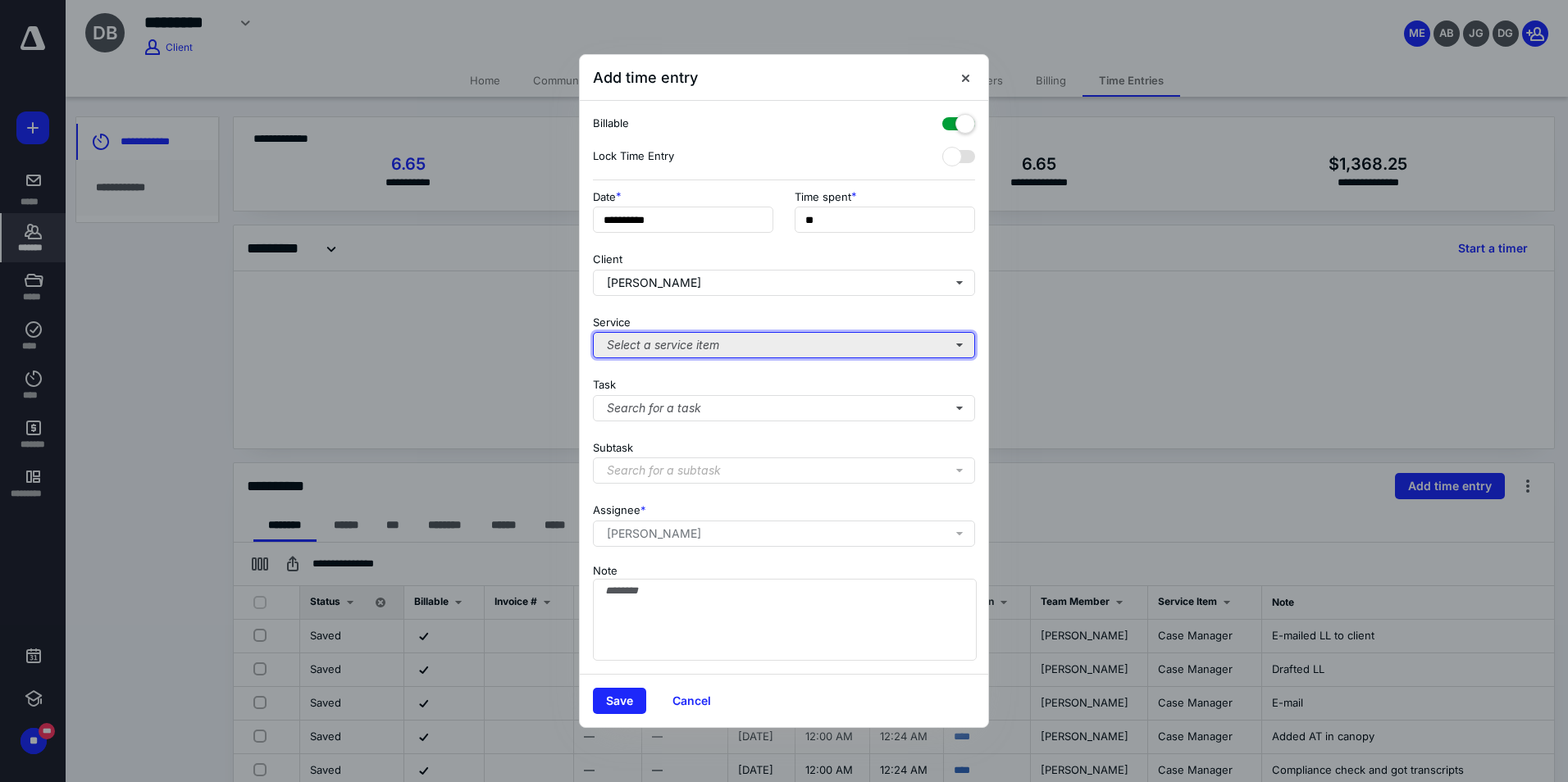 type on "***" 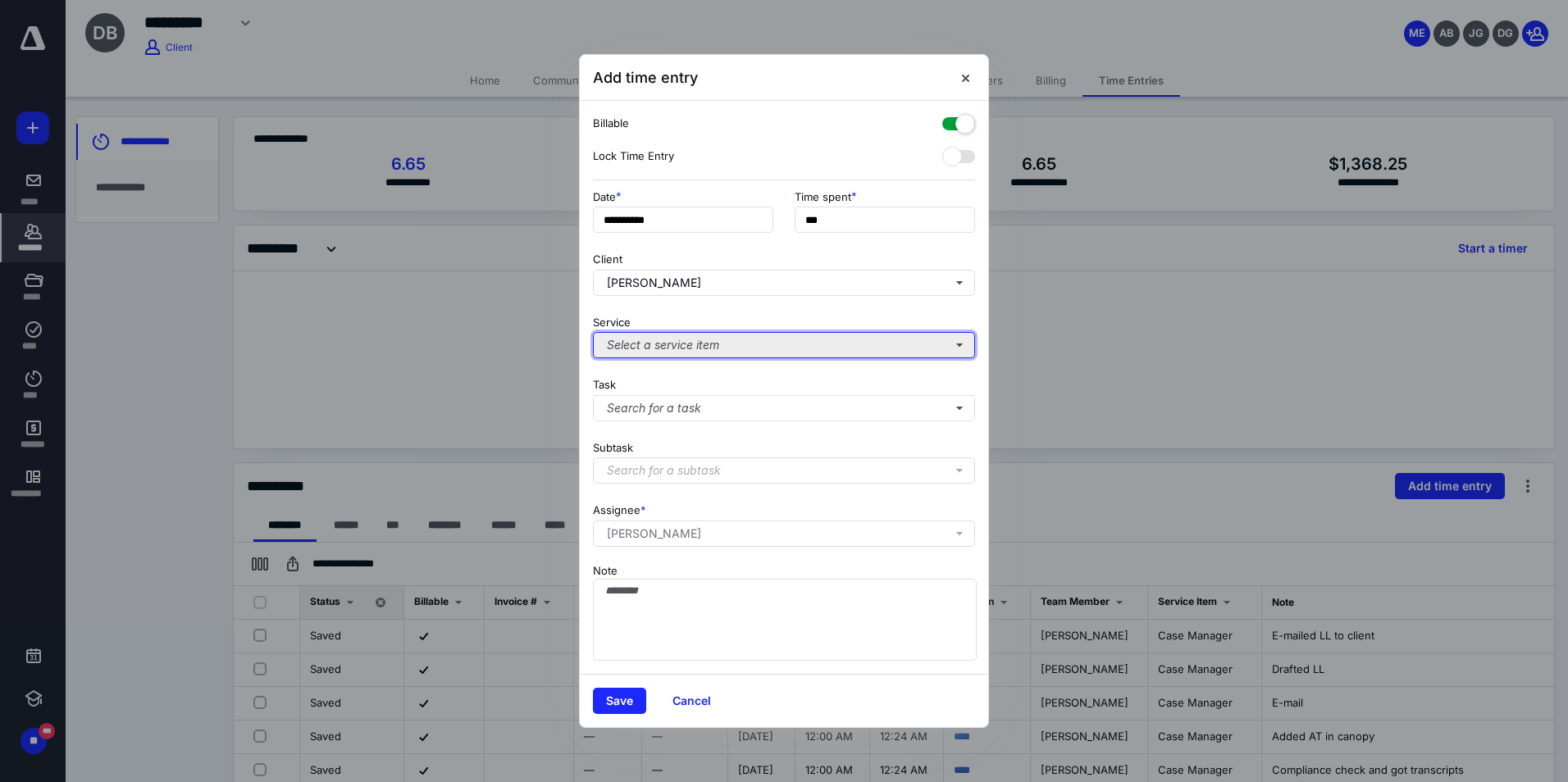 click on "Select a service item" at bounding box center [784, 345] 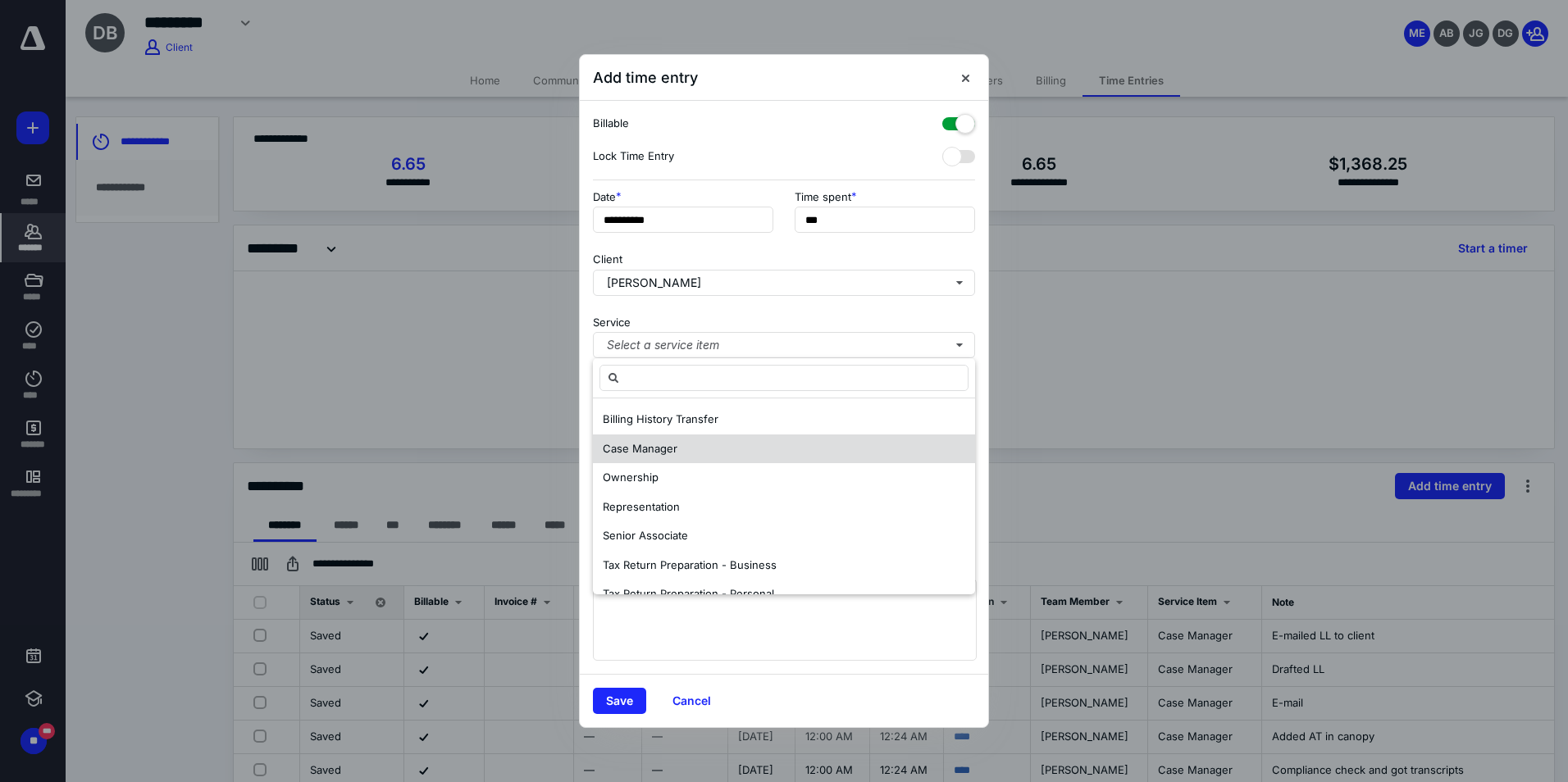 click on "Case Manager" at bounding box center [784, 449] 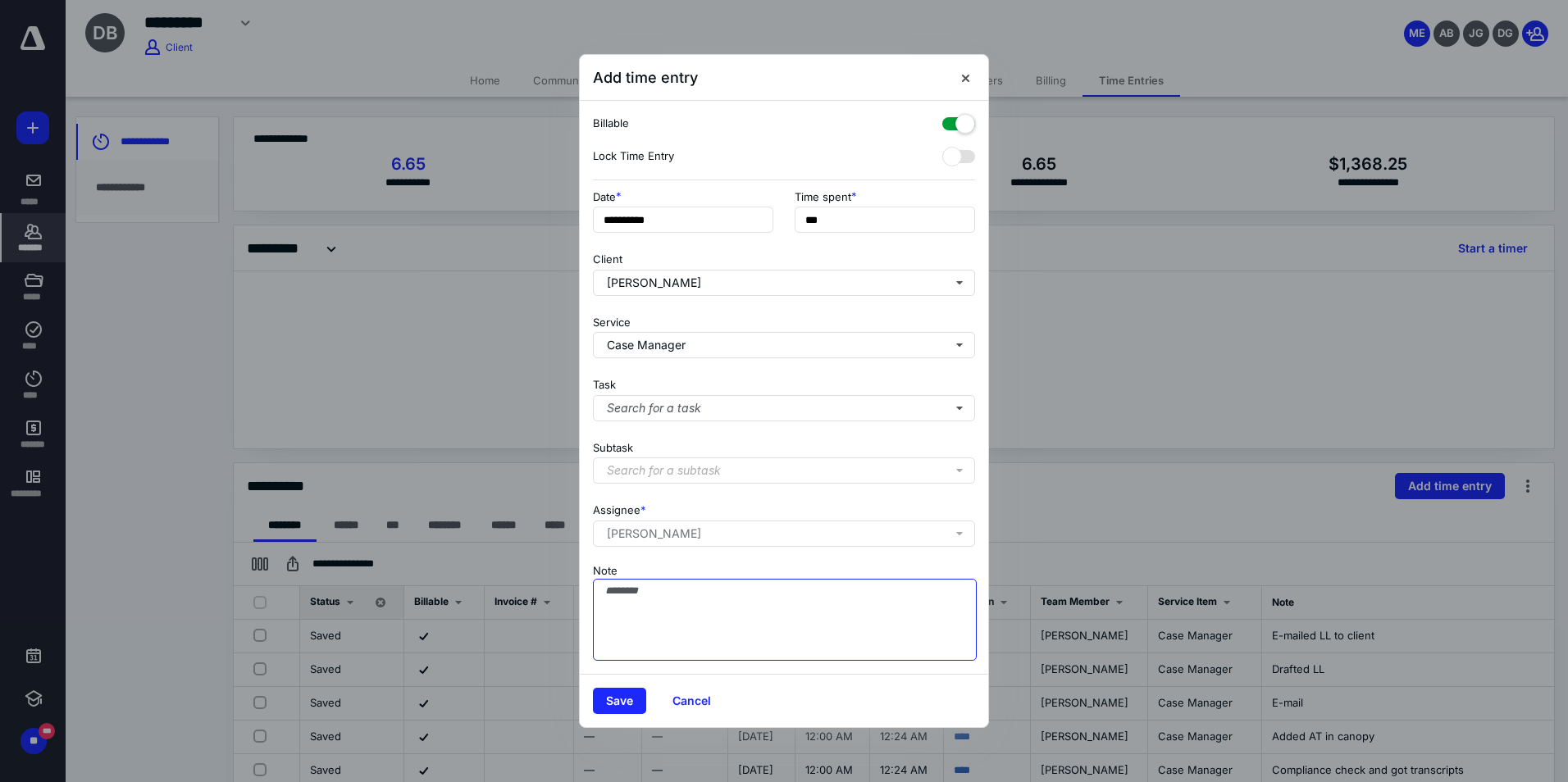 click on "Note" at bounding box center (785, 620) 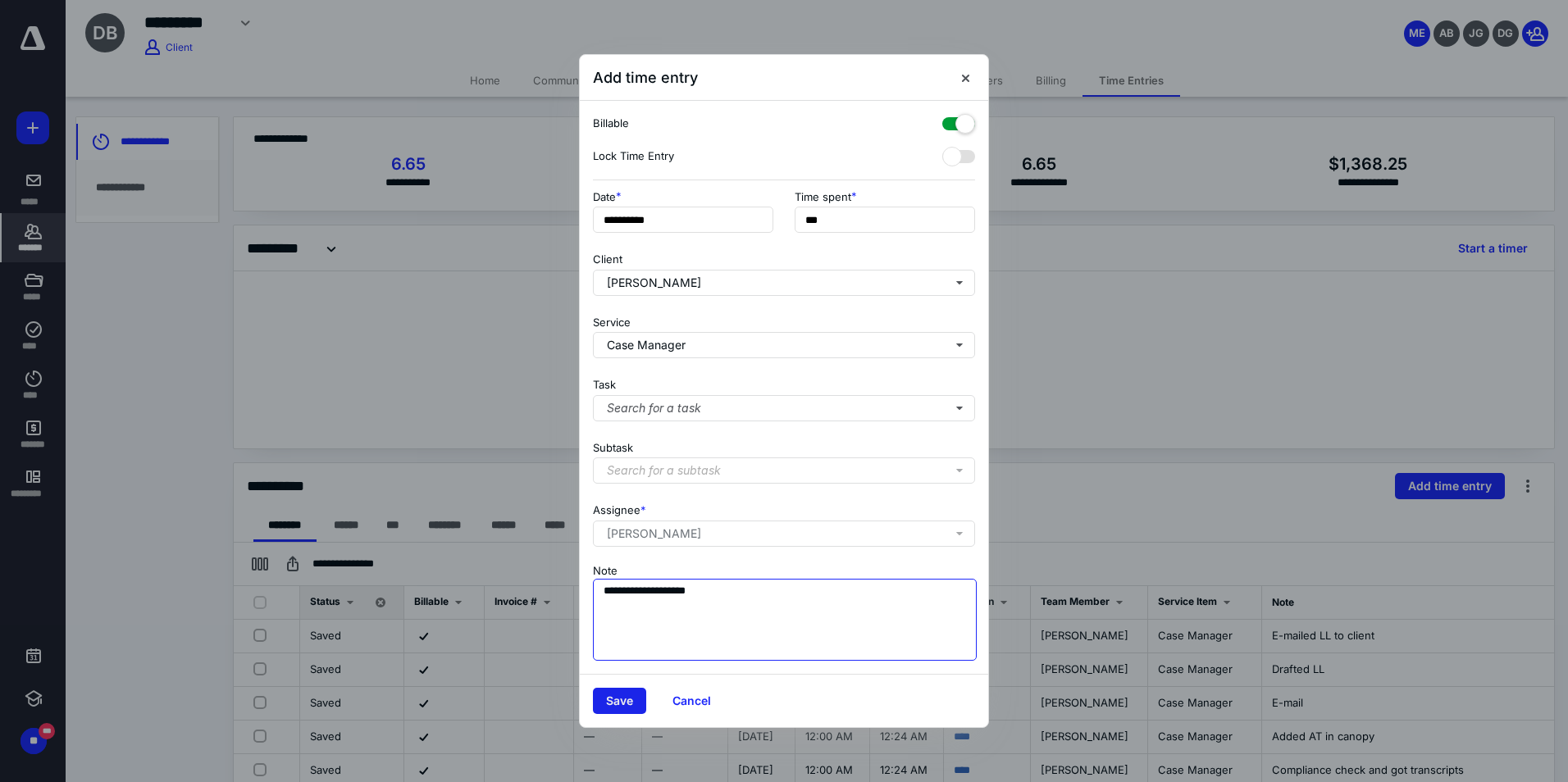 type on "**********" 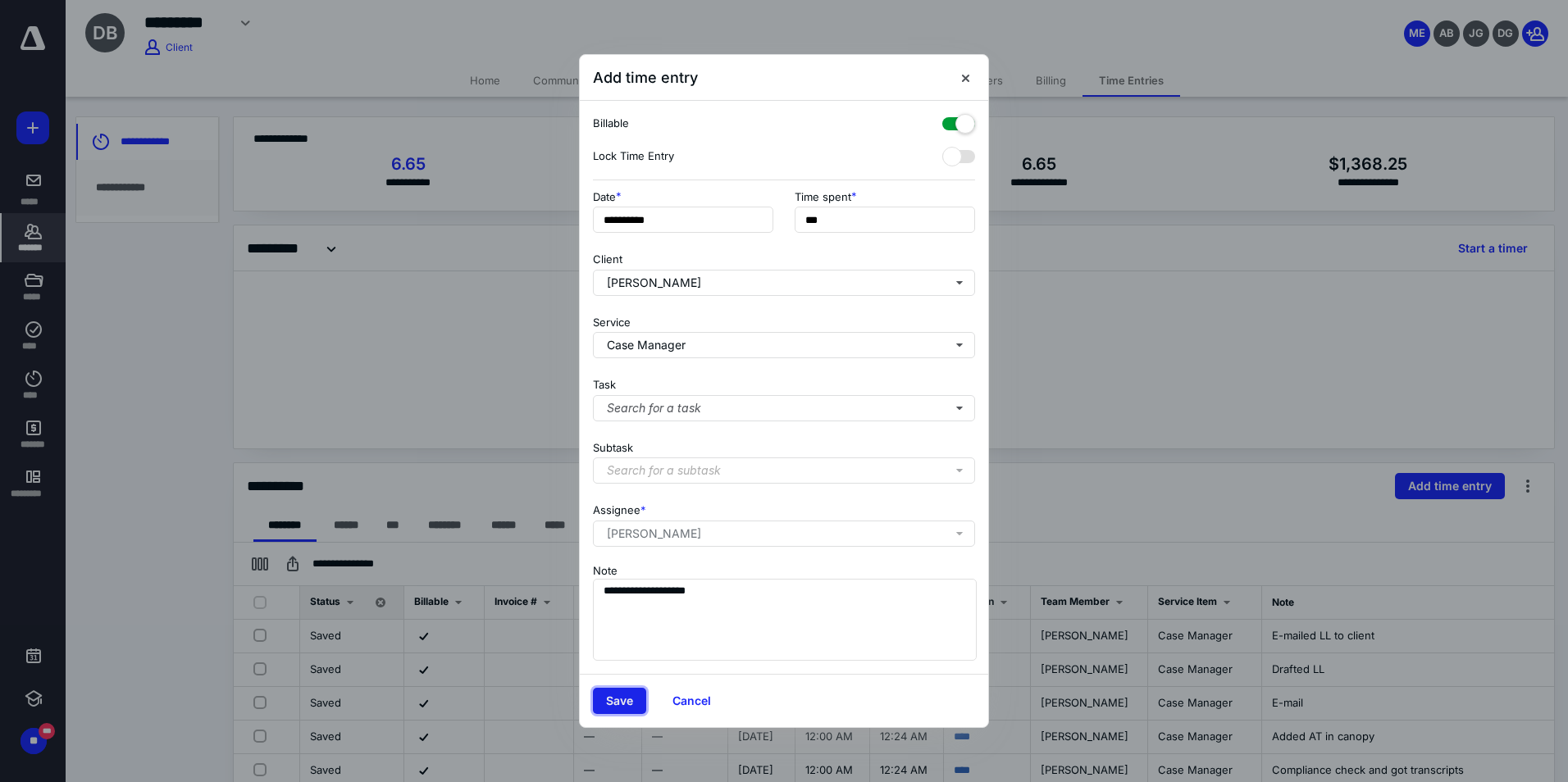 click on "Save" at bounding box center (619, 701) 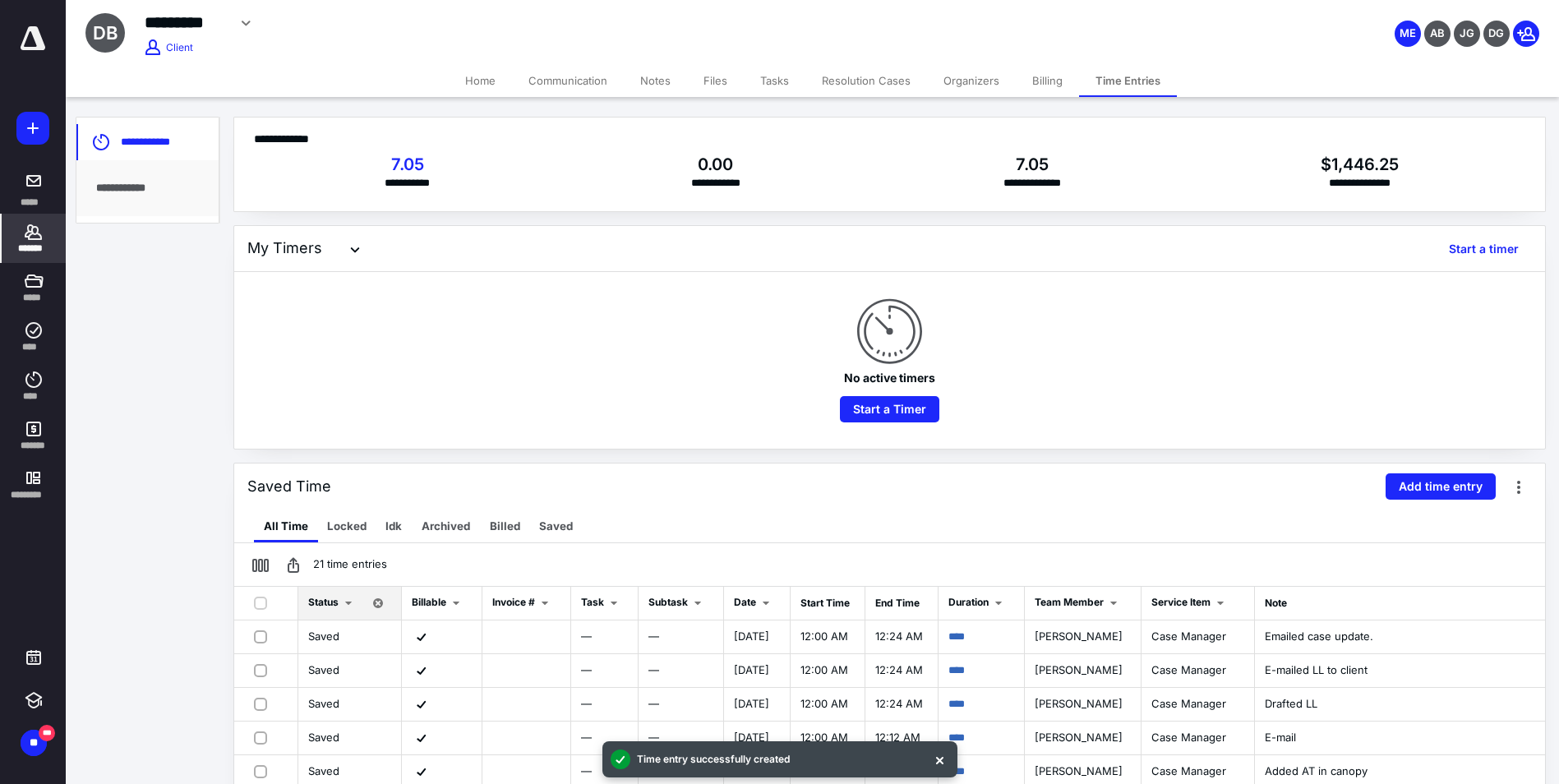 click on "Home" at bounding box center (480, 81) 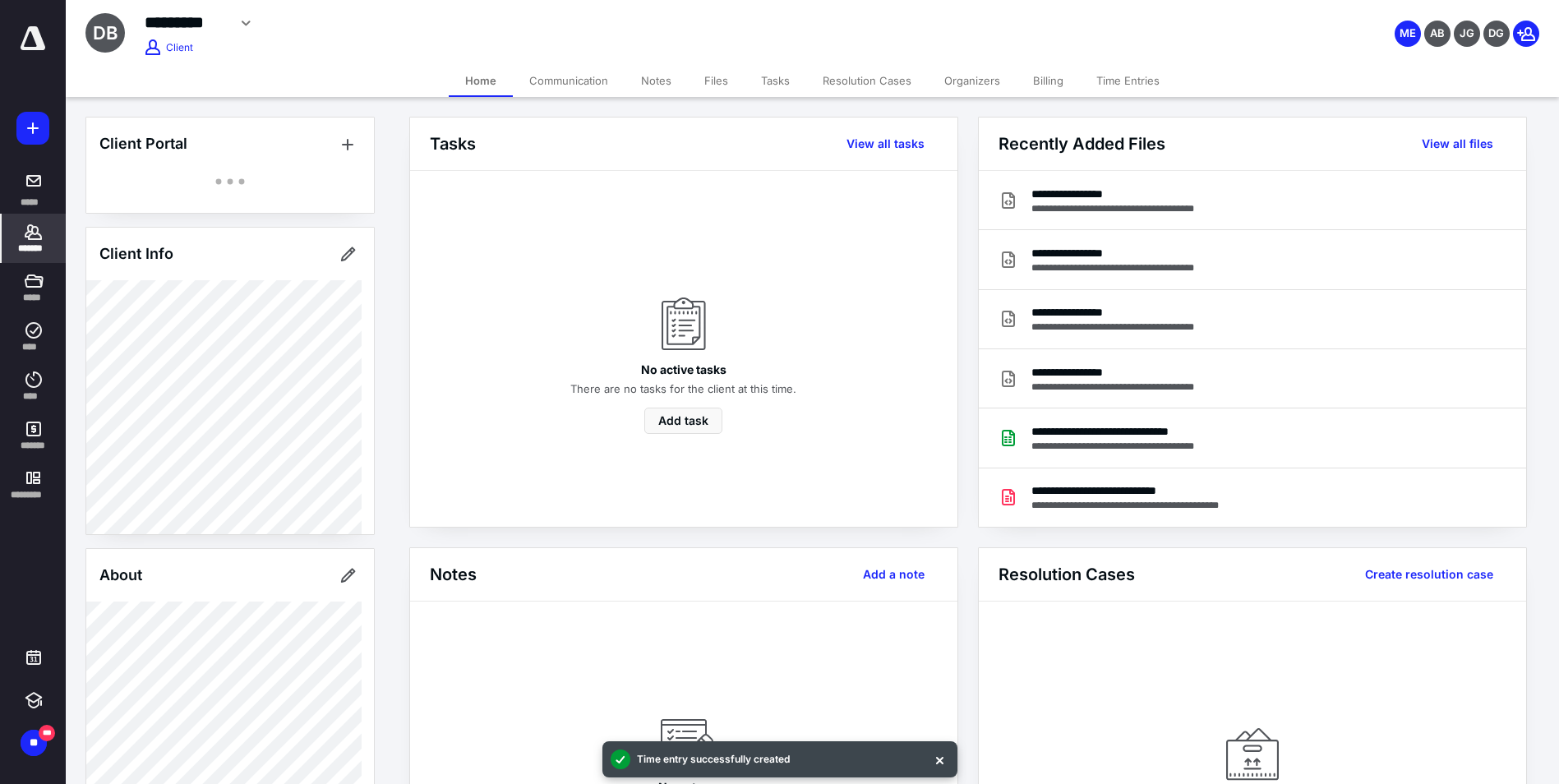 scroll, scrollTop: 247, scrollLeft: 0, axis: vertical 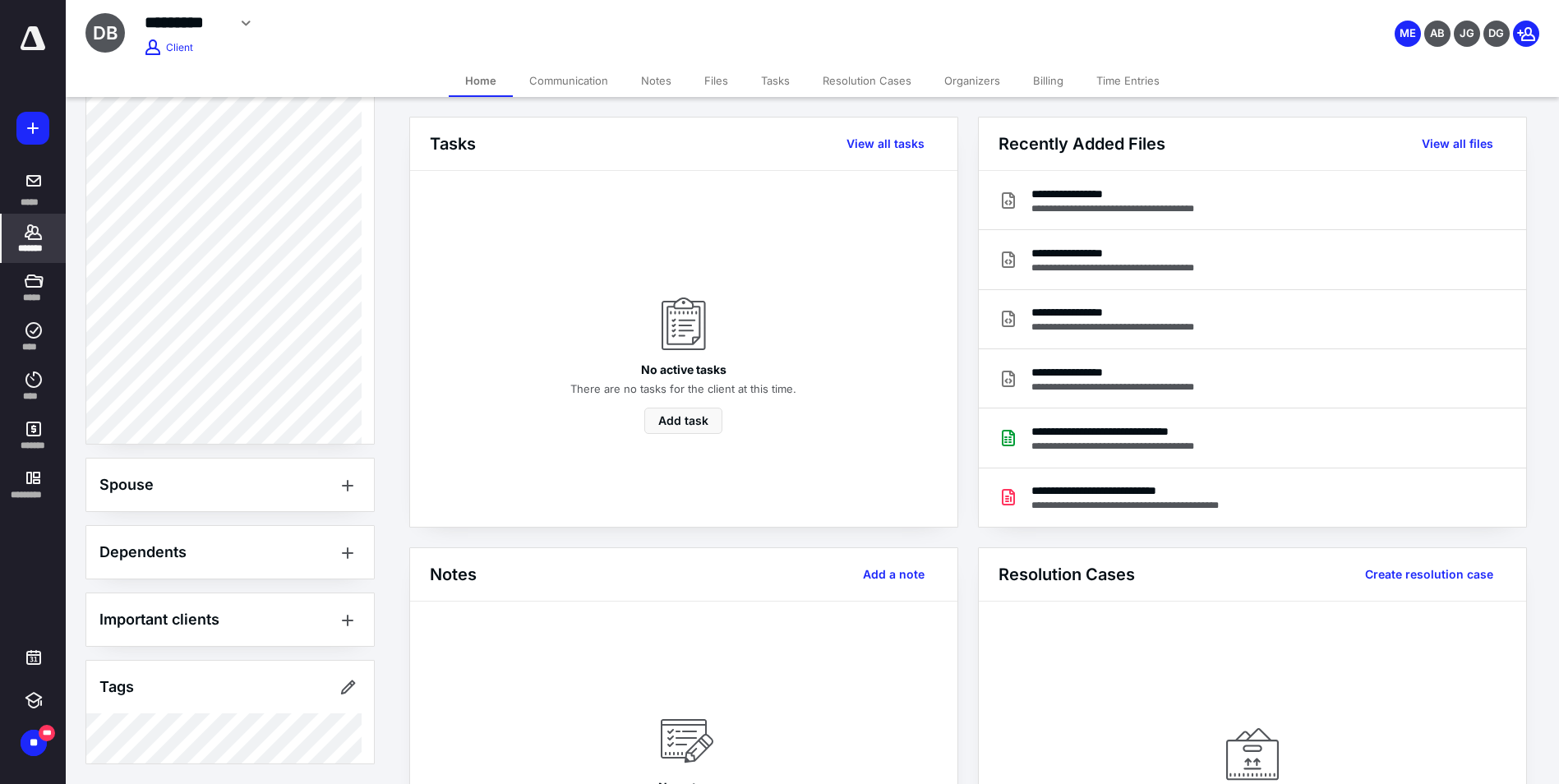 click on "Files" at bounding box center [716, 81] 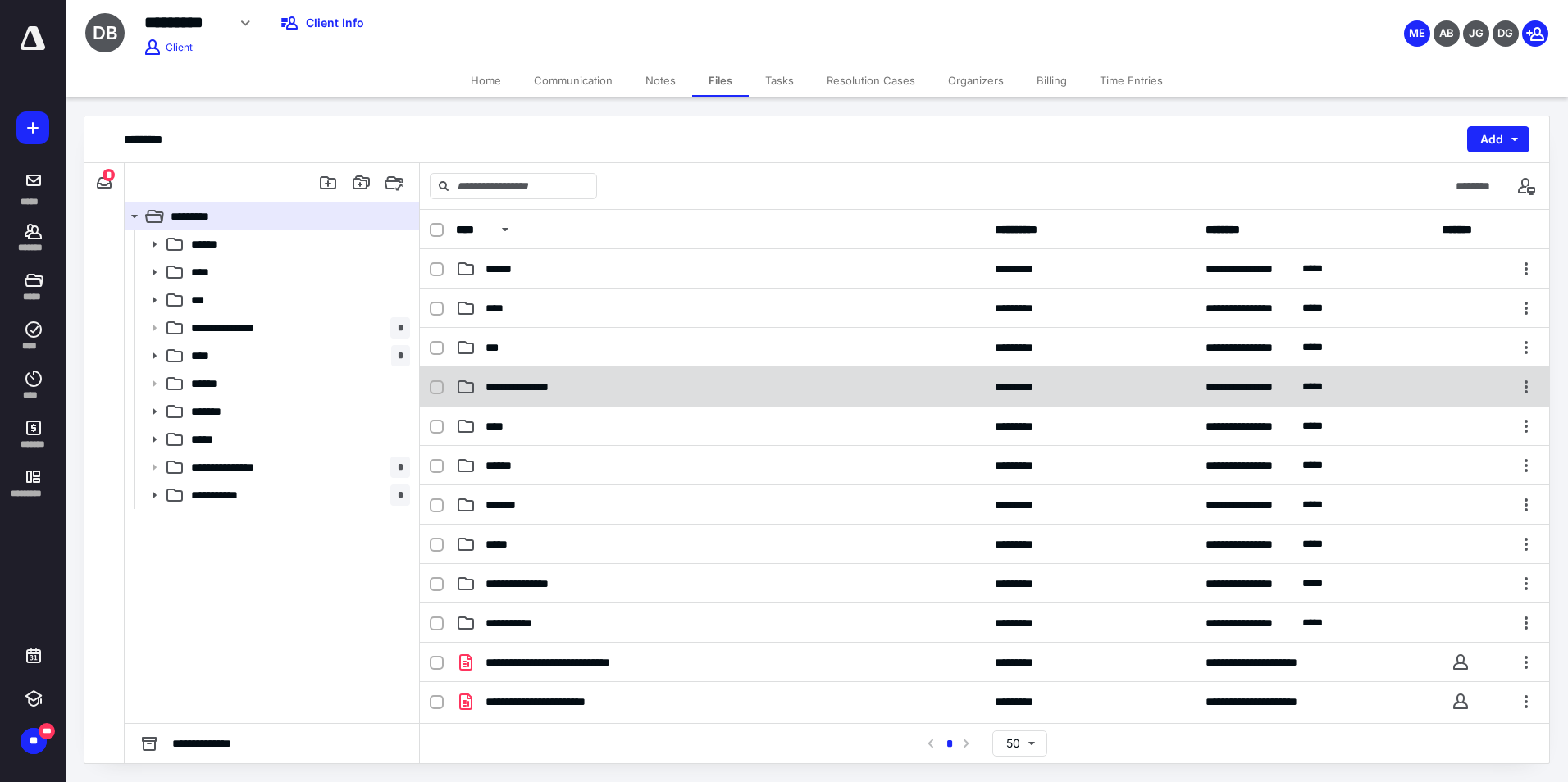 click on "**********" at bounding box center [984, 387] 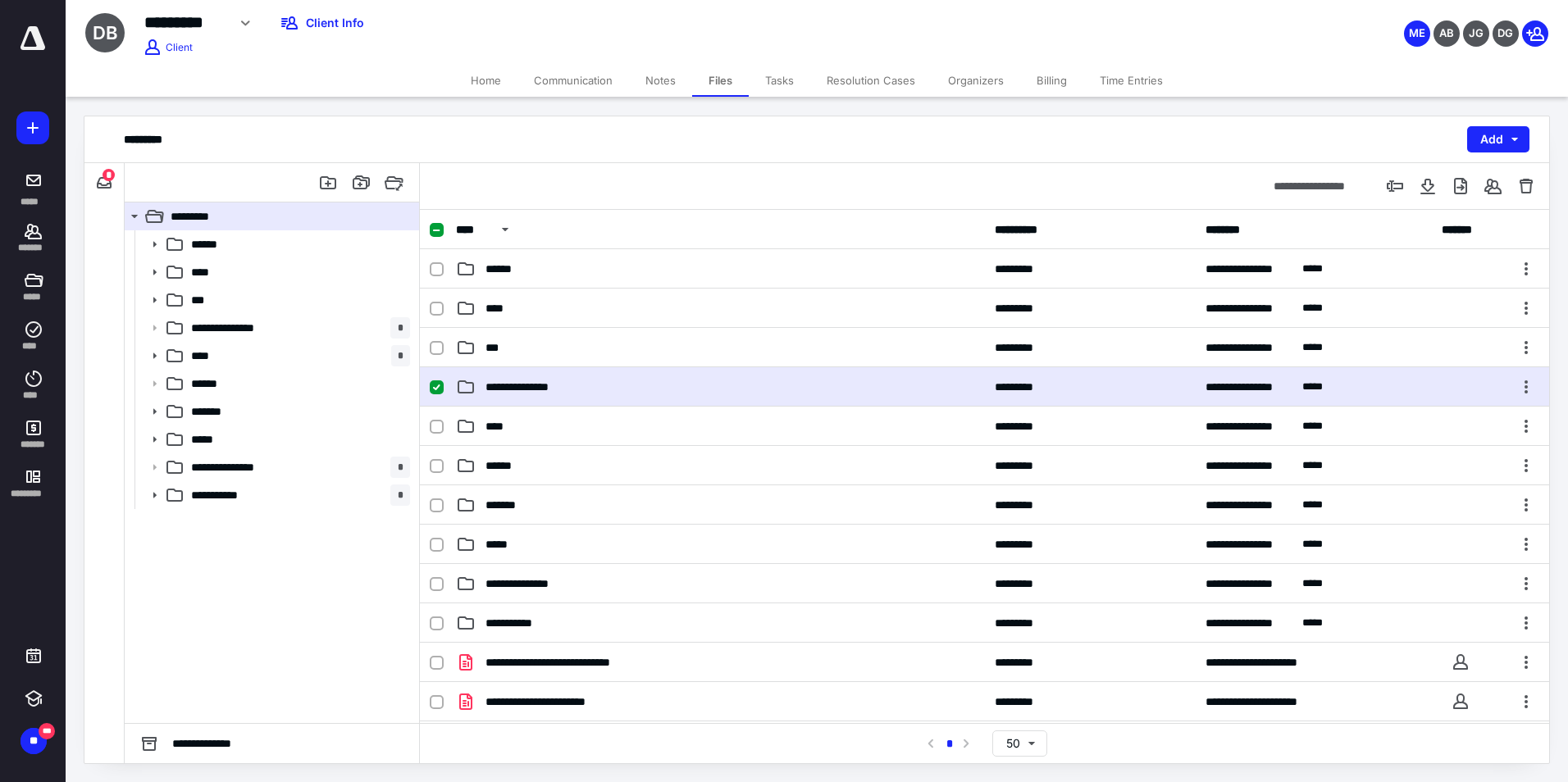 click on "**********" at bounding box center [984, 387] 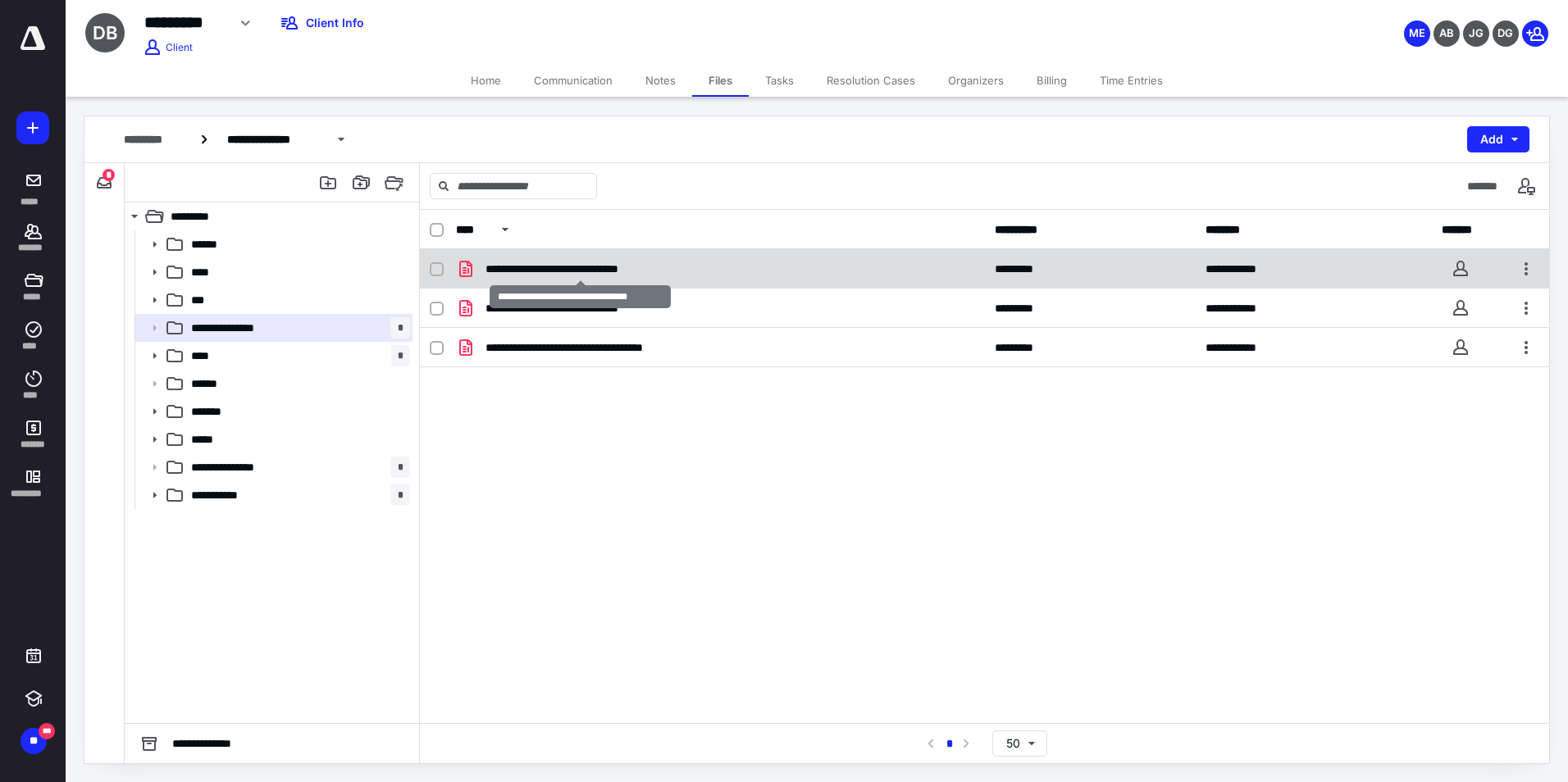 click on "**********" at bounding box center (581, 269) 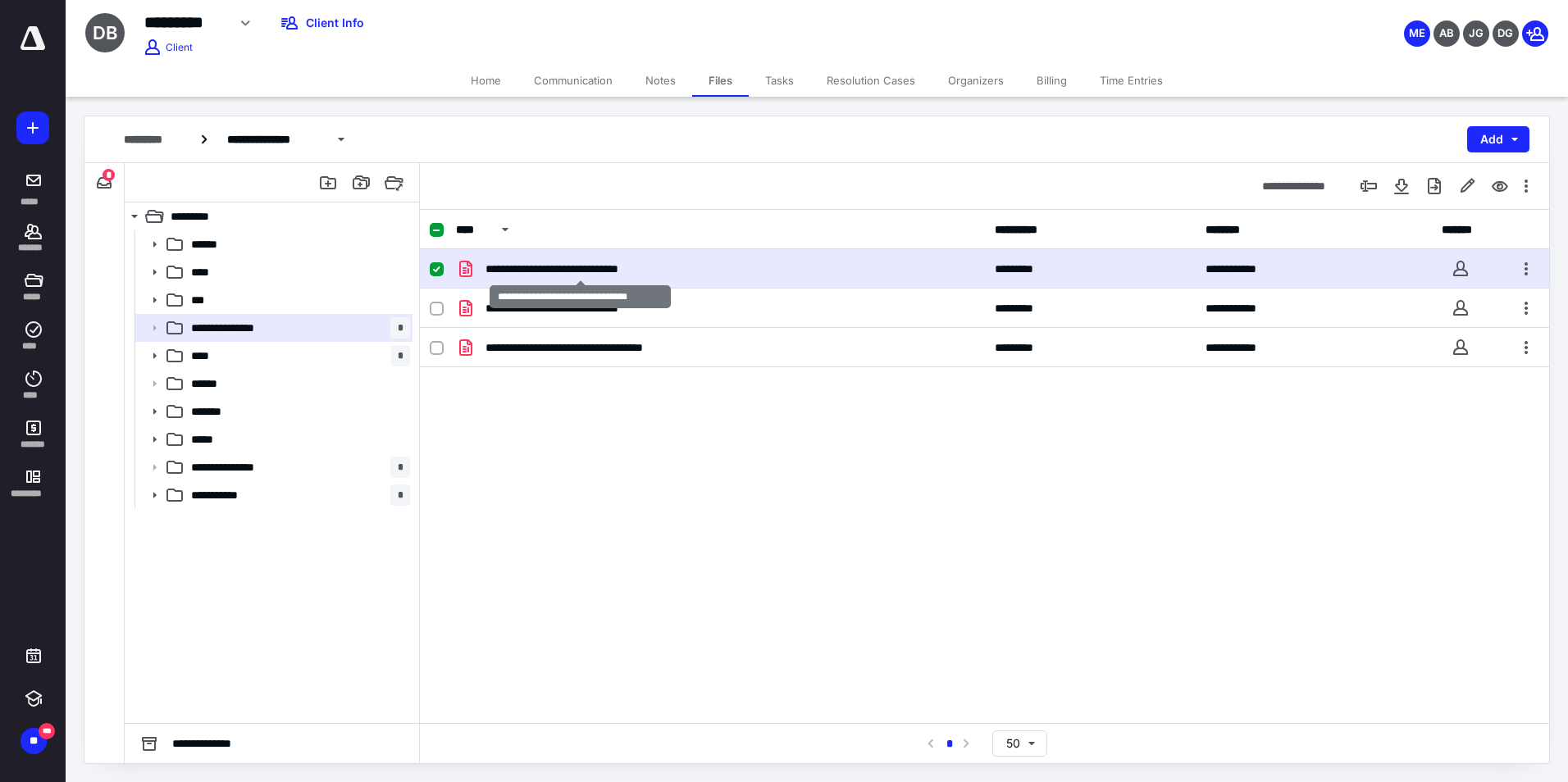 click on "**********" at bounding box center (581, 269) 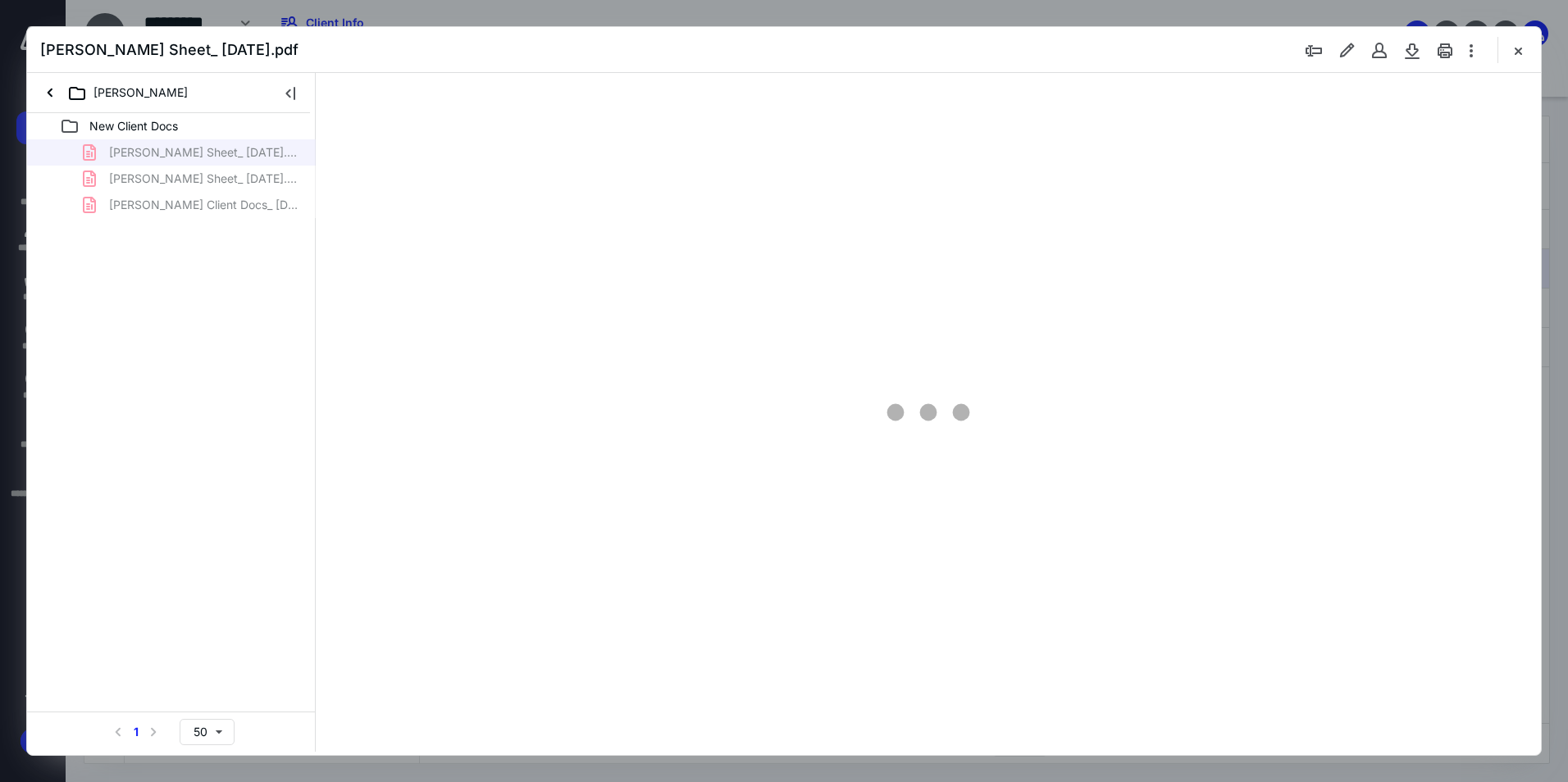 scroll, scrollTop: 0, scrollLeft: 0, axis: both 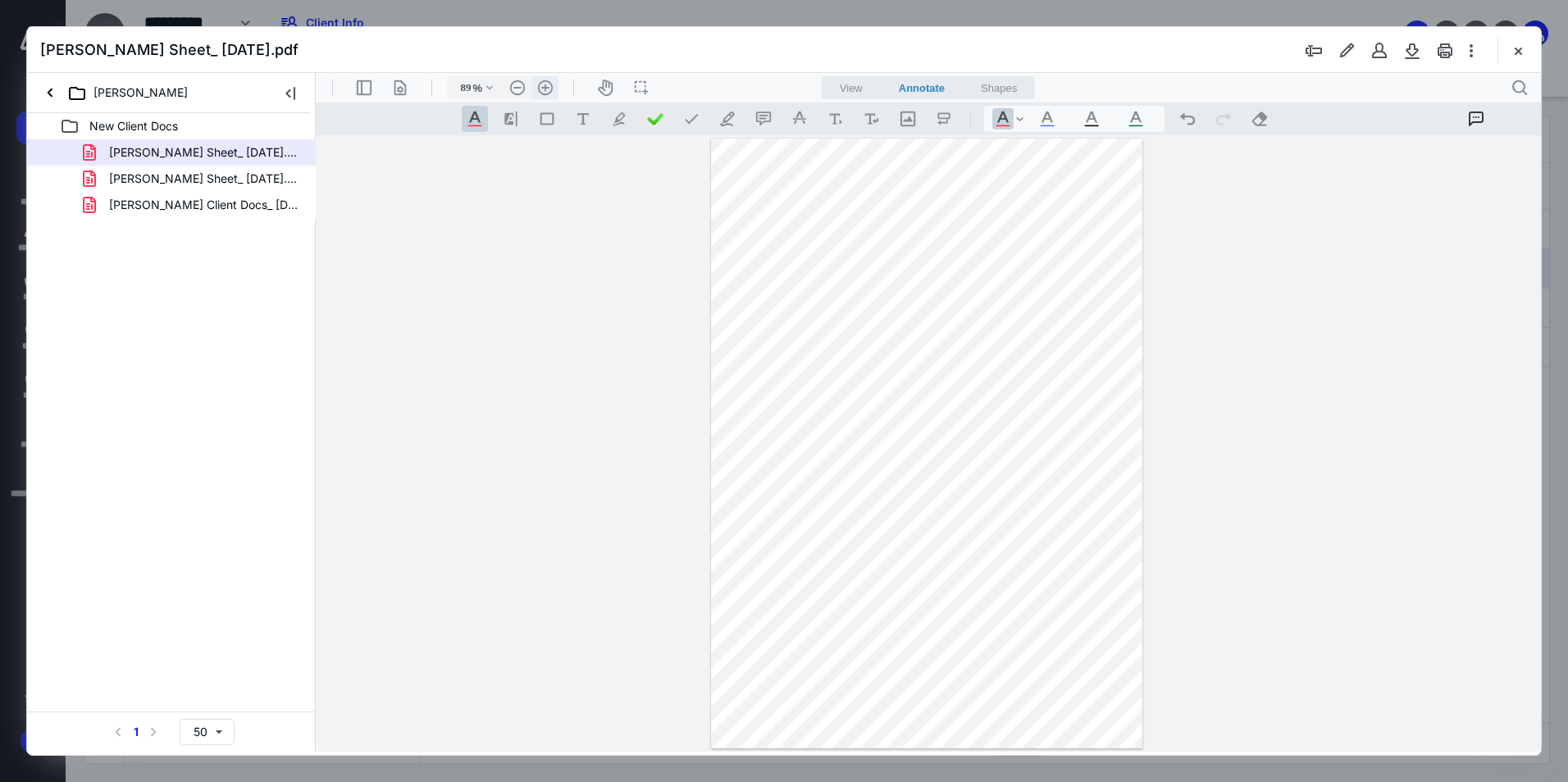 click on ".cls-1{fill:#abb0c4;} icon - header - zoom - in - line" at bounding box center [545, 88] 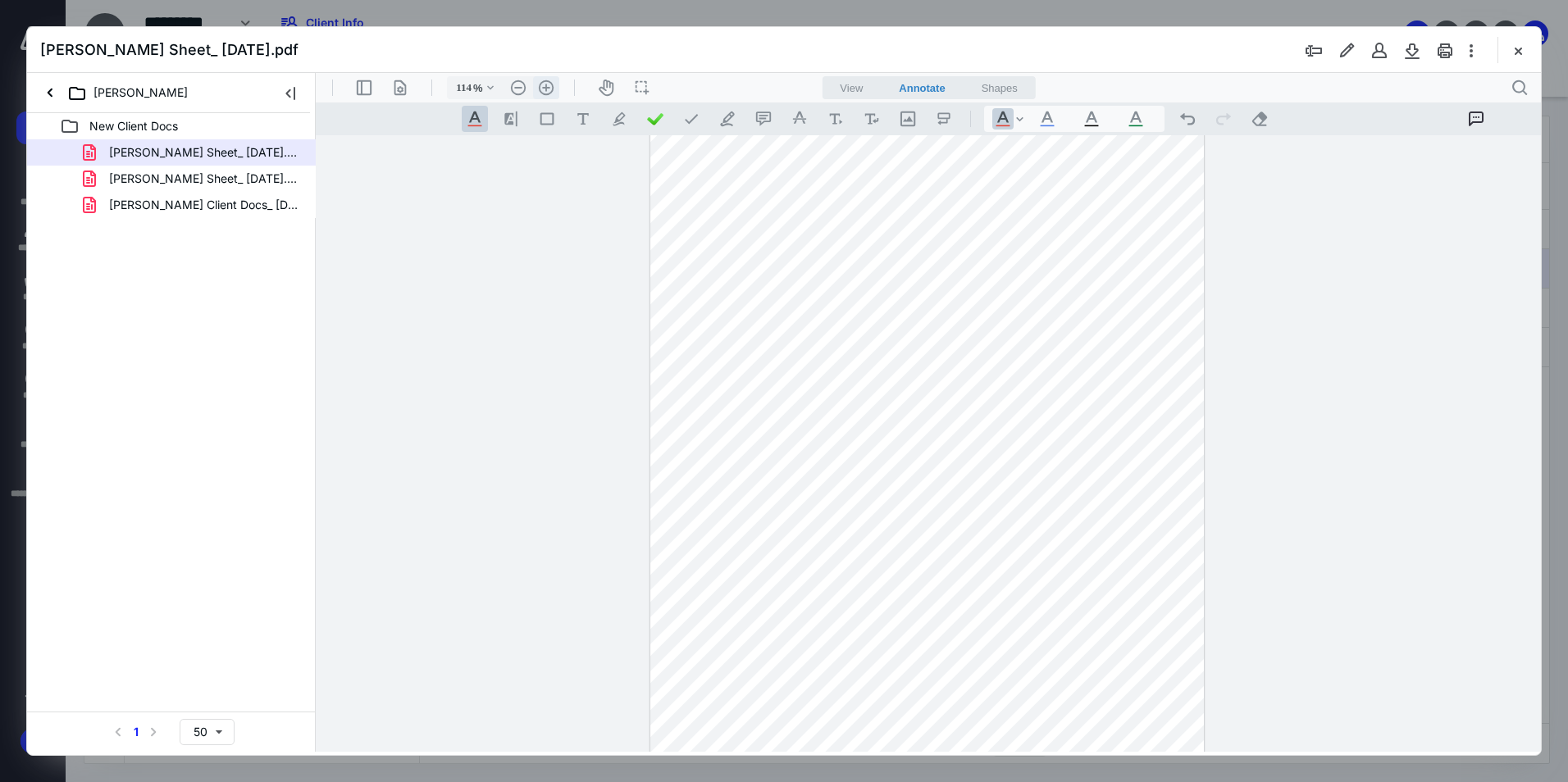 click on ".cls-1{fill:#abb0c4;} icon - header - zoom - in - line" at bounding box center (546, 88) 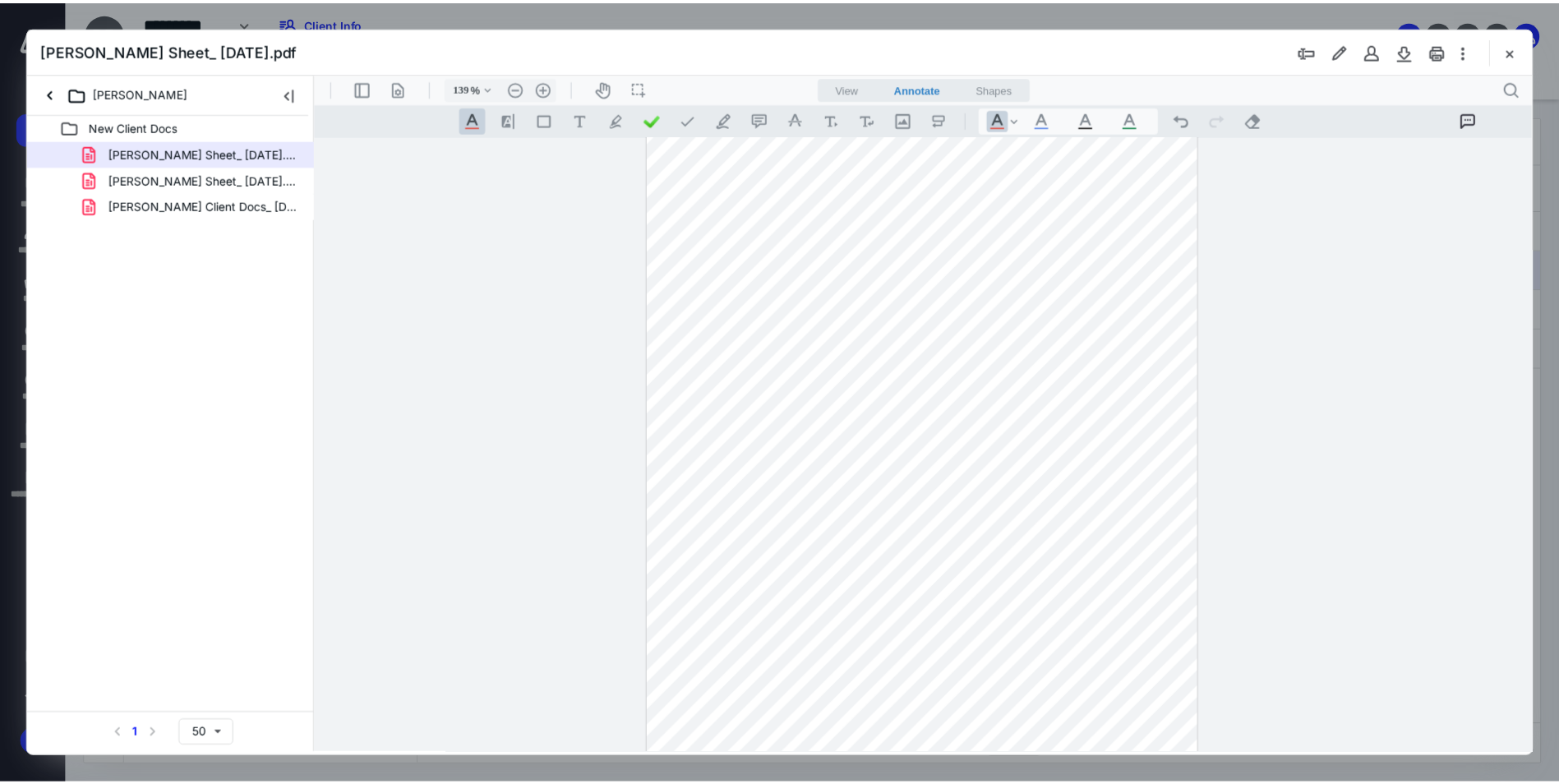 scroll, scrollTop: 158, scrollLeft: 0, axis: vertical 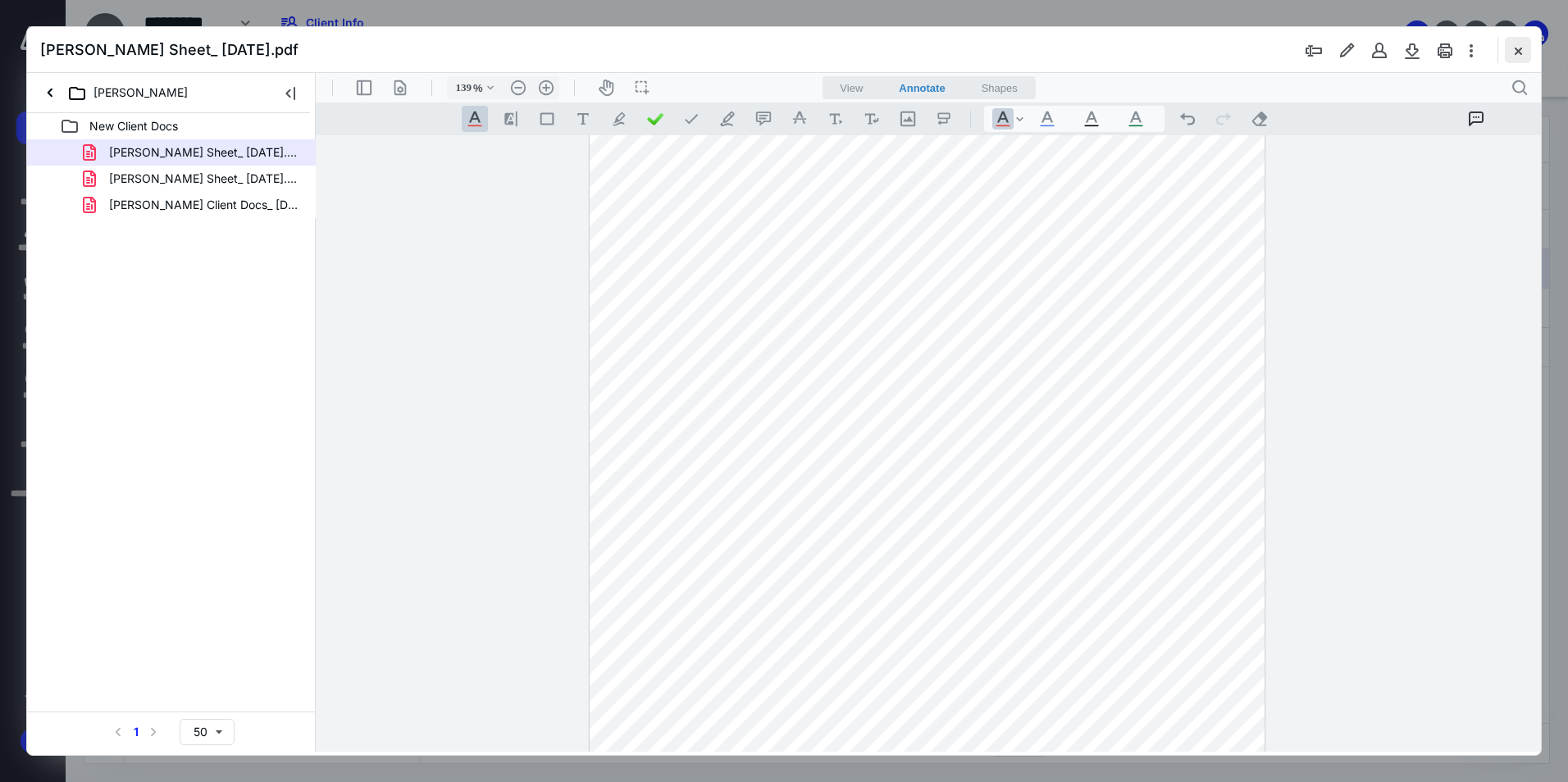 click at bounding box center [1518, 50] 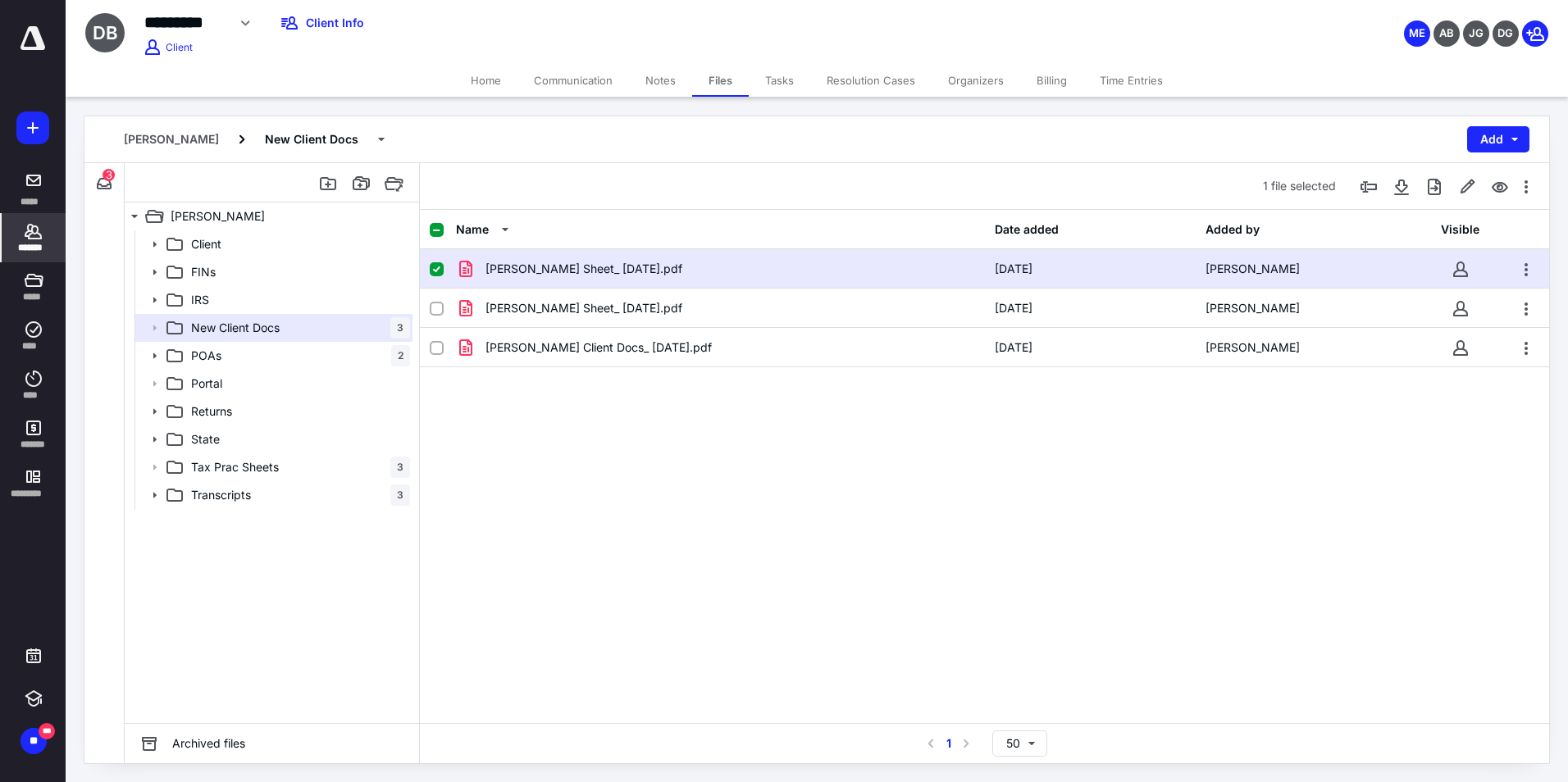 click on "*******" at bounding box center [34, 238] 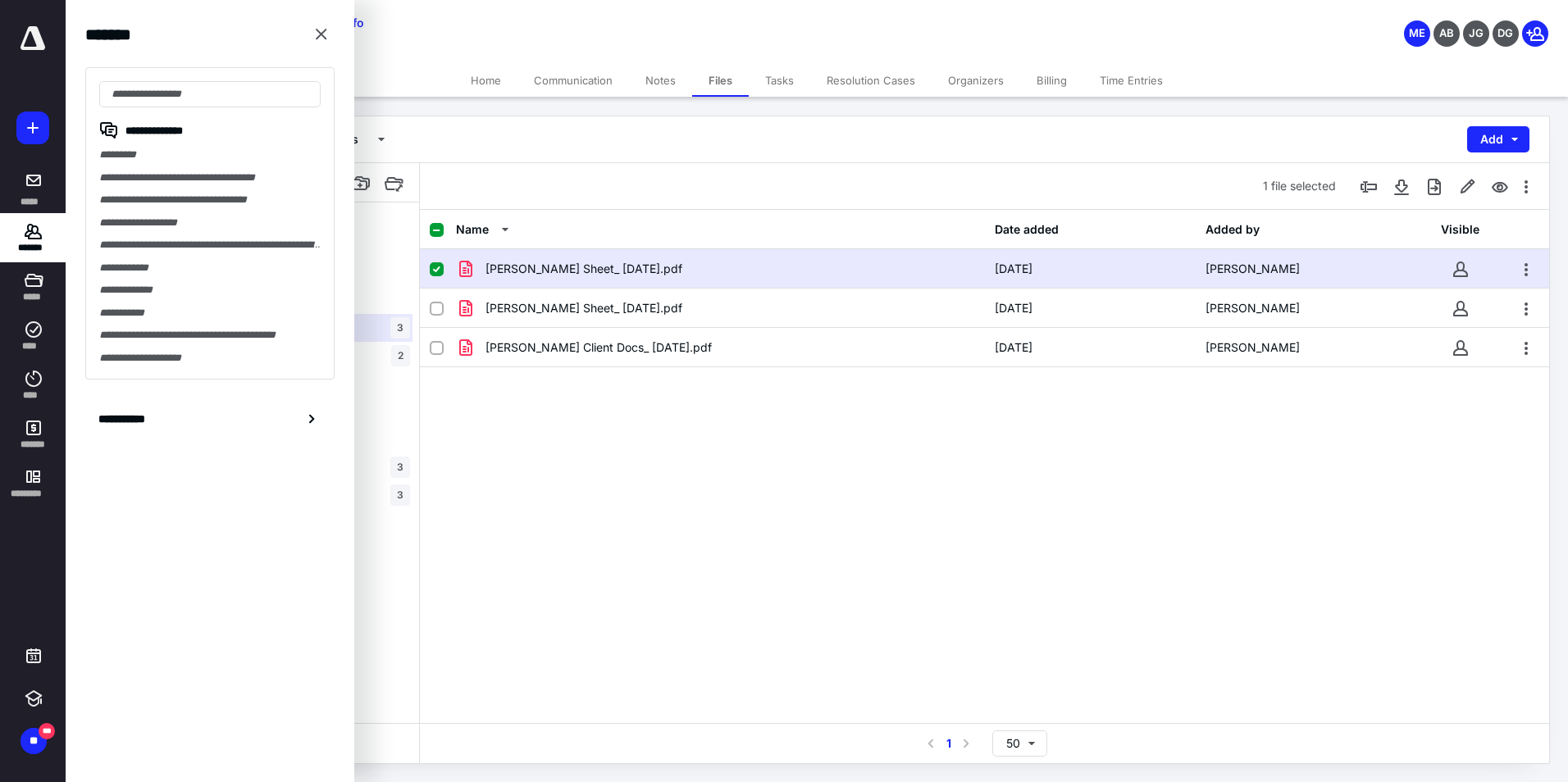 click on "********* Edit Archive Client Info" at bounding box center (599, 23) 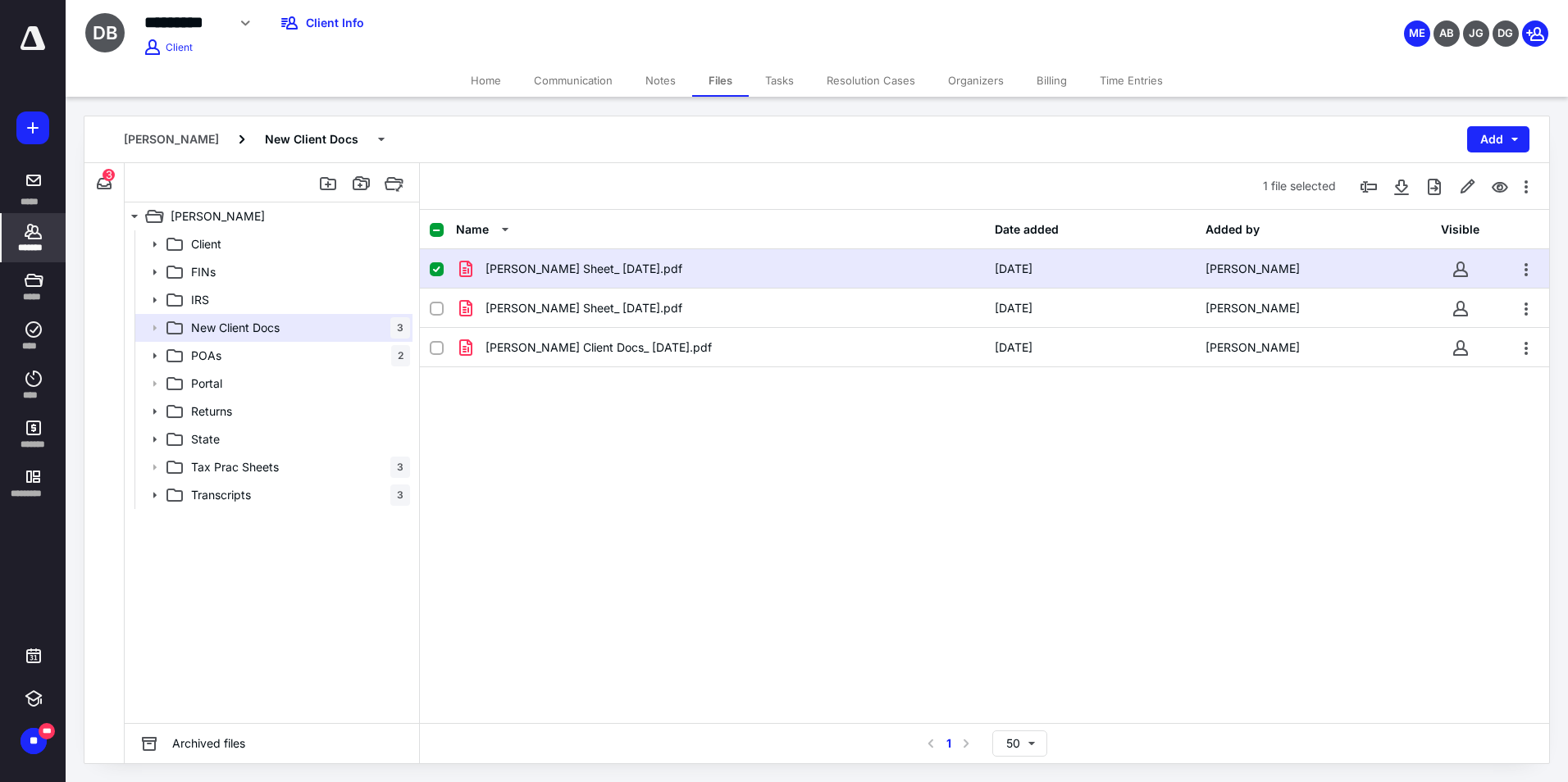 click on "*******" at bounding box center [34, 238] 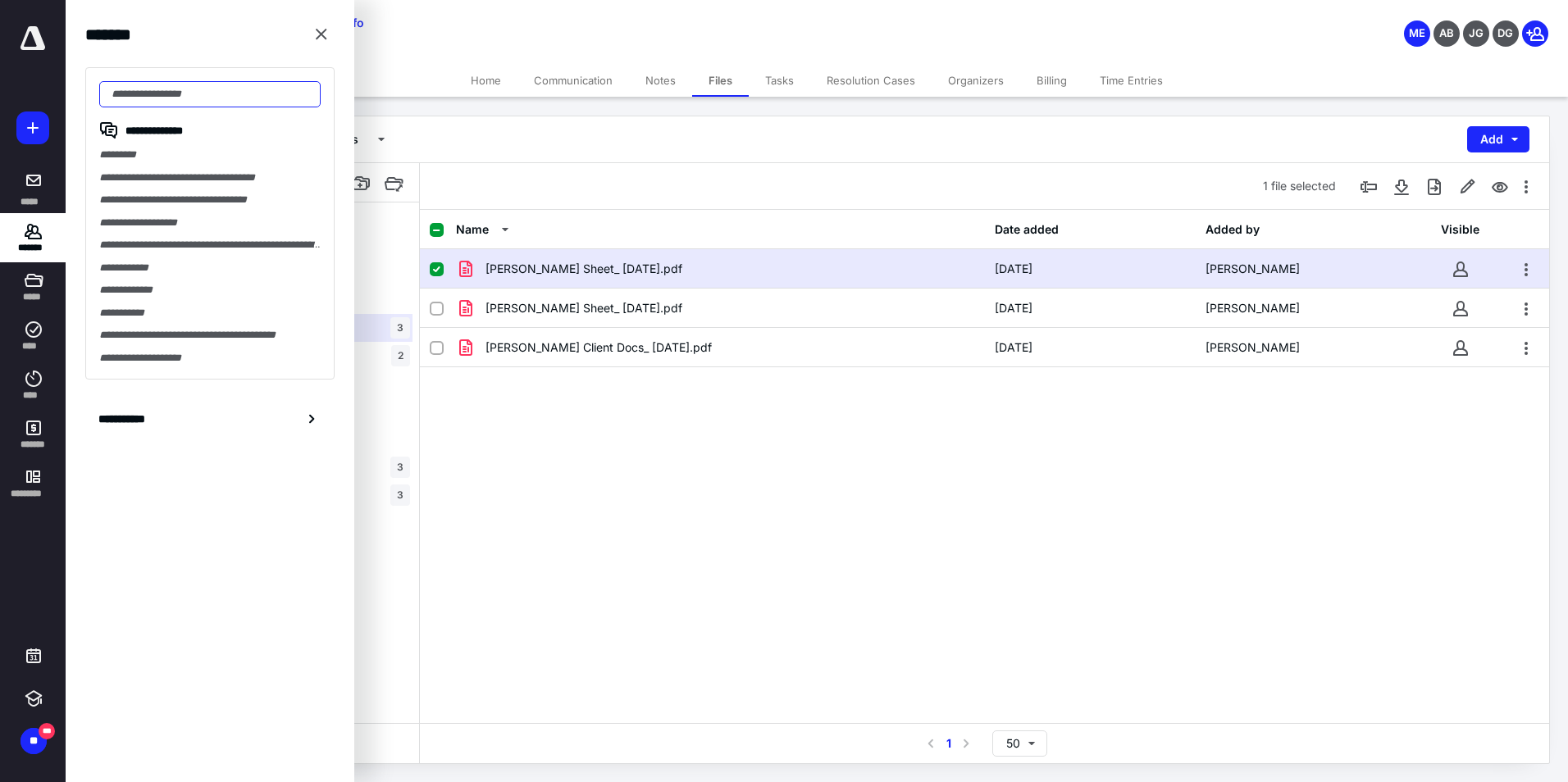 click at bounding box center [210, 94] 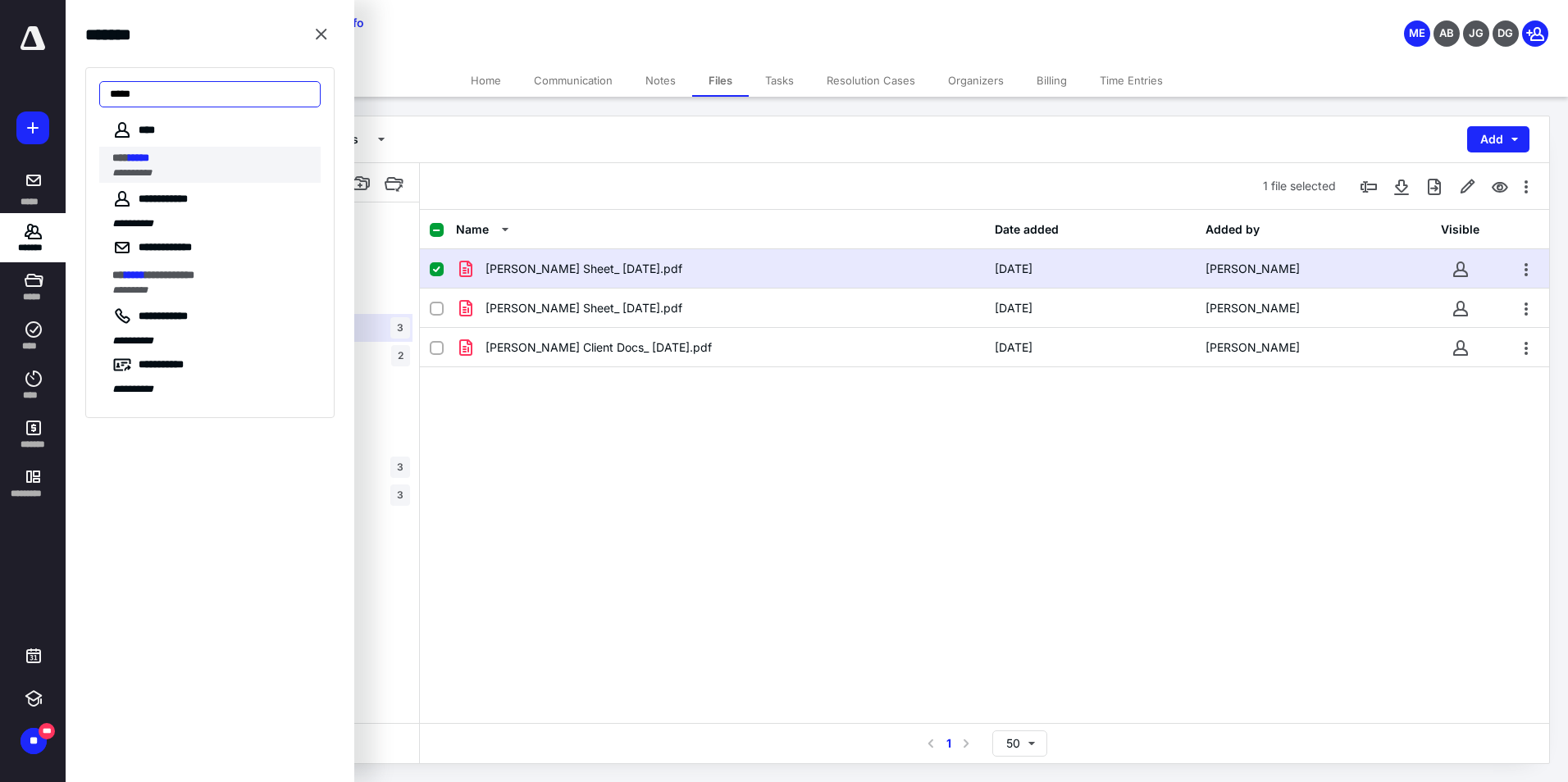 type on "*****" 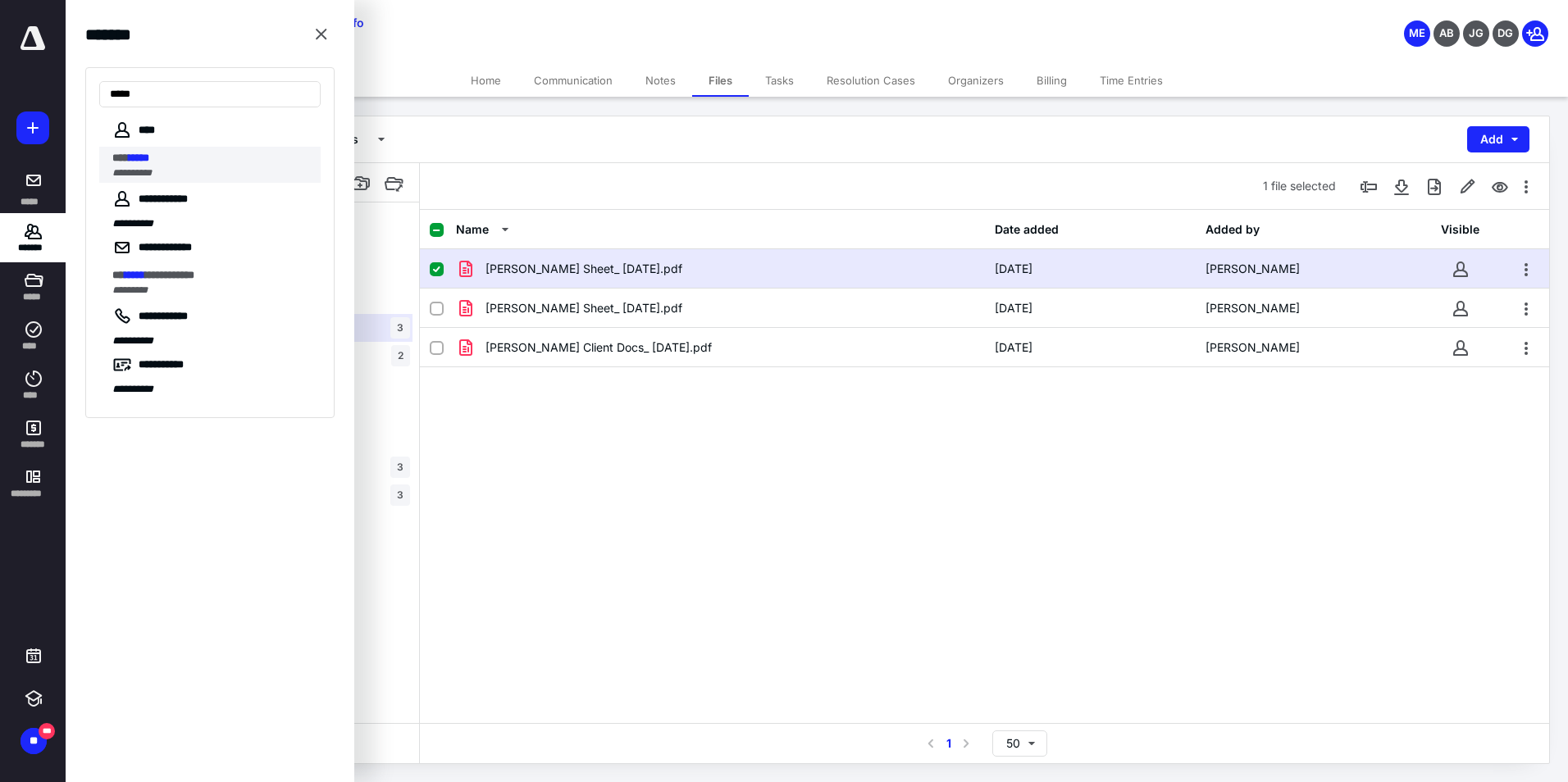 click on "*****" at bounding box center (139, 157) 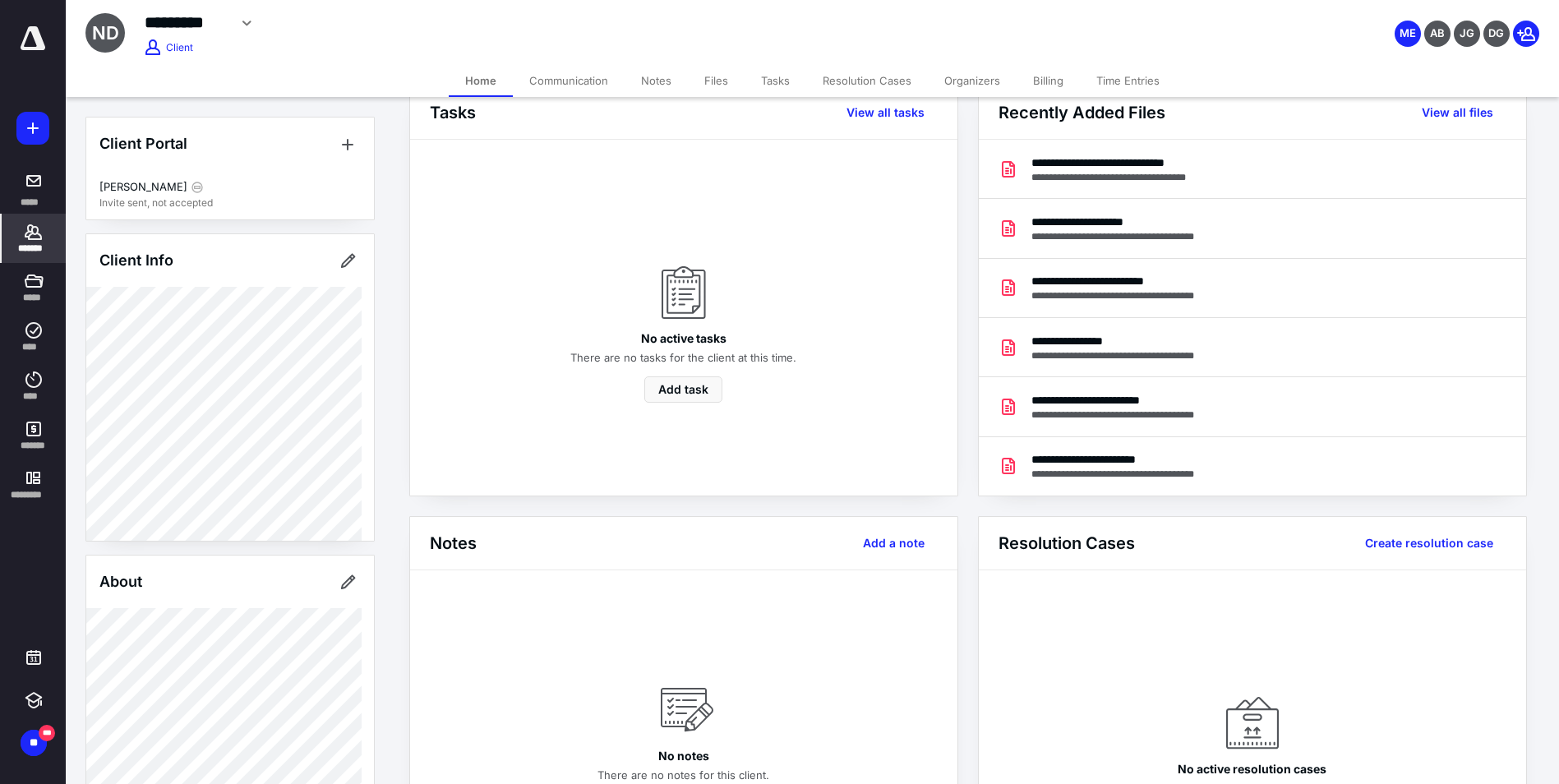 scroll, scrollTop: 0, scrollLeft: 0, axis: both 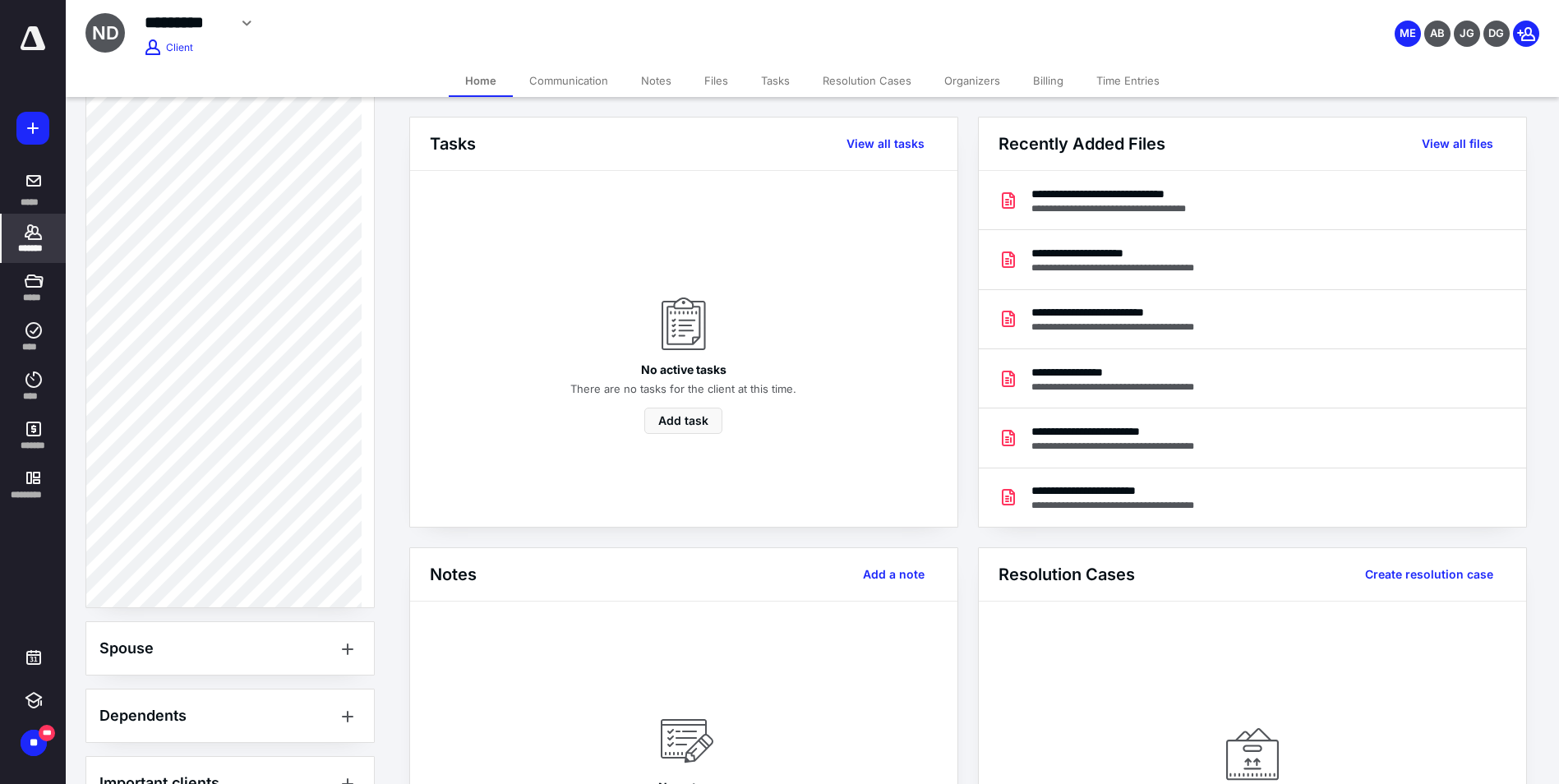 click on "Time Entries" at bounding box center [1128, 81] 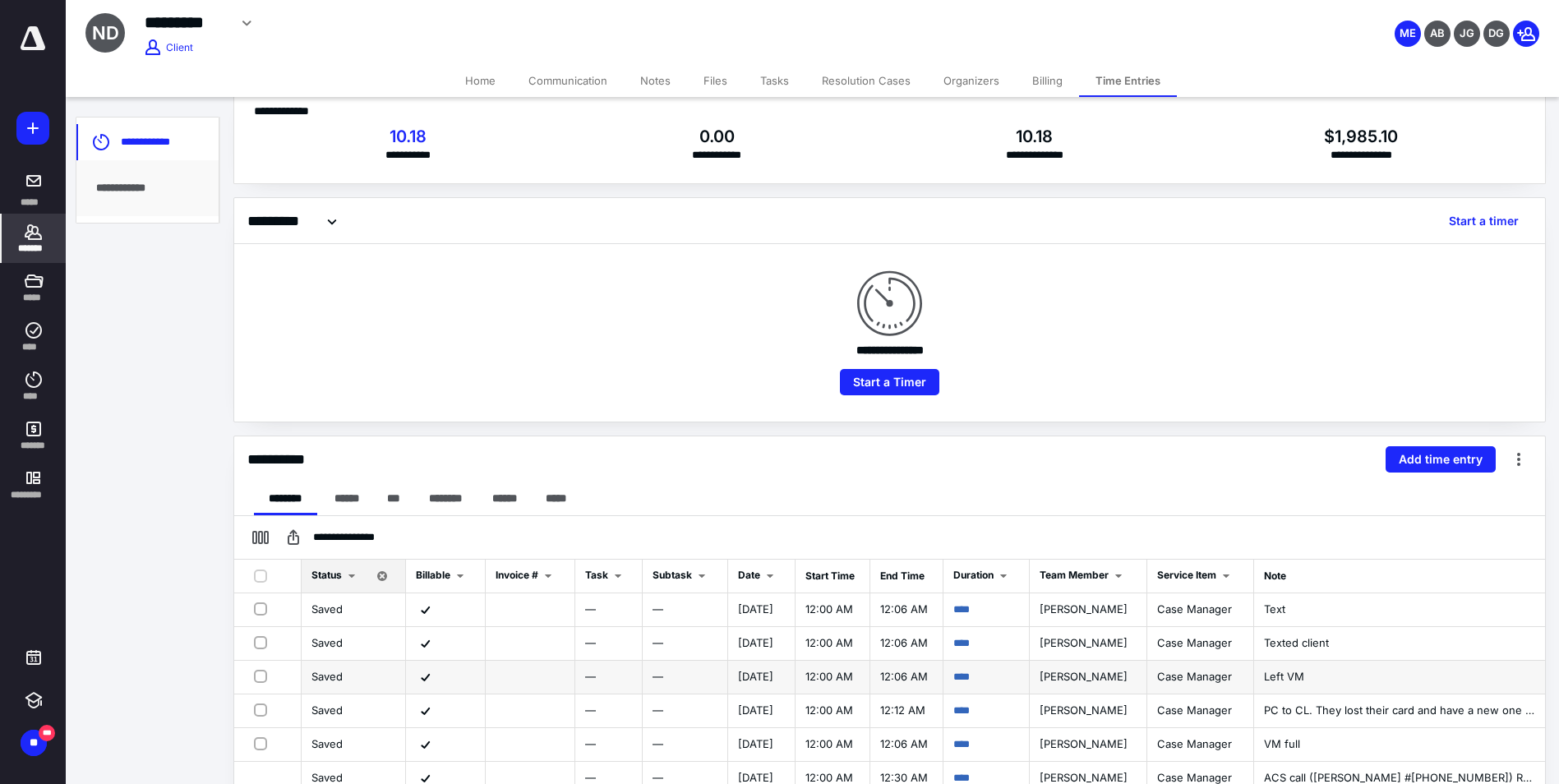 scroll, scrollTop: 247, scrollLeft: 0, axis: vertical 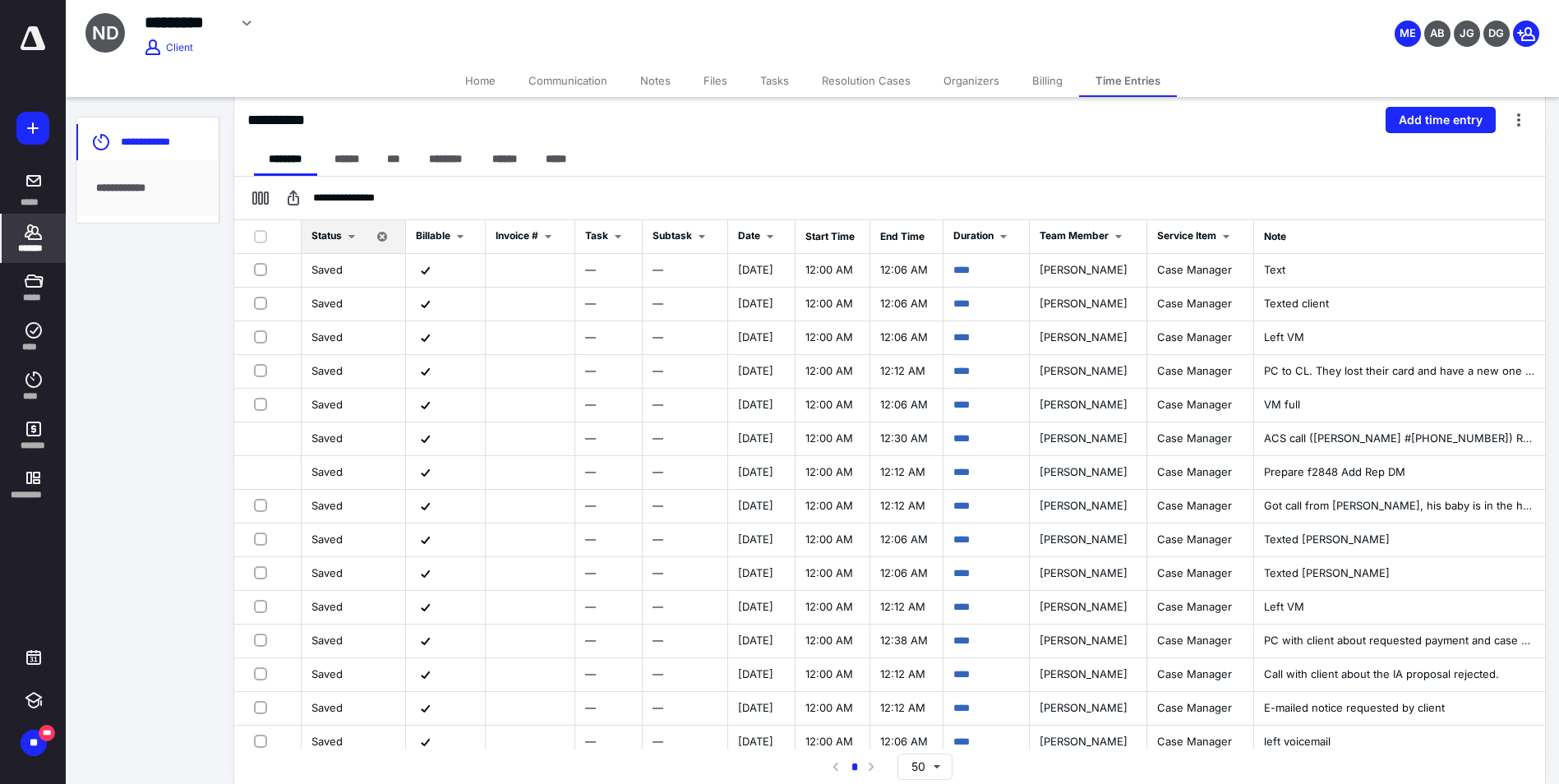 click on "ND ********* Edit Archive Client ME AB JG DG" at bounding box center [812, 29] 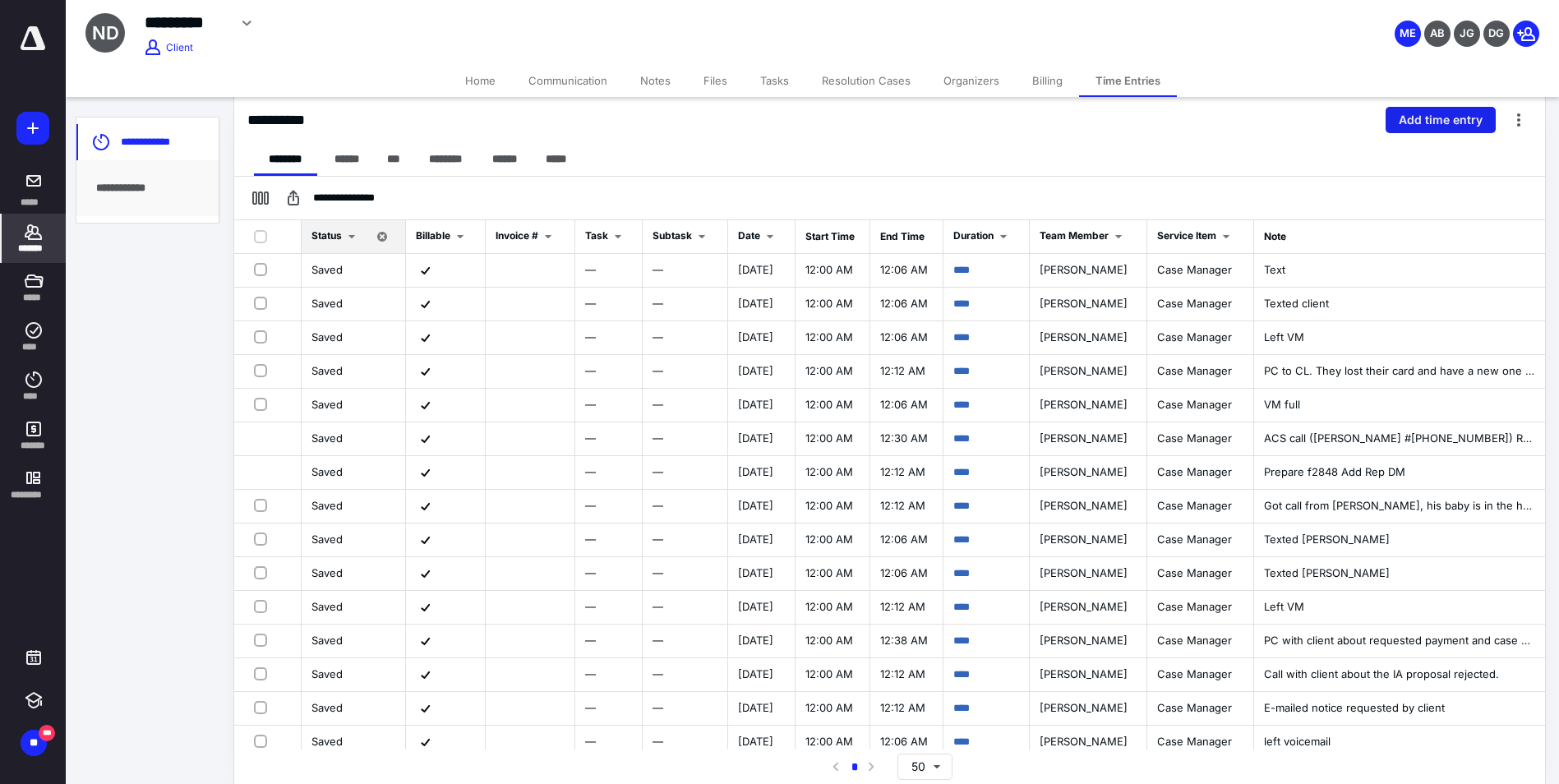 click on "Add time entry" at bounding box center (1441, 120) 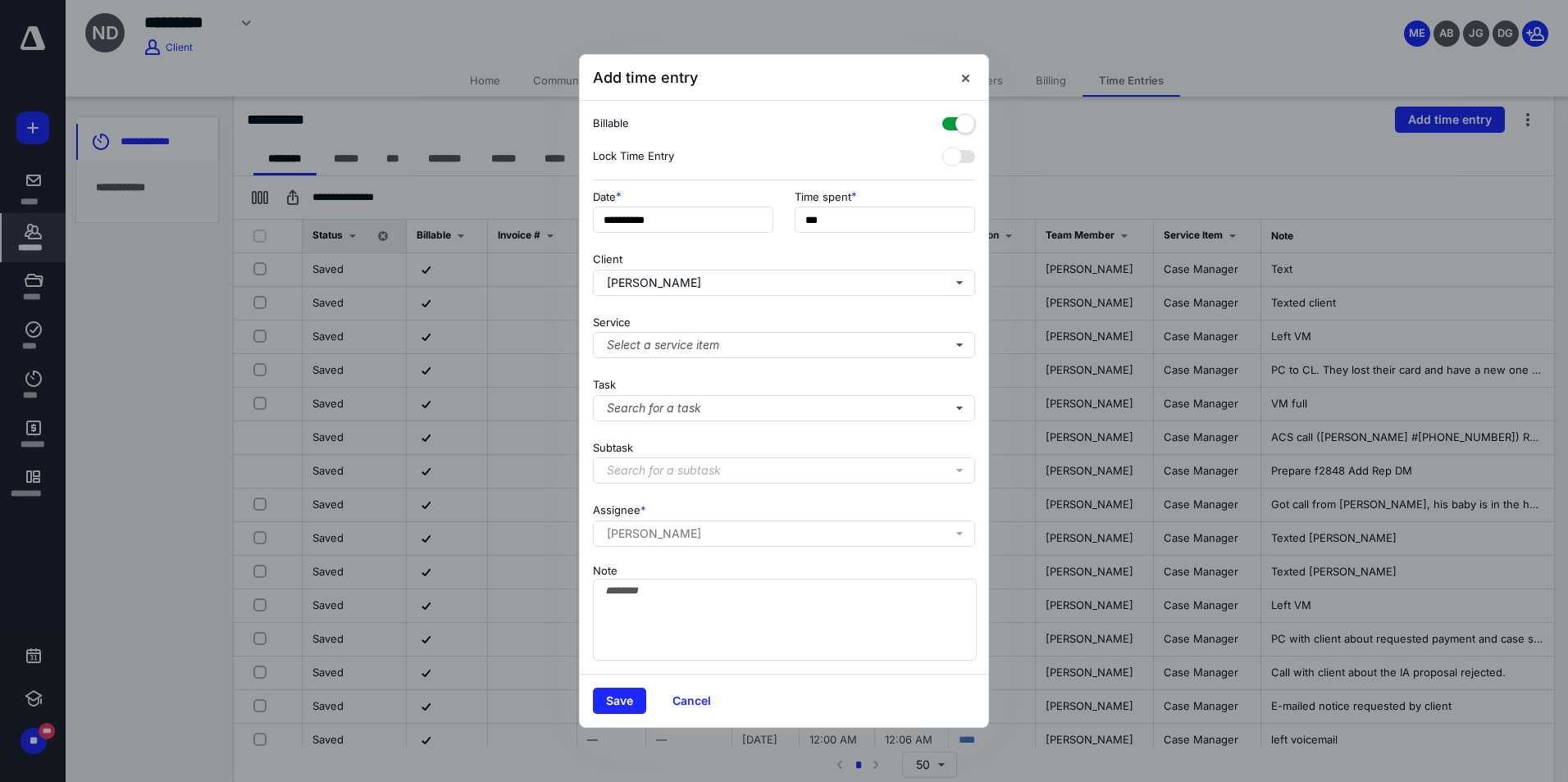 click on "Time spent" at bounding box center (823, 196) 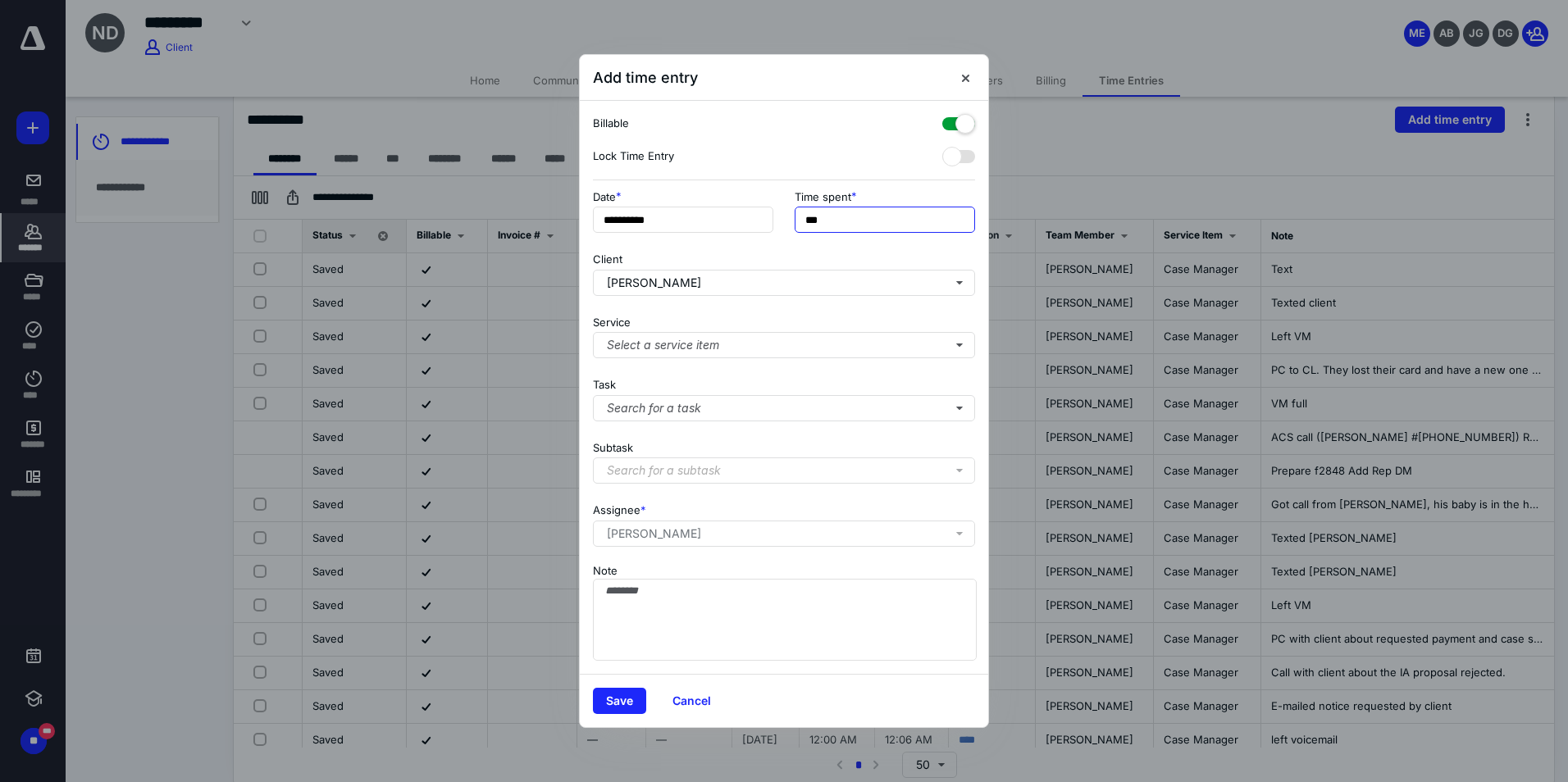 click on "***" at bounding box center (885, 220) 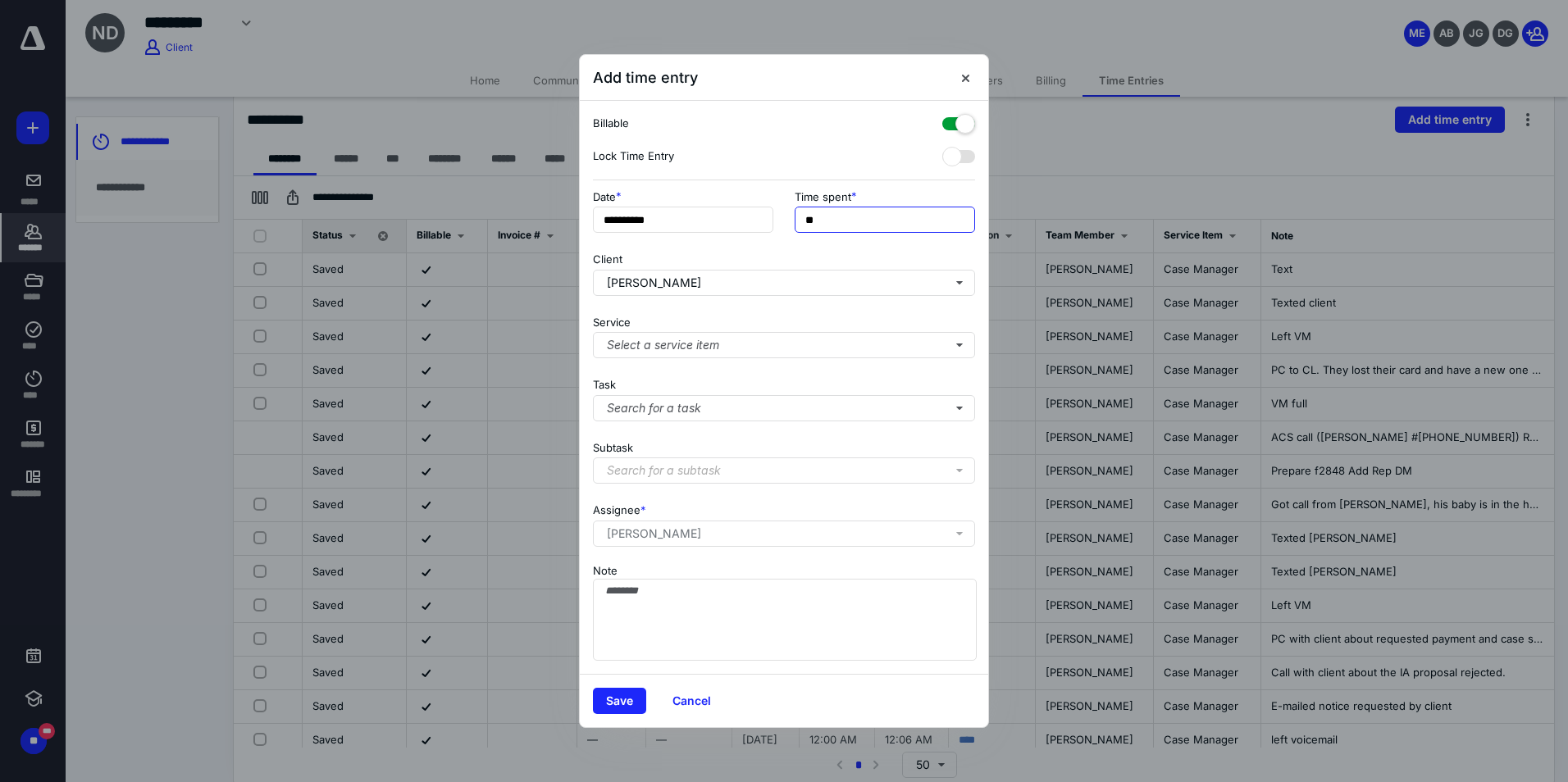 type on "*" 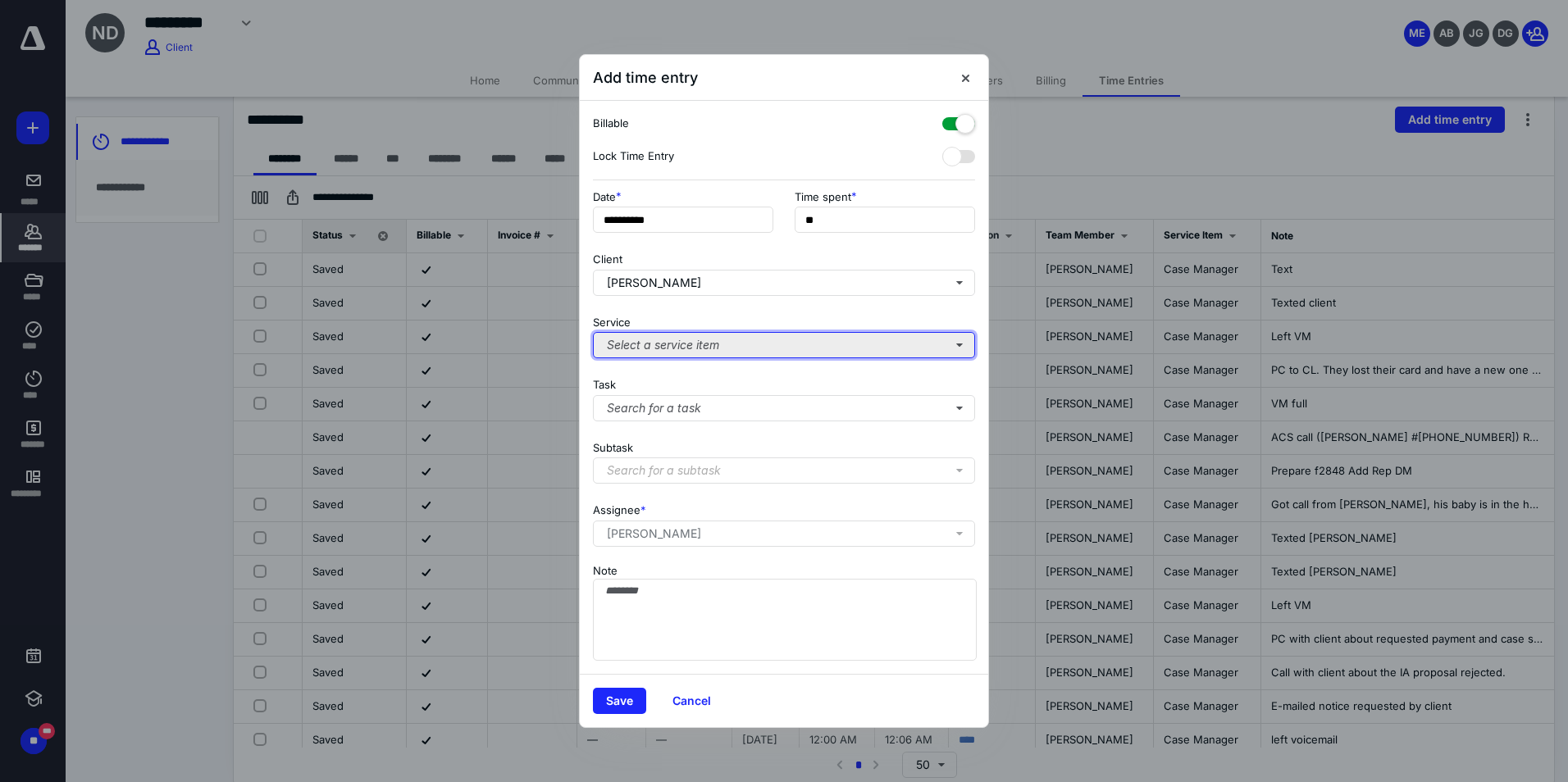 type on "**" 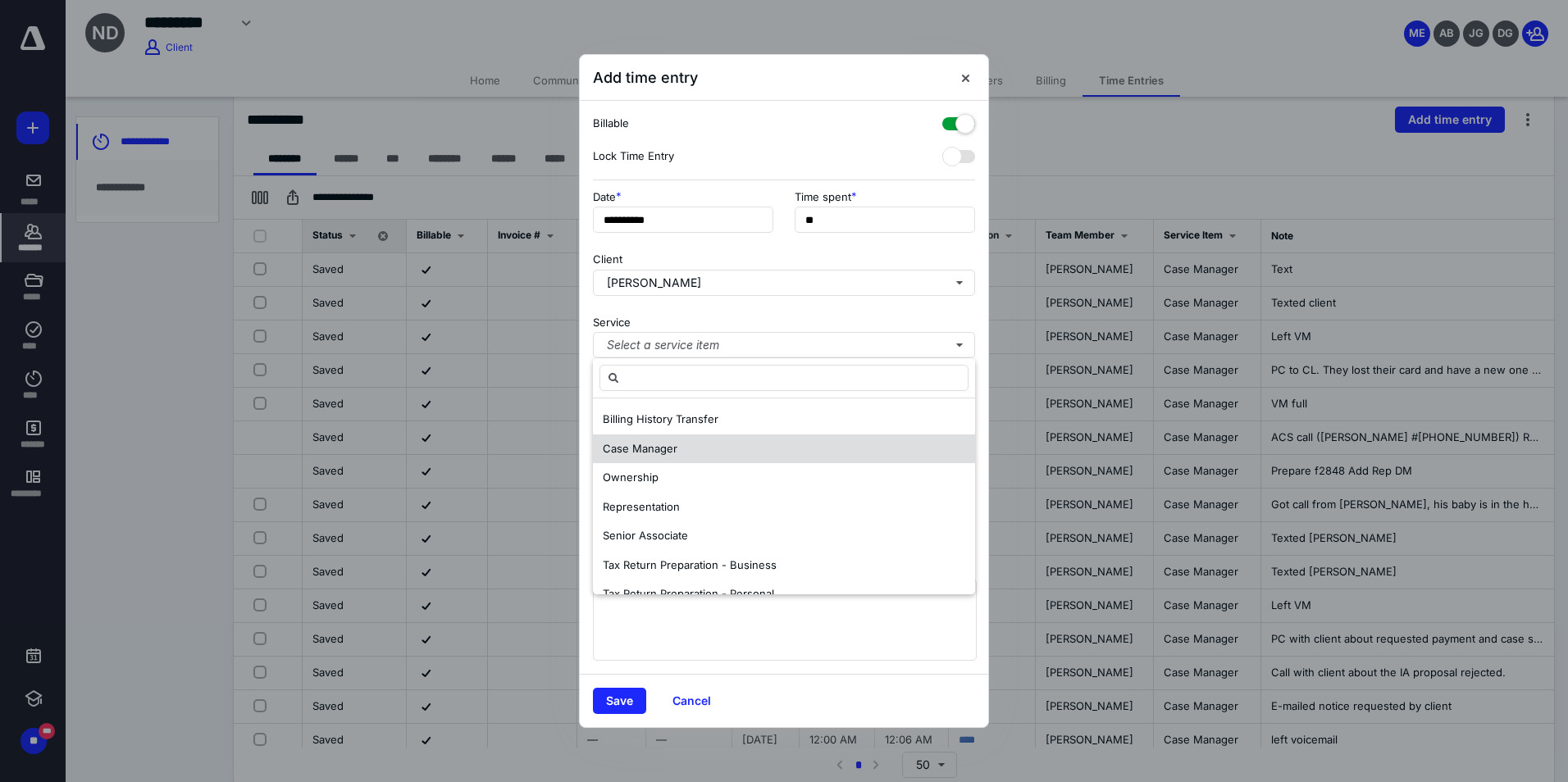 click on "Case Manager" at bounding box center [784, 449] 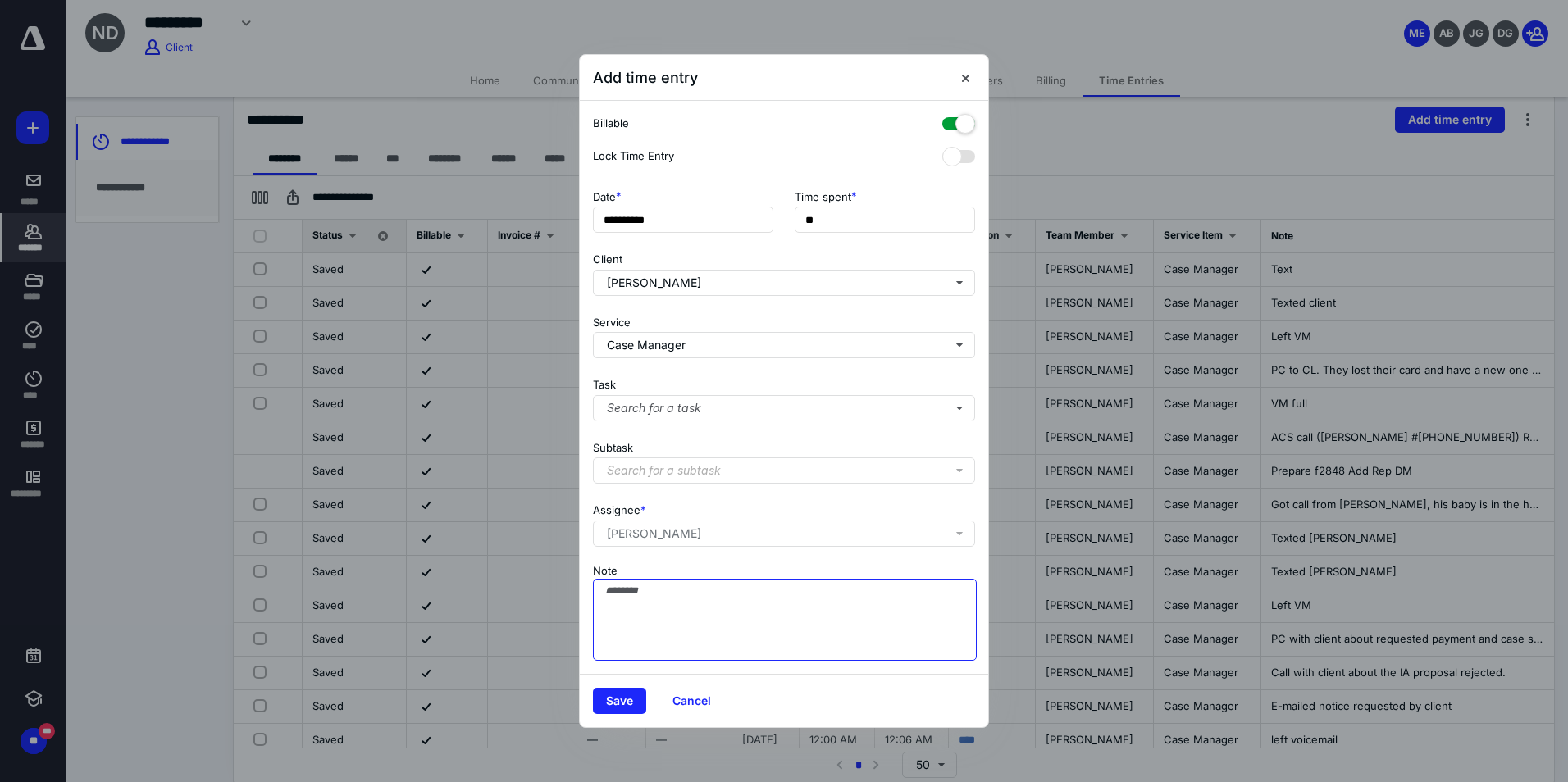 click on "Note" at bounding box center [785, 620] 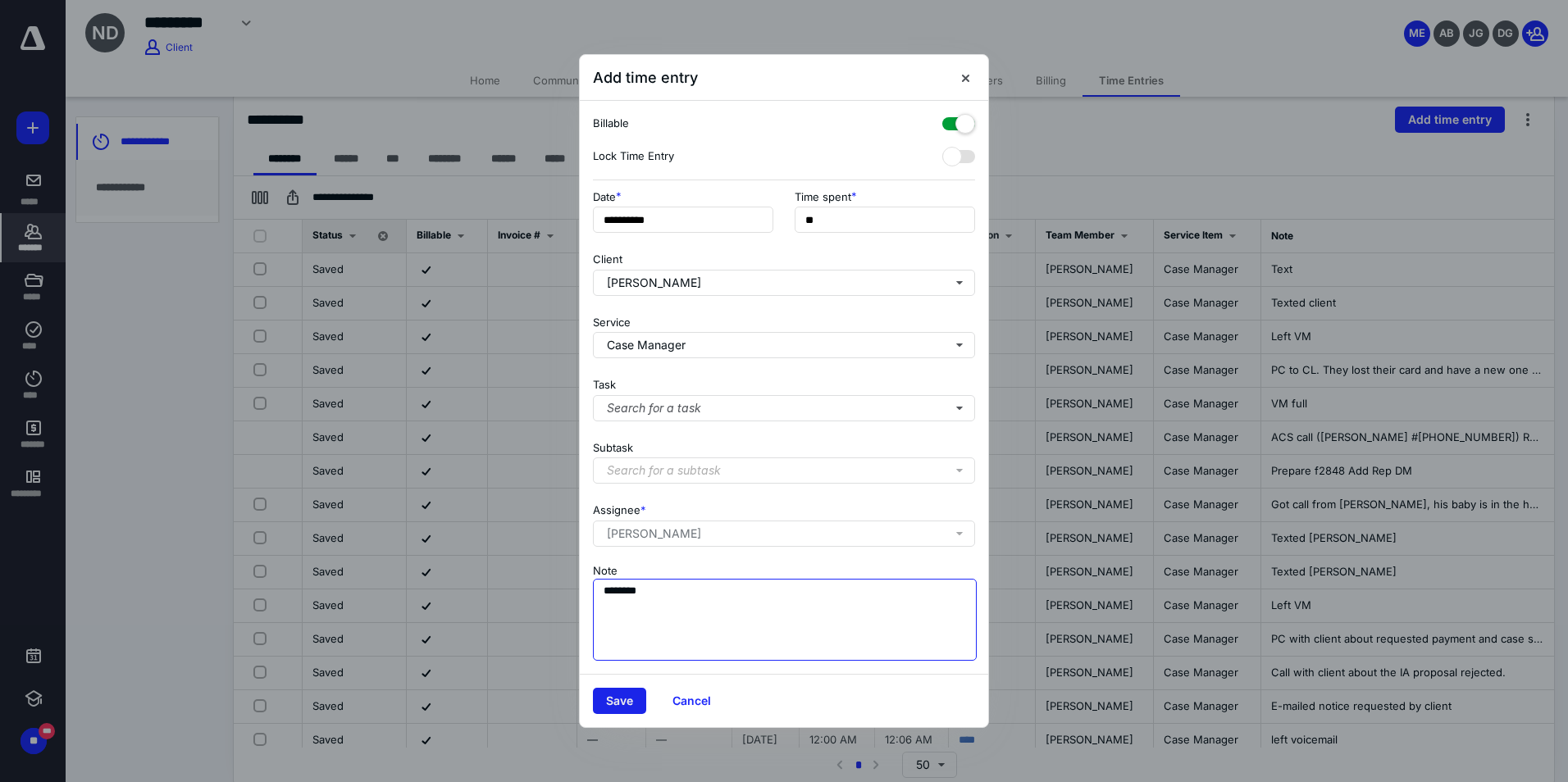 type on "*******" 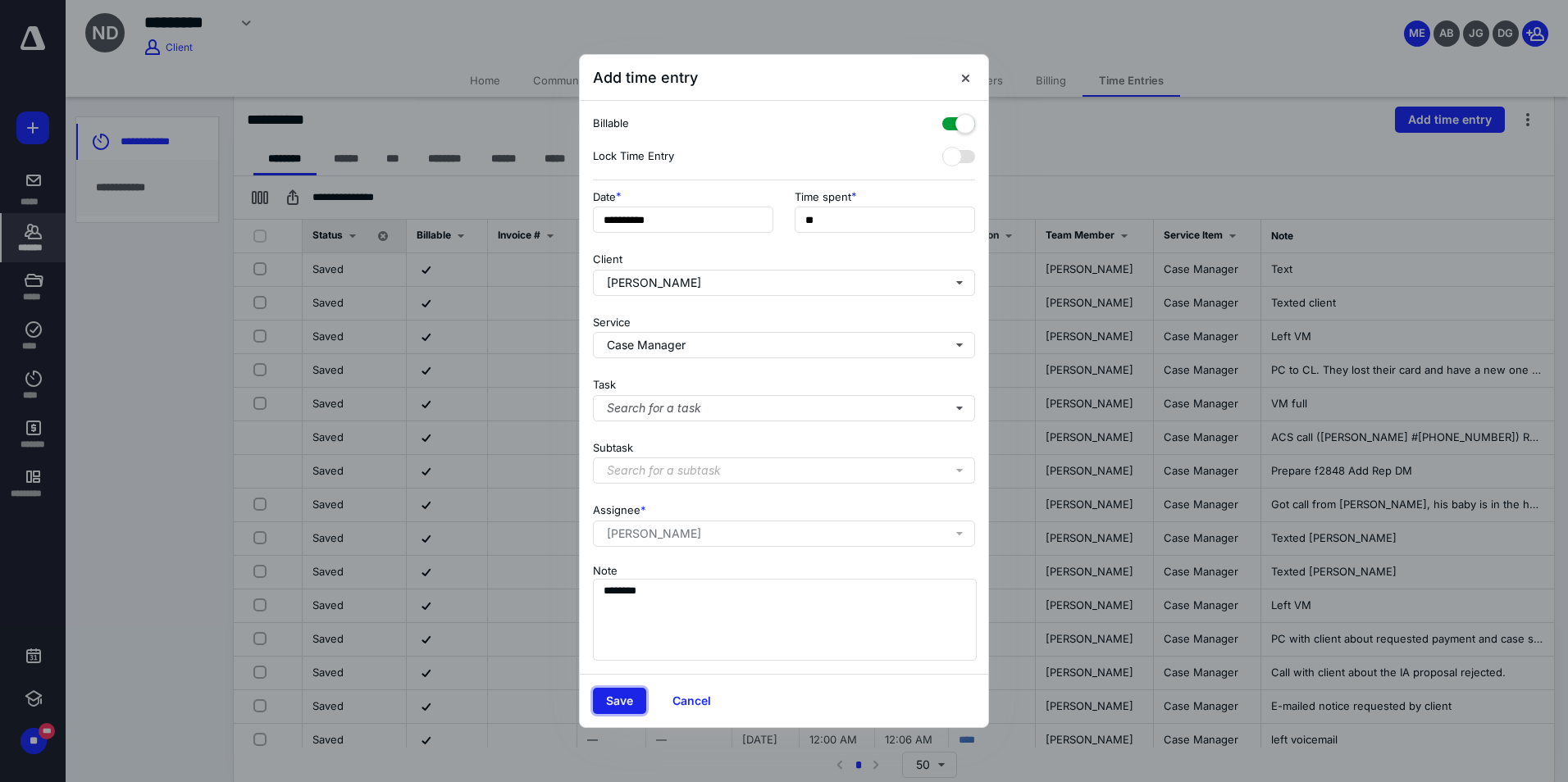 click on "Save" at bounding box center (619, 701) 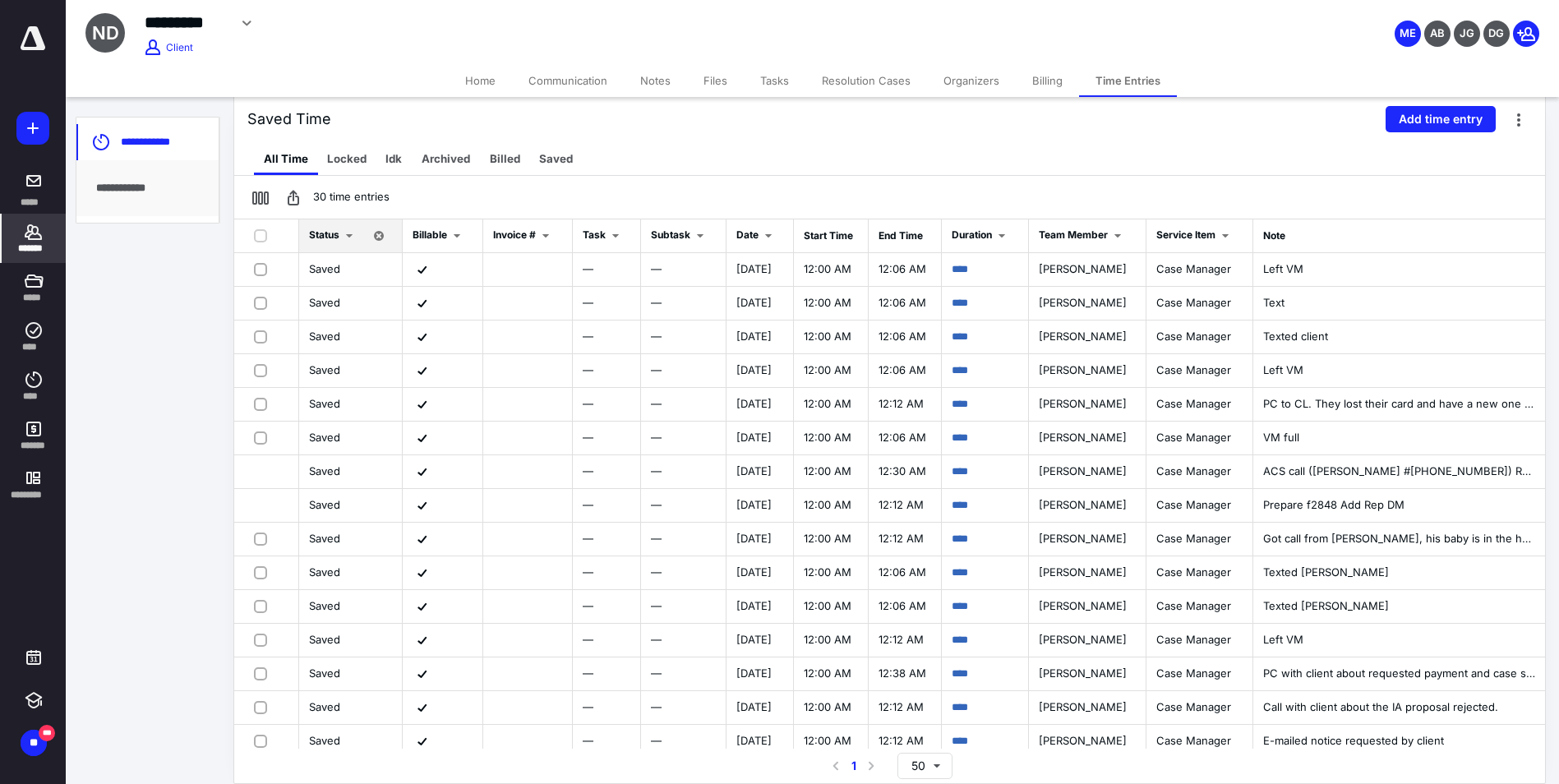 click on "*******" at bounding box center (34, 238) 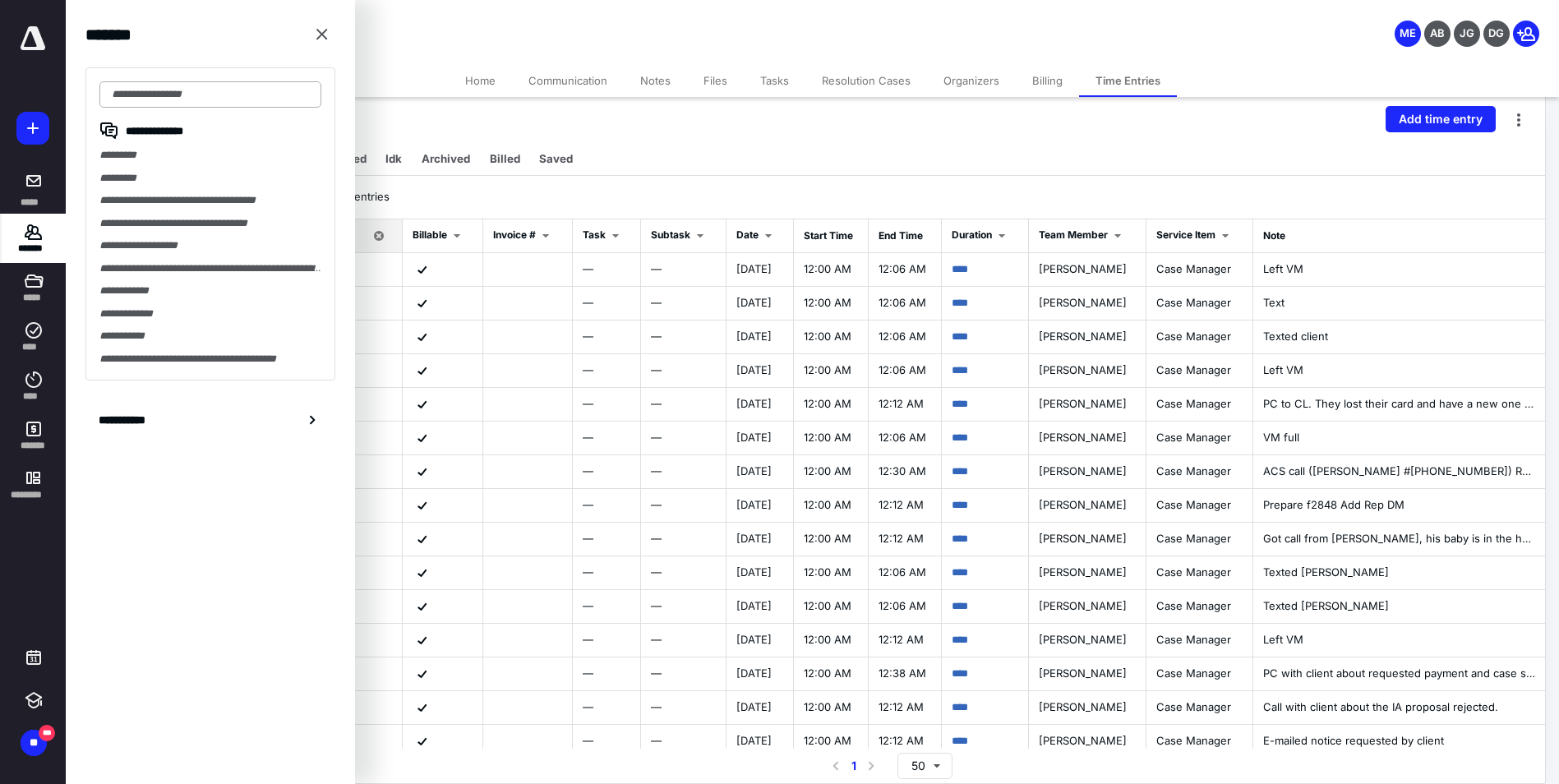 click on "**********" at bounding box center (210, 224) 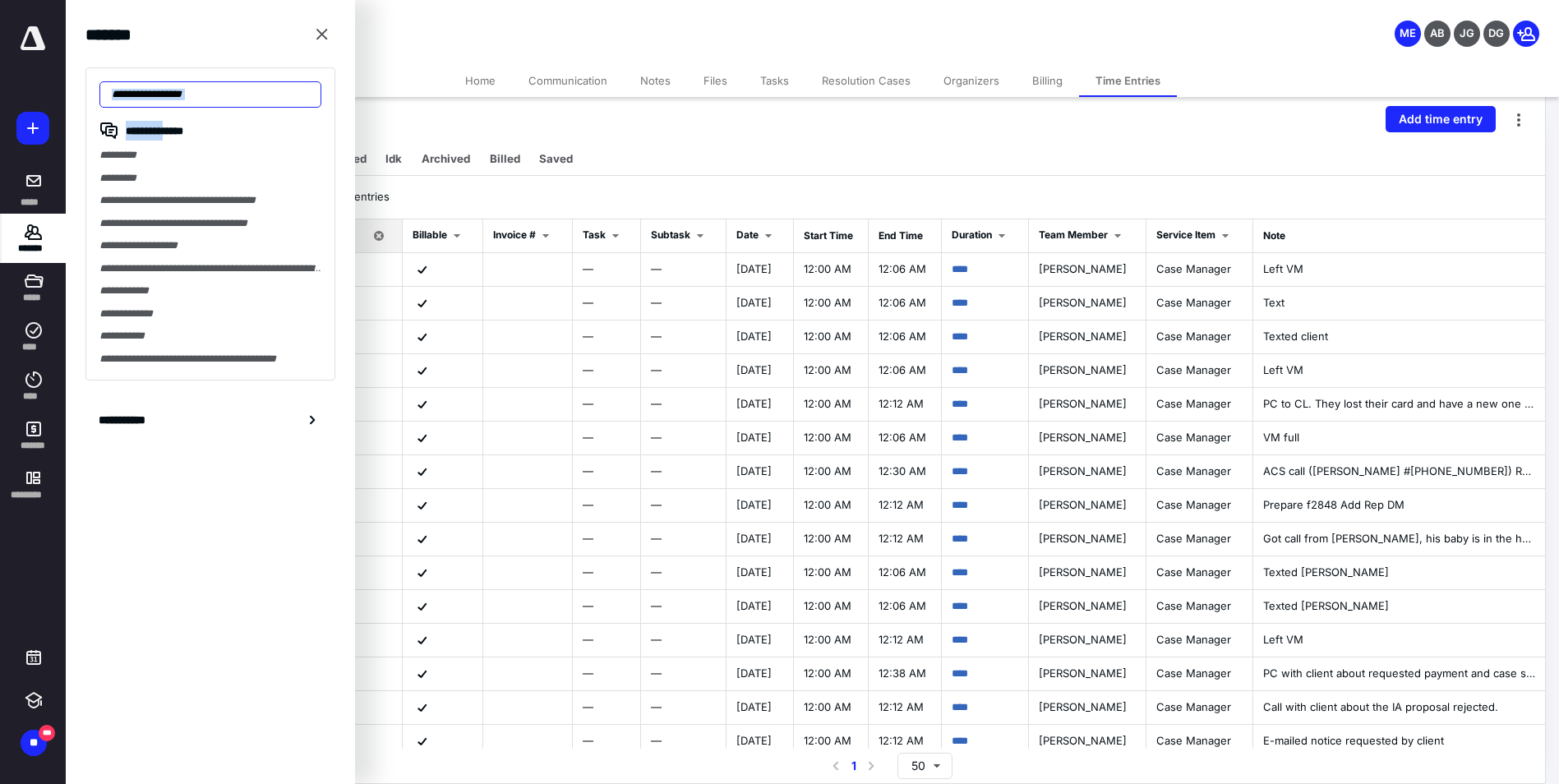 click at bounding box center [210, 95] 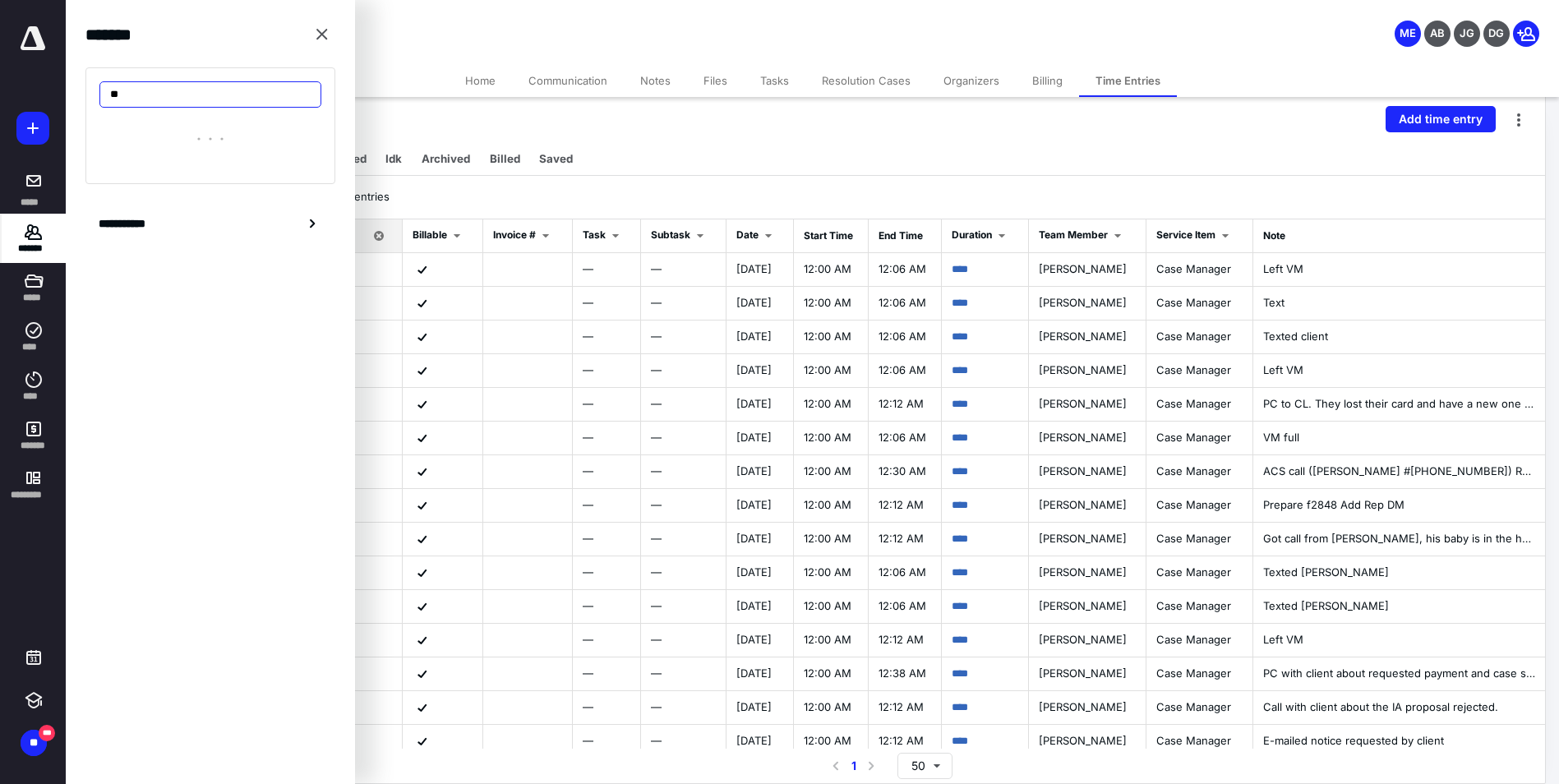 type on "*" 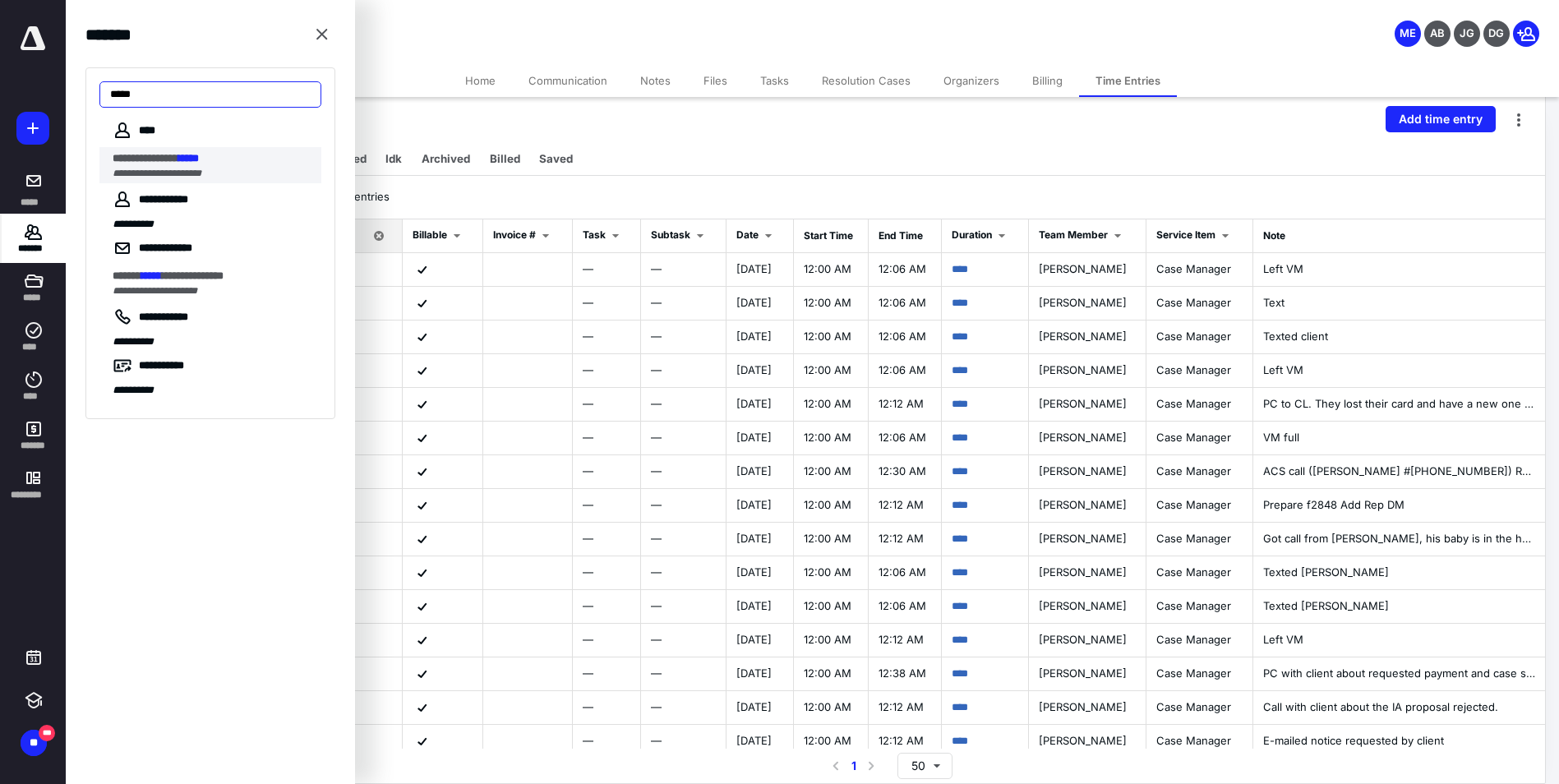 type on "*****" 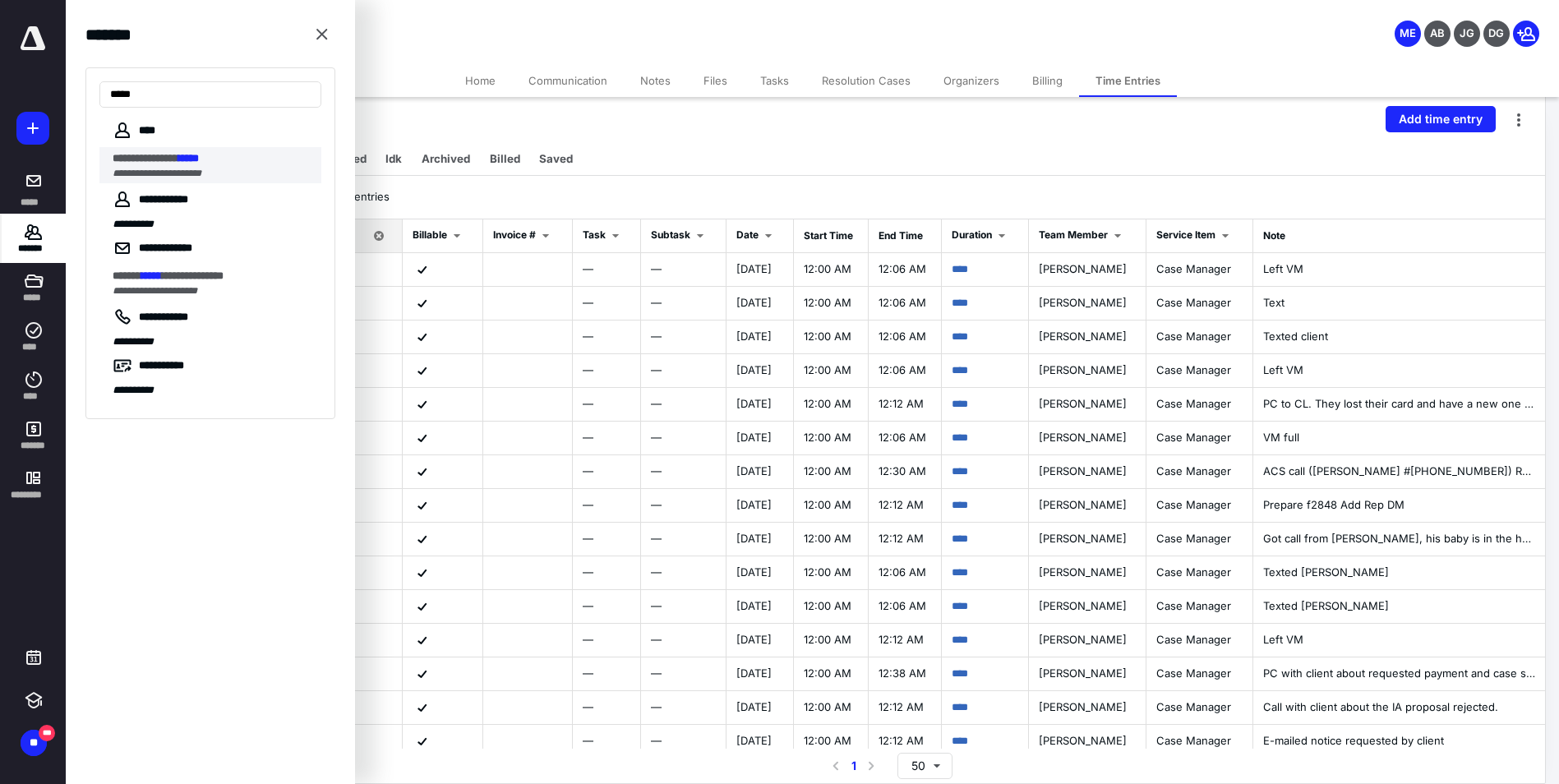 click on "**********" at bounding box center (145, 158) 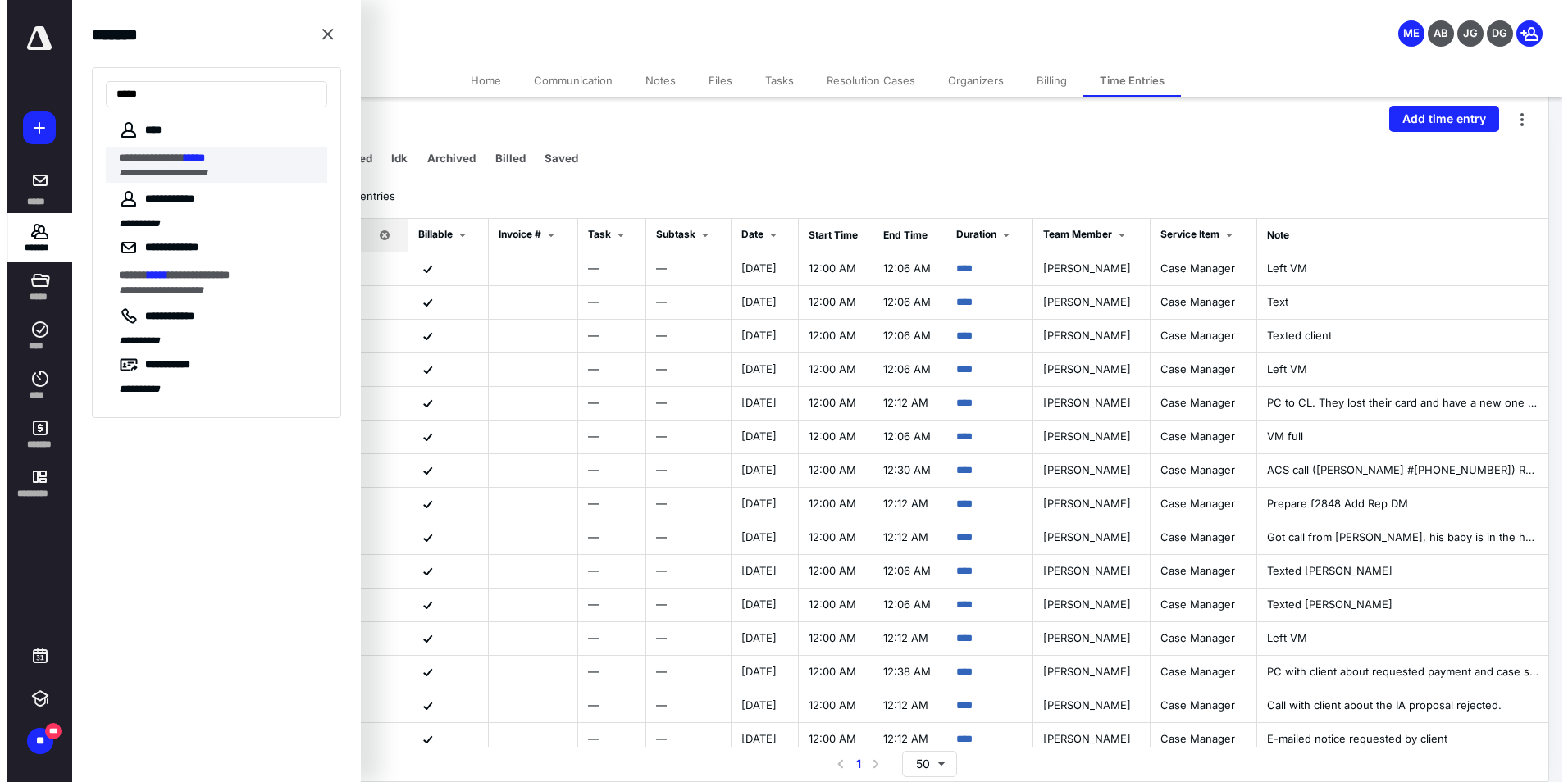 scroll, scrollTop: 0, scrollLeft: 0, axis: both 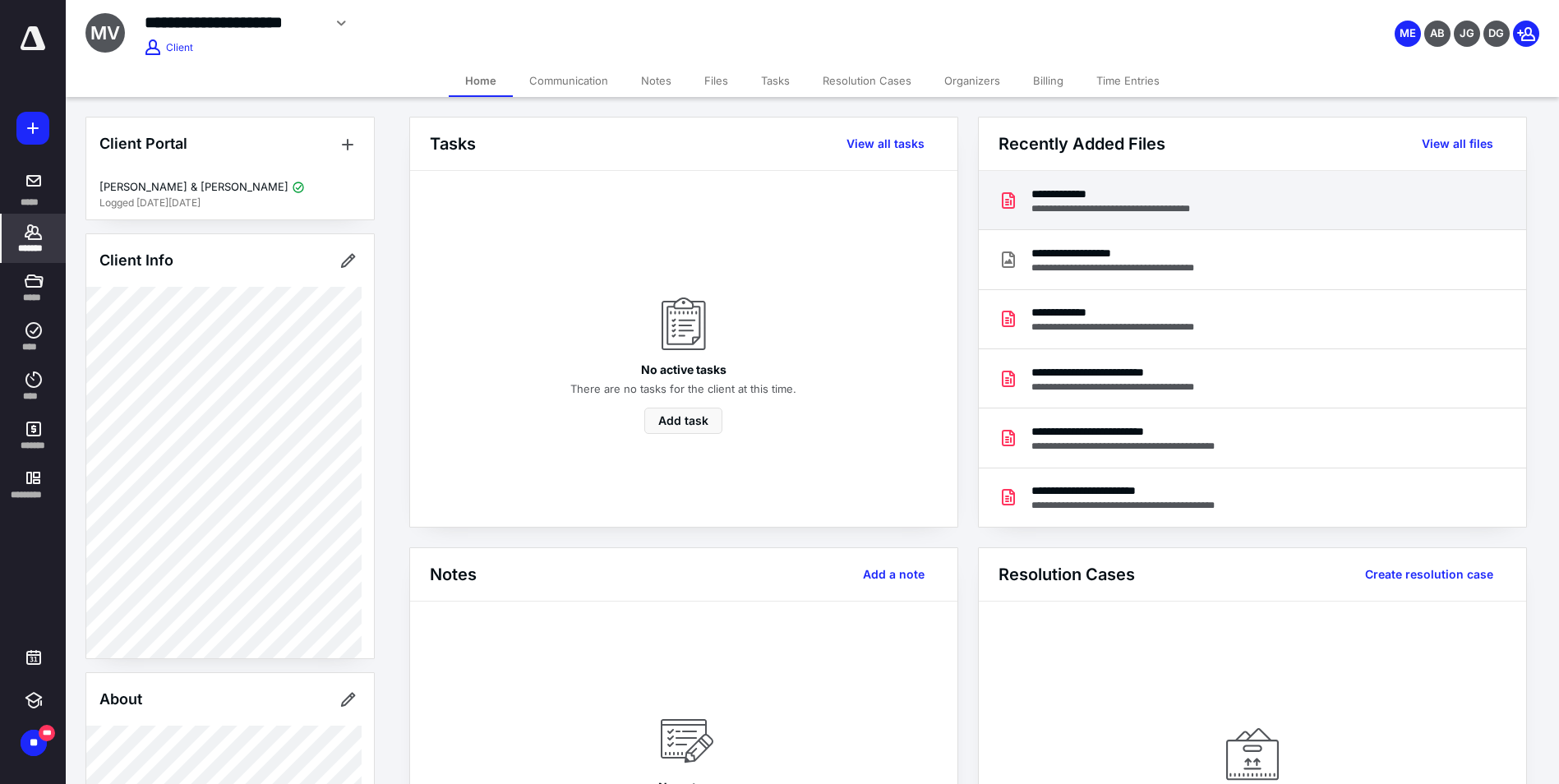 click on "**********" at bounding box center [1128, 194] 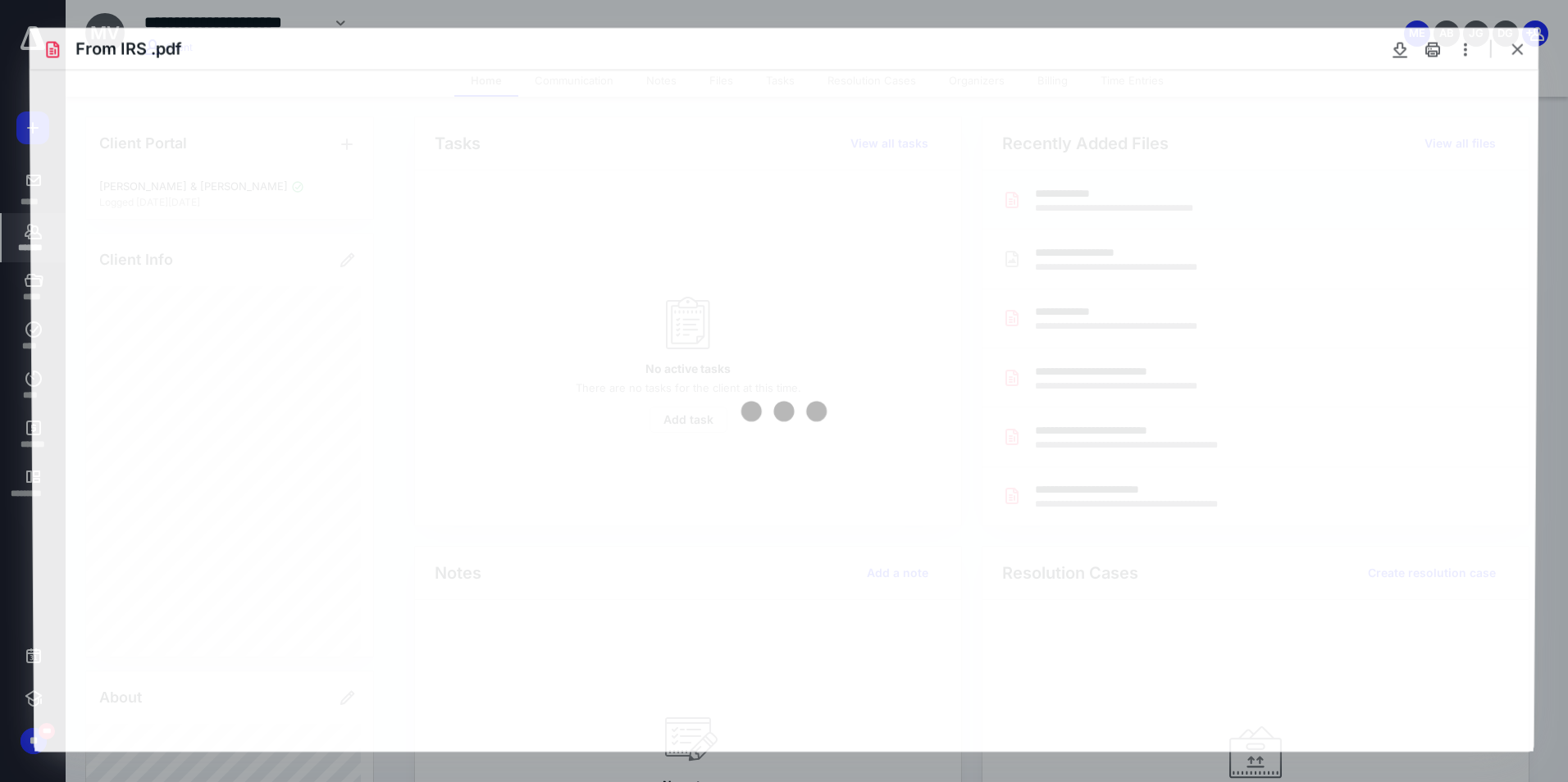 scroll, scrollTop: 0, scrollLeft: 0, axis: both 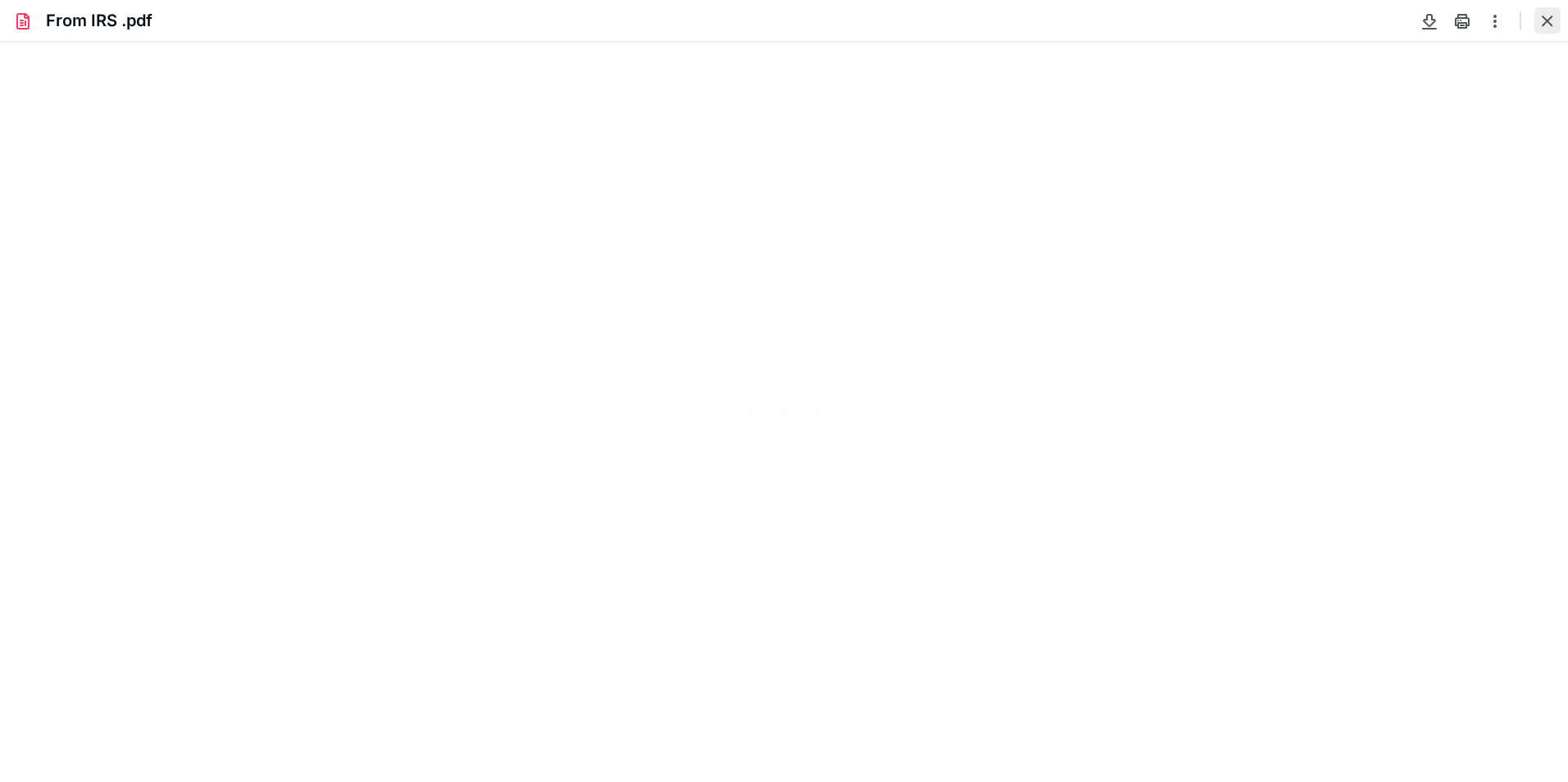type on "109" 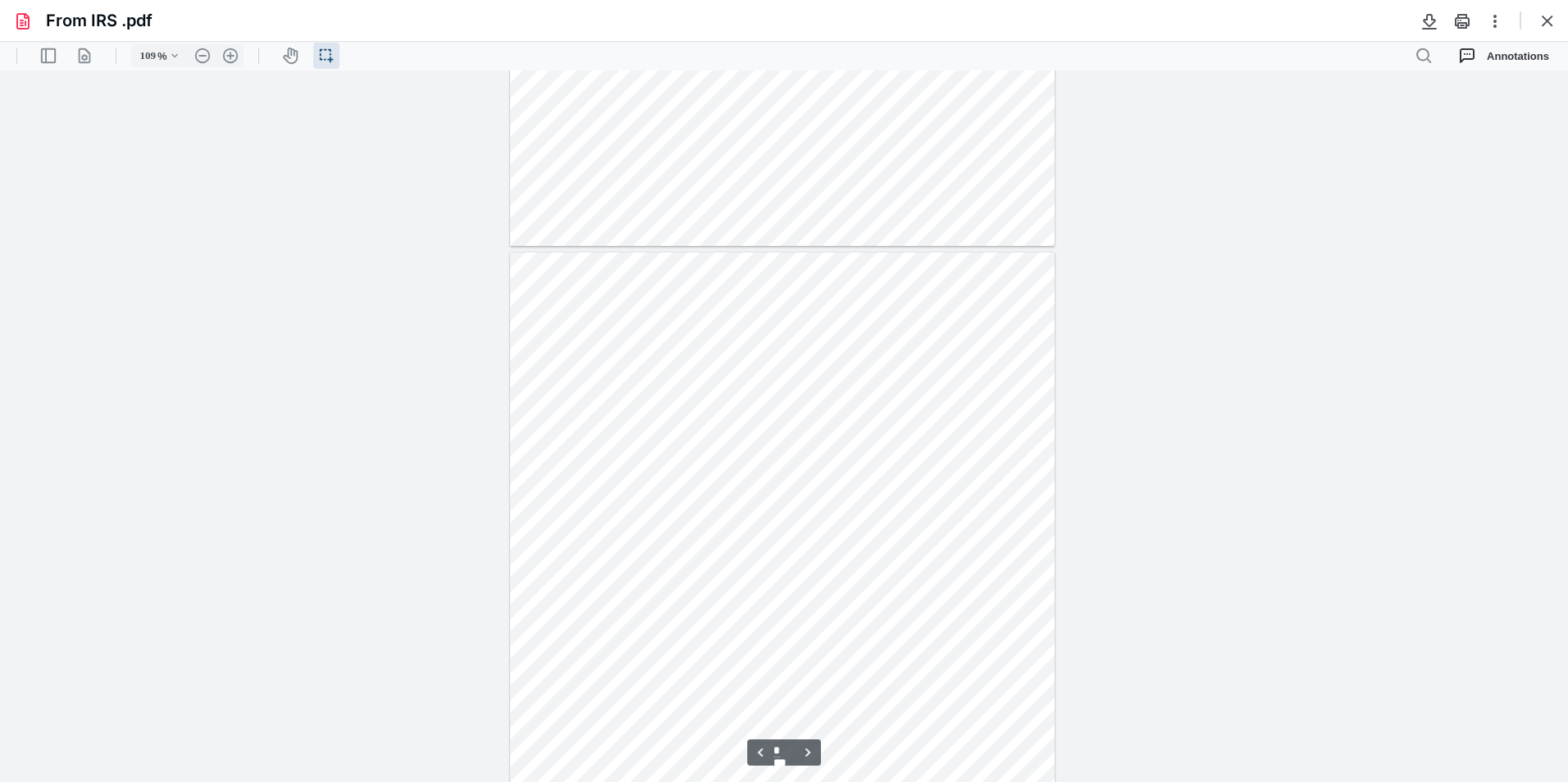 scroll, scrollTop: 1918, scrollLeft: 0, axis: vertical 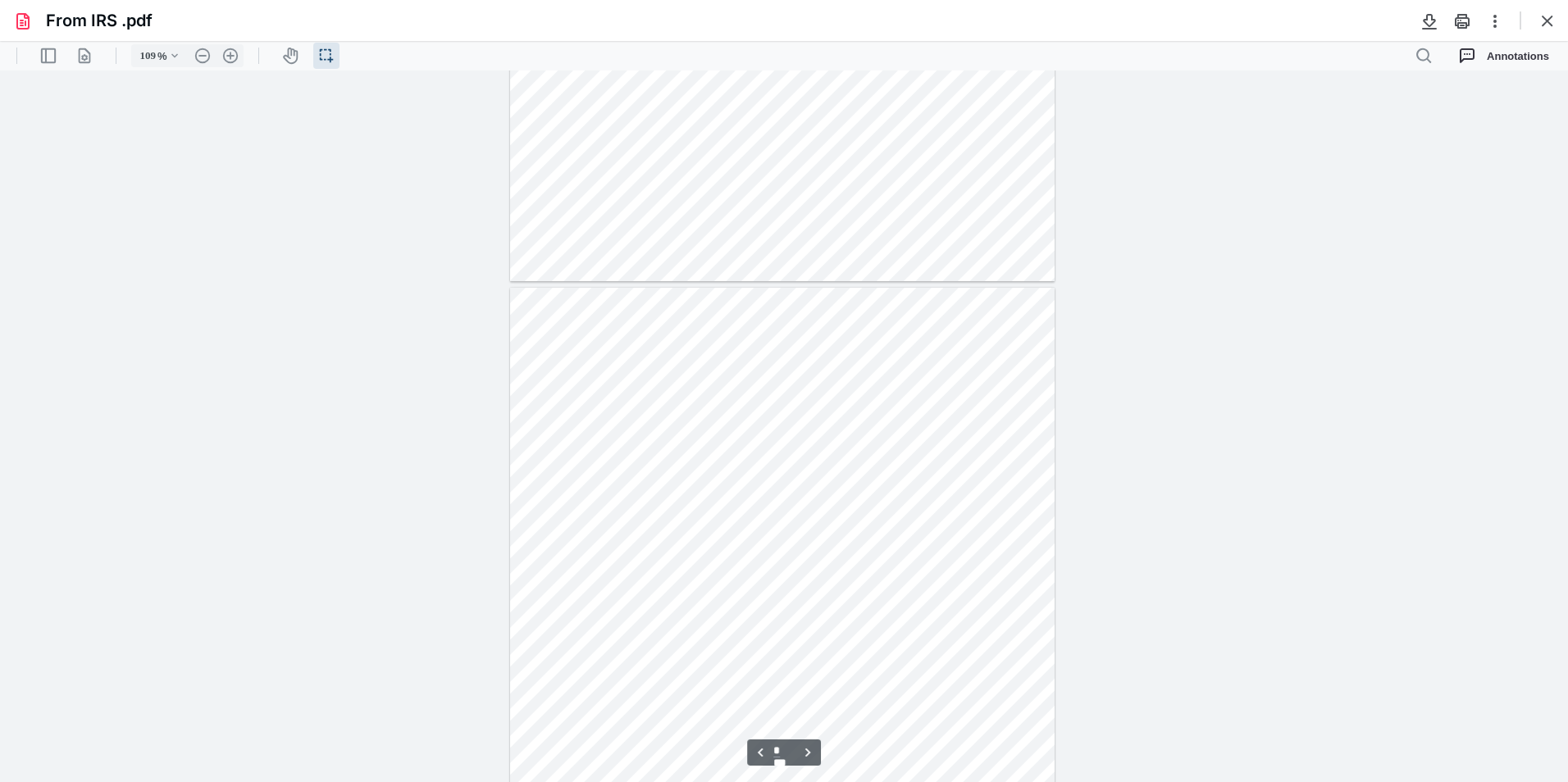 drag, startPoint x: 1567, startPoint y: 468, endPoint x: 1567, endPoint y: 440, distance: 28 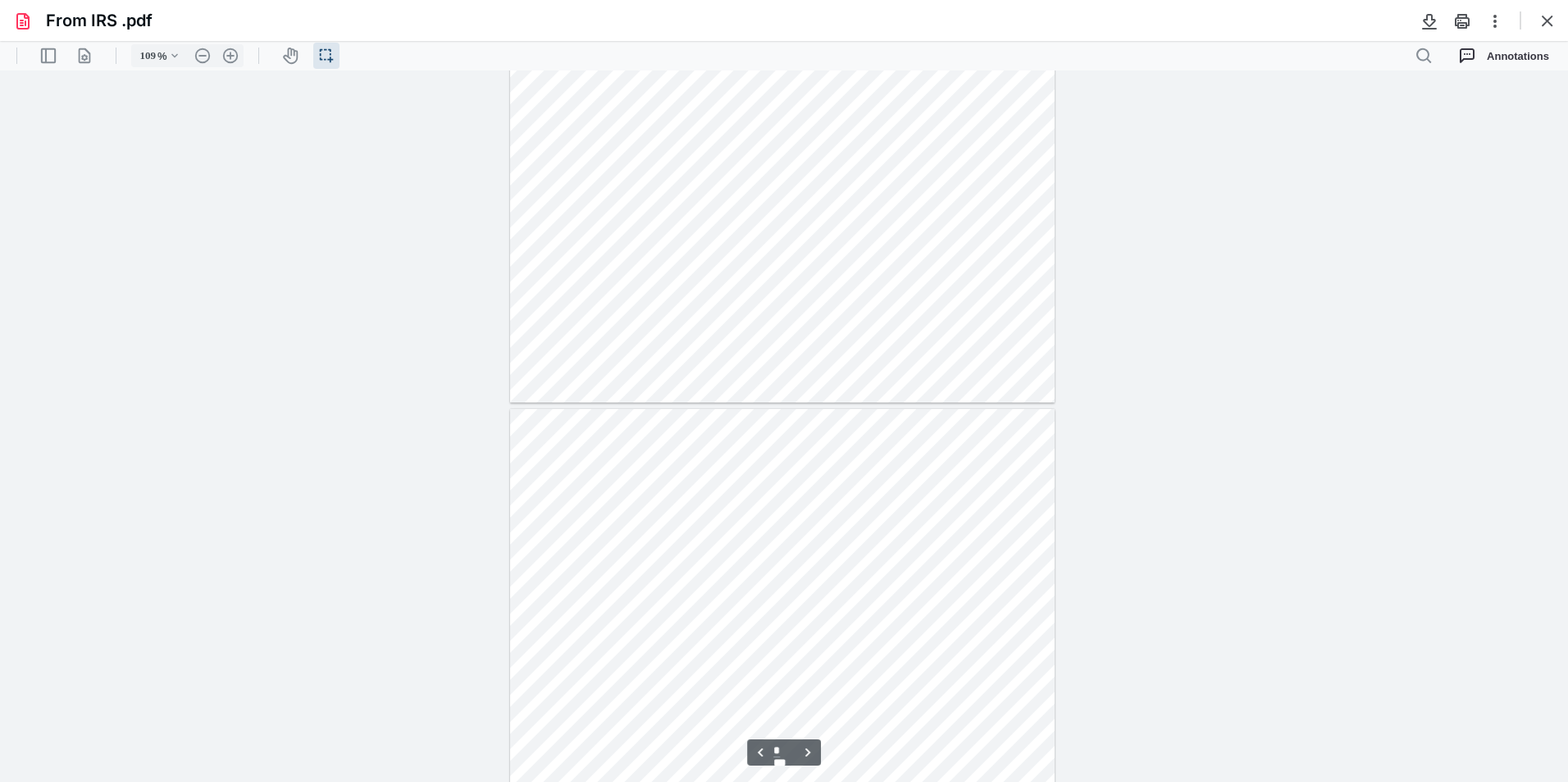 type on "*" 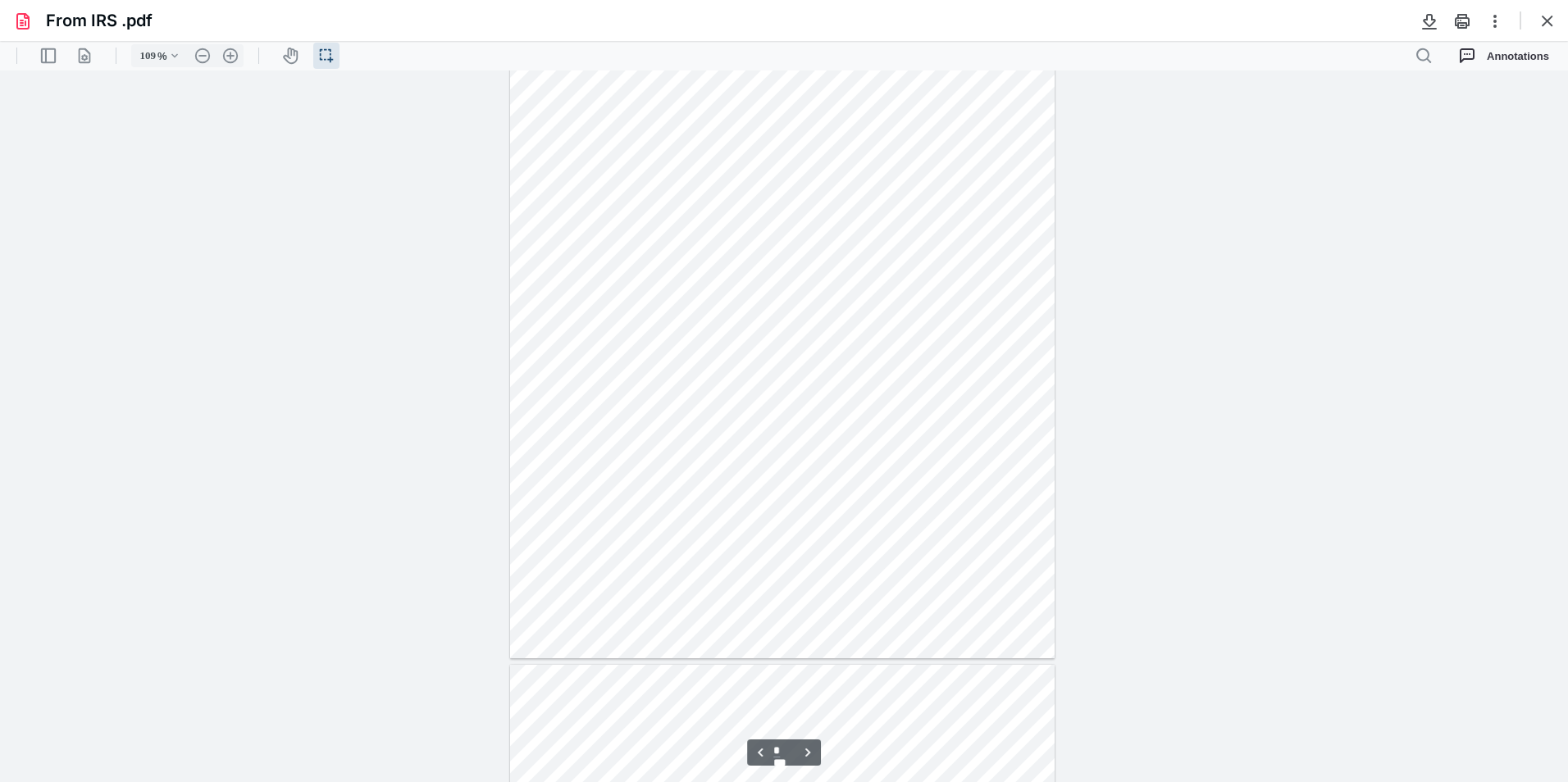 scroll, scrollTop: 801, scrollLeft: 0, axis: vertical 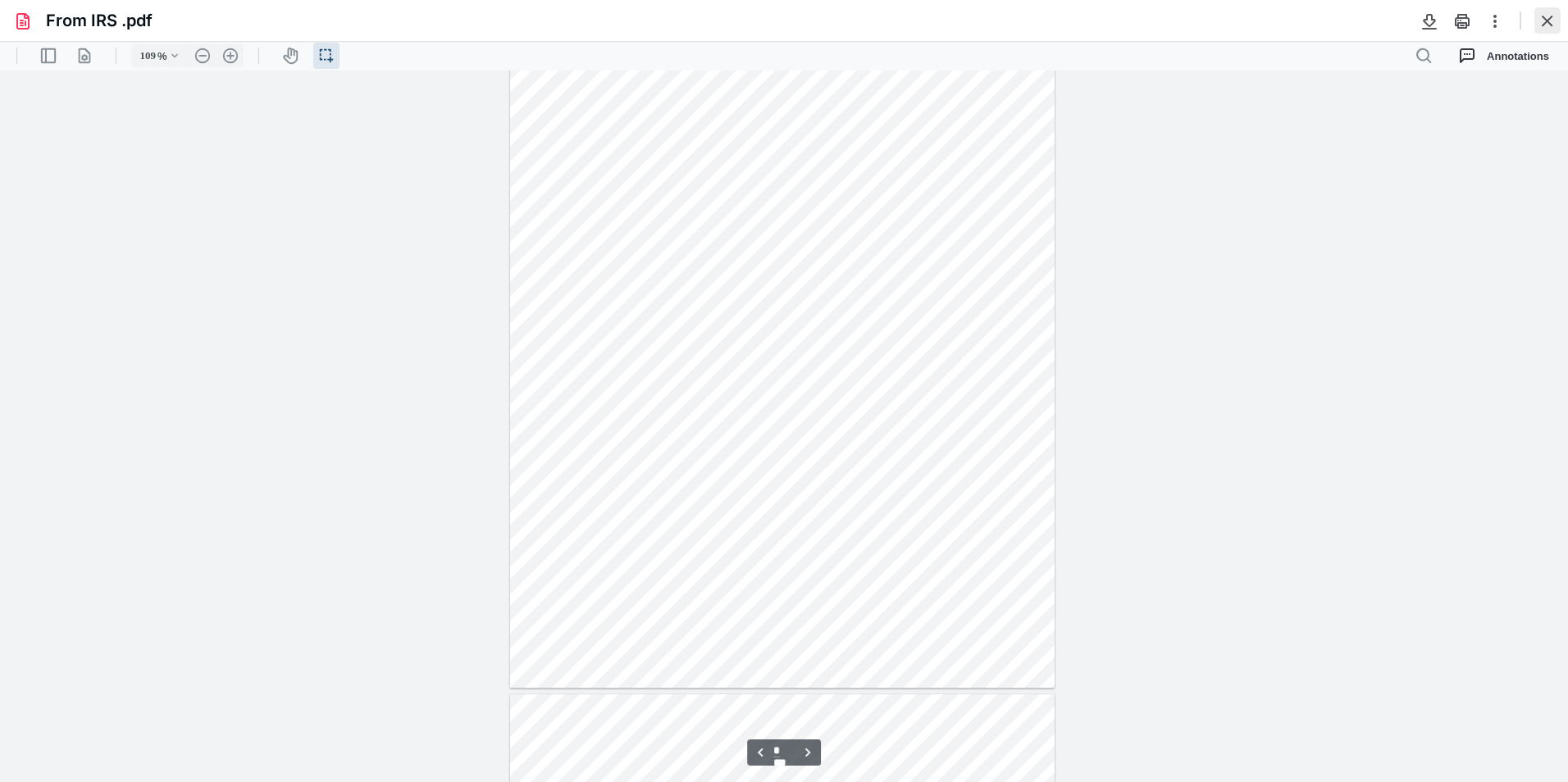 click at bounding box center (1547, 20) 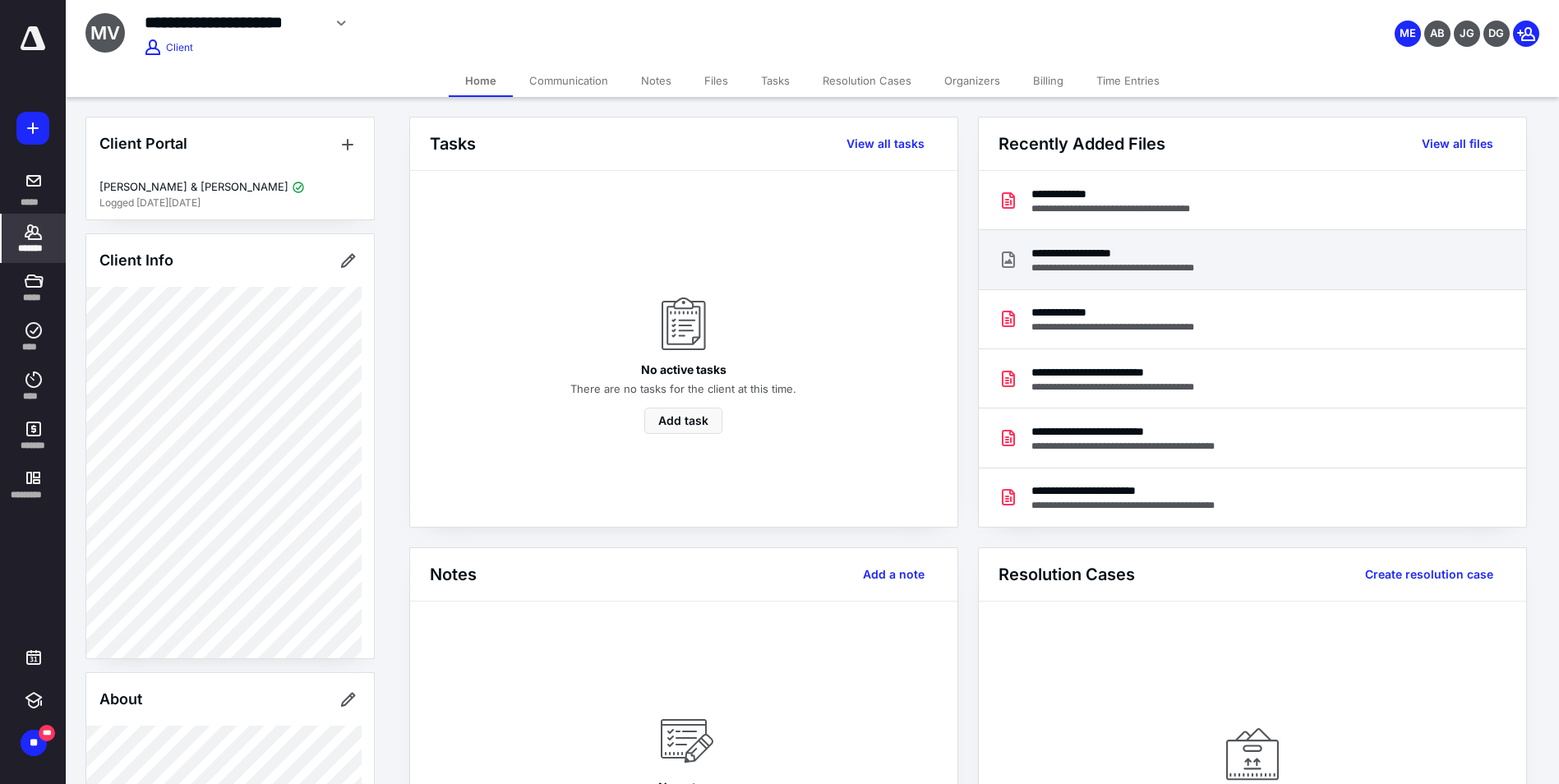 click on "**********" at bounding box center (1252, 260) 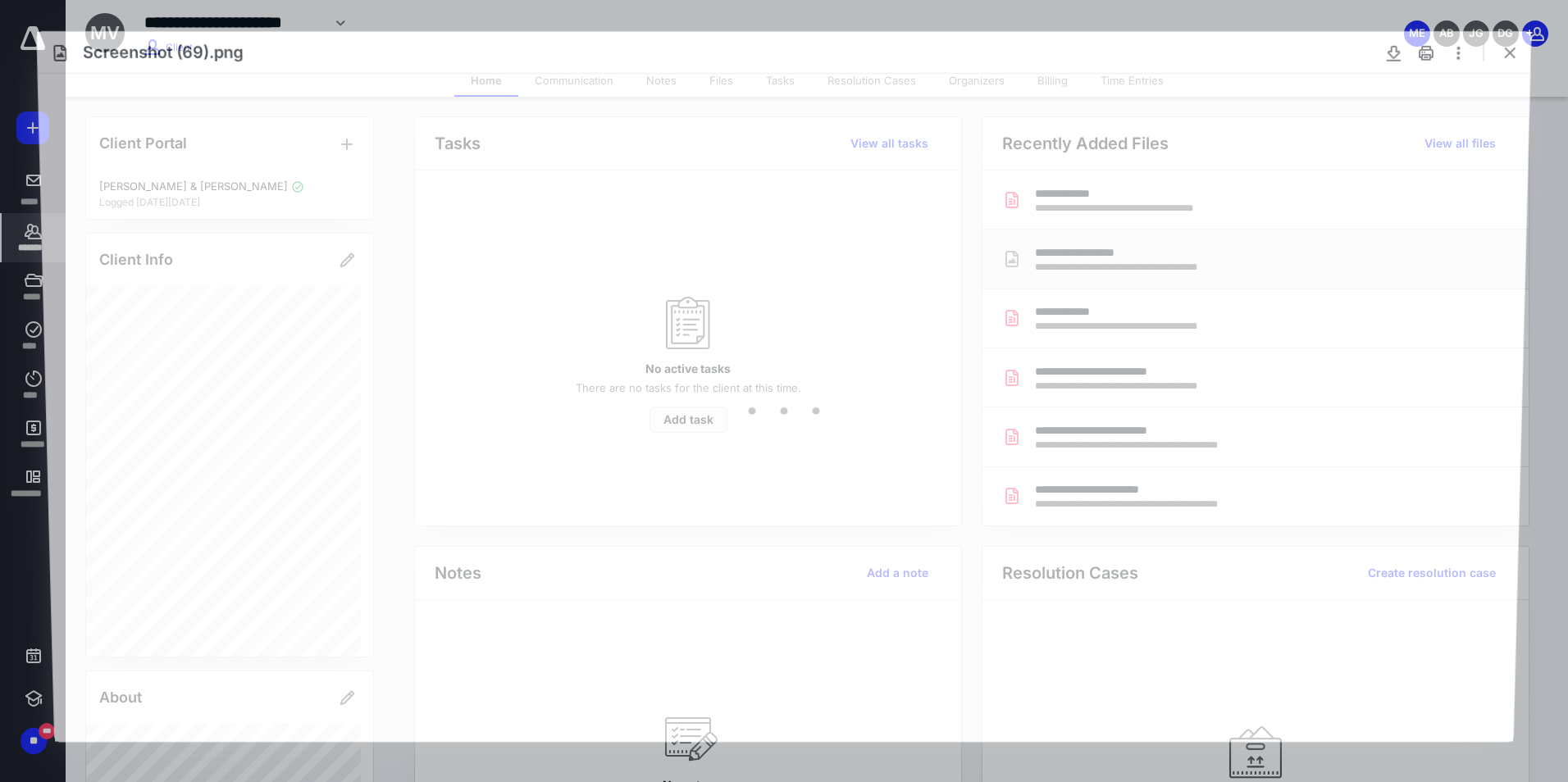 scroll, scrollTop: 0, scrollLeft: 0, axis: both 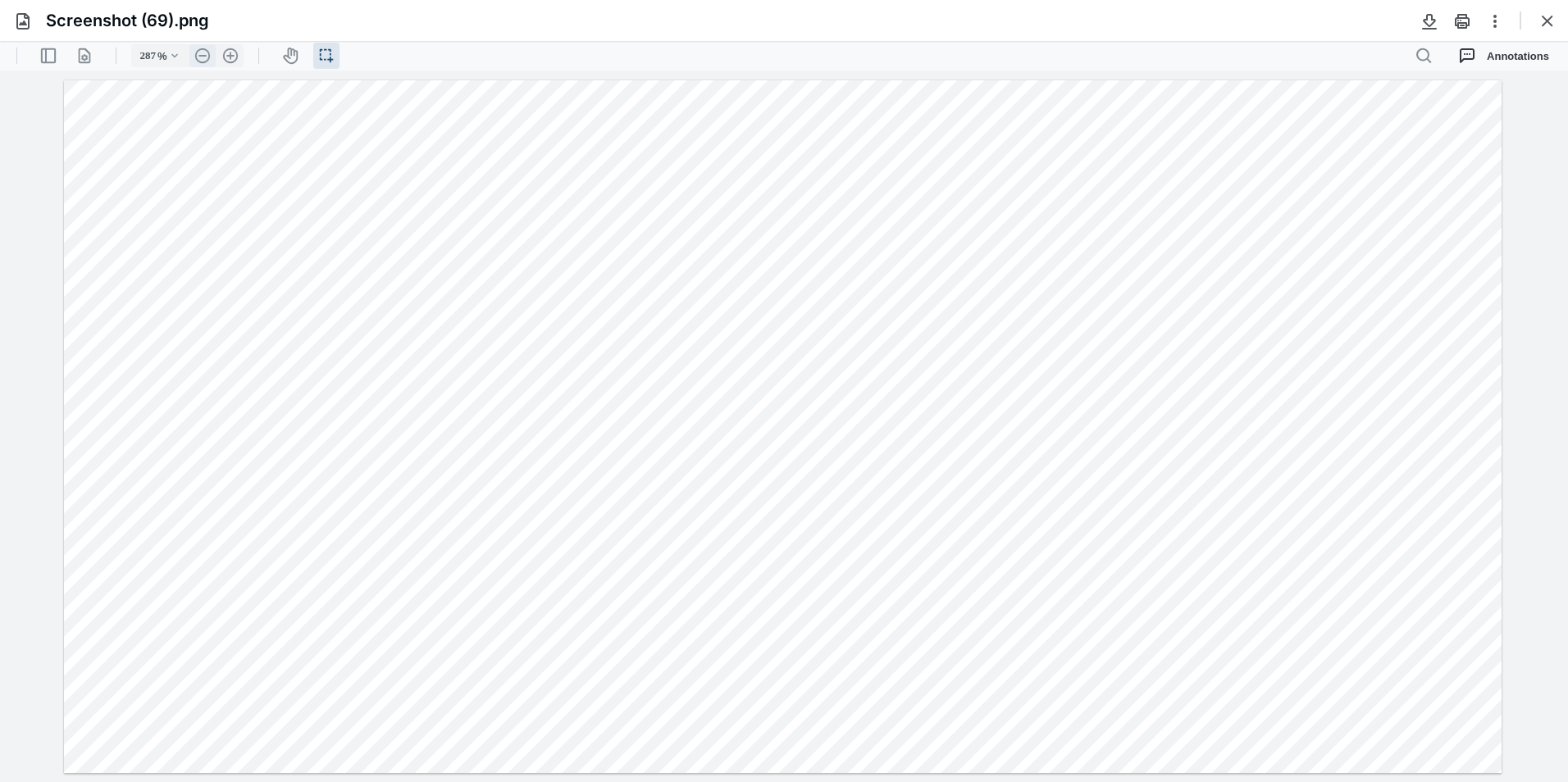click on ".cls-1{fill:#abb0c4;} icon - header - zoom - out - line" at bounding box center [203, 56] 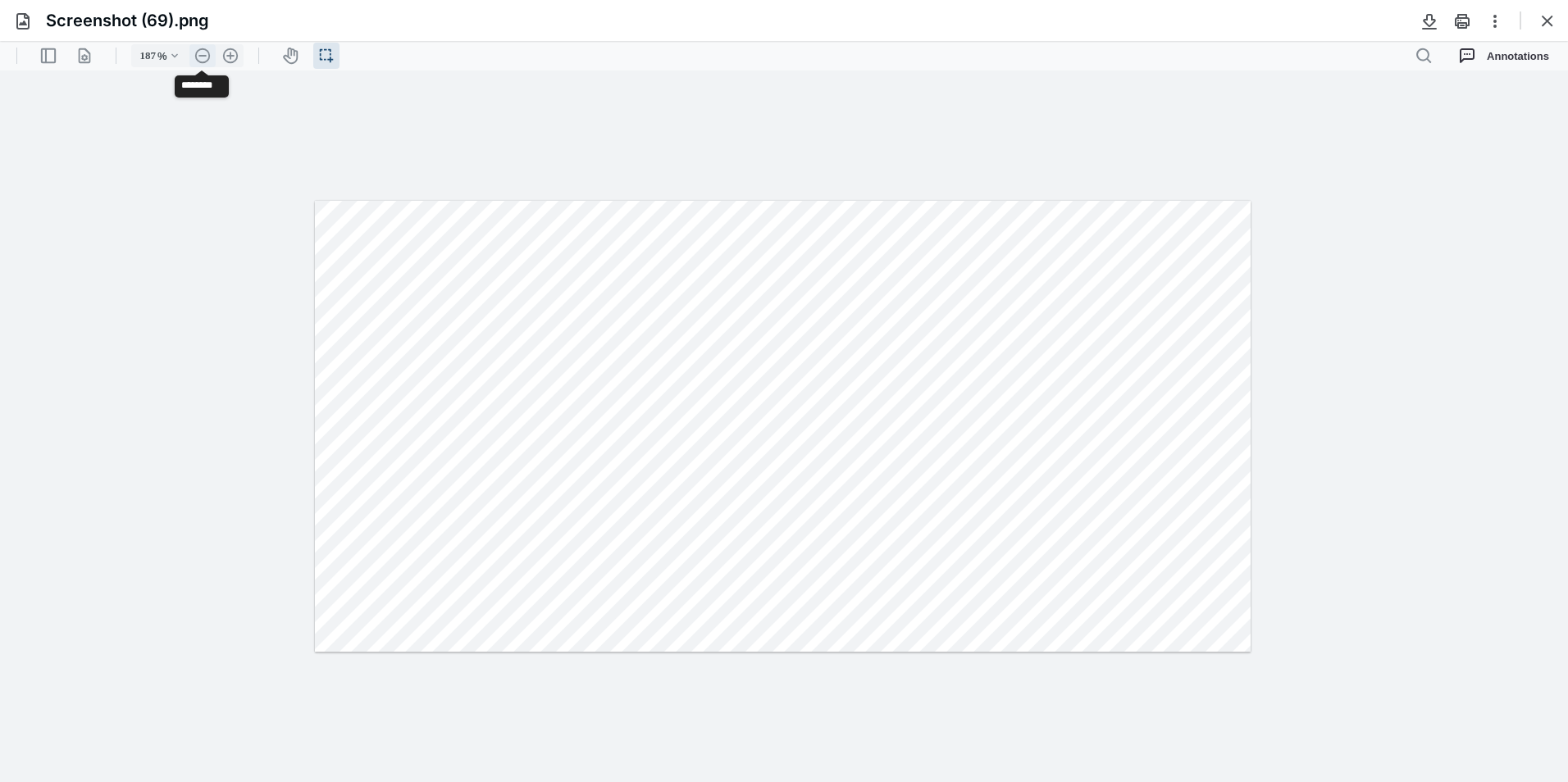click on ".cls-1{fill:#abb0c4;} icon - header - zoom - out - line" at bounding box center (203, 56) 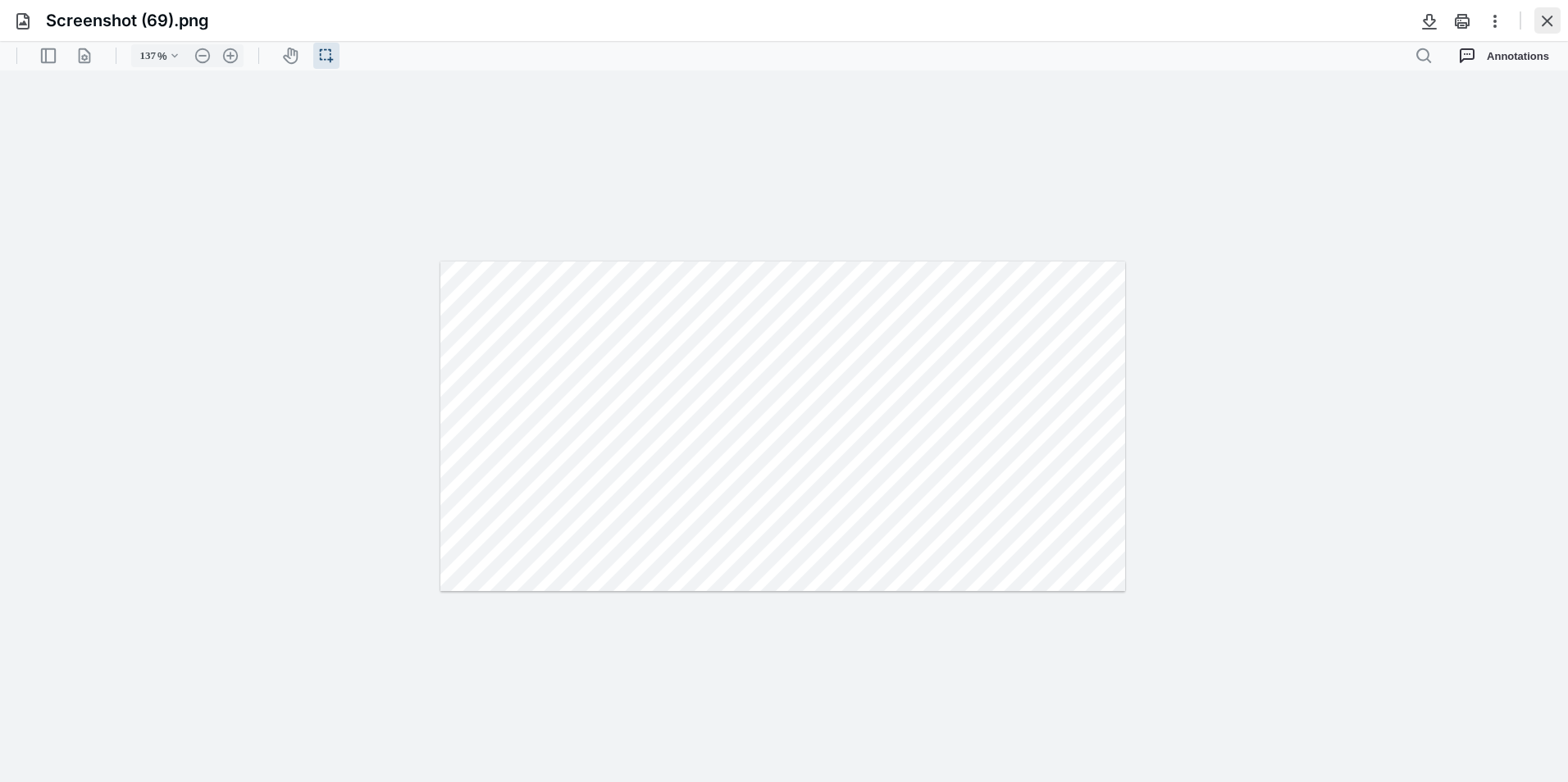 click at bounding box center [1547, 20] 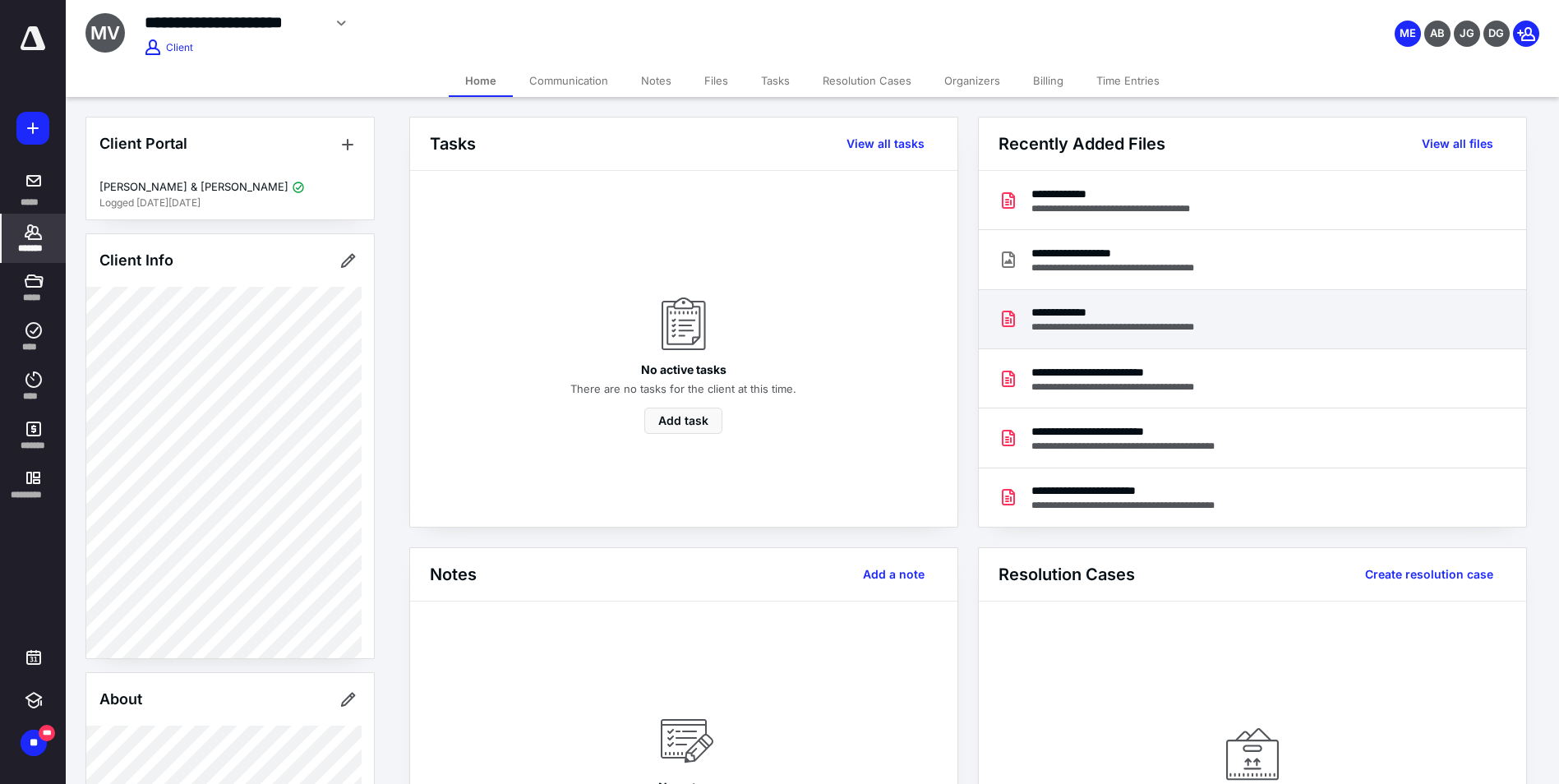 click on "**********" at bounding box center (1132, 327) 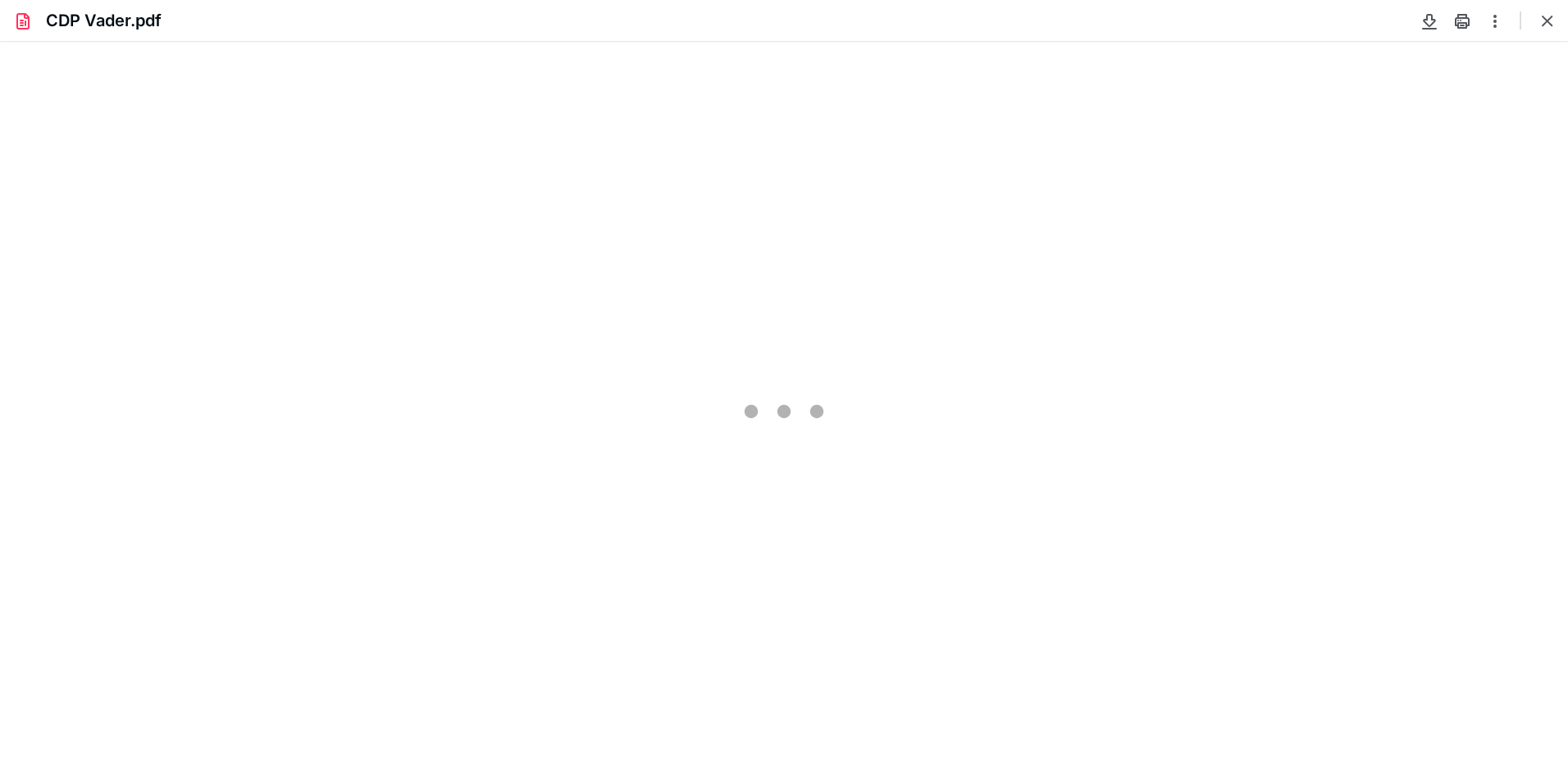 scroll, scrollTop: 0, scrollLeft: 0, axis: both 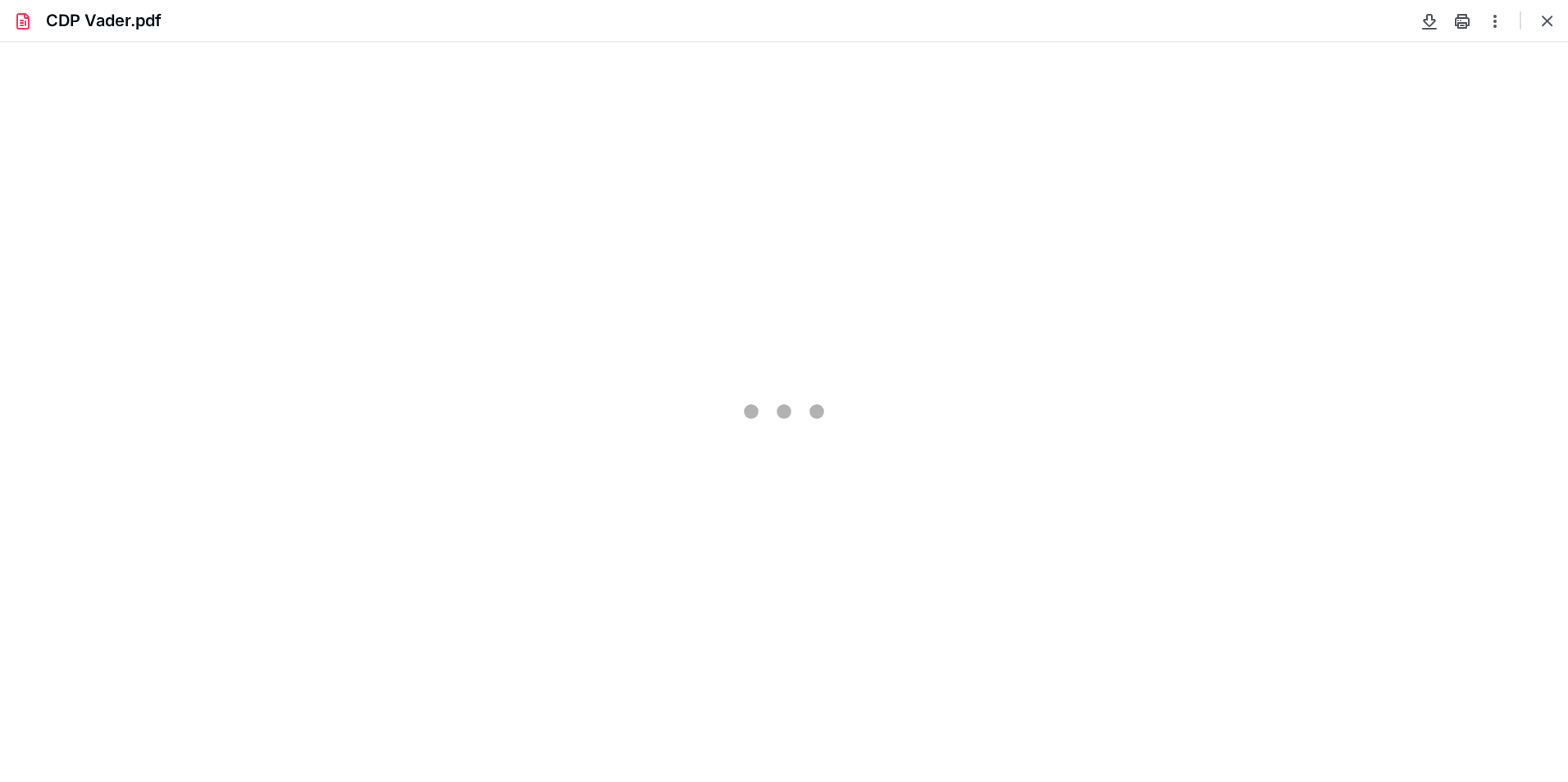 type on "109" 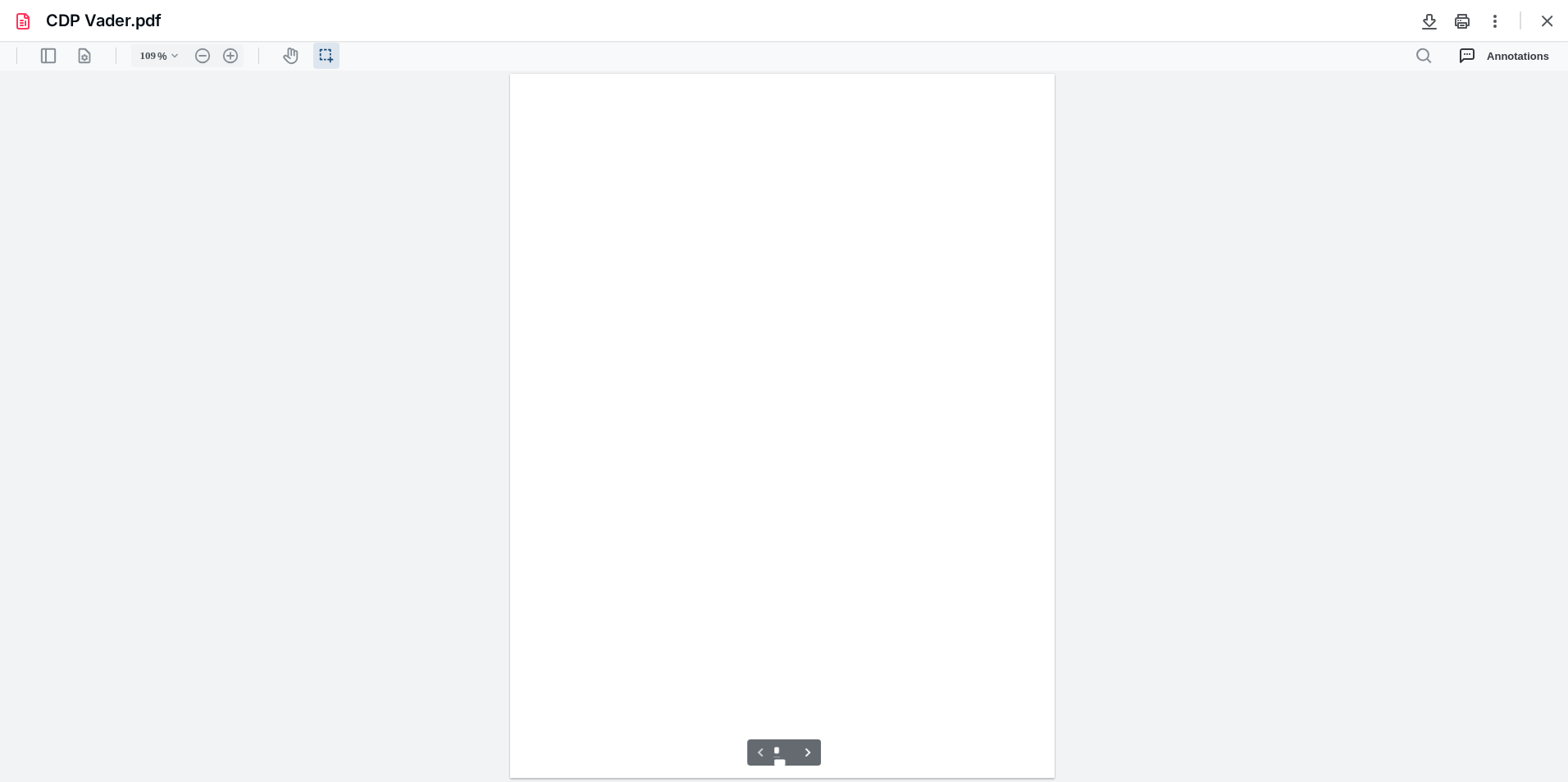 scroll, scrollTop: 33, scrollLeft: 0, axis: vertical 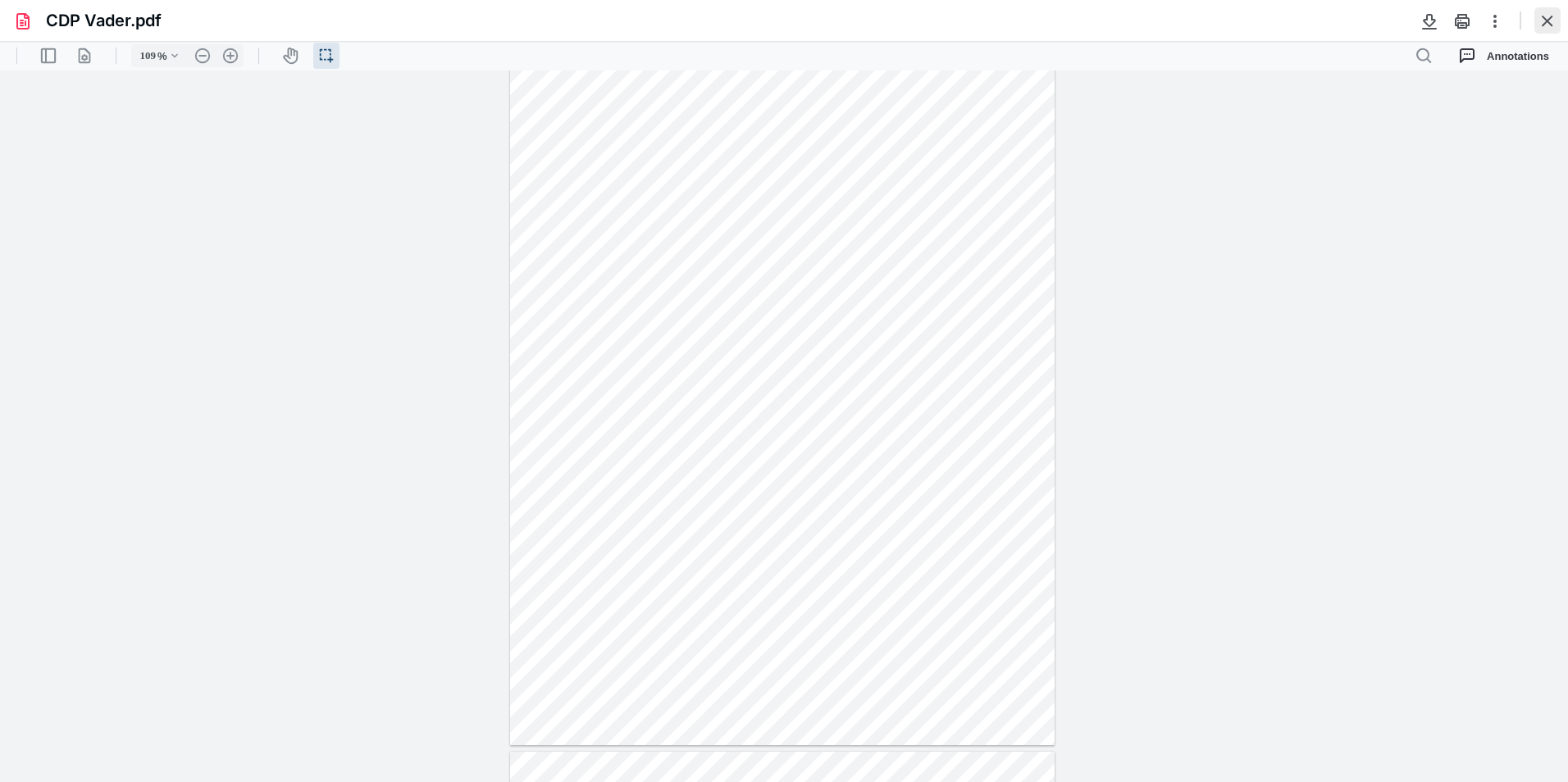 click at bounding box center [1547, 20] 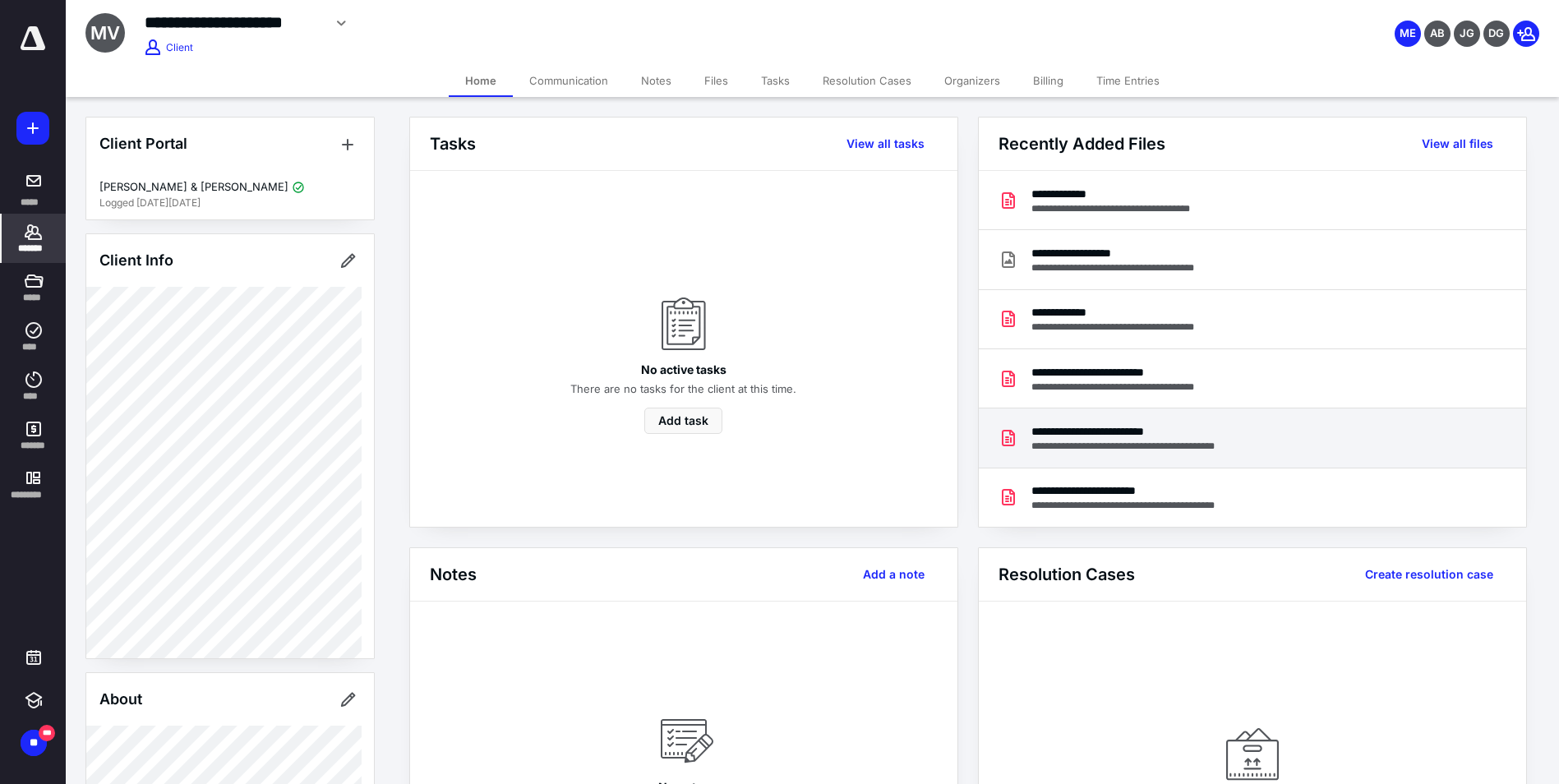 click on "**********" at bounding box center [1252, 438] 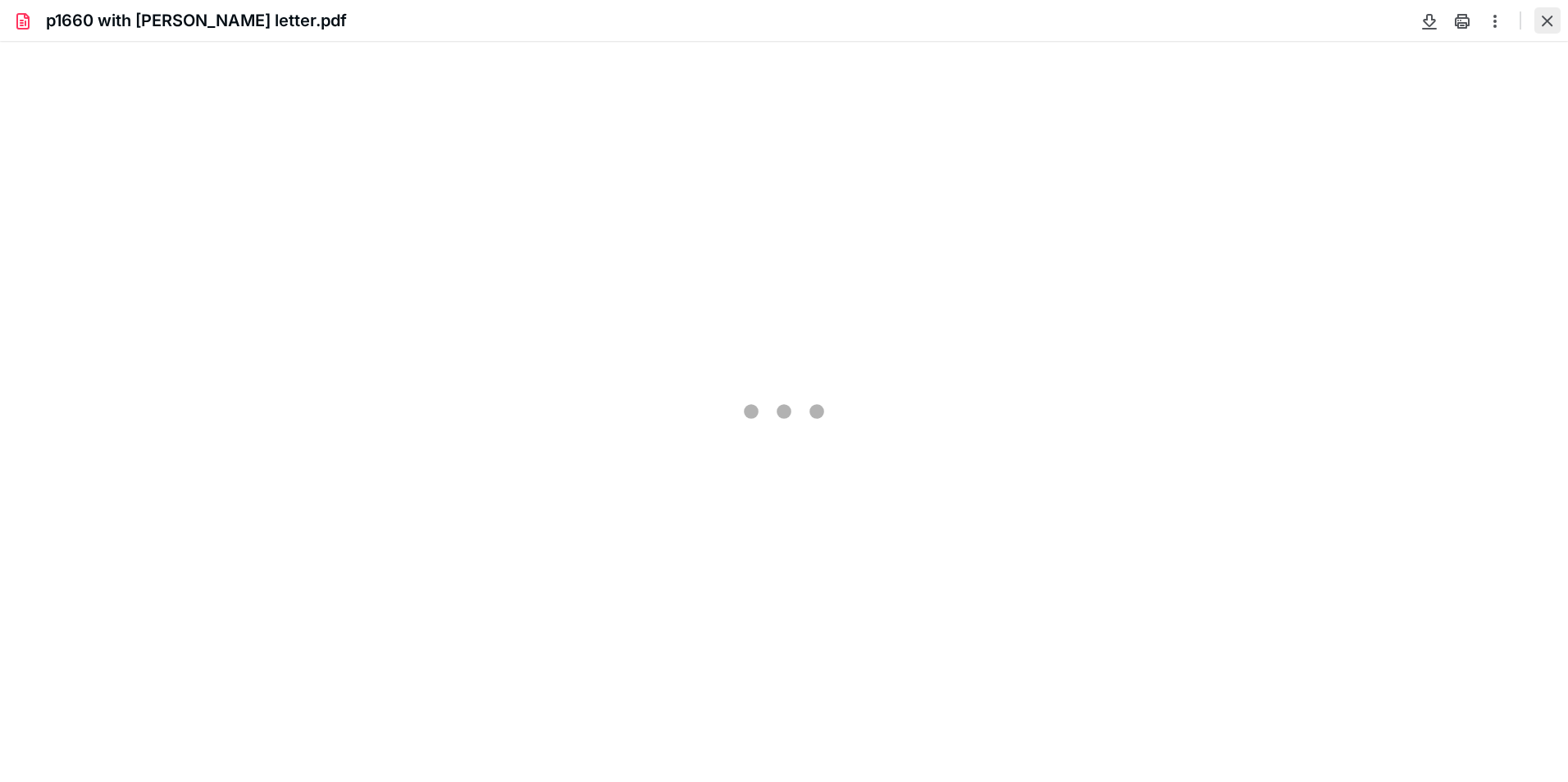 scroll, scrollTop: 0, scrollLeft: 0, axis: both 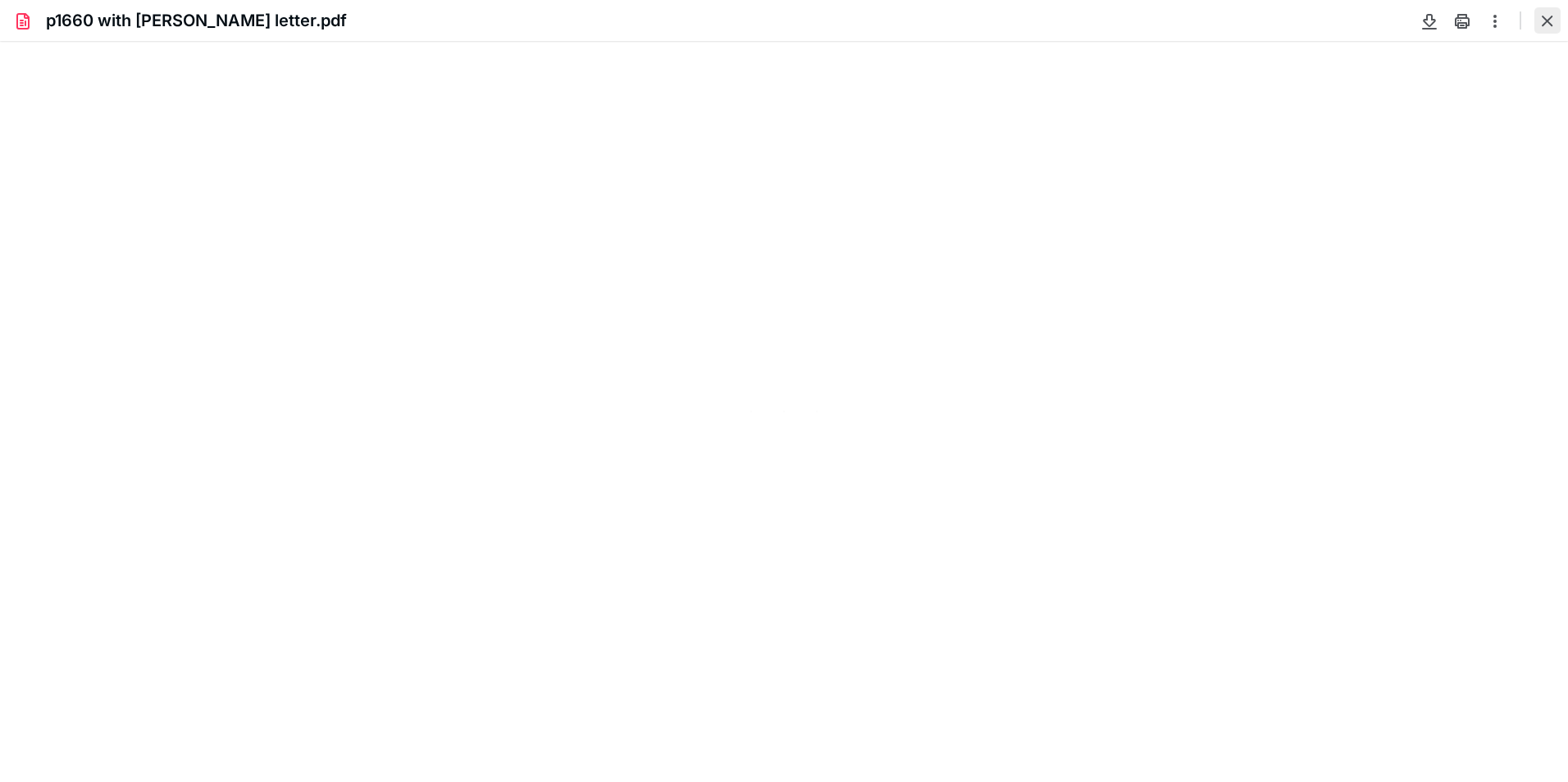 type on "109" 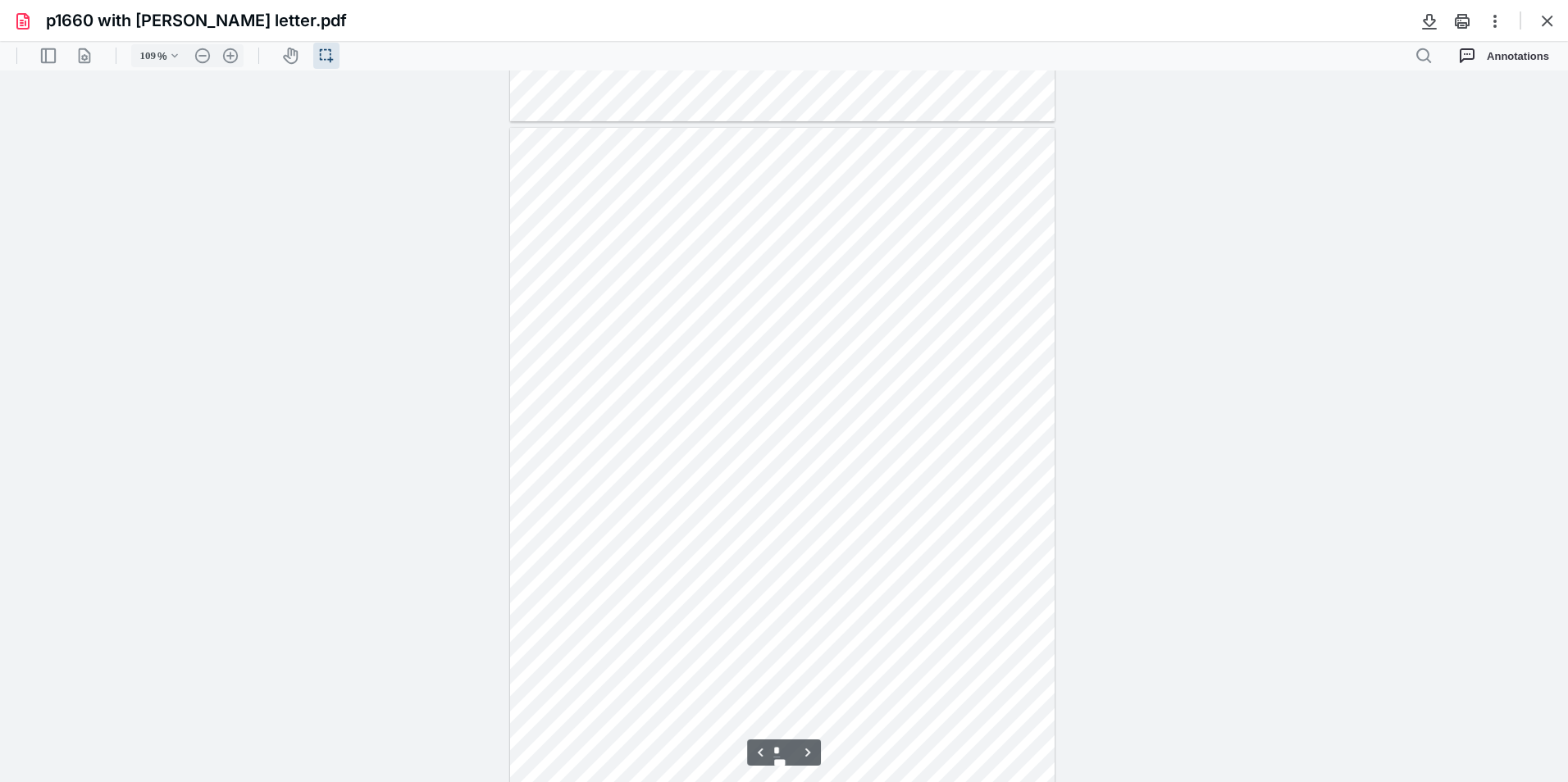 scroll, scrollTop: 689, scrollLeft: 0, axis: vertical 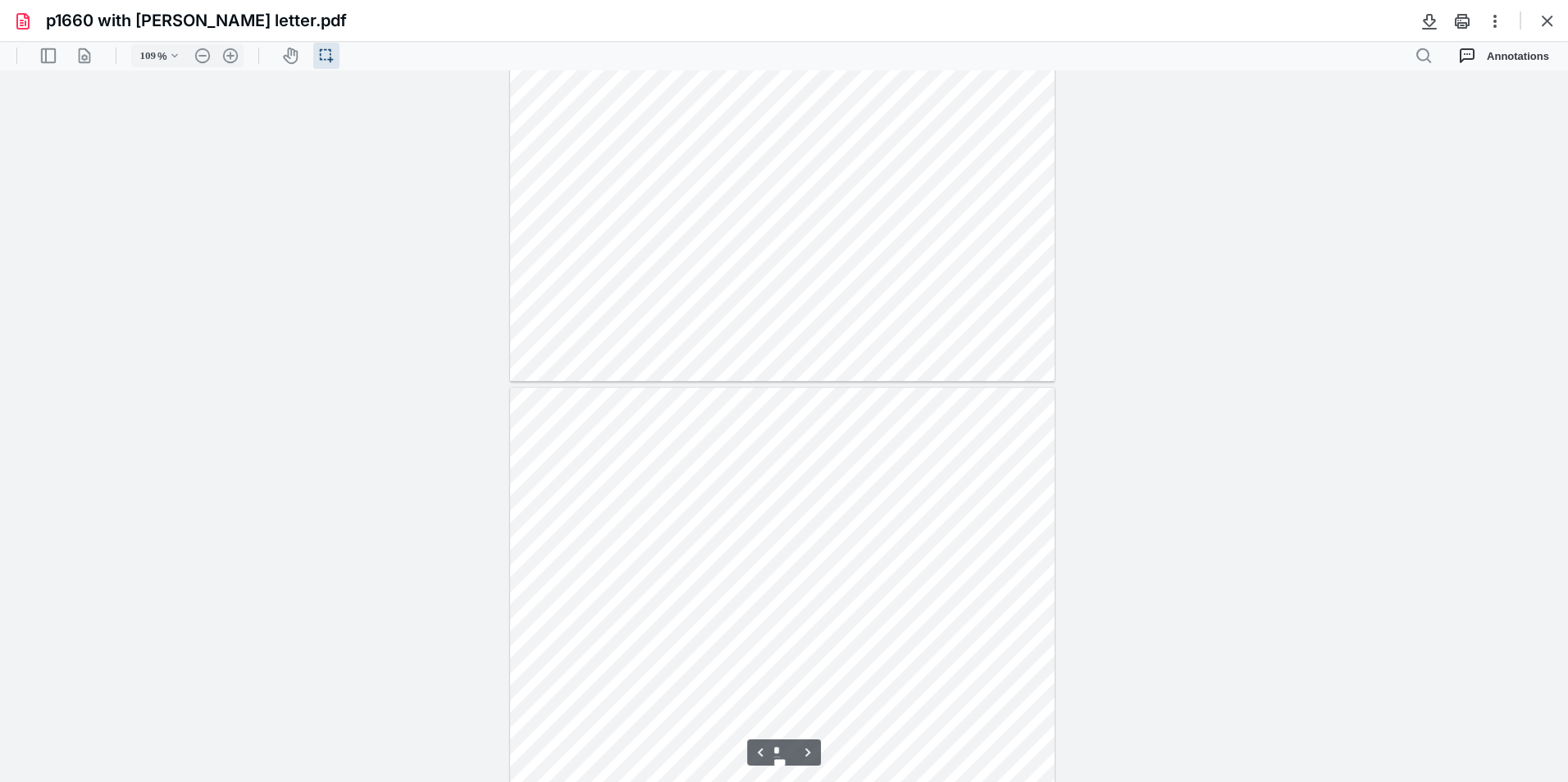type on "*" 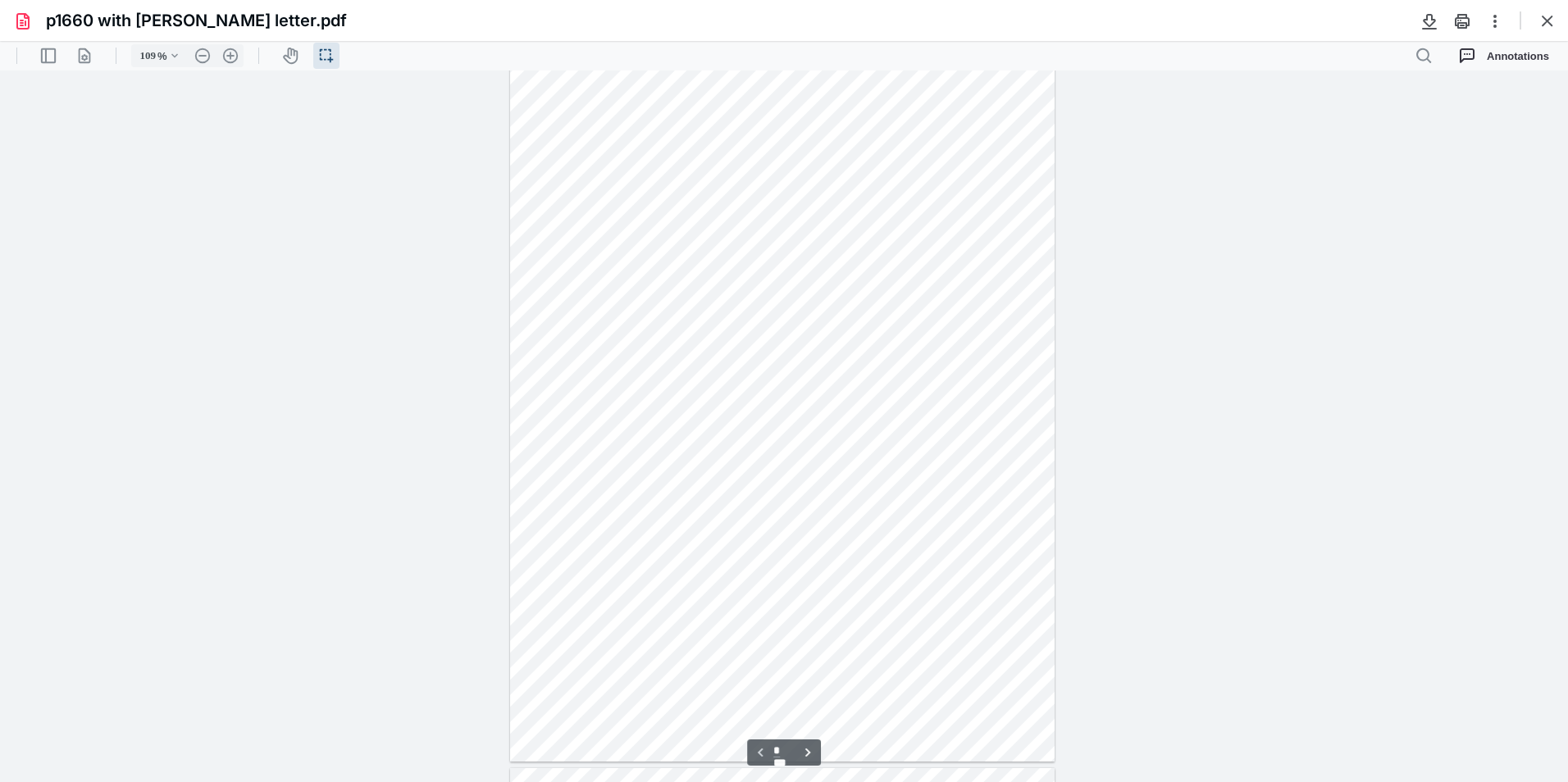 scroll, scrollTop: 0, scrollLeft: 0, axis: both 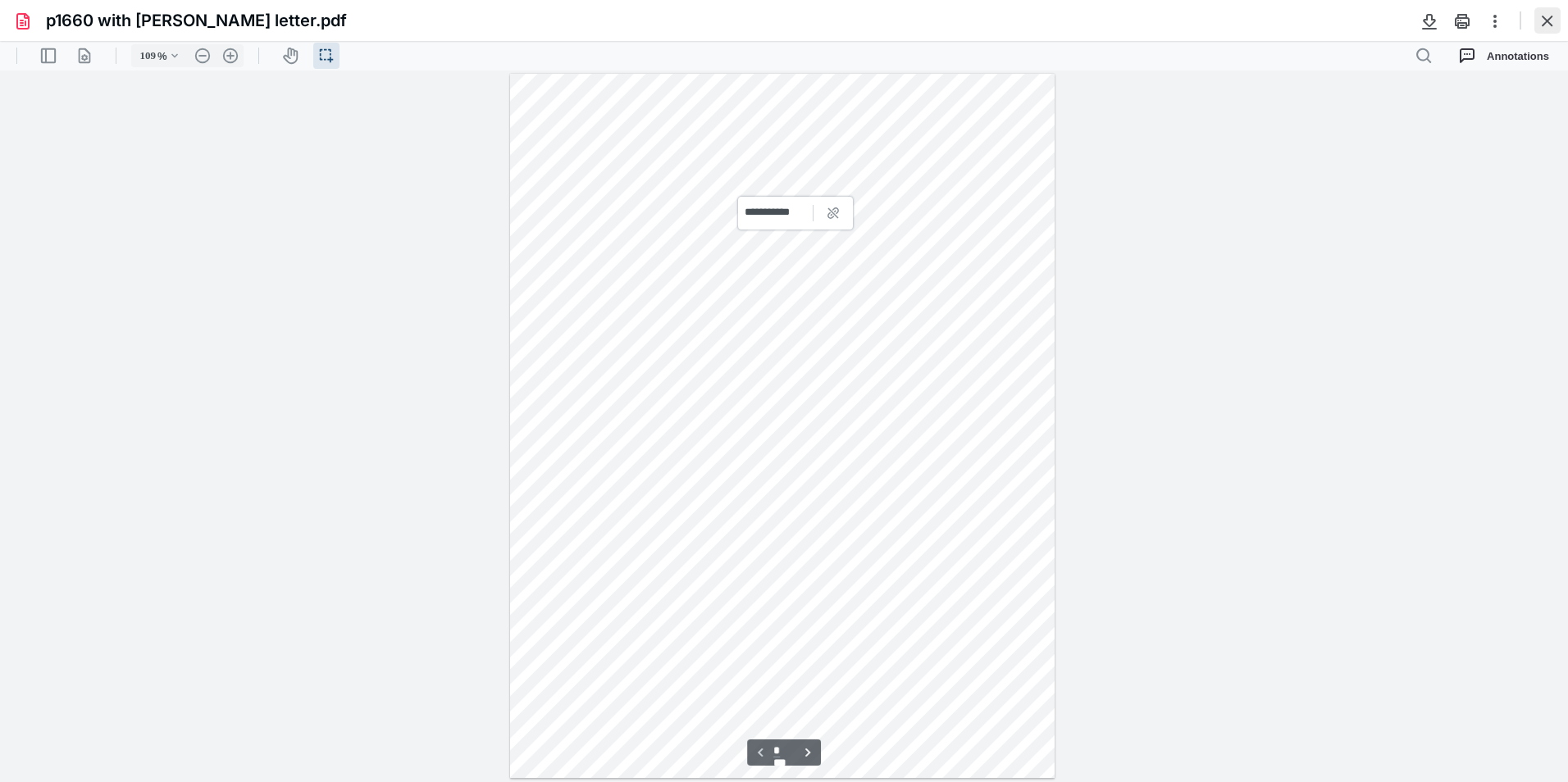 click at bounding box center (1547, 20) 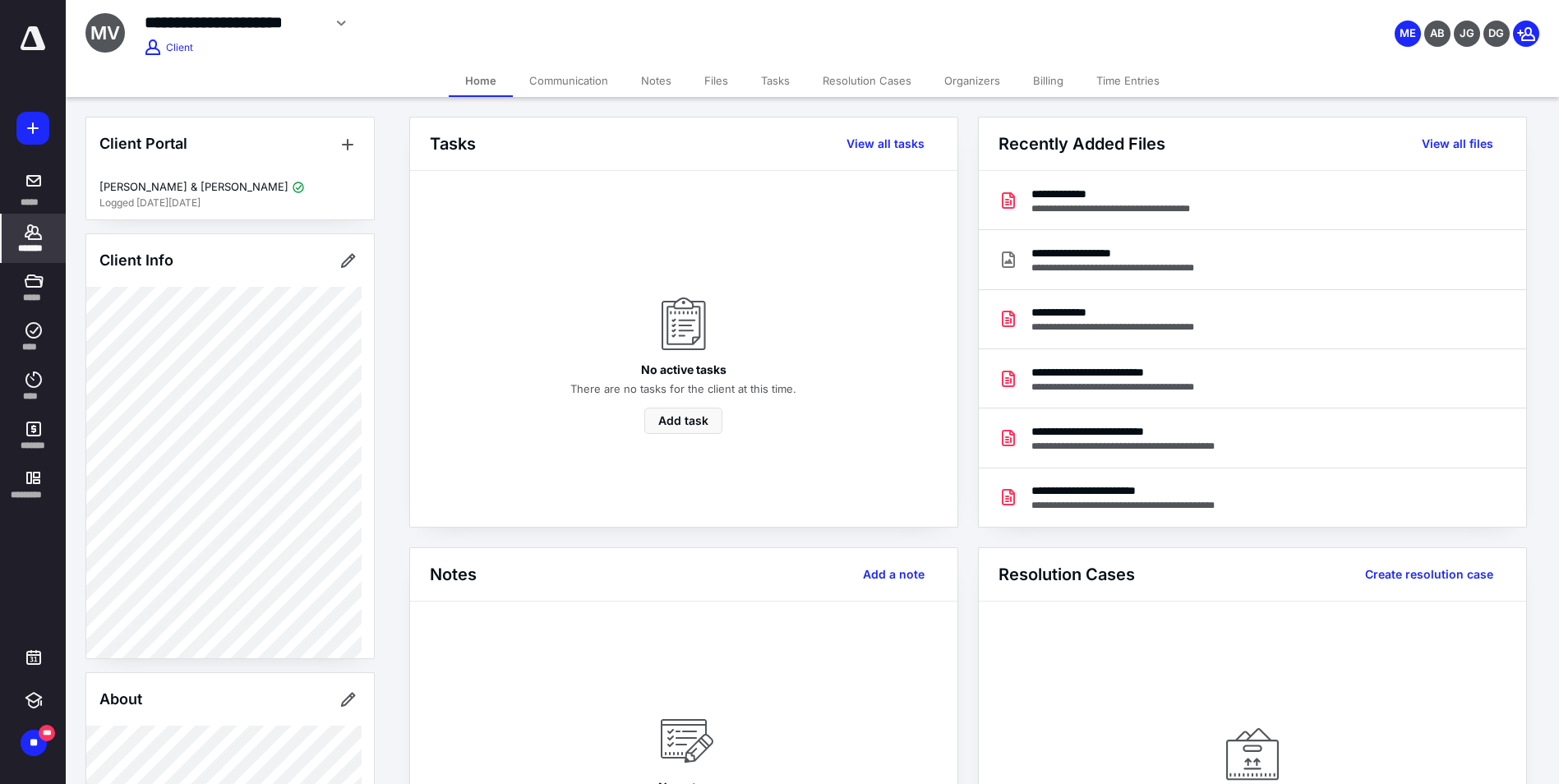 click on "Notes" at bounding box center [656, 81] 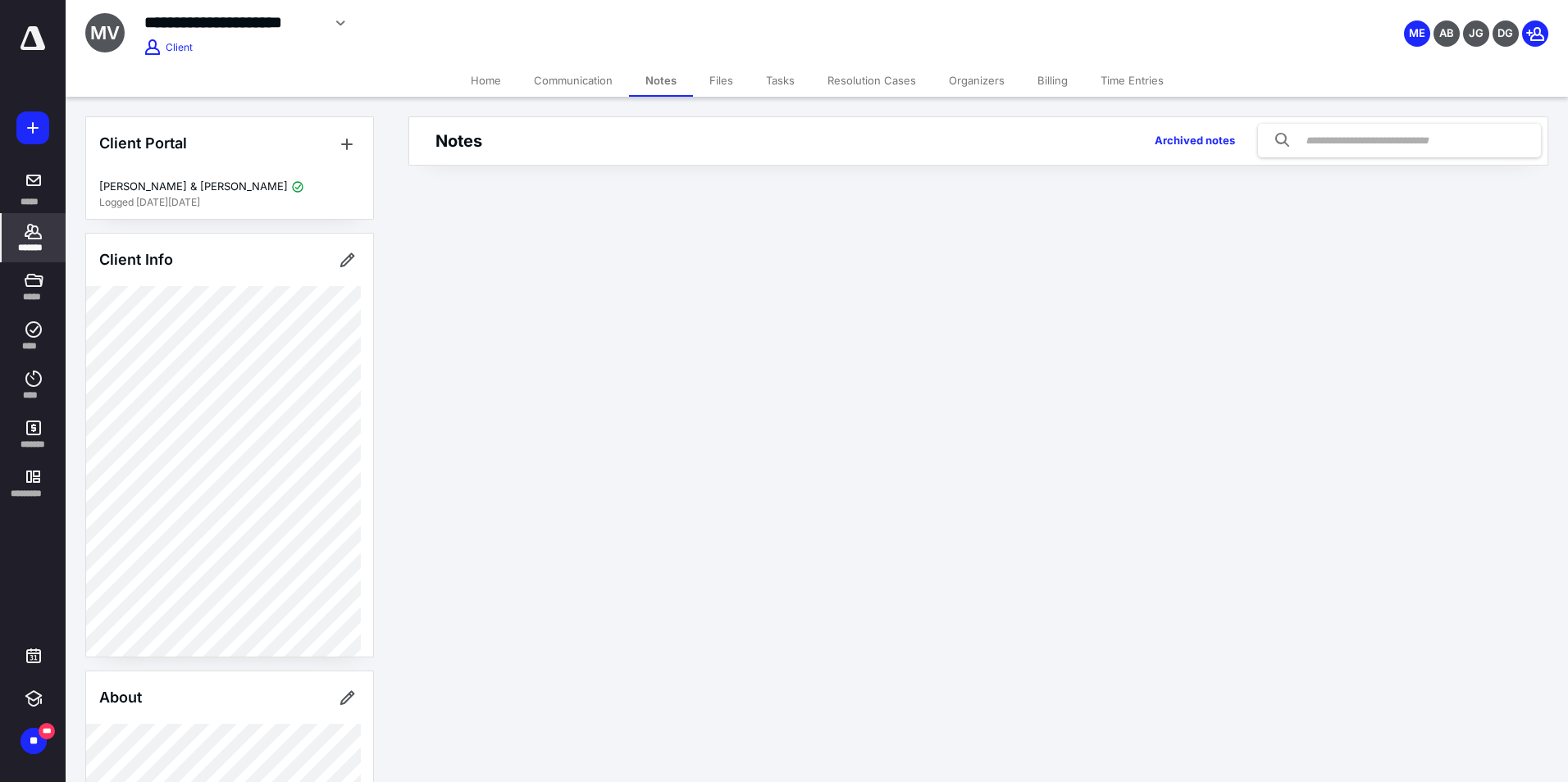click on "Communication" at bounding box center [573, 80] 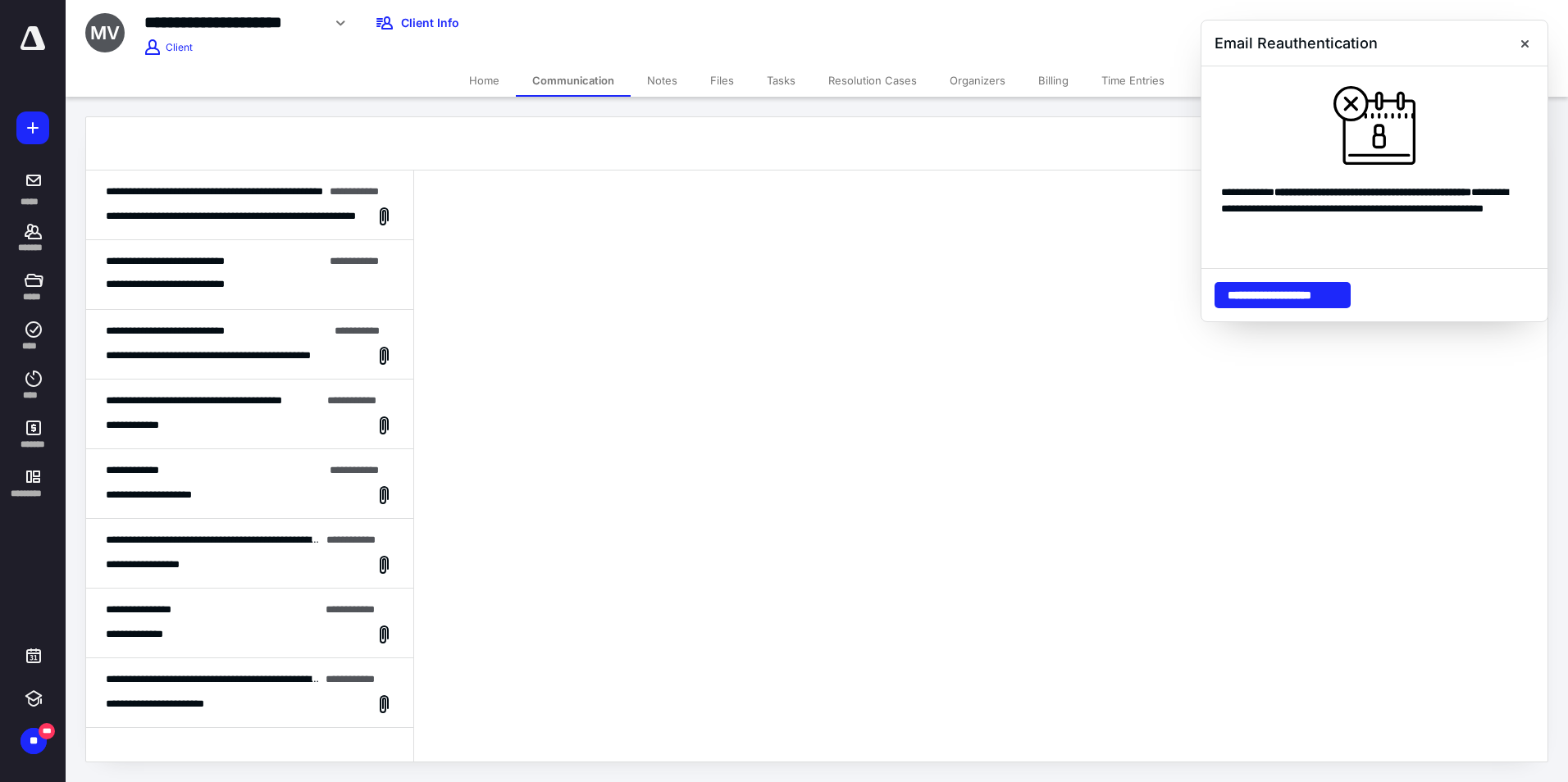 click on "**********" at bounding box center (249, 205) 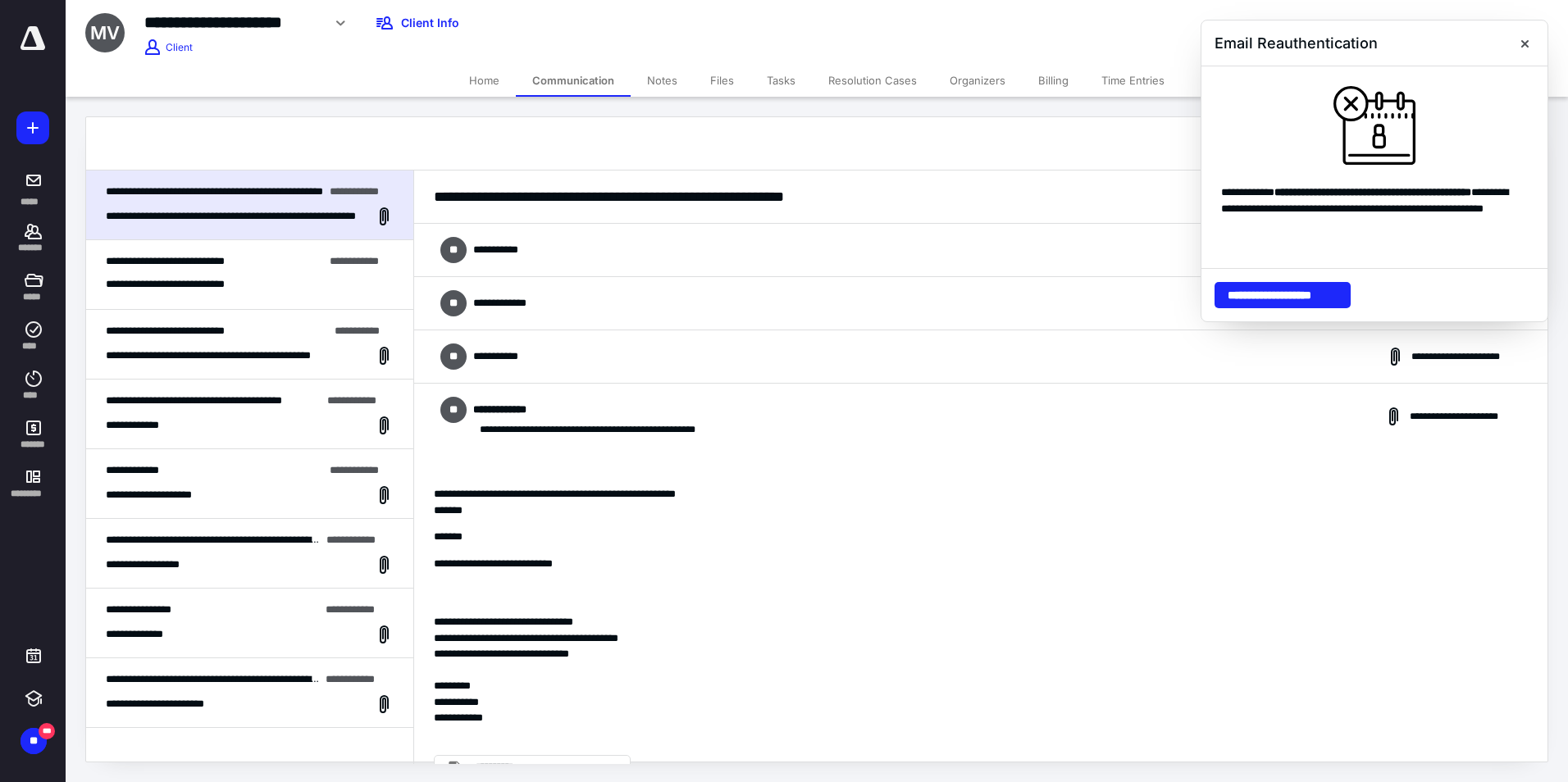 scroll, scrollTop: 38, scrollLeft: 0, axis: vertical 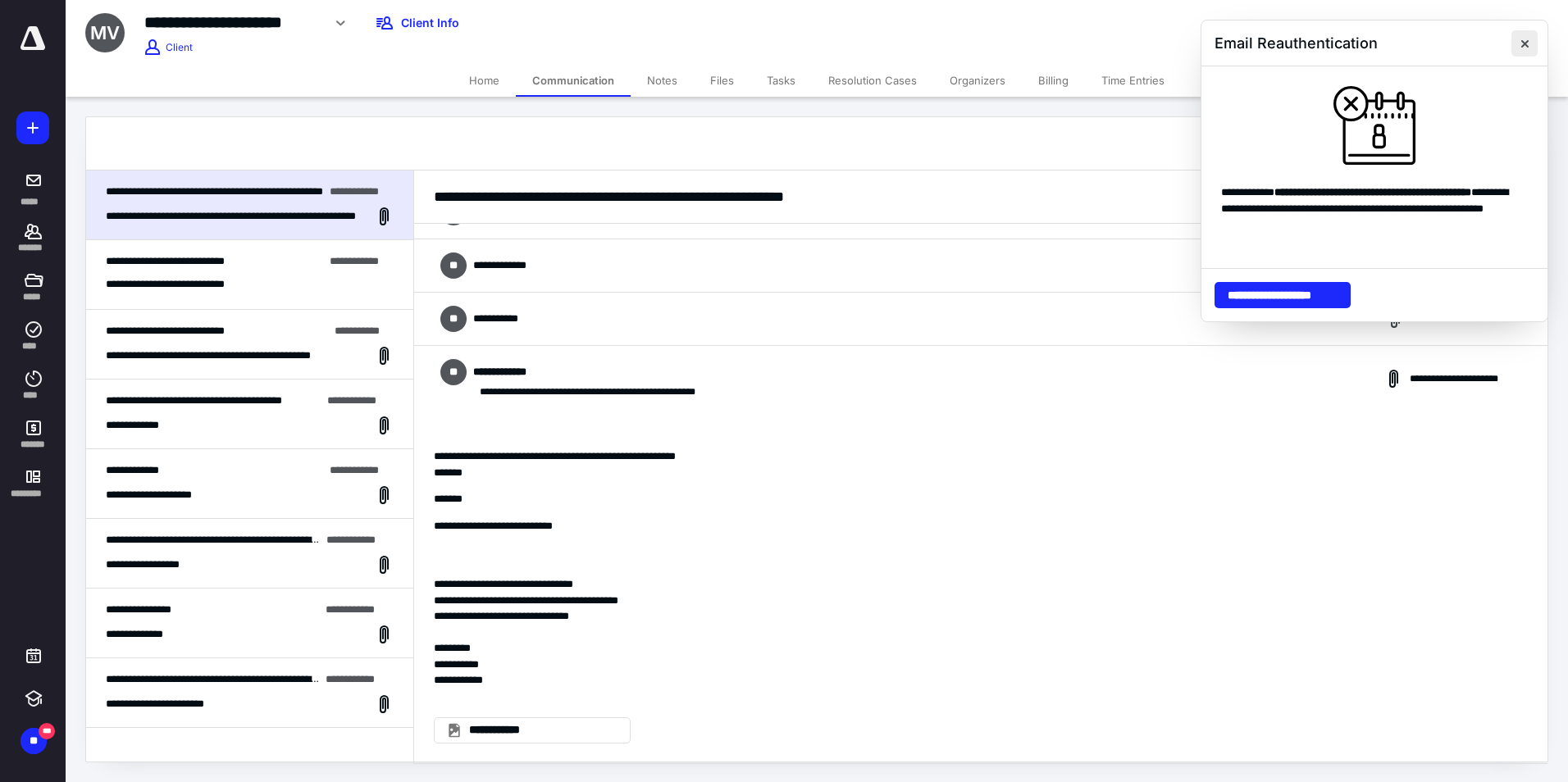 click at bounding box center [1525, 43] 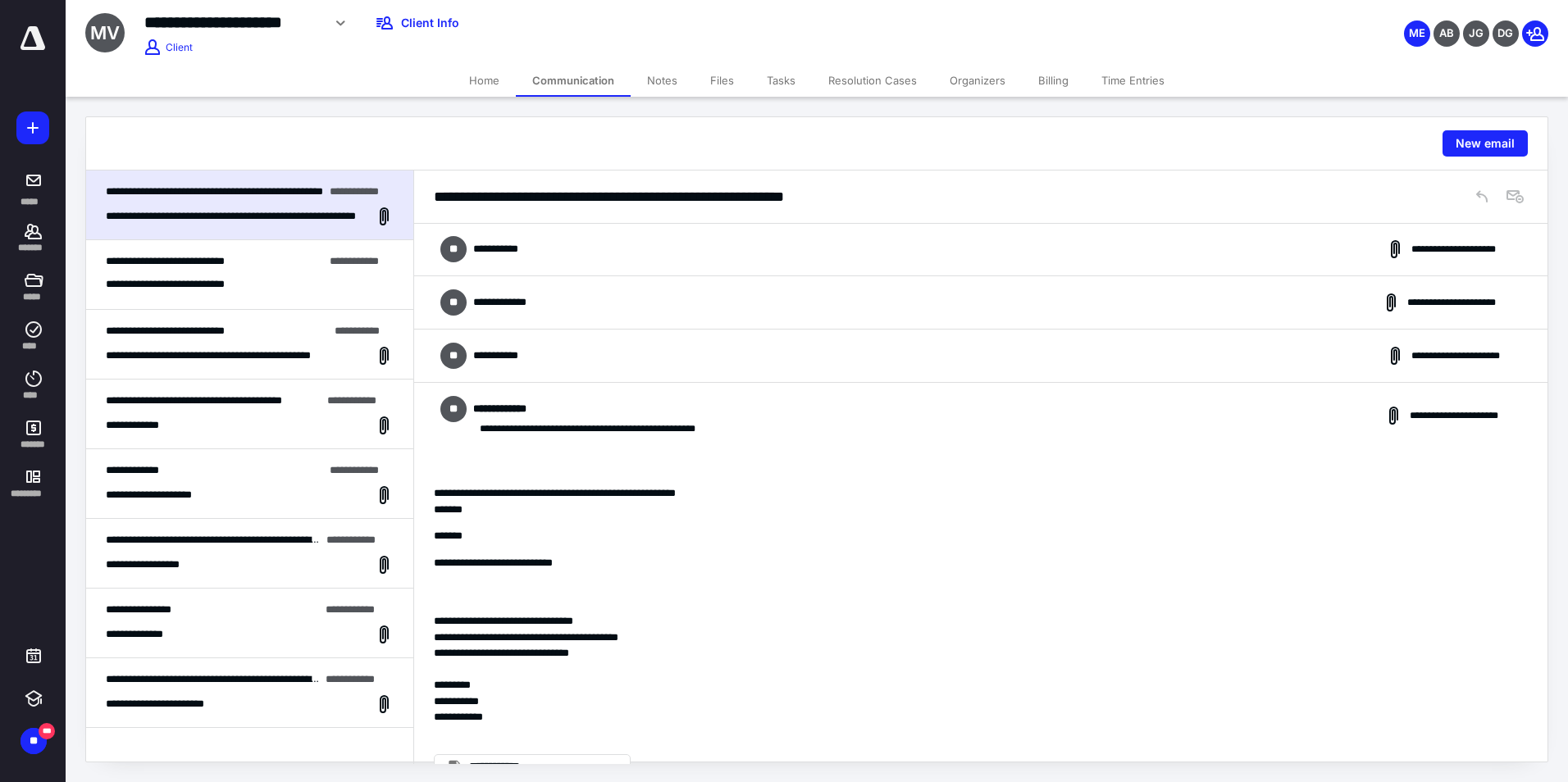 scroll, scrollTop: 0, scrollLeft: 0, axis: both 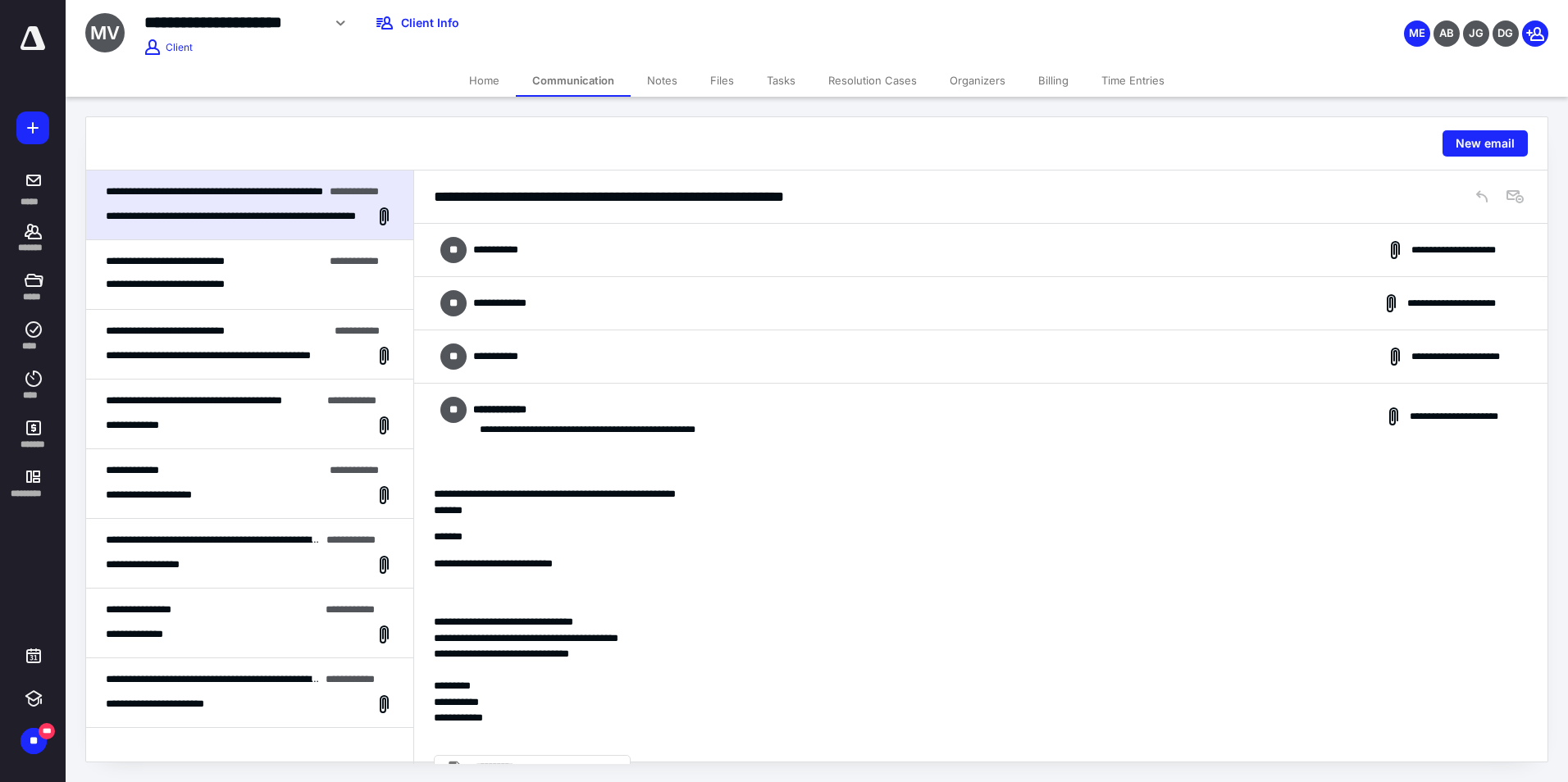 click on "**********" at bounding box center (981, 250) 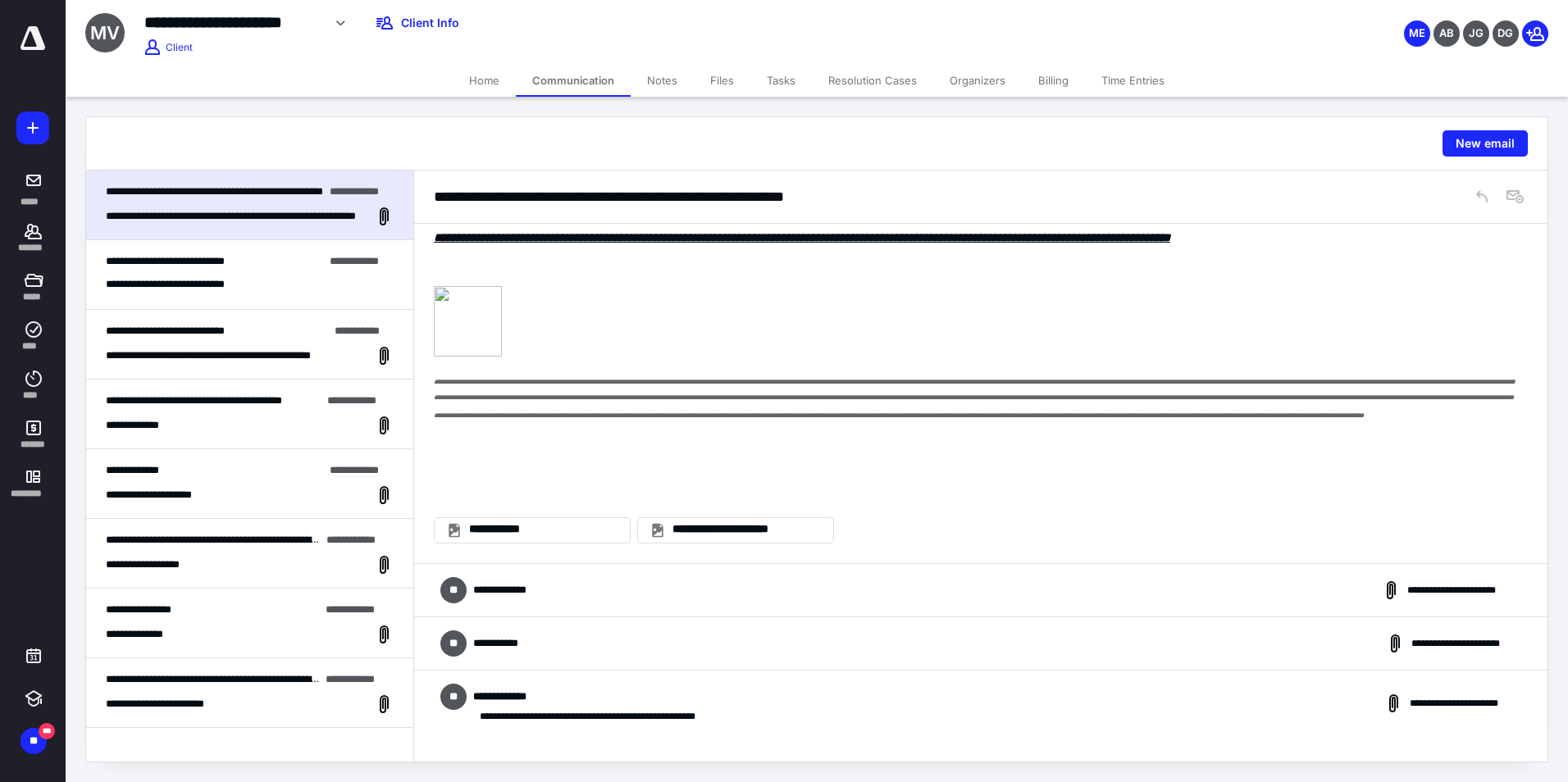 scroll, scrollTop: 1148, scrollLeft: 0, axis: vertical 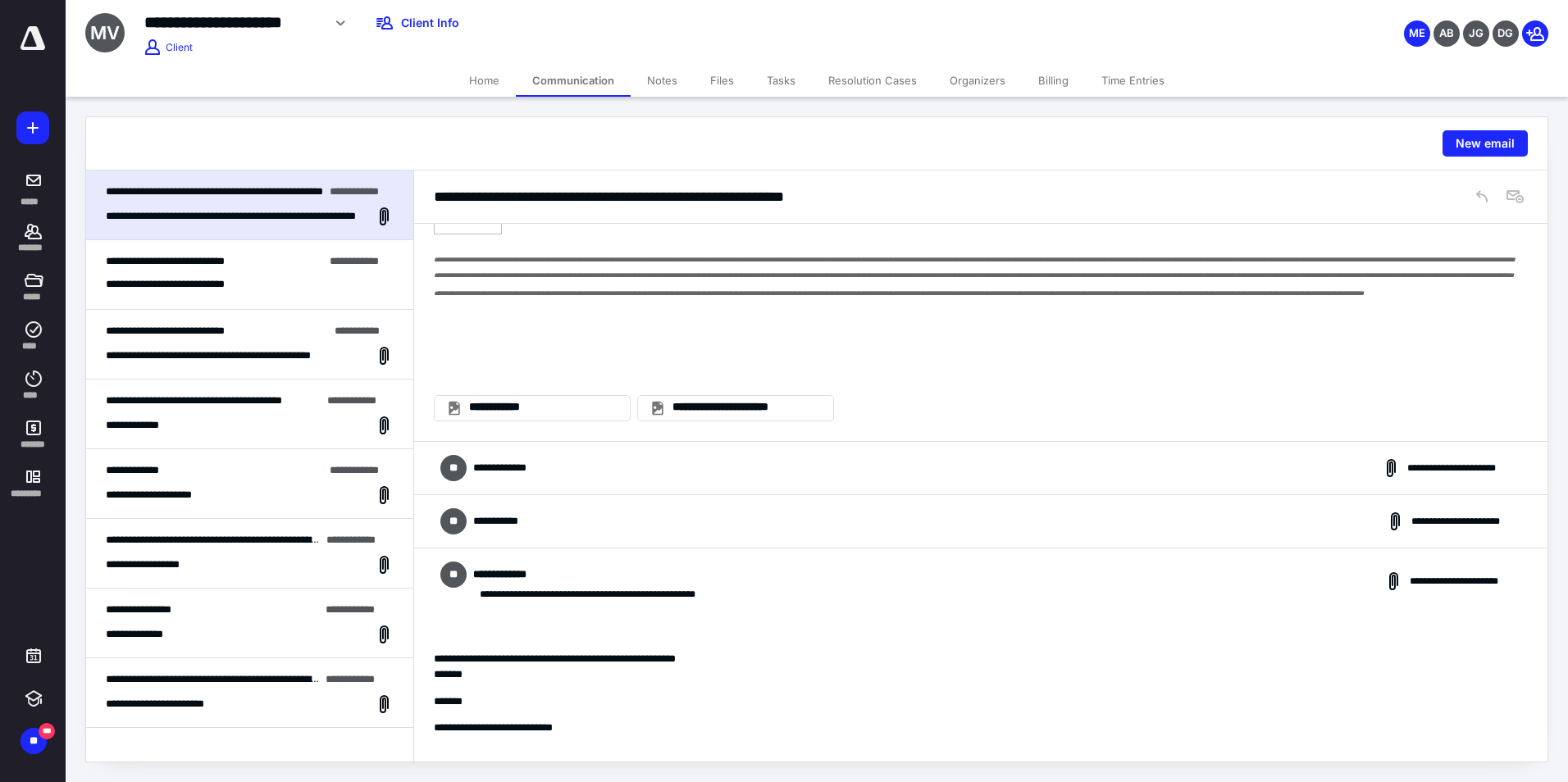 click on "**********" at bounding box center (981, 521) 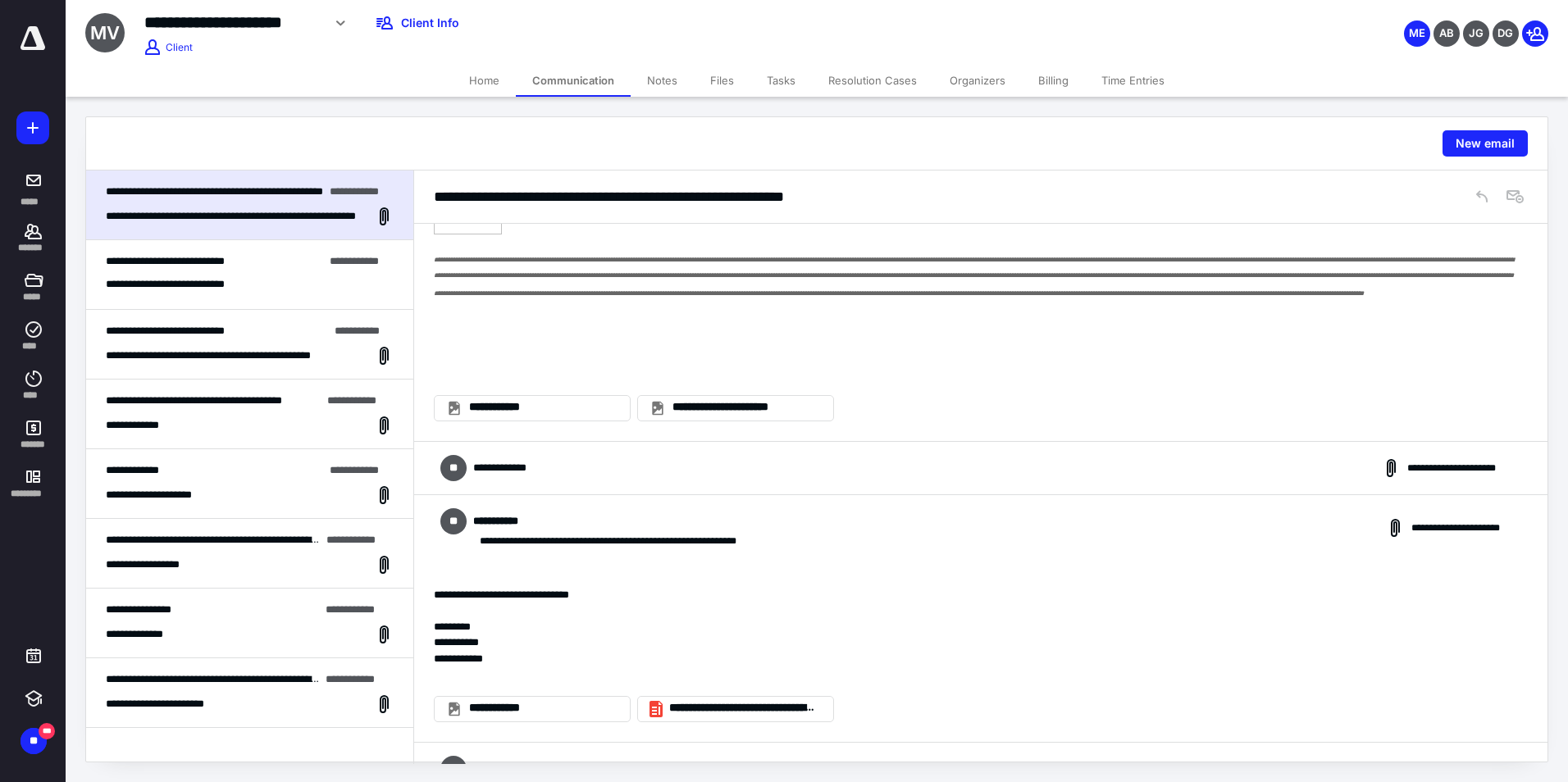 click on "**********" at bounding box center (981, 468) 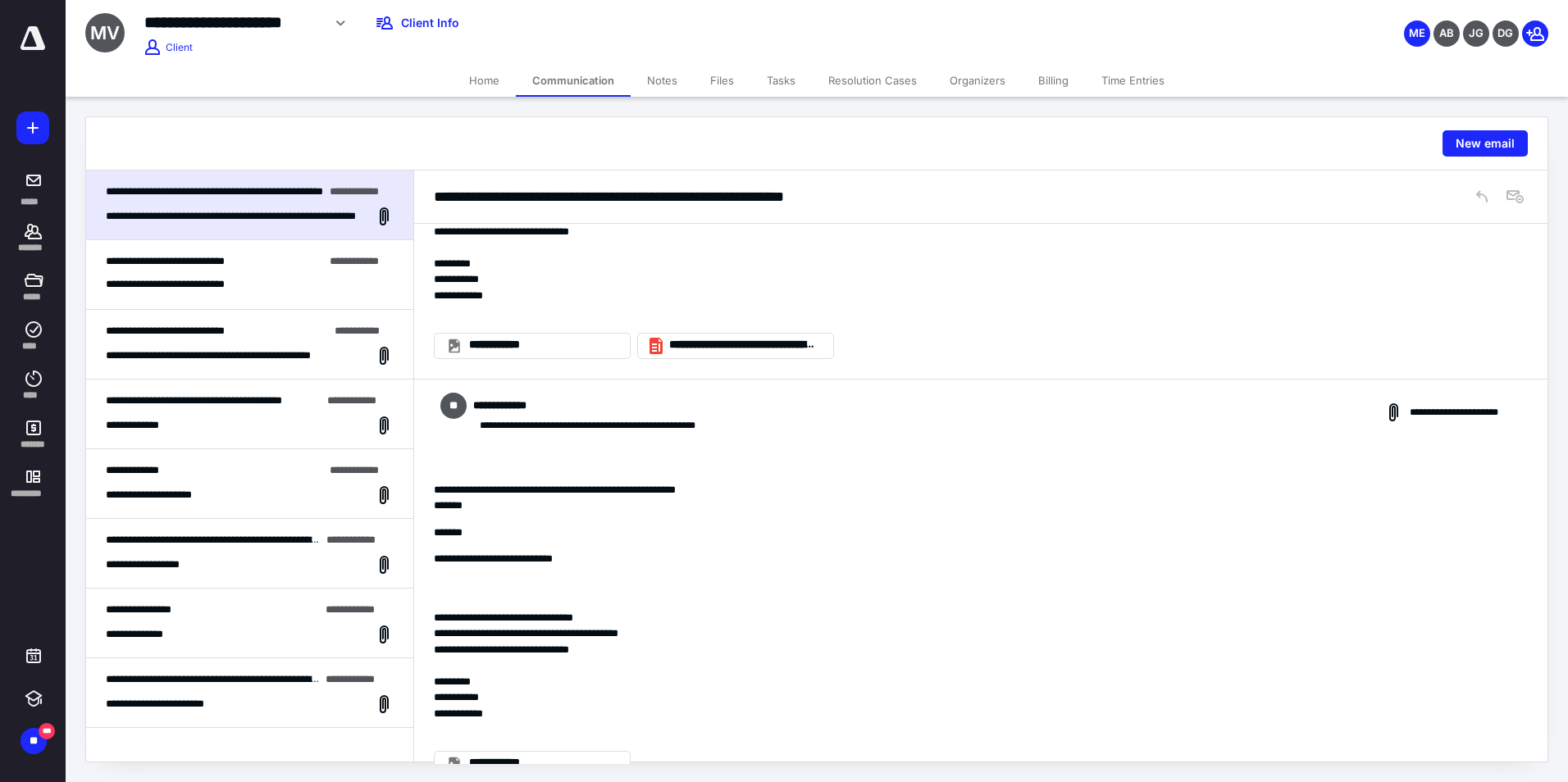 scroll, scrollTop: 1871, scrollLeft: 0, axis: vertical 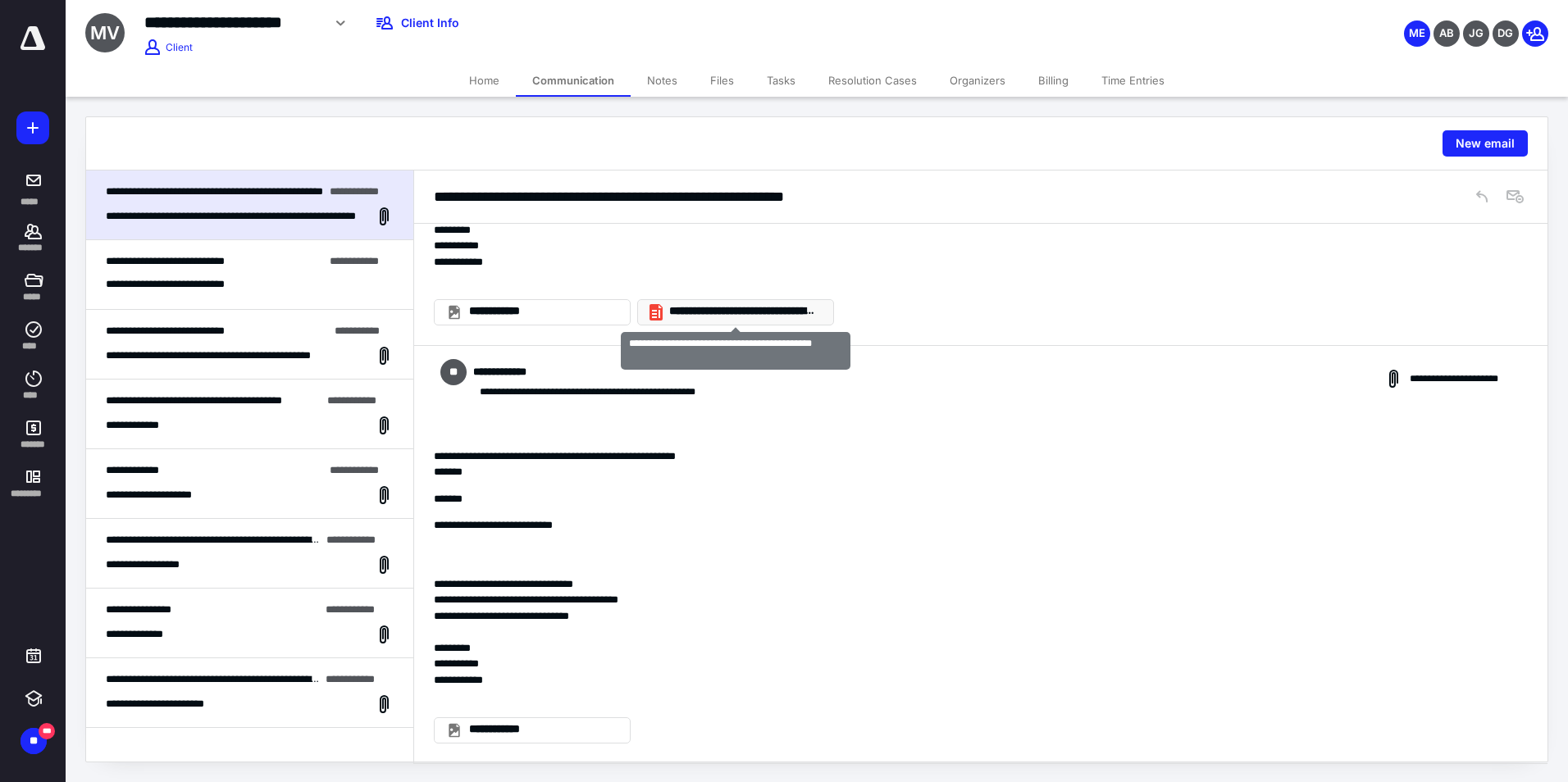 click on "**********" at bounding box center (742, 311) 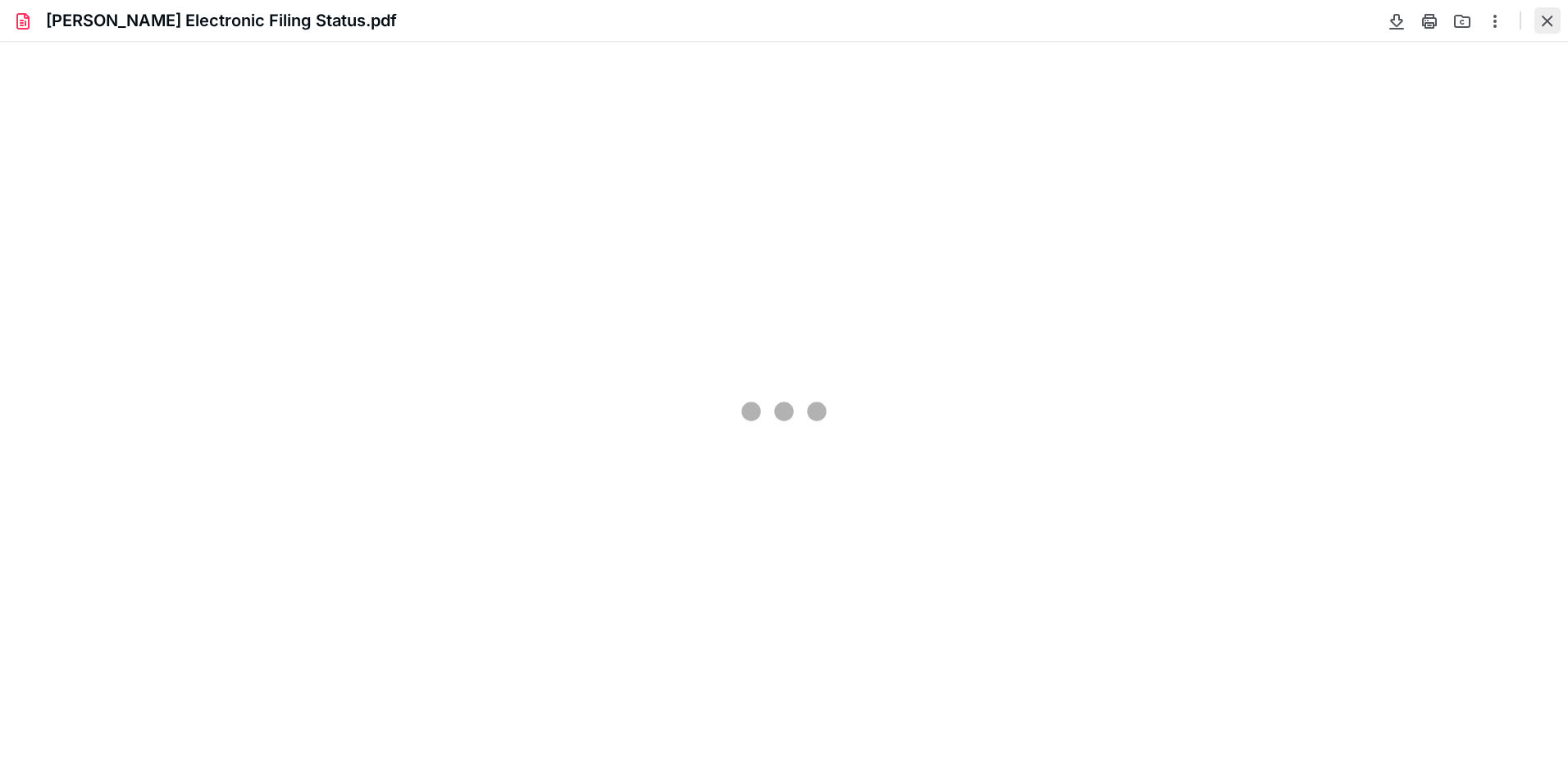 scroll, scrollTop: 0, scrollLeft: 0, axis: both 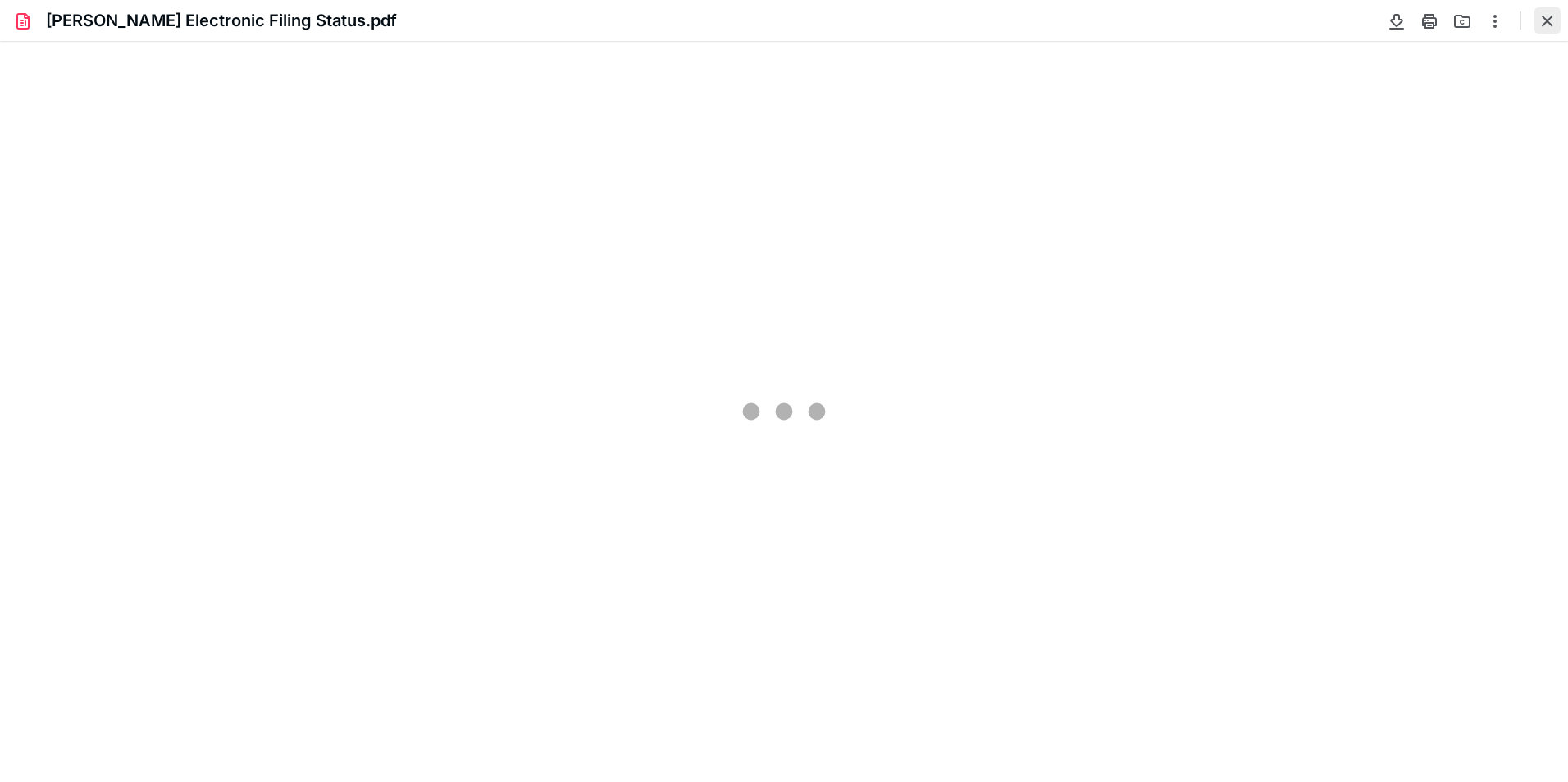 type on "109" 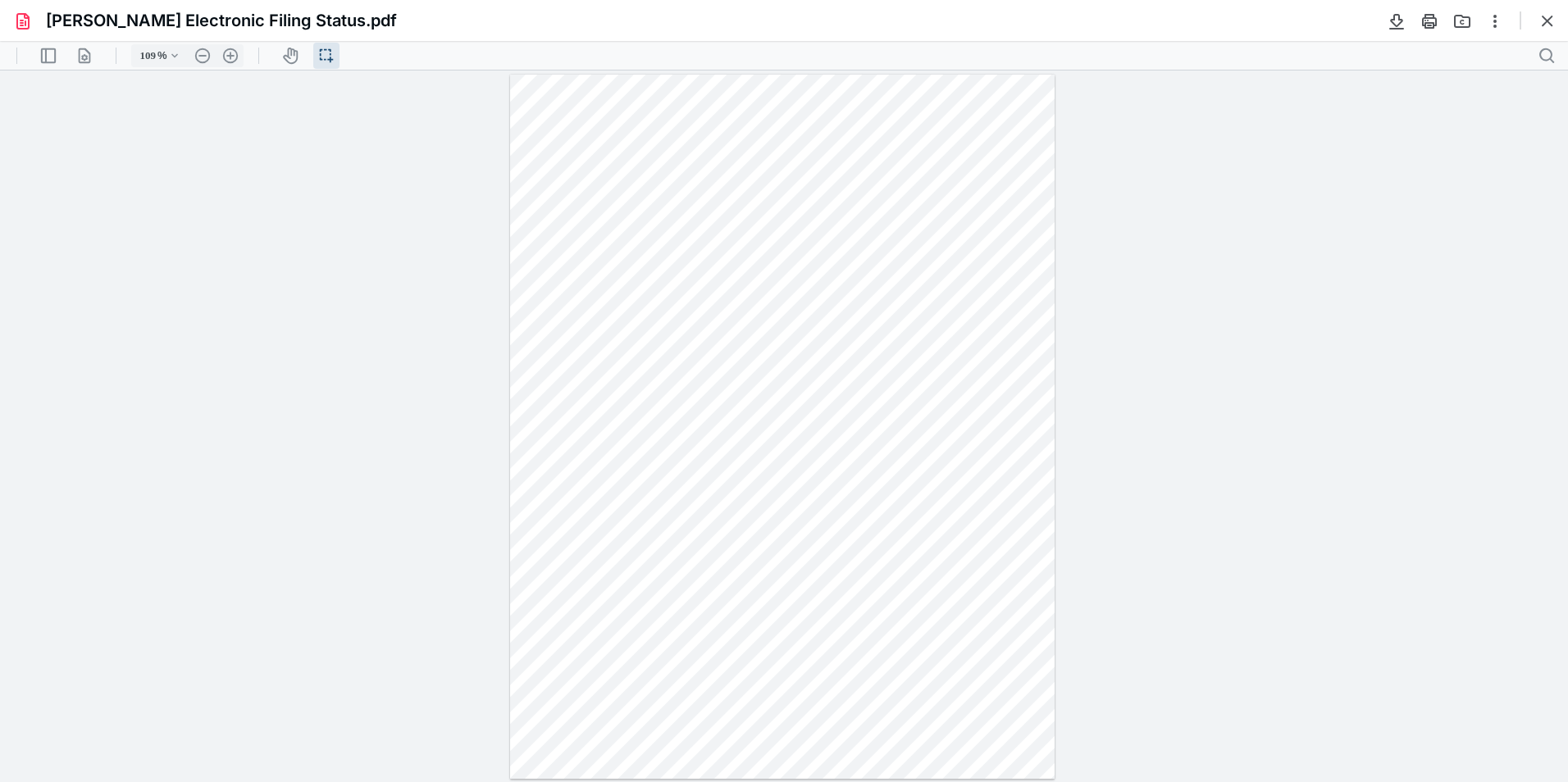 drag, startPoint x: 1550, startPoint y: 28, endPoint x: 1546, endPoint y: 39, distance: 11.7047 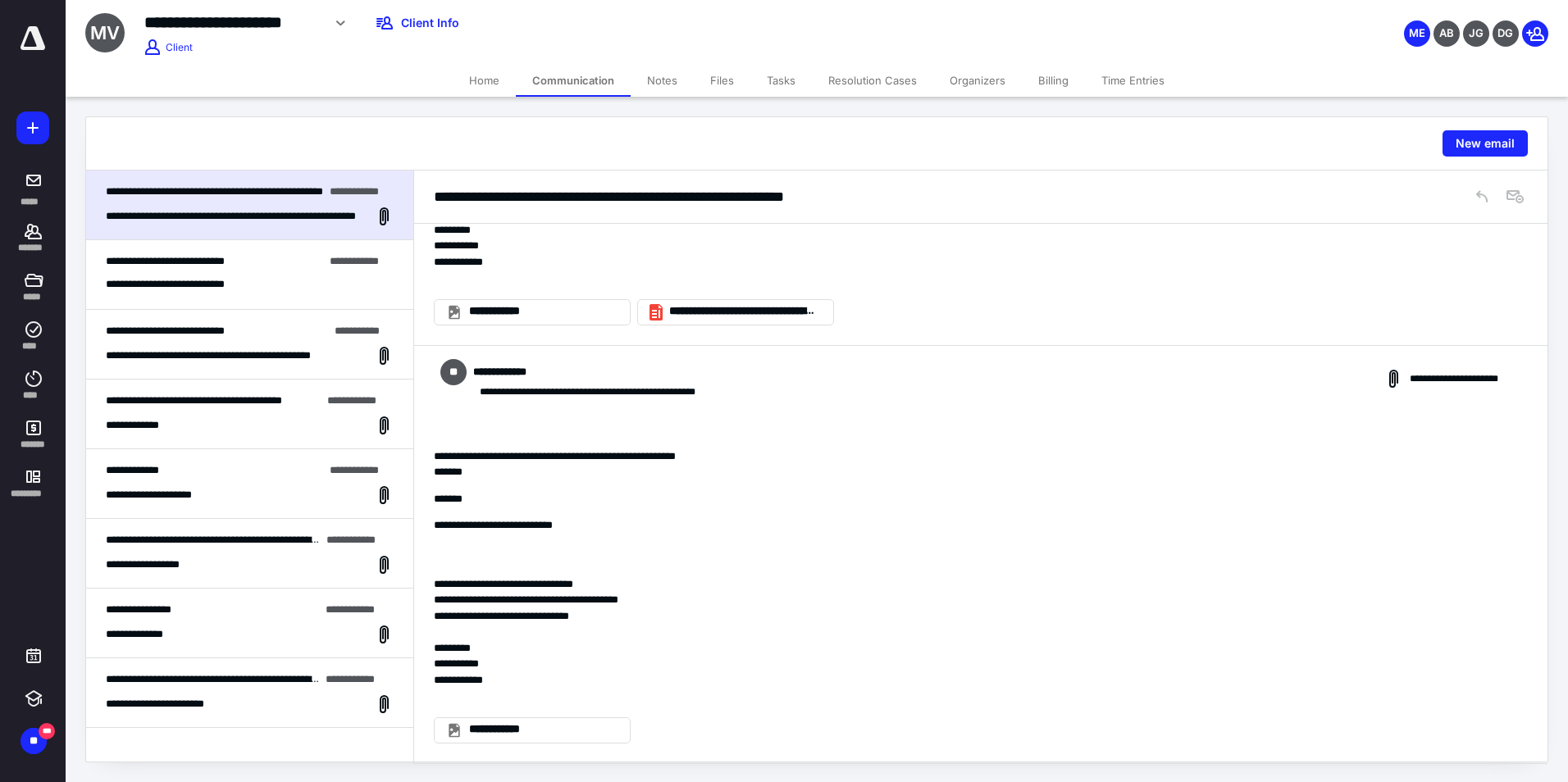 click on "**********" at bounding box center [181, 284] 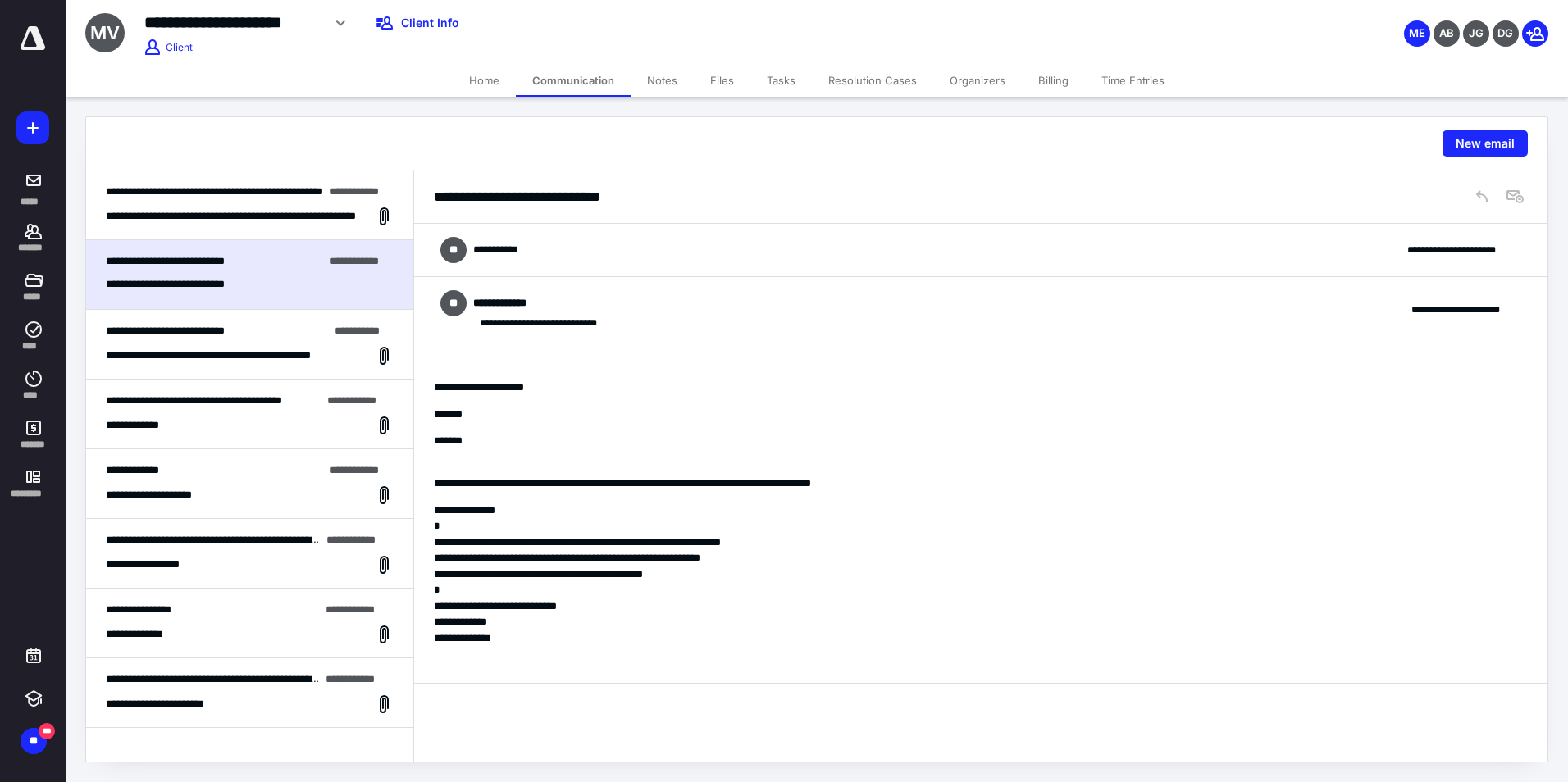 click on "**********" at bounding box center (981, 250) 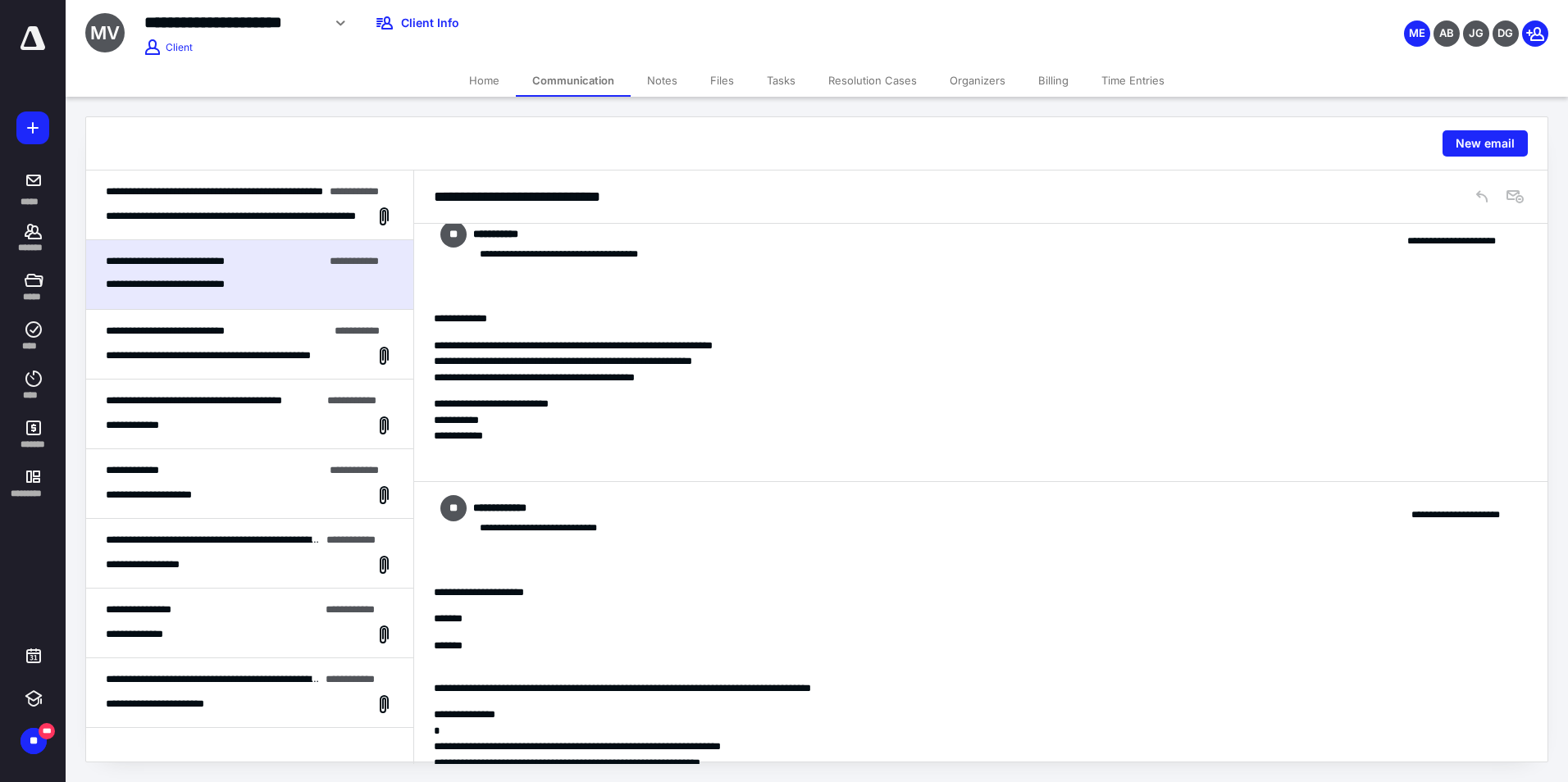 scroll, scrollTop: 0, scrollLeft: 0, axis: both 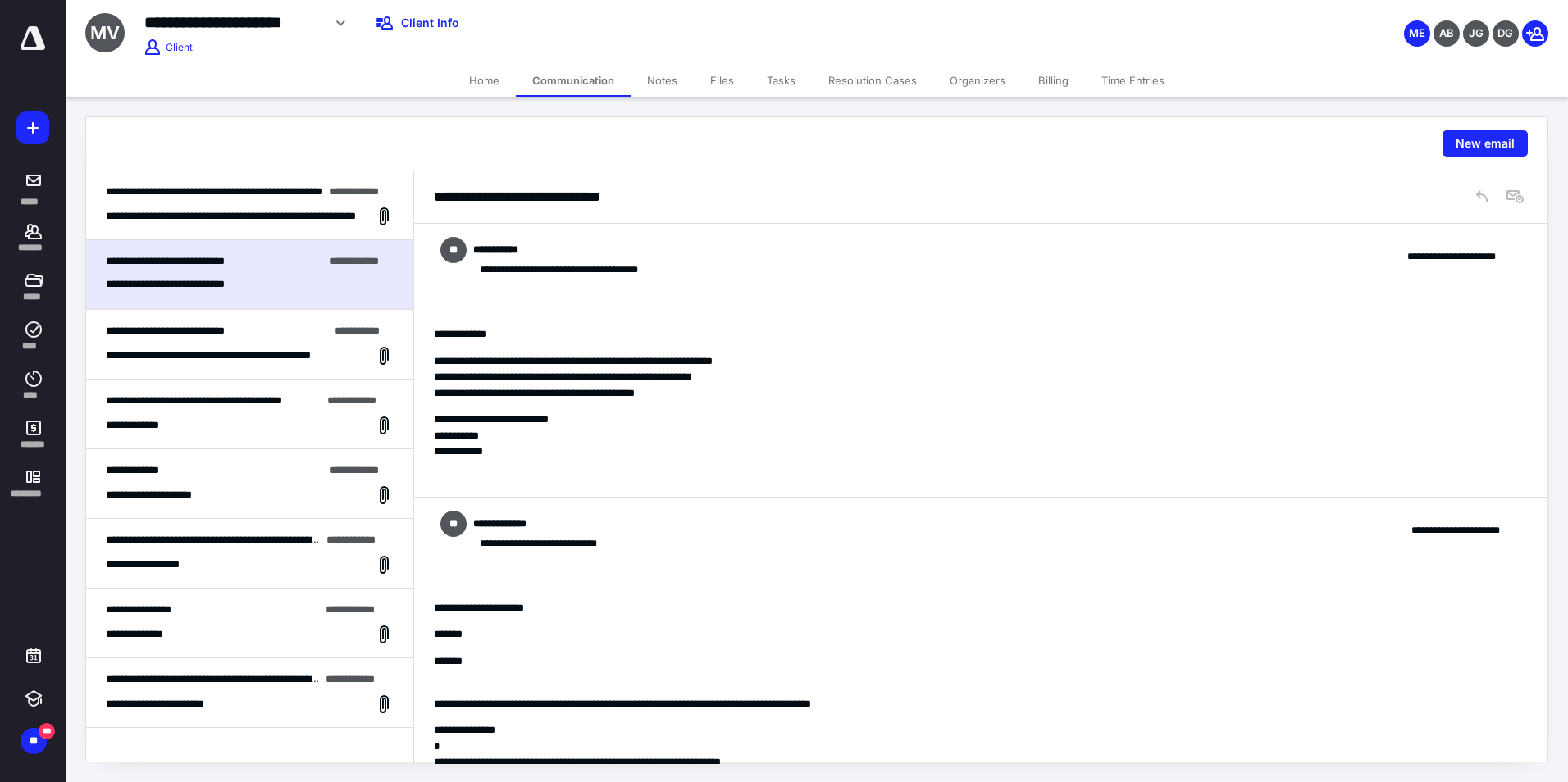 click on "**********" at bounding box center (236, 216) 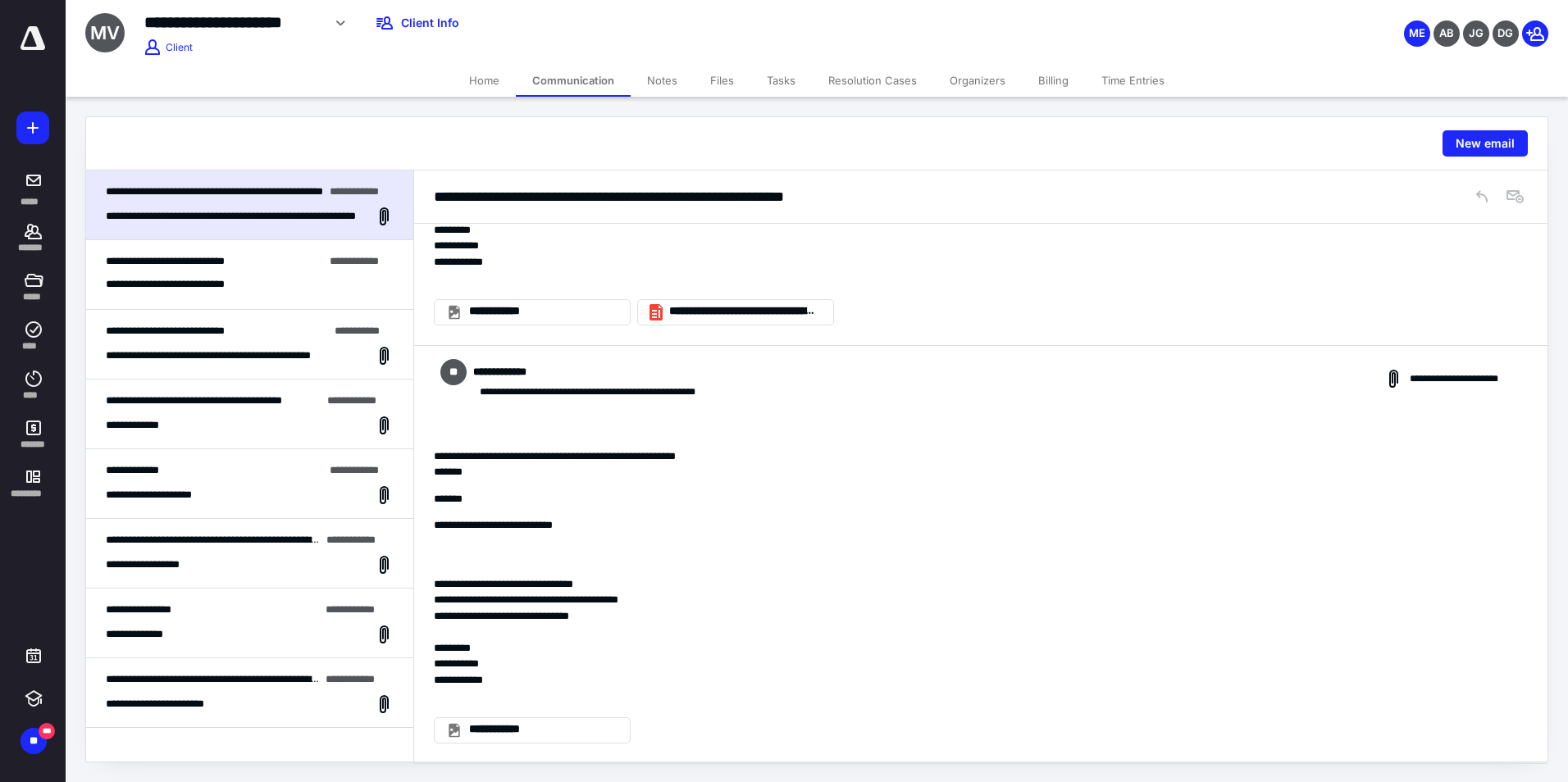 click on "**********" at bounding box center [249, 414] 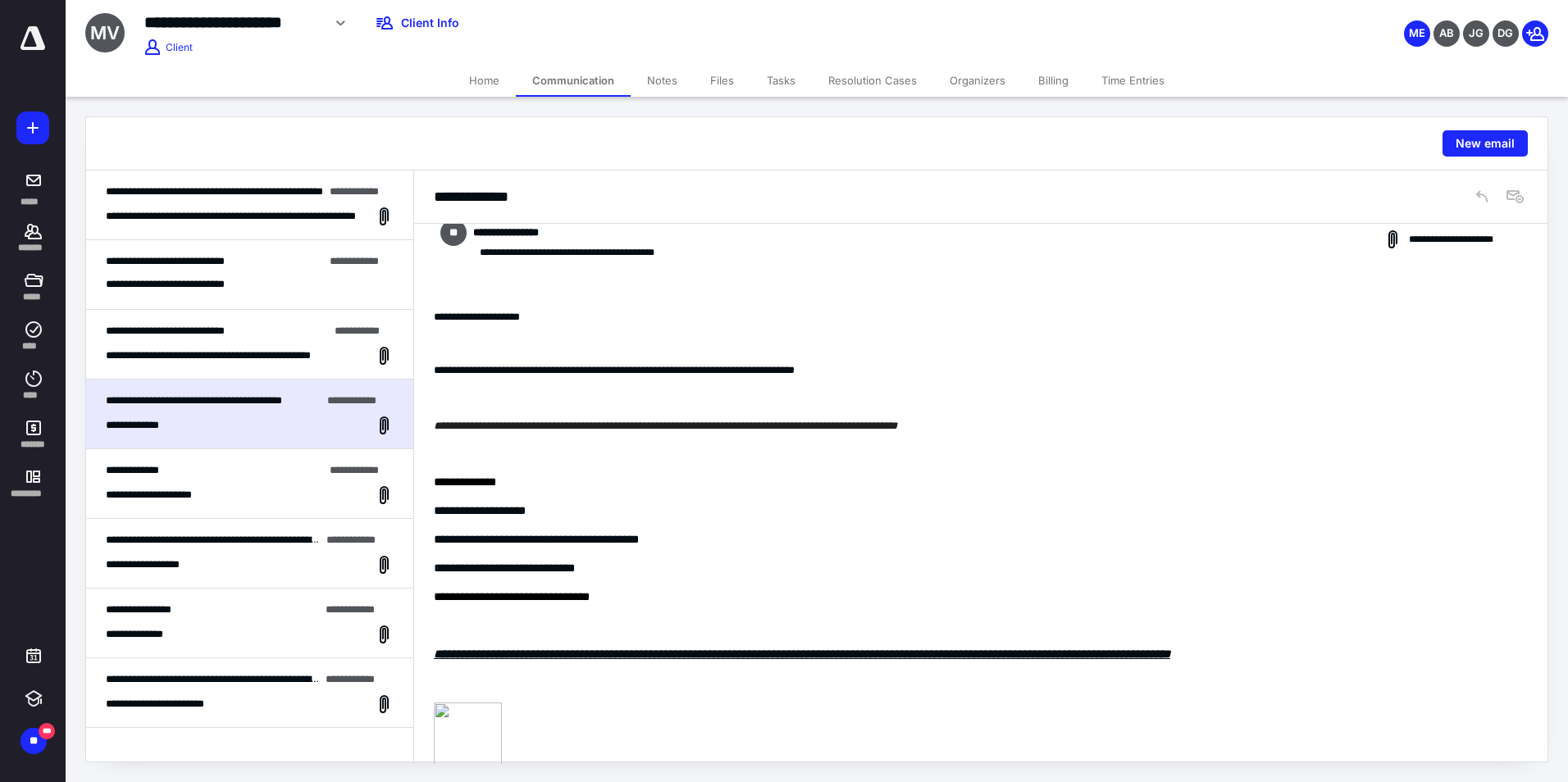 scroll, scrollTop: 0, scrollLeft: 0, axis: both 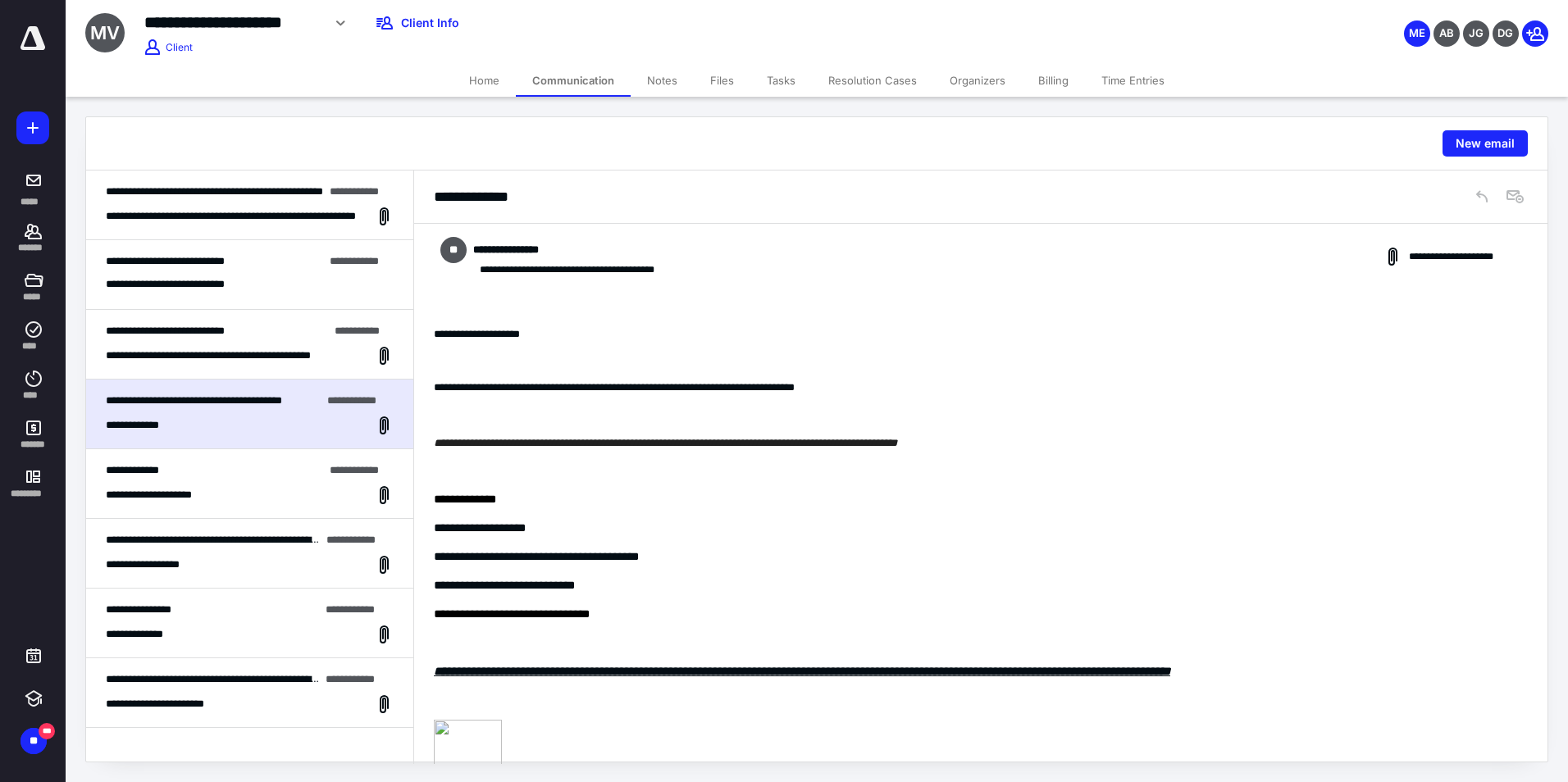 click on "**********" at bounding box center (236, 216) 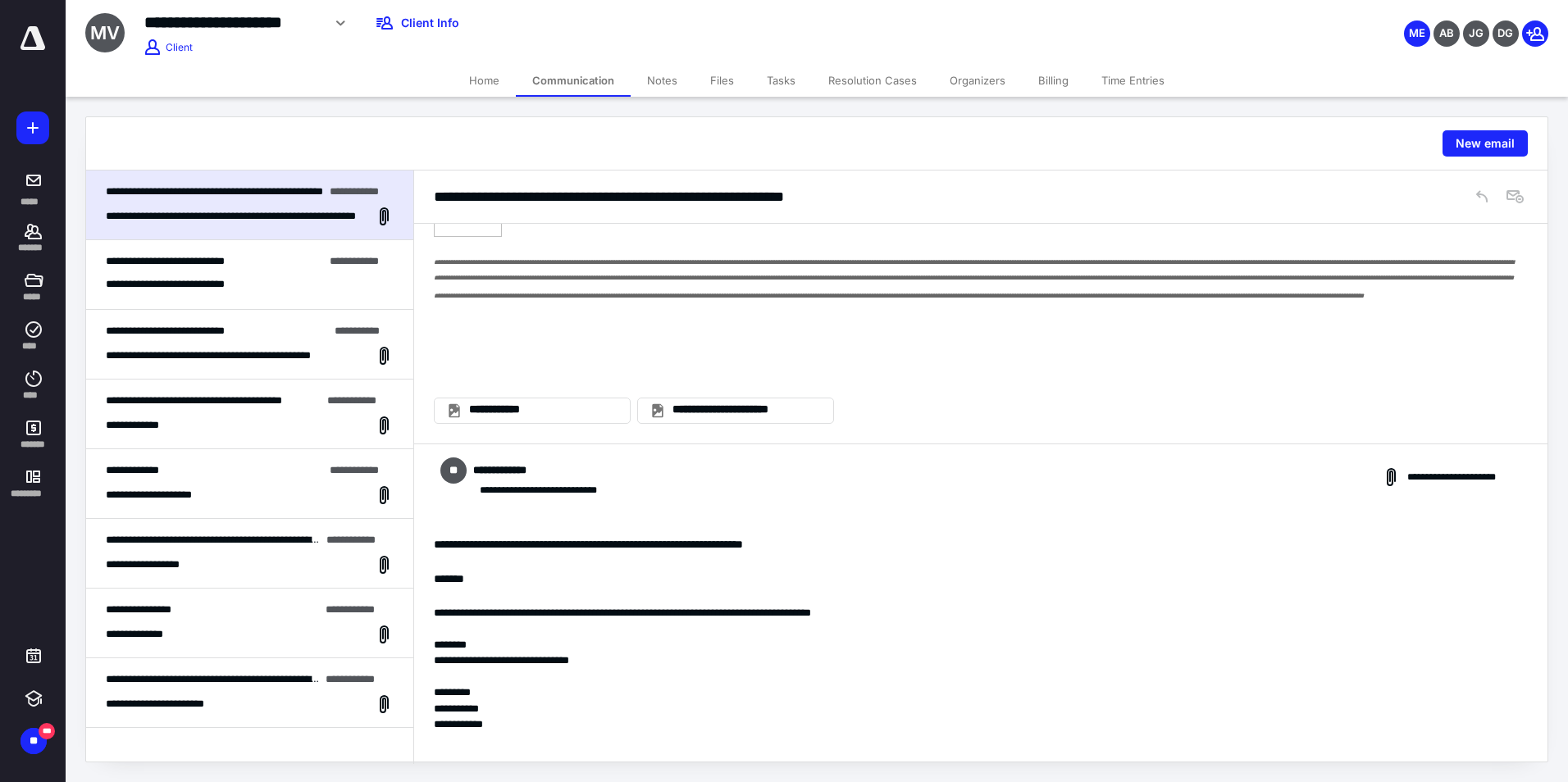 scroll, scrollTop: 1134, scrollLeft: 0, axis: vertical 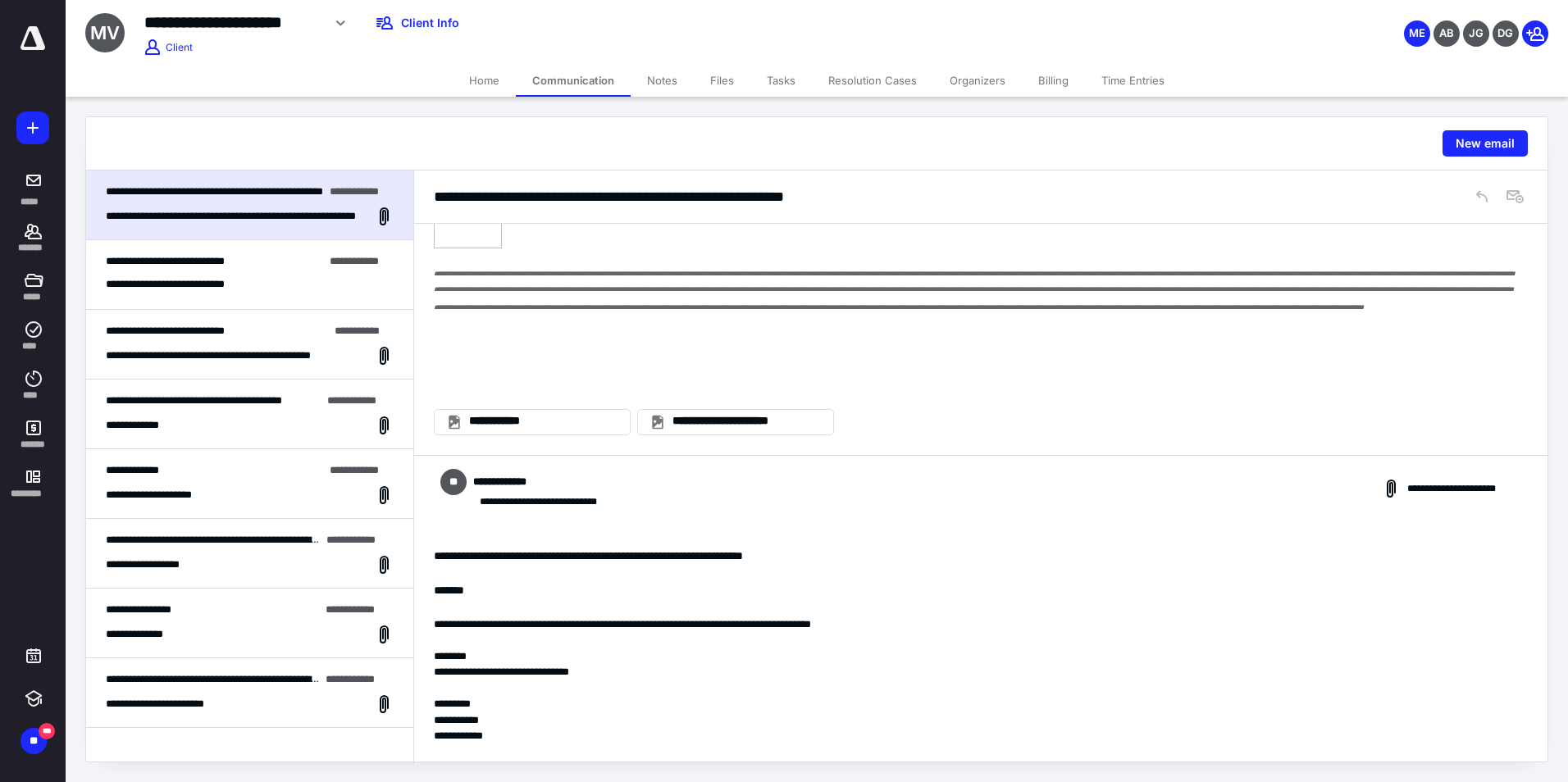 click on "Tasks" at bounding box center (781, 80) 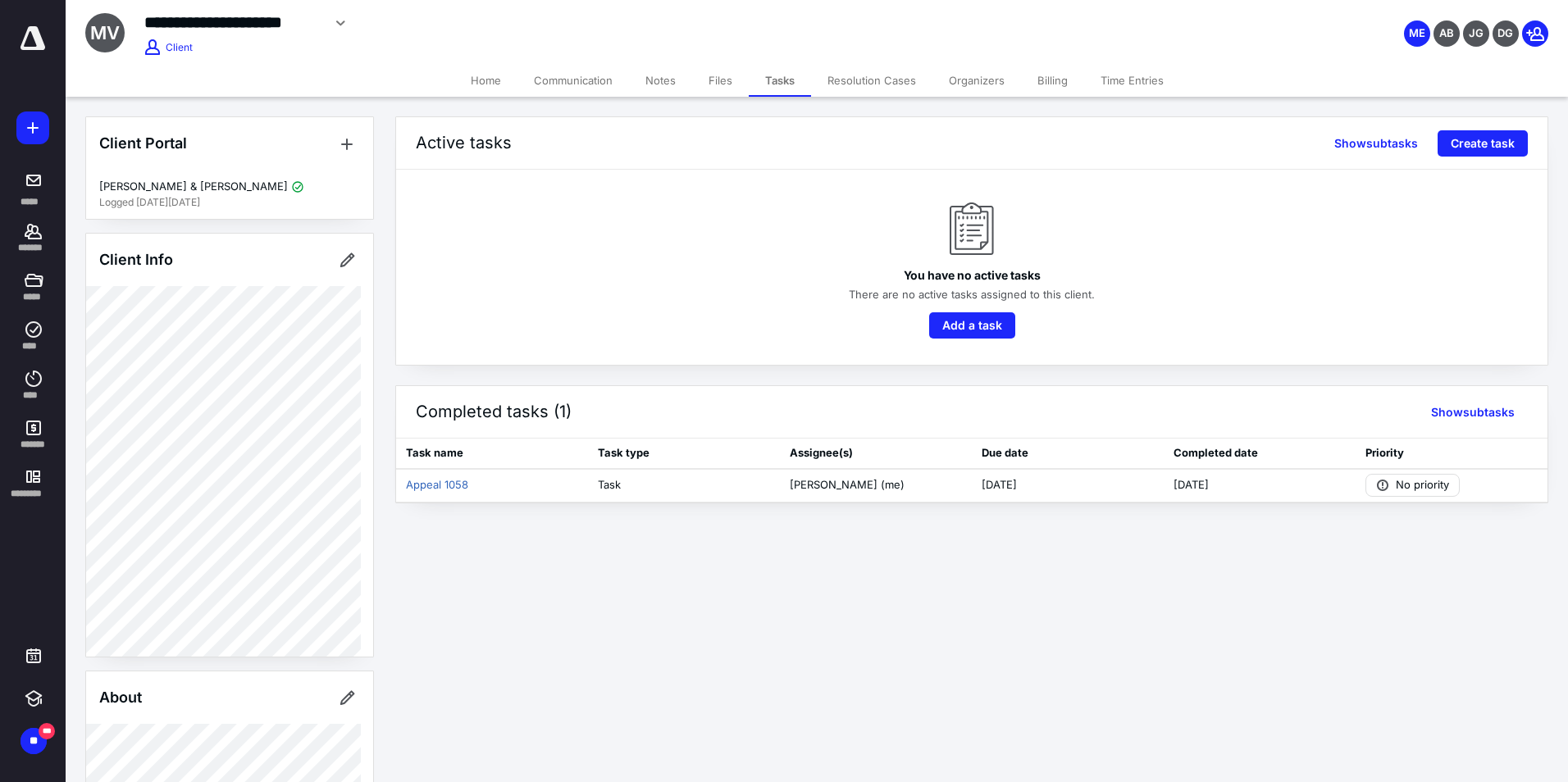 click on "Files" at bounding box center (720, 80) 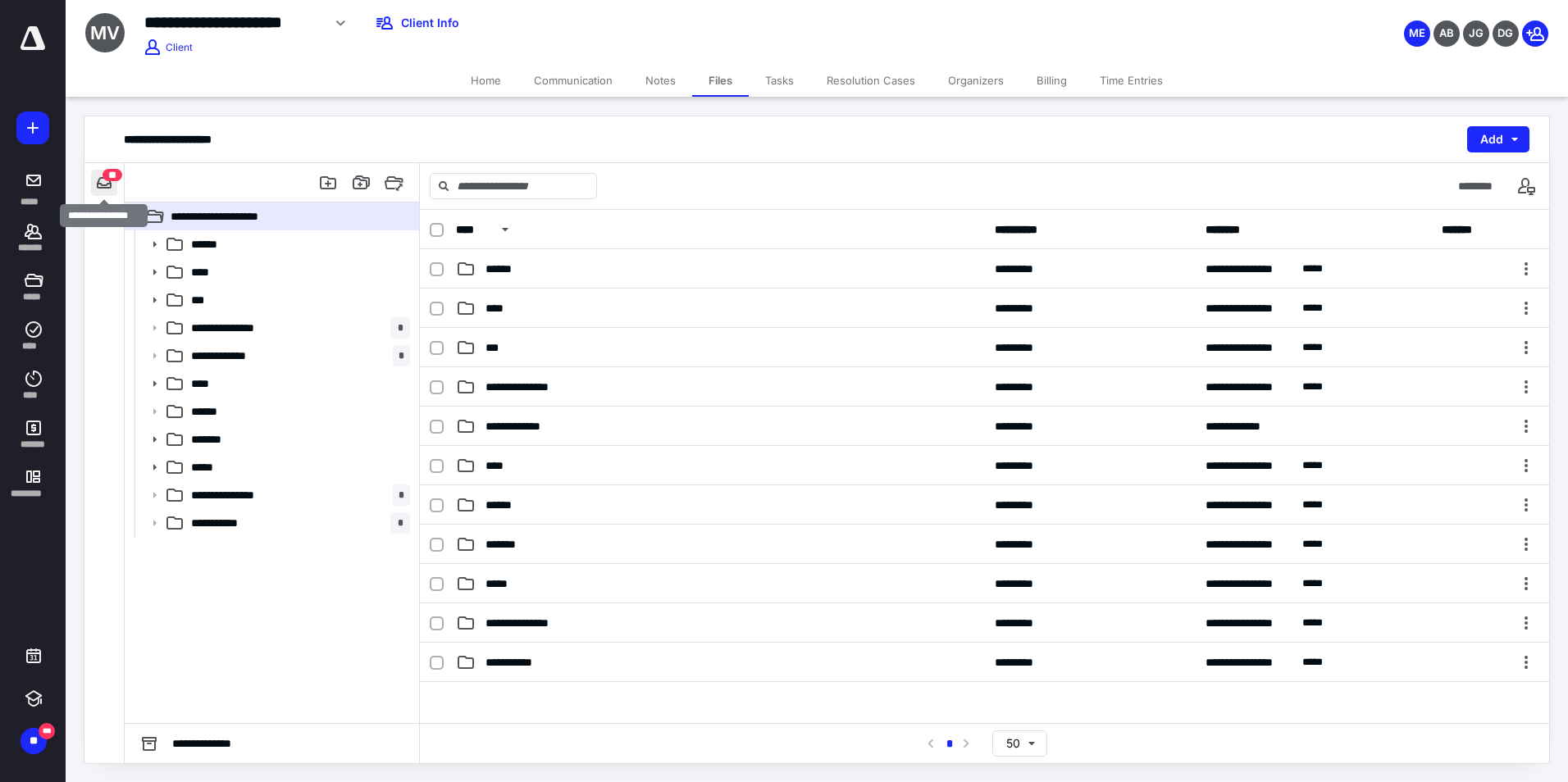 click at bounding box center [104, 183] 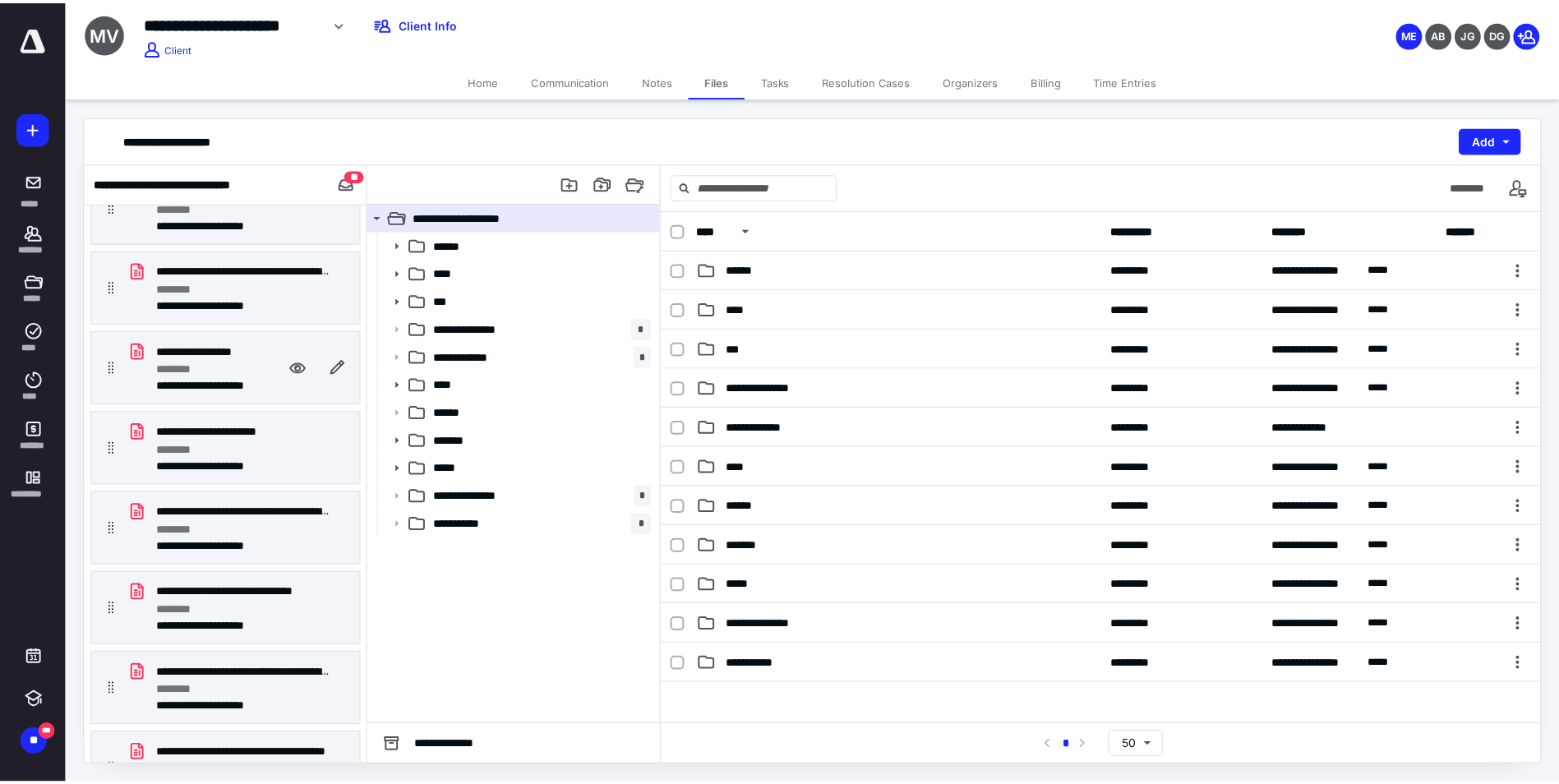 scroll, scrollTop: 2383, scrollLeft: 0, axis: vertical 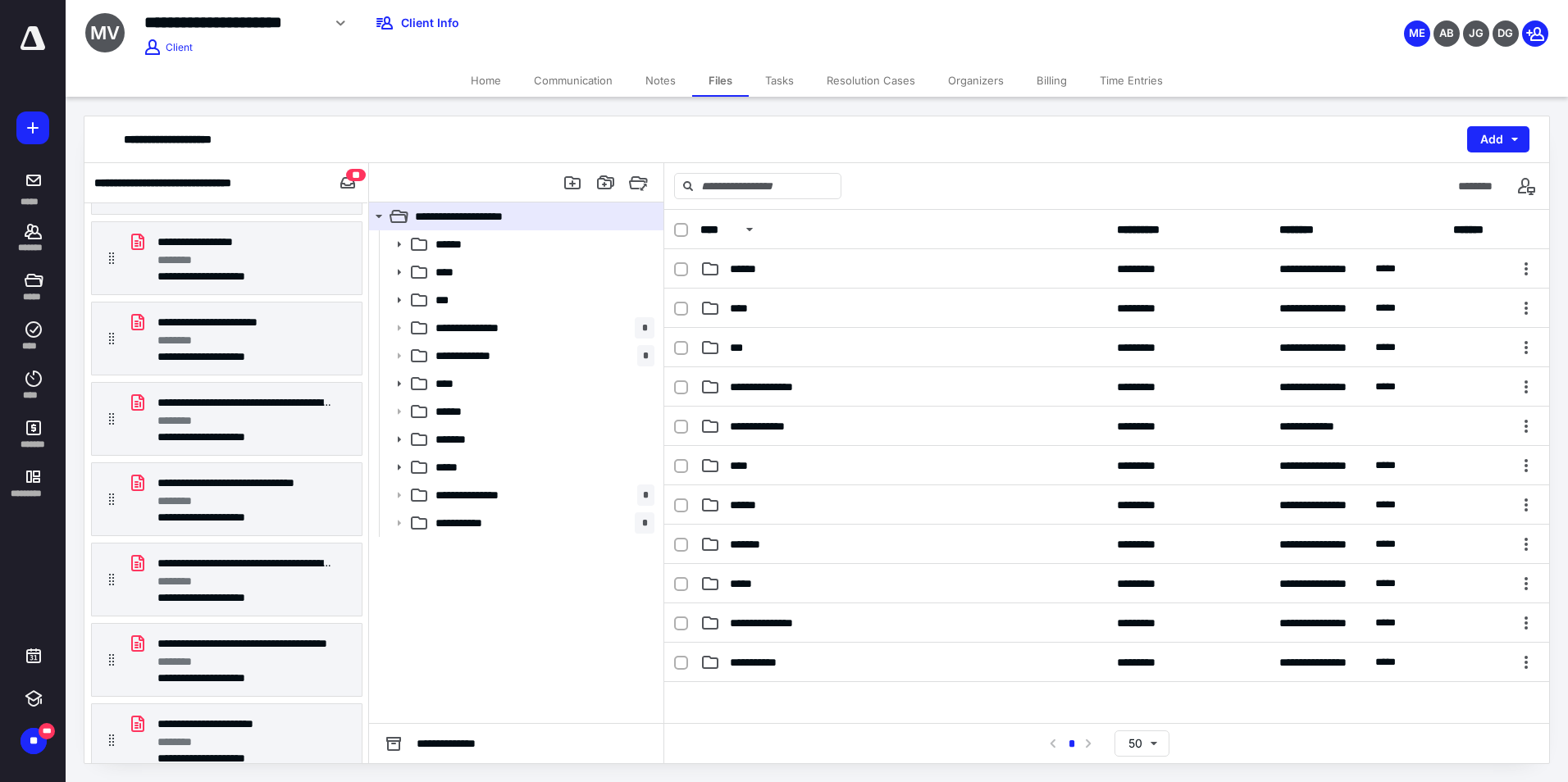 click on "Home" at bounding box center [485, 80] 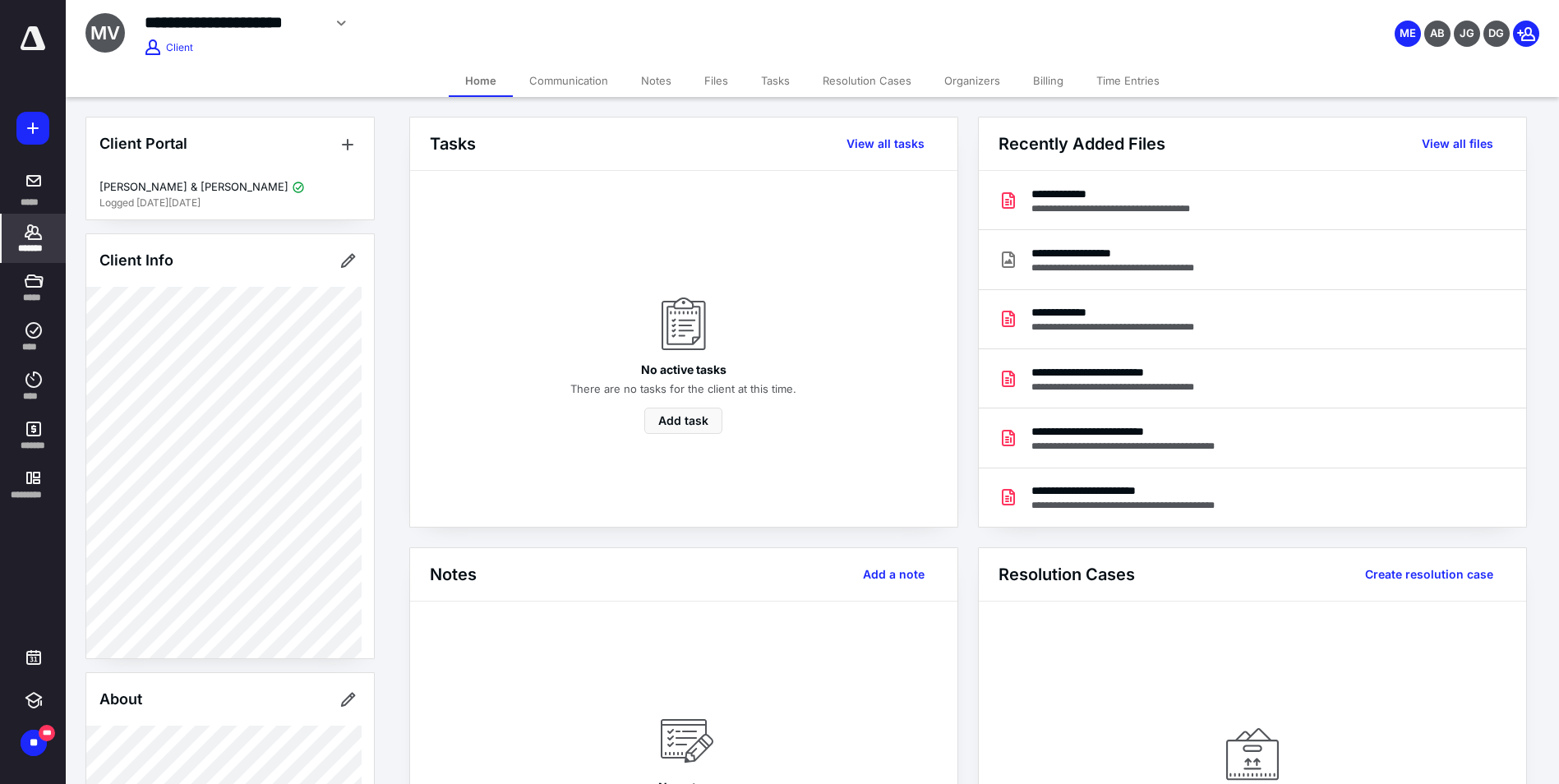 click on "Communication" at bounding box center [569, 81] 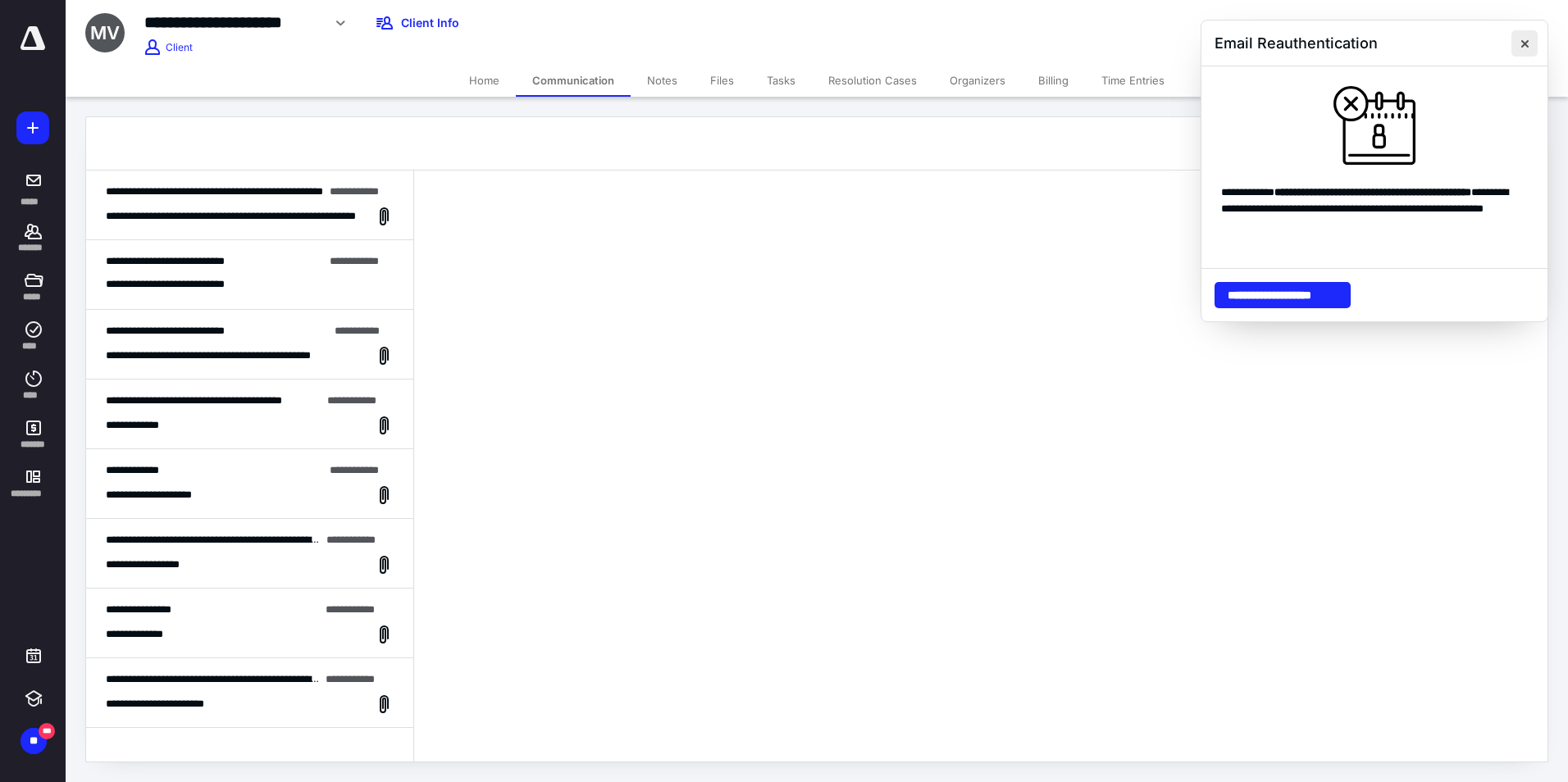 click at bounding box center [1525, 43] 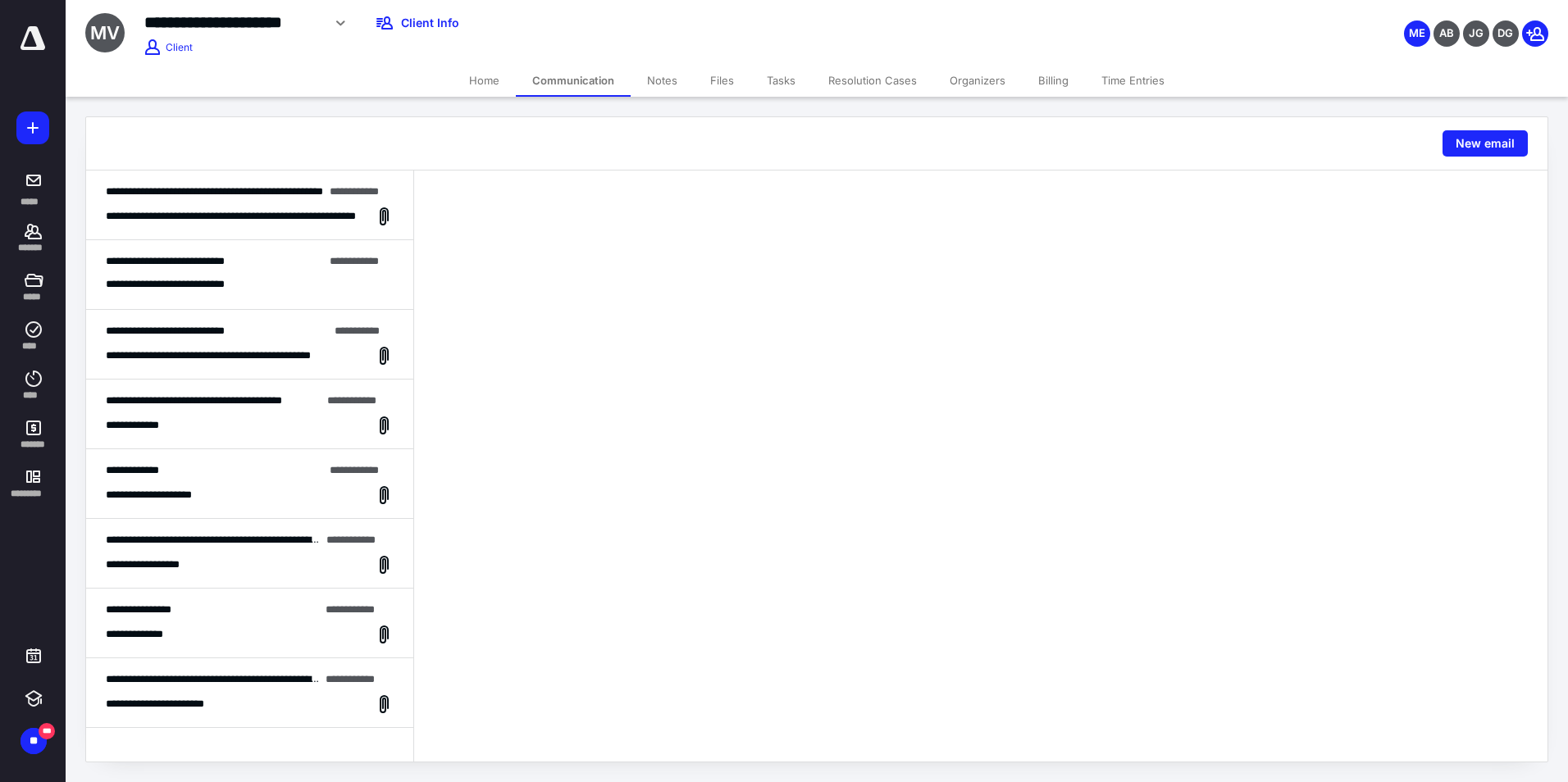 click on "Home" at bounding box center [484, 80] 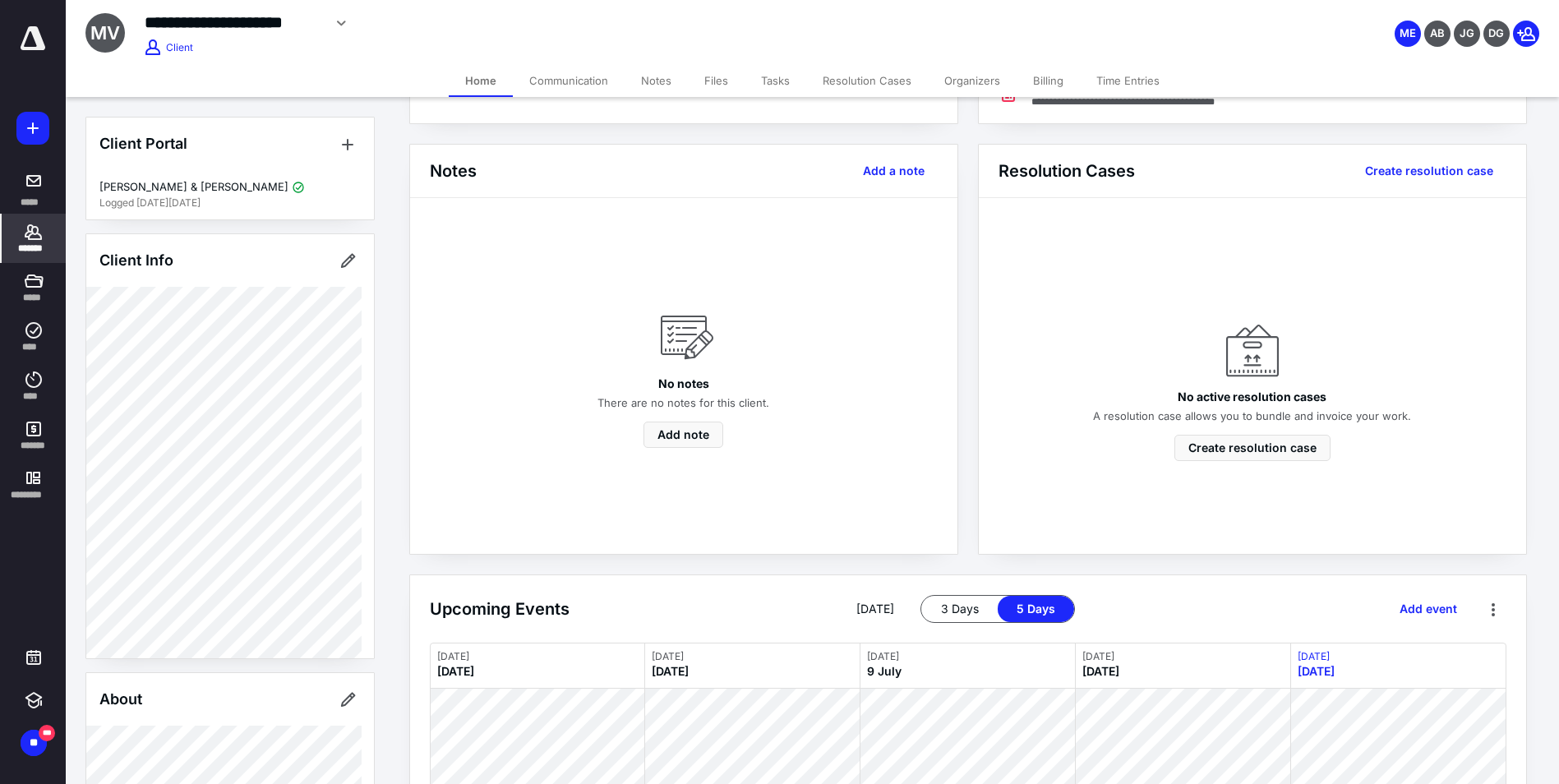scroll, scrollTop: 411, scrollLeft: 0, axis: vertical 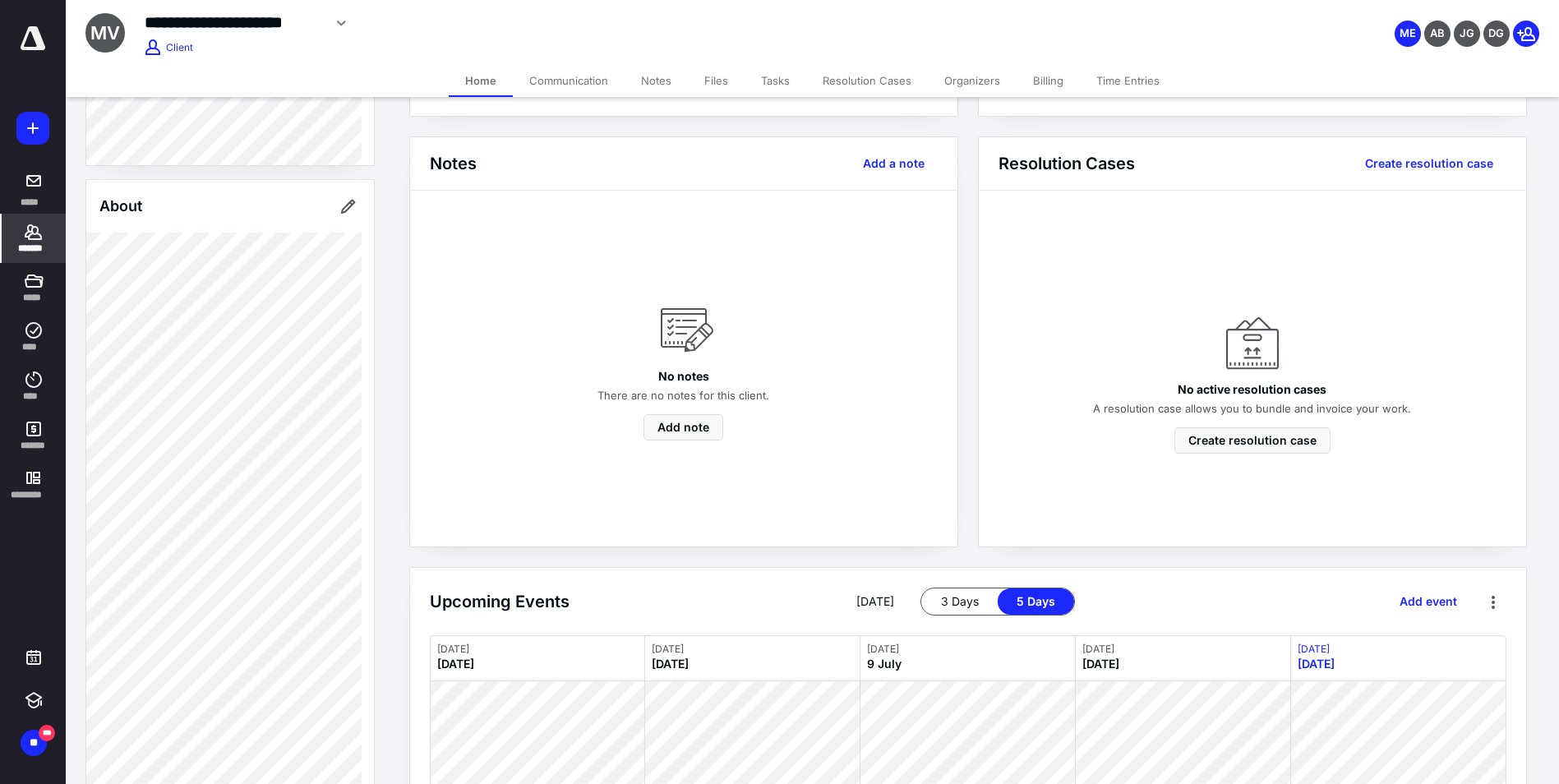 click on "Communication" at bounding box center (569, 81) 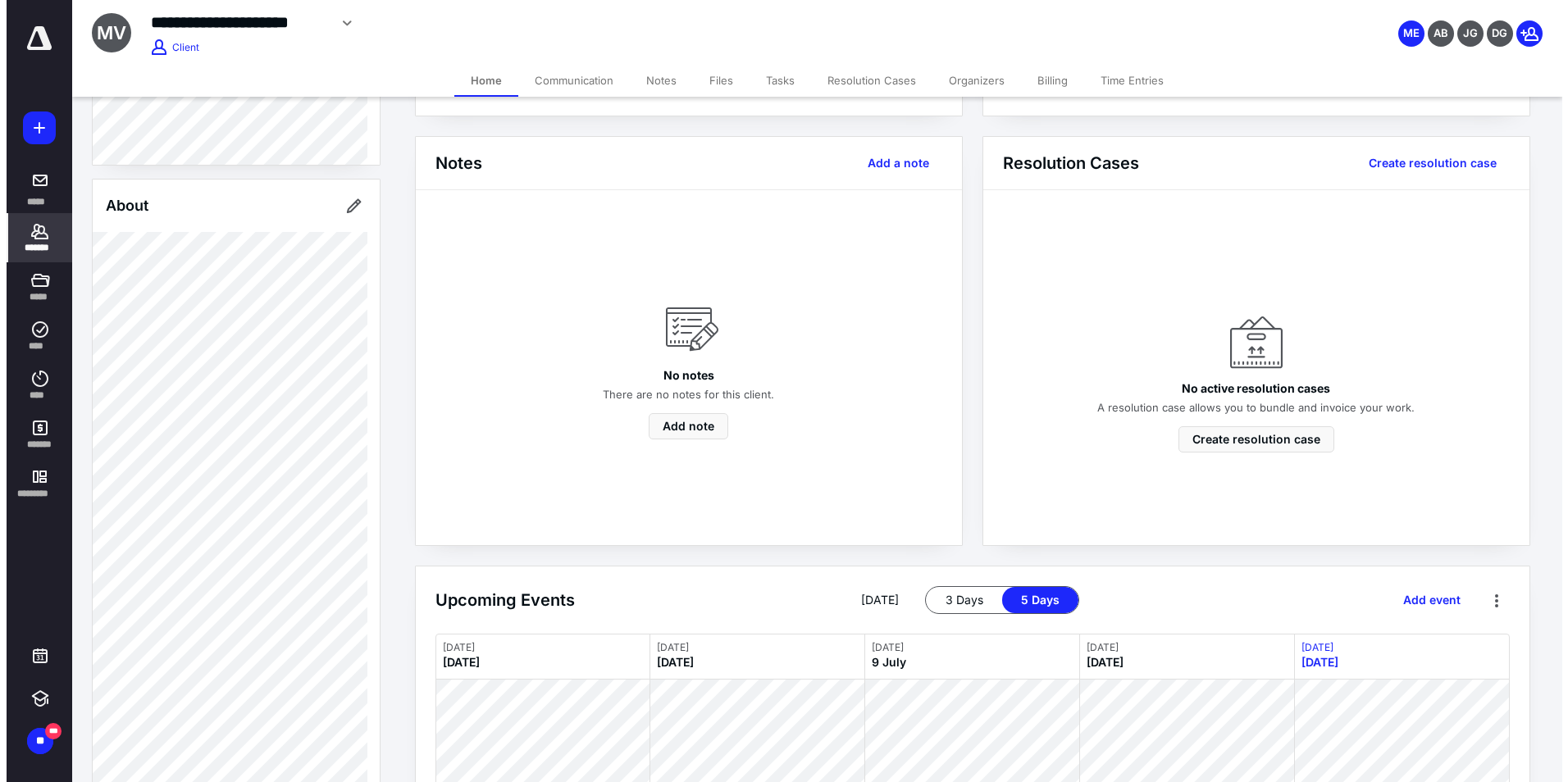scroll, scrollTop: 0, scrollLeft: 0, axis: both 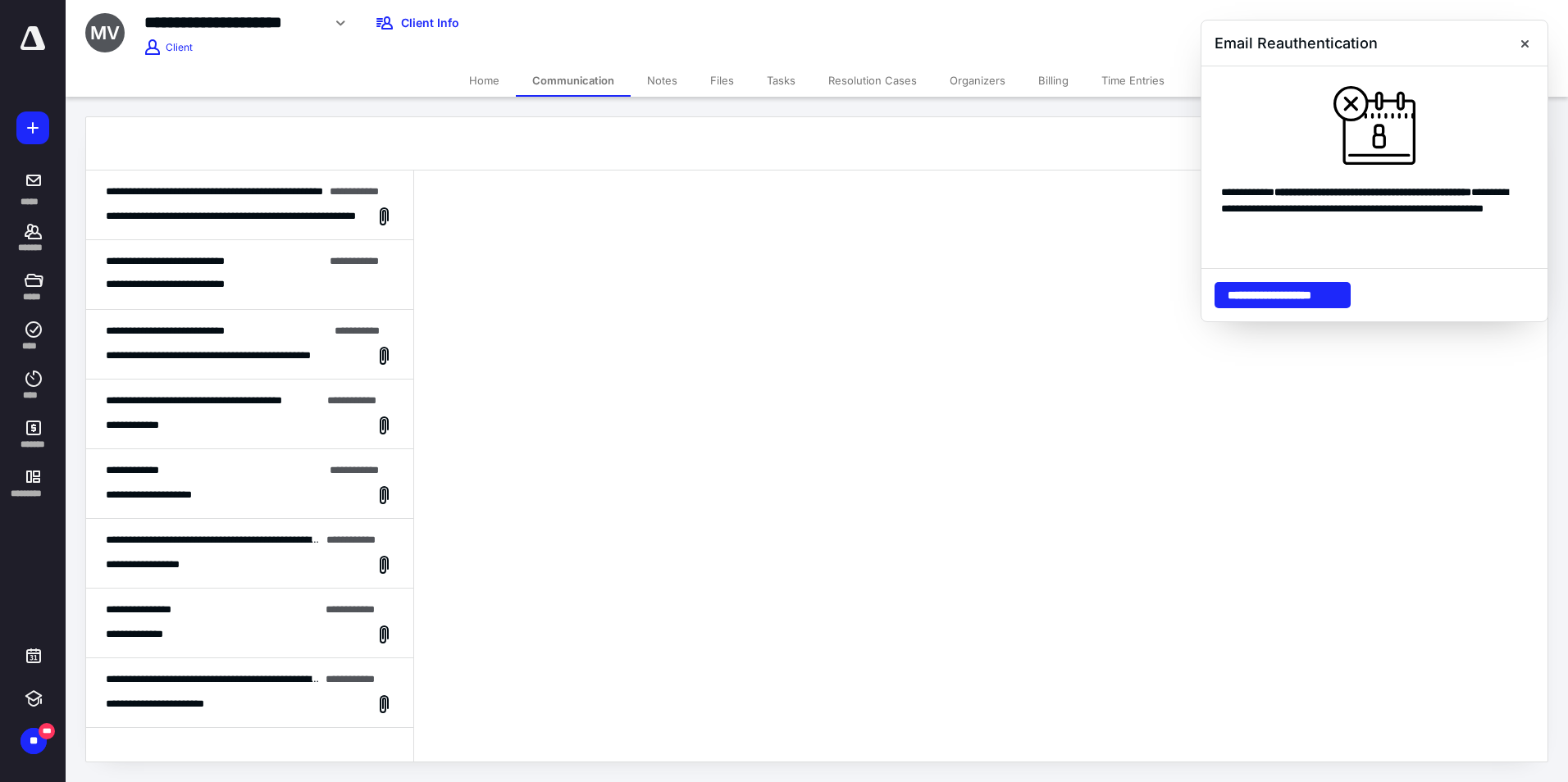 drag, startPoint x: 1529, startPoint y: 40, endPoint x: 1219, endPoint y: 206, distance: 351.64755 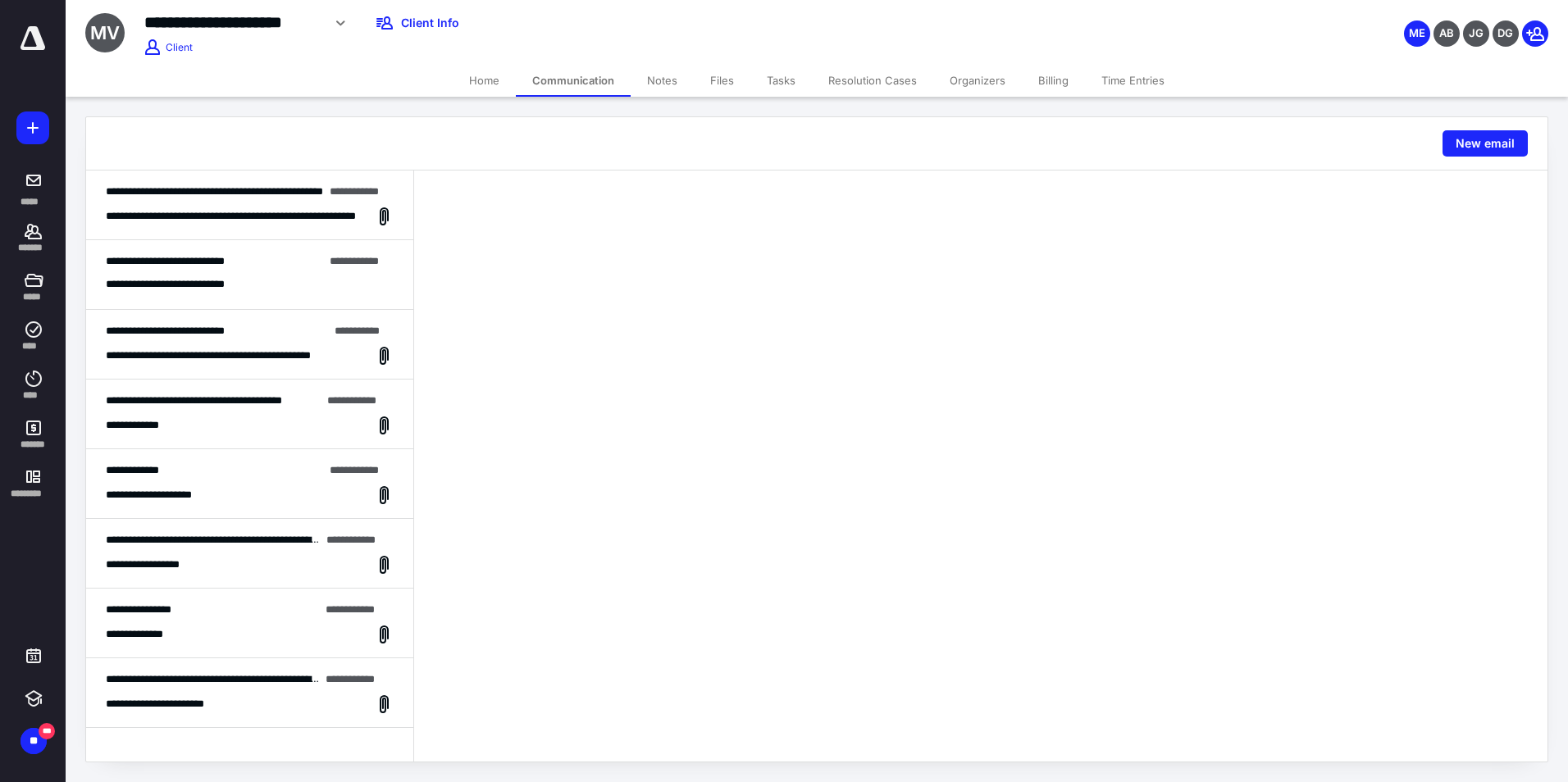 click on "**********" at bounding box center (214, 471) 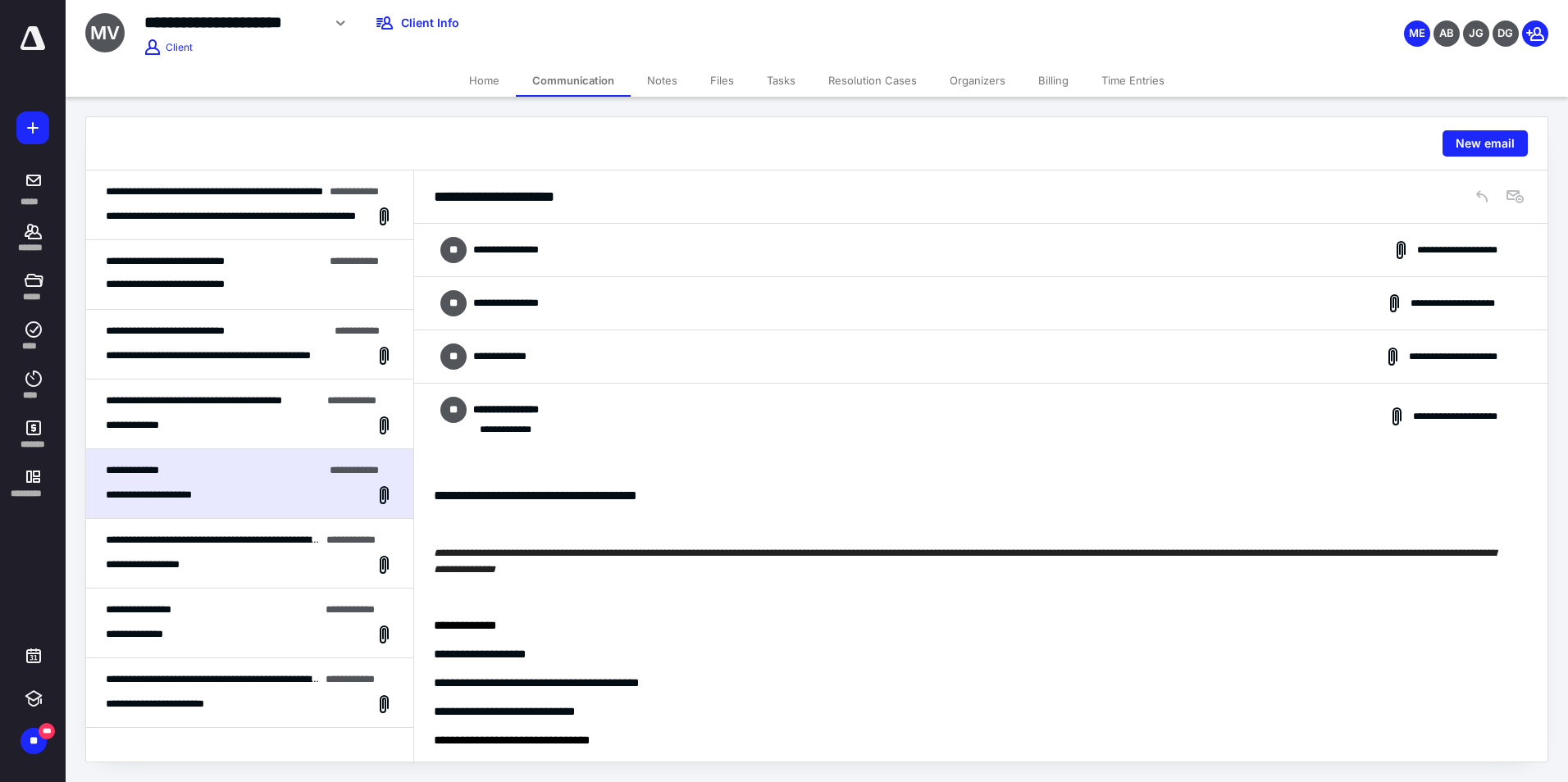 scroll, scrollTop: 2004, scrollLeft: 0, axis: vertical 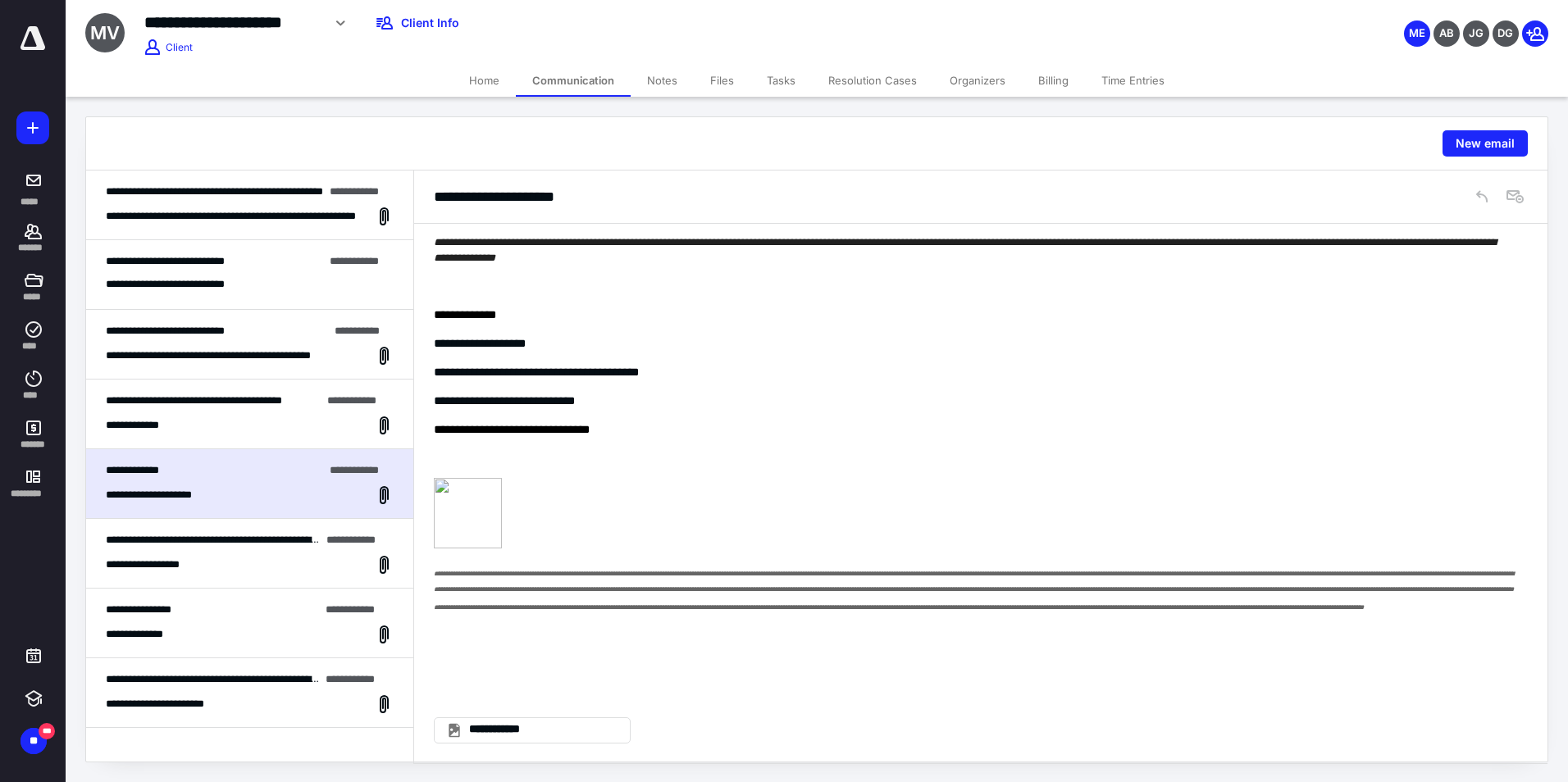 click on "**********" at bounding box center (249, 623) 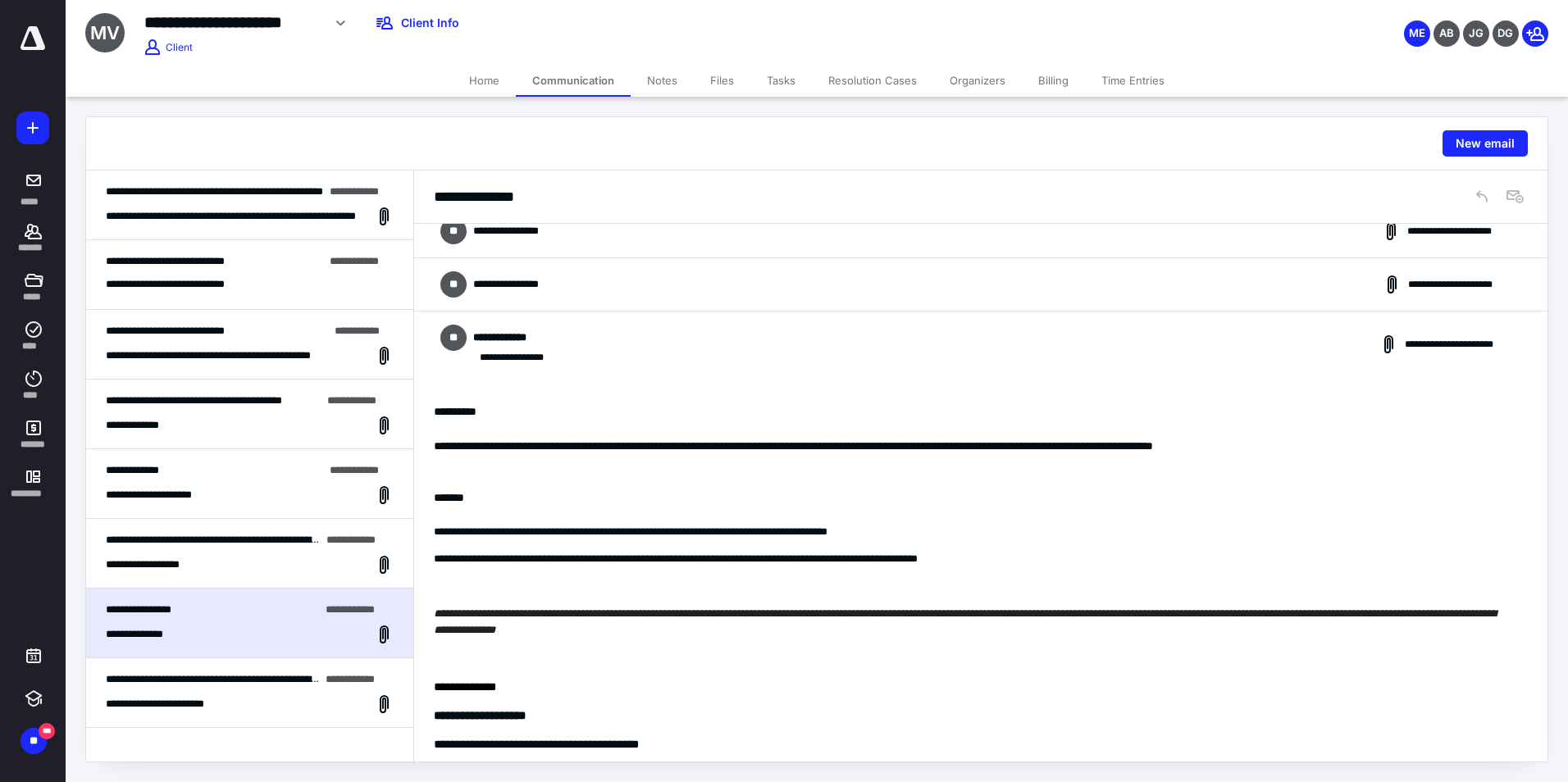 scroll, scrollTop: 0, scrollLeft: 0, axis: both 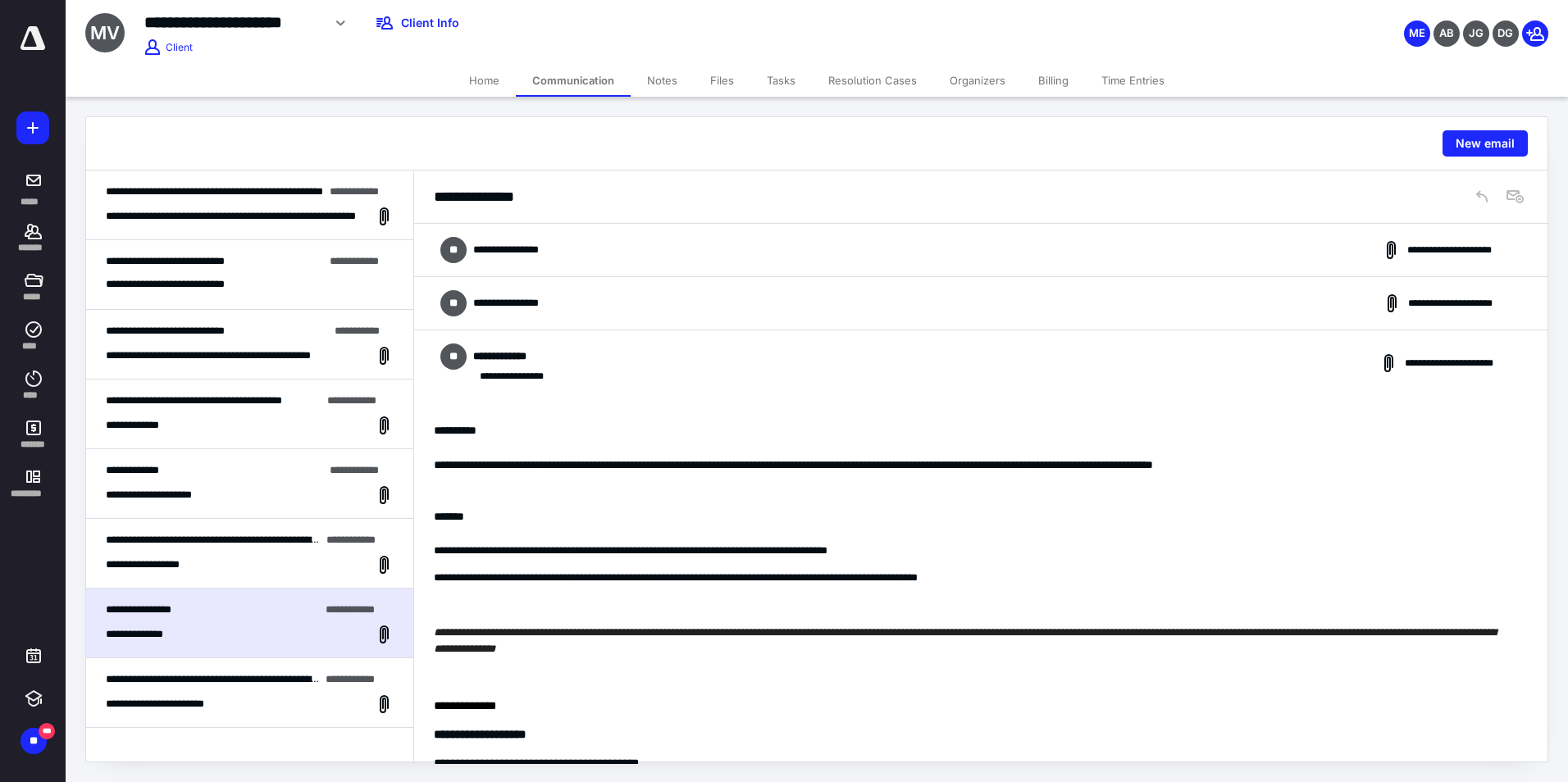 click on "**********" at bounding box center (981, 250) 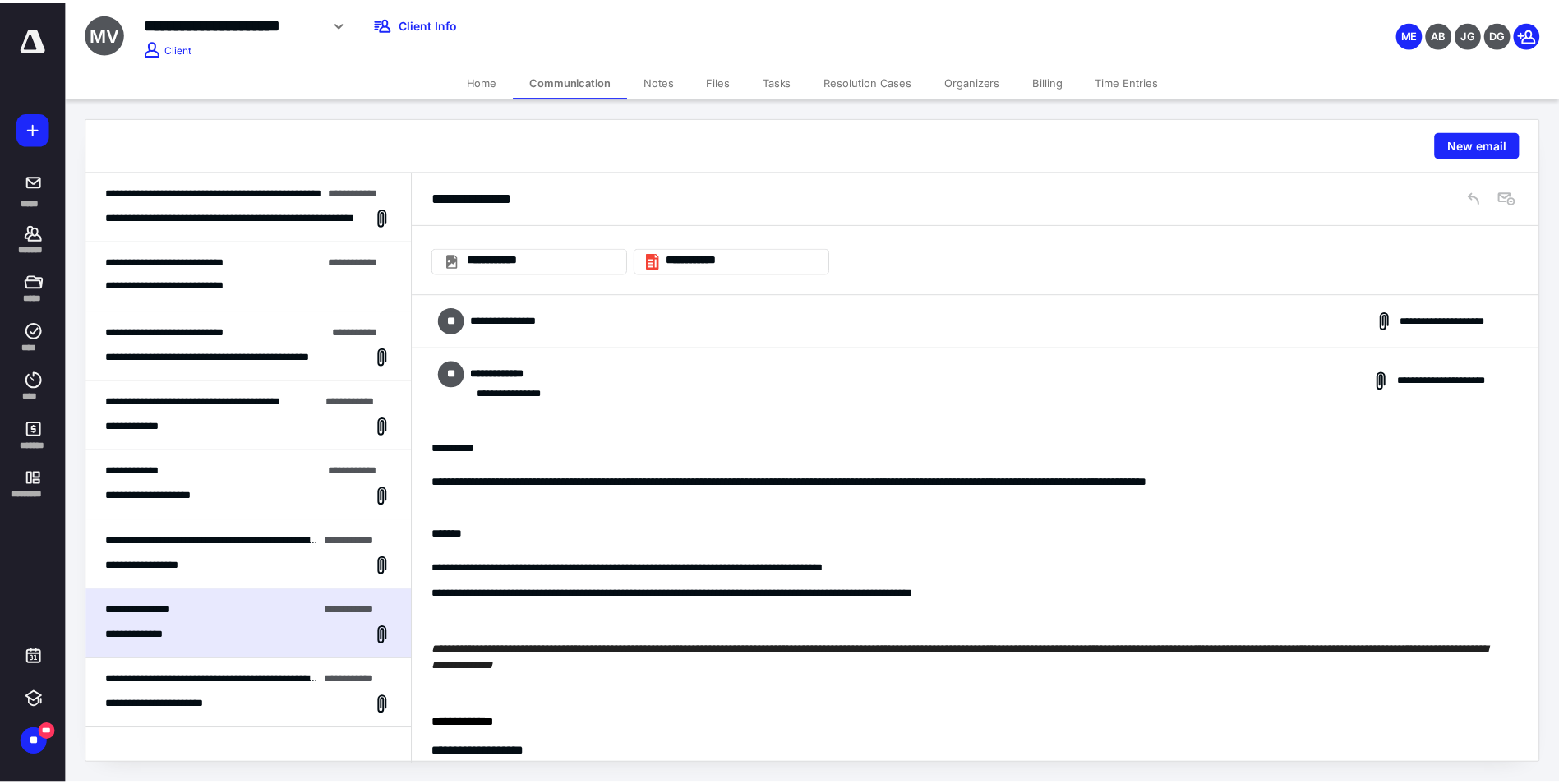 scroll, scrollTop: 657, scrollLeft: 0, axis: vertical 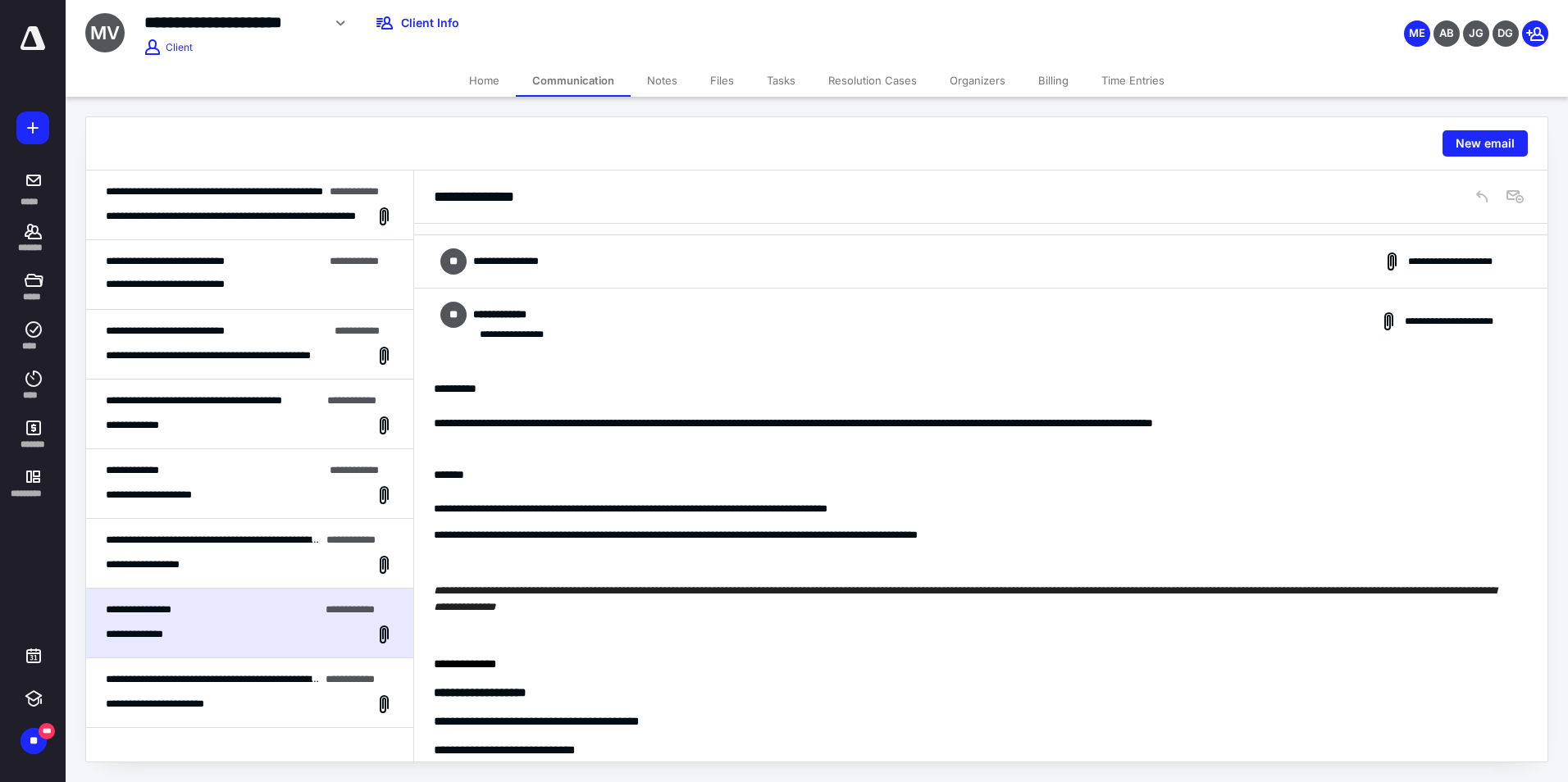 click on "Time Entries" at bounding box center [1133, 80] 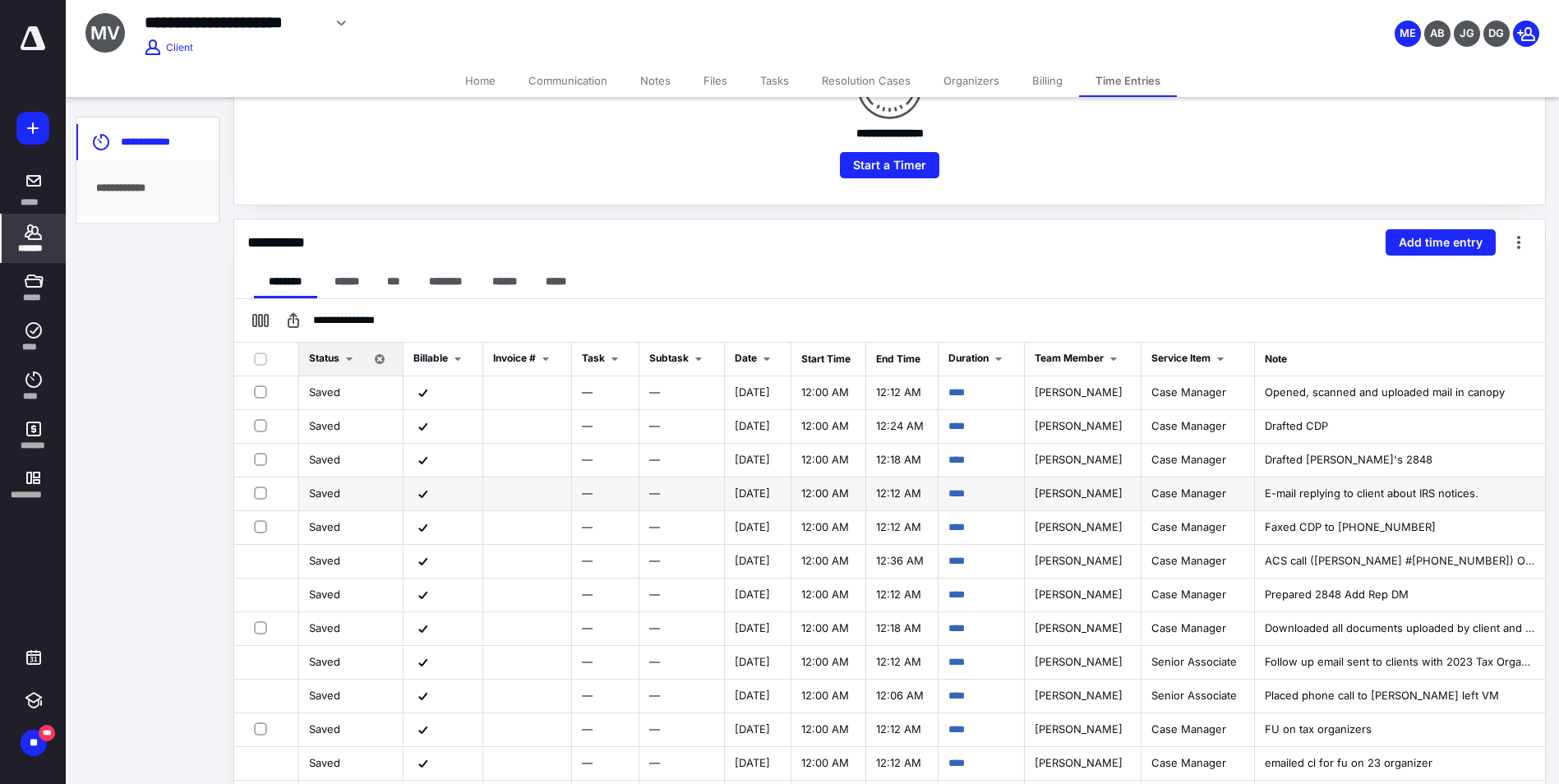 scroll, scrollTop: 247, scrollLeft: 0, axis: vertical 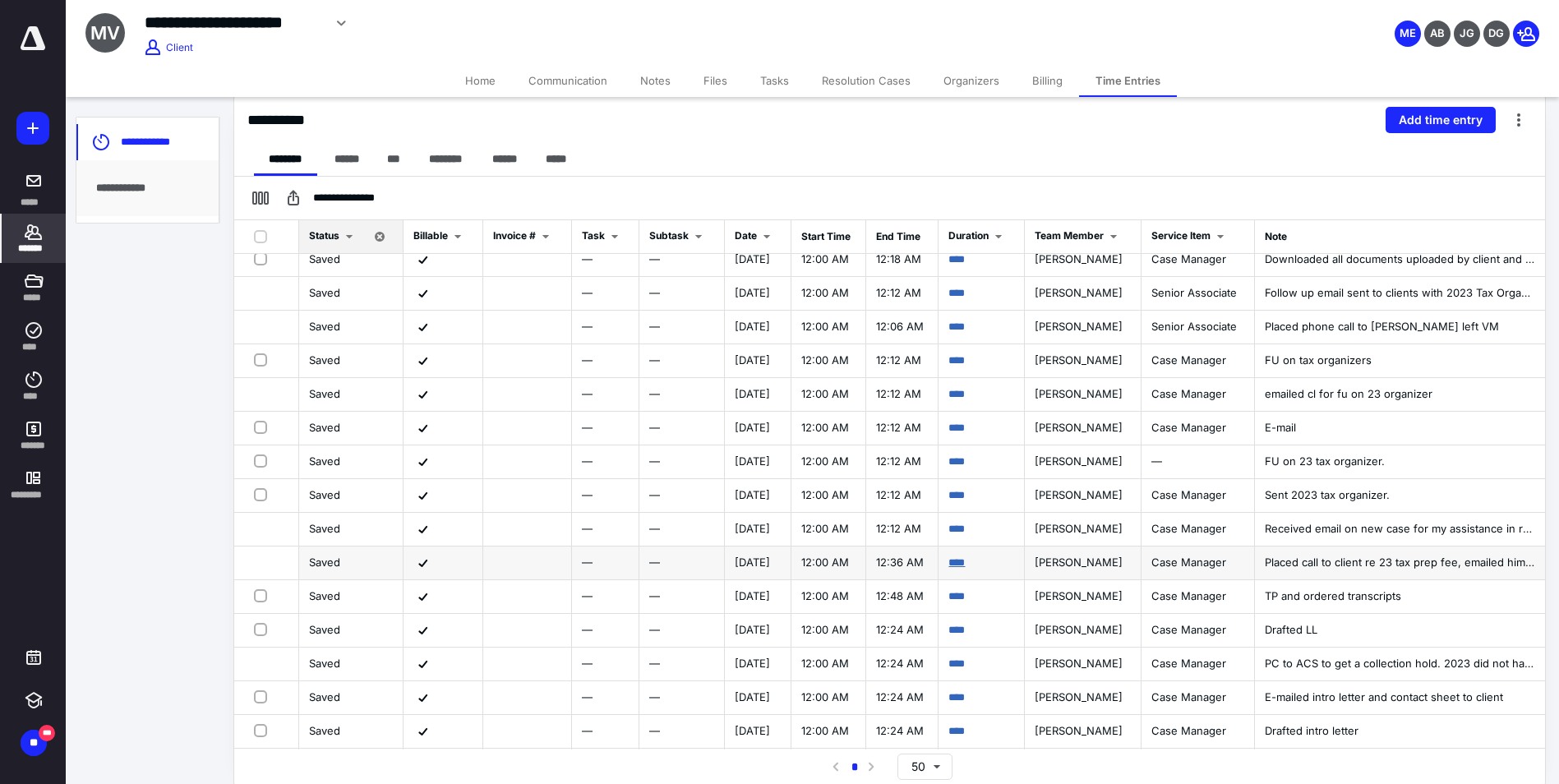 click on "****" at bounding box center [957, 562] 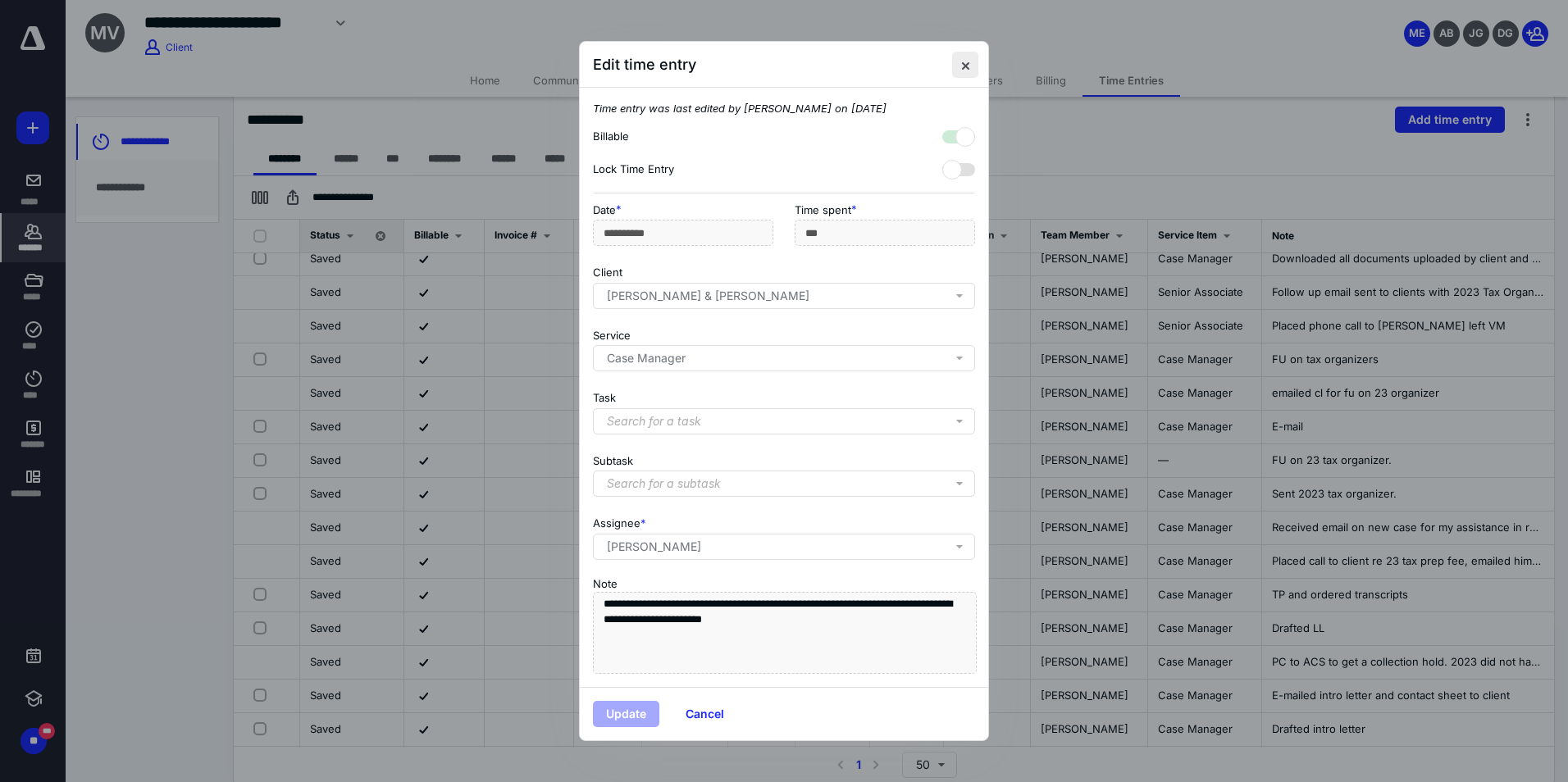 click at bounding box center [965, 65] 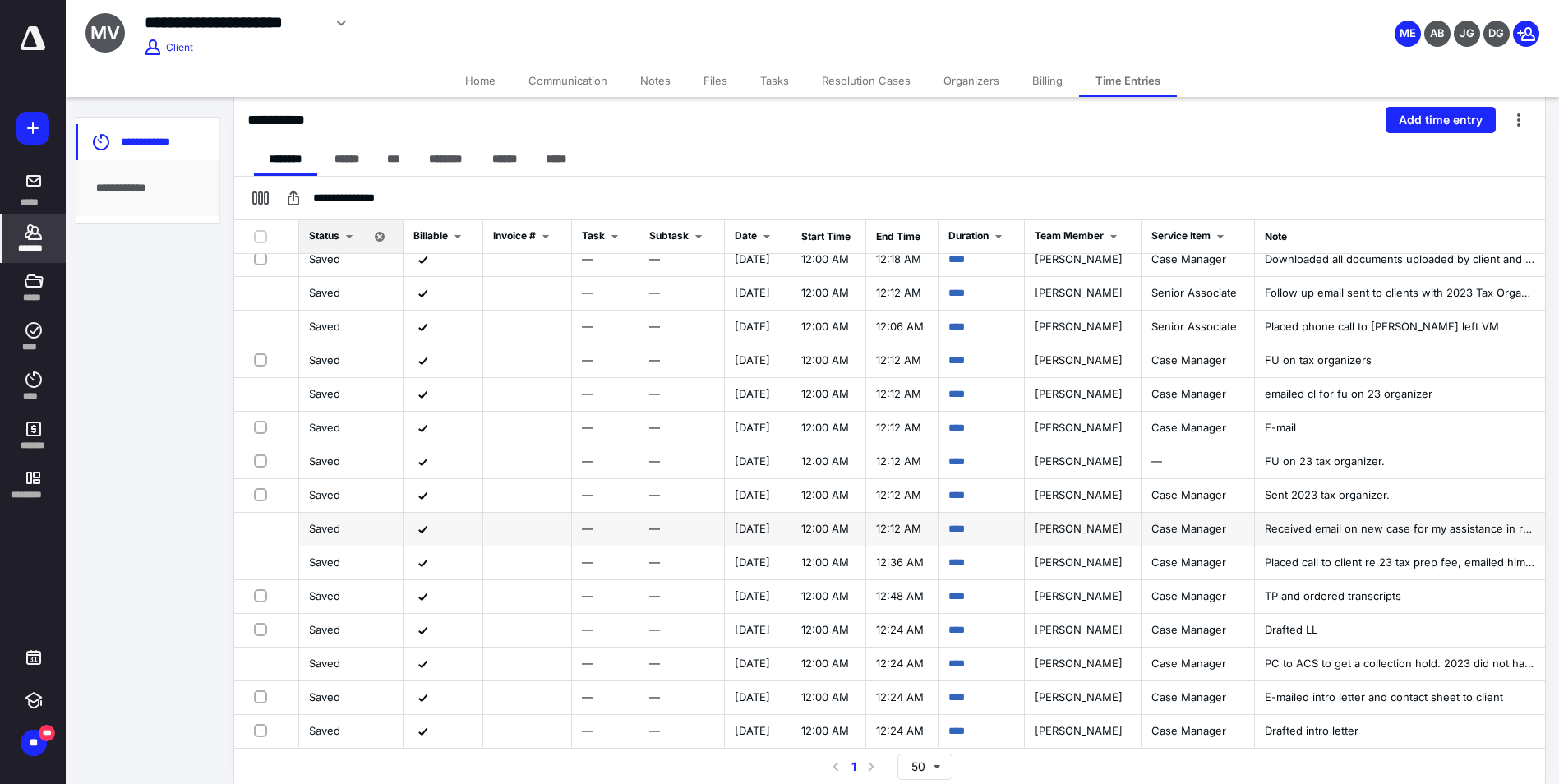 click on "****" at bounding box center [957, 528] 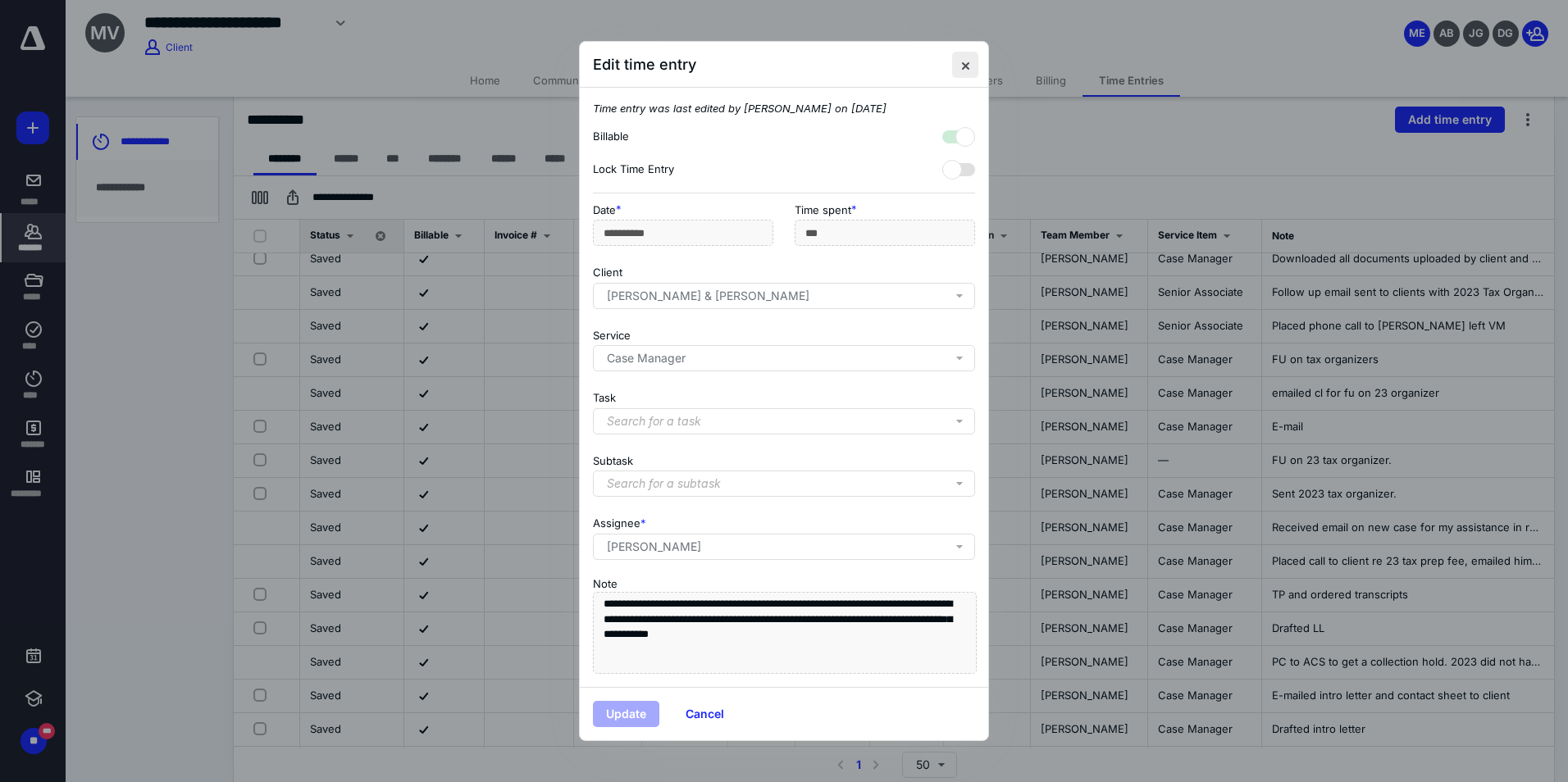 click at bounding box center (965, 65) 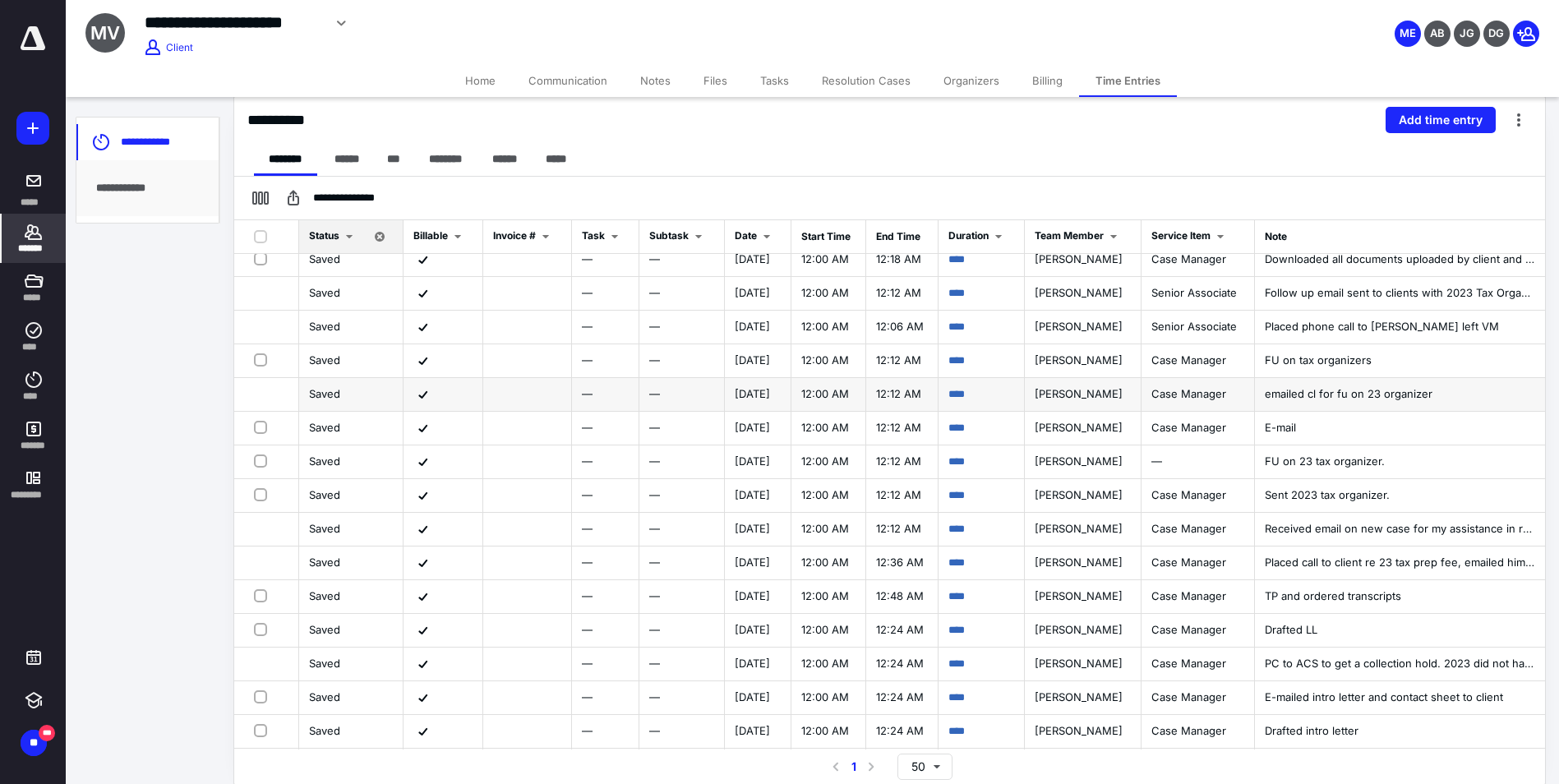 drag, startPoint x: 1290, startPoint y: 555, endPoint x: 1077, endPoint y: 378, distance: 276.94404 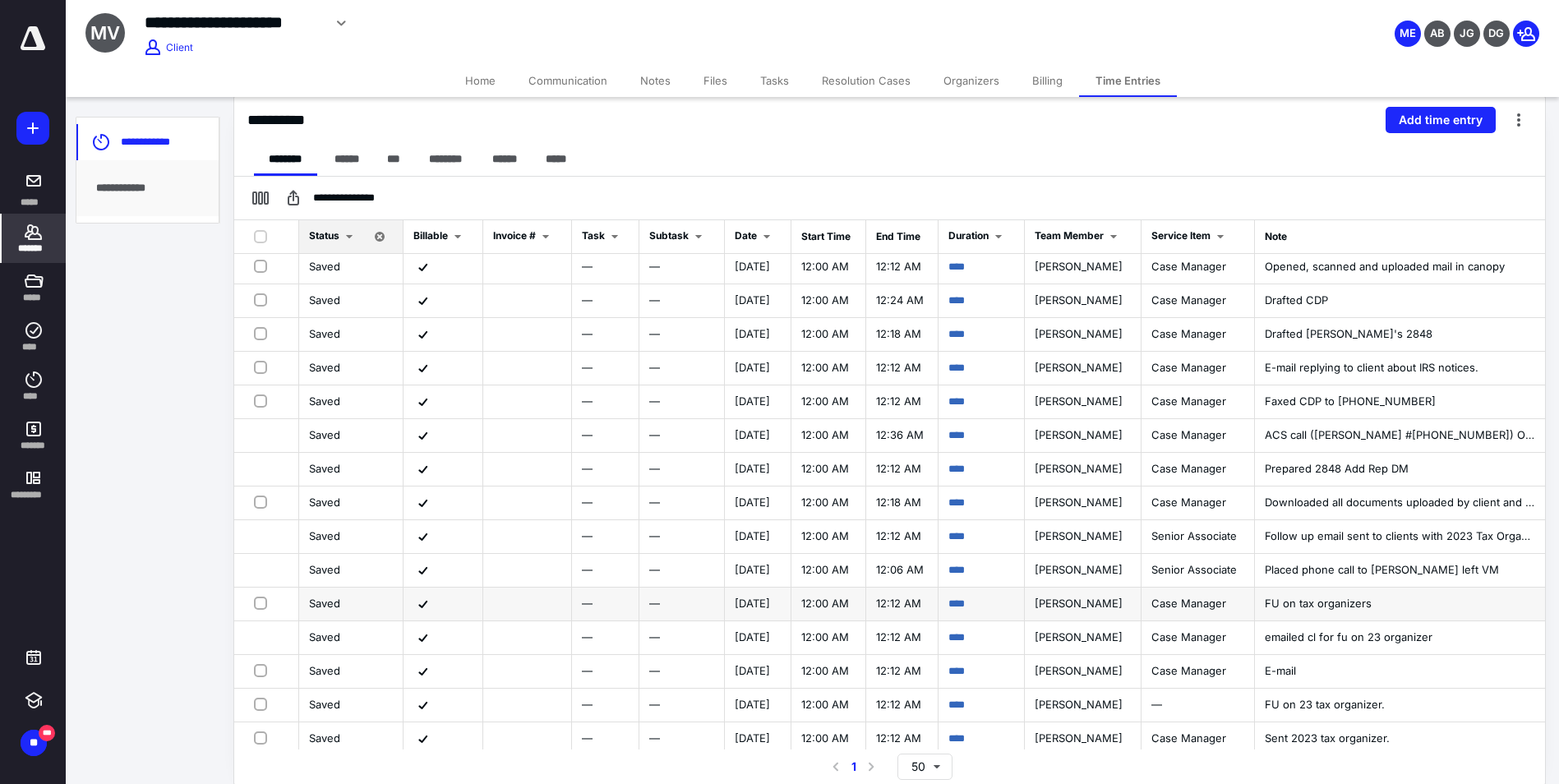scroll, scrollTop: 0, scrollLeft: 0, axis: both 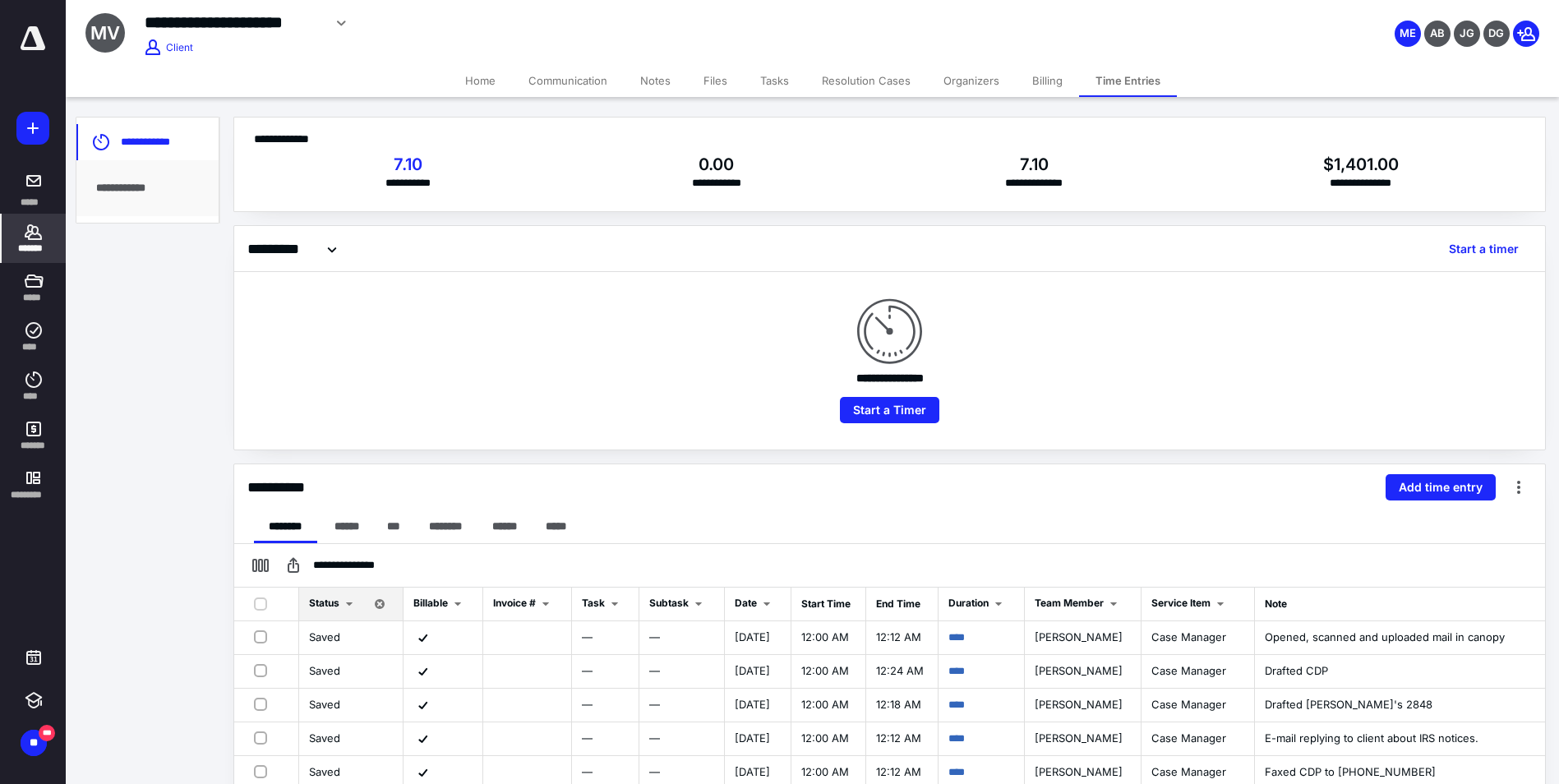 click on "Home" at bounding box center [480, 81] 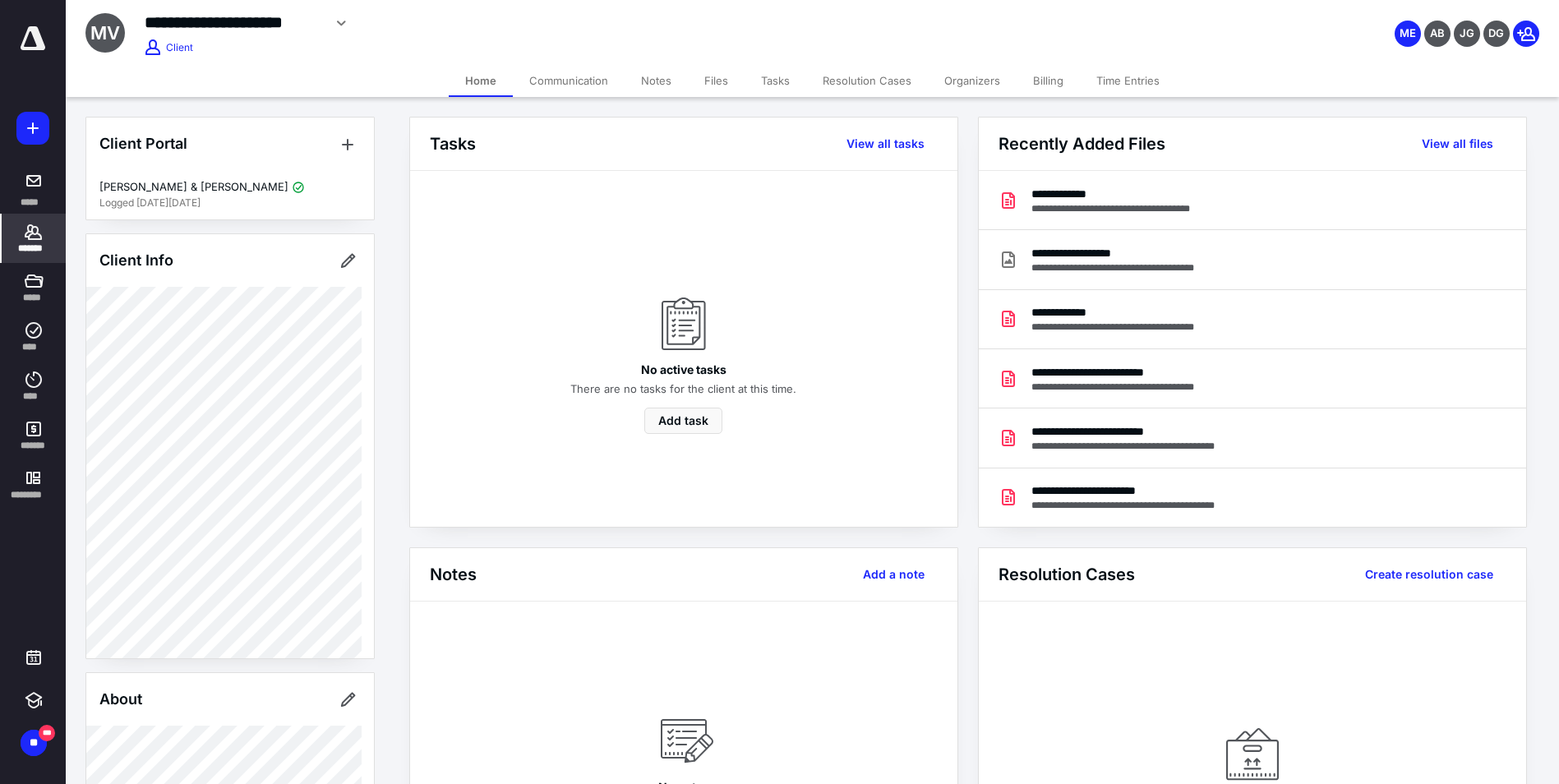 click on "Files" at bounding box center (716, 81) 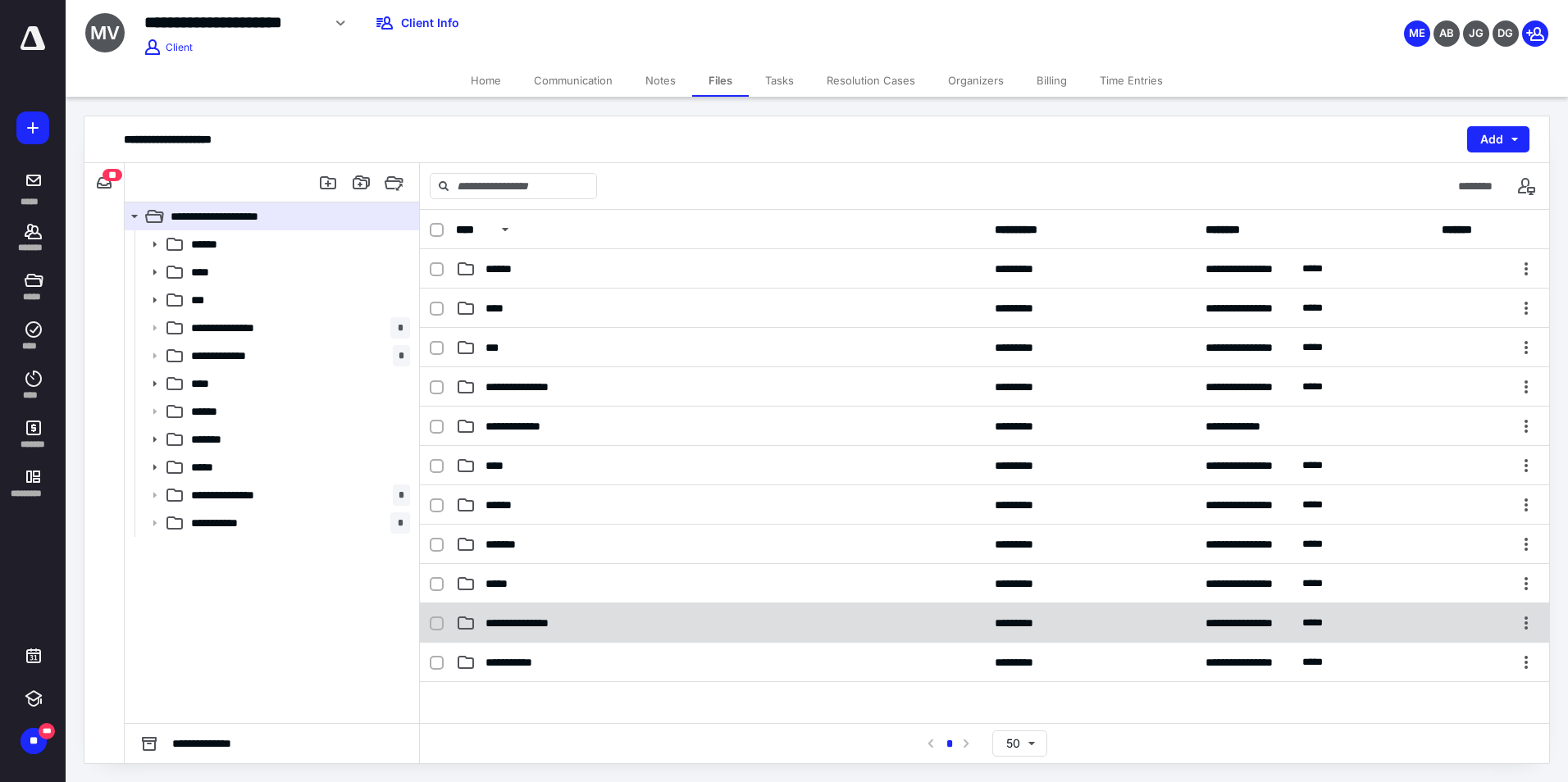 click on "**********" at bounding box center (529, 623) 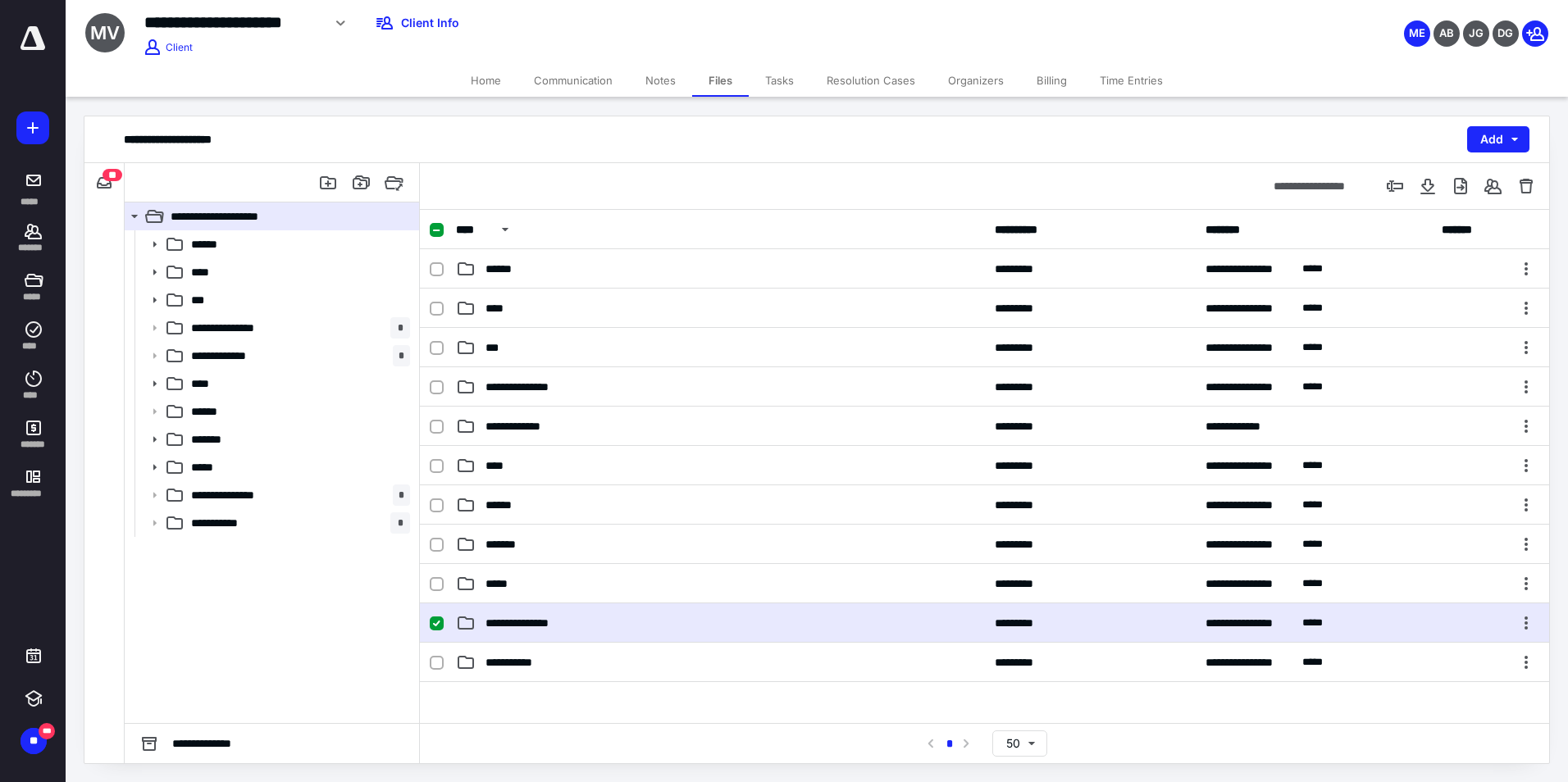 click on "**********" at bounding box center (529, 623) 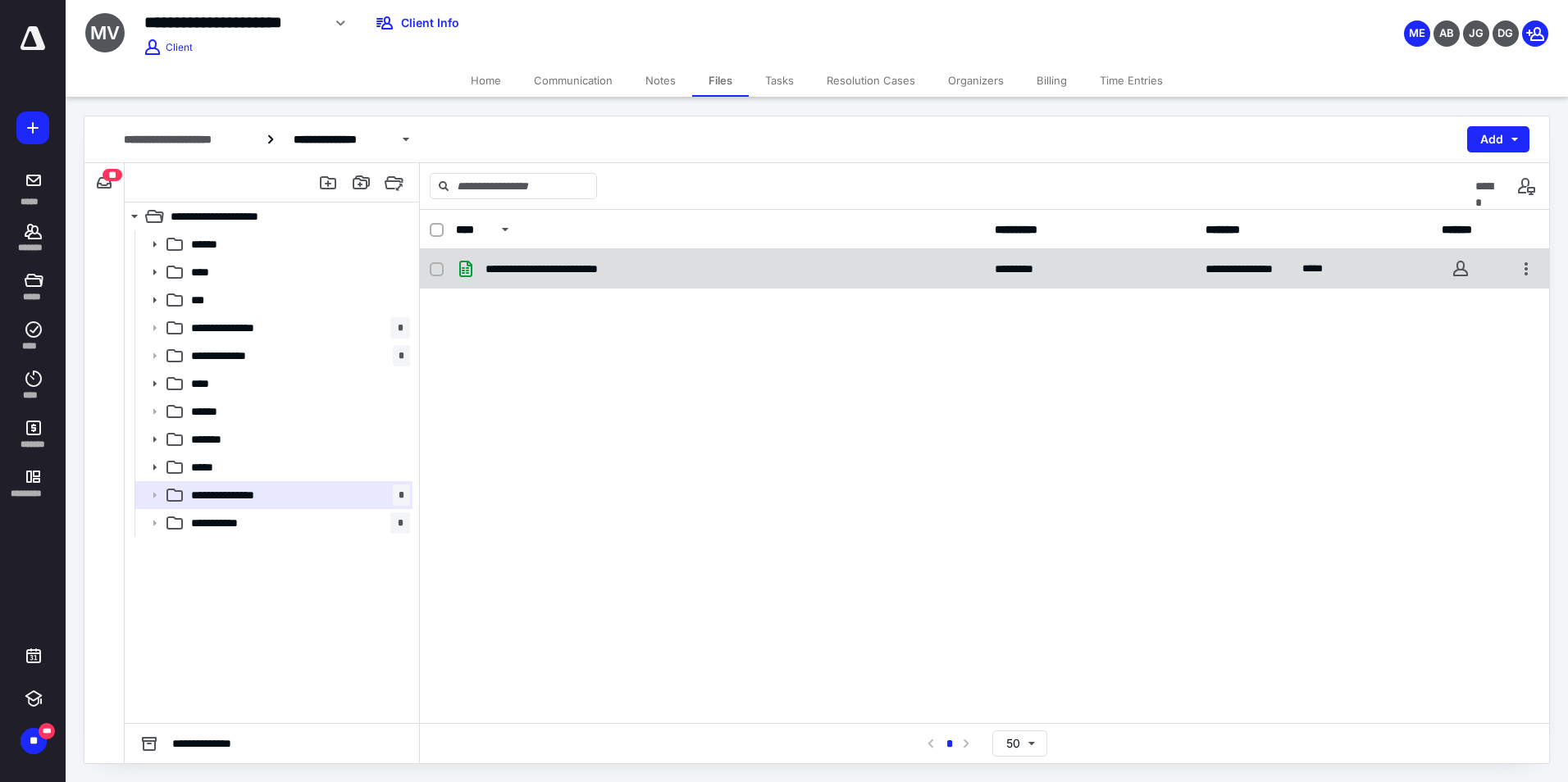 click on "**********" at bounding box center [561, 269] 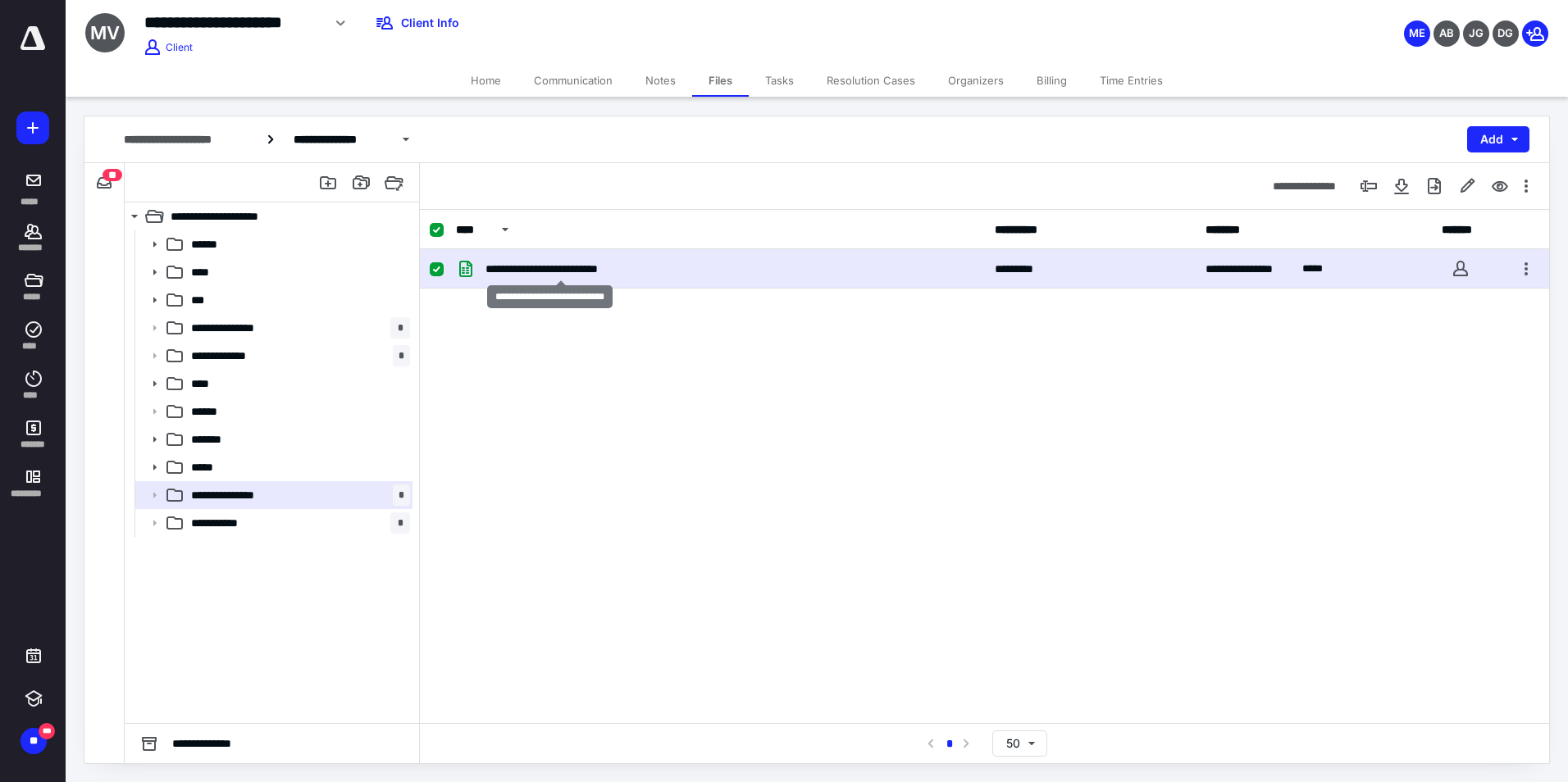 click on "**********" at bounding box center (561, 269) 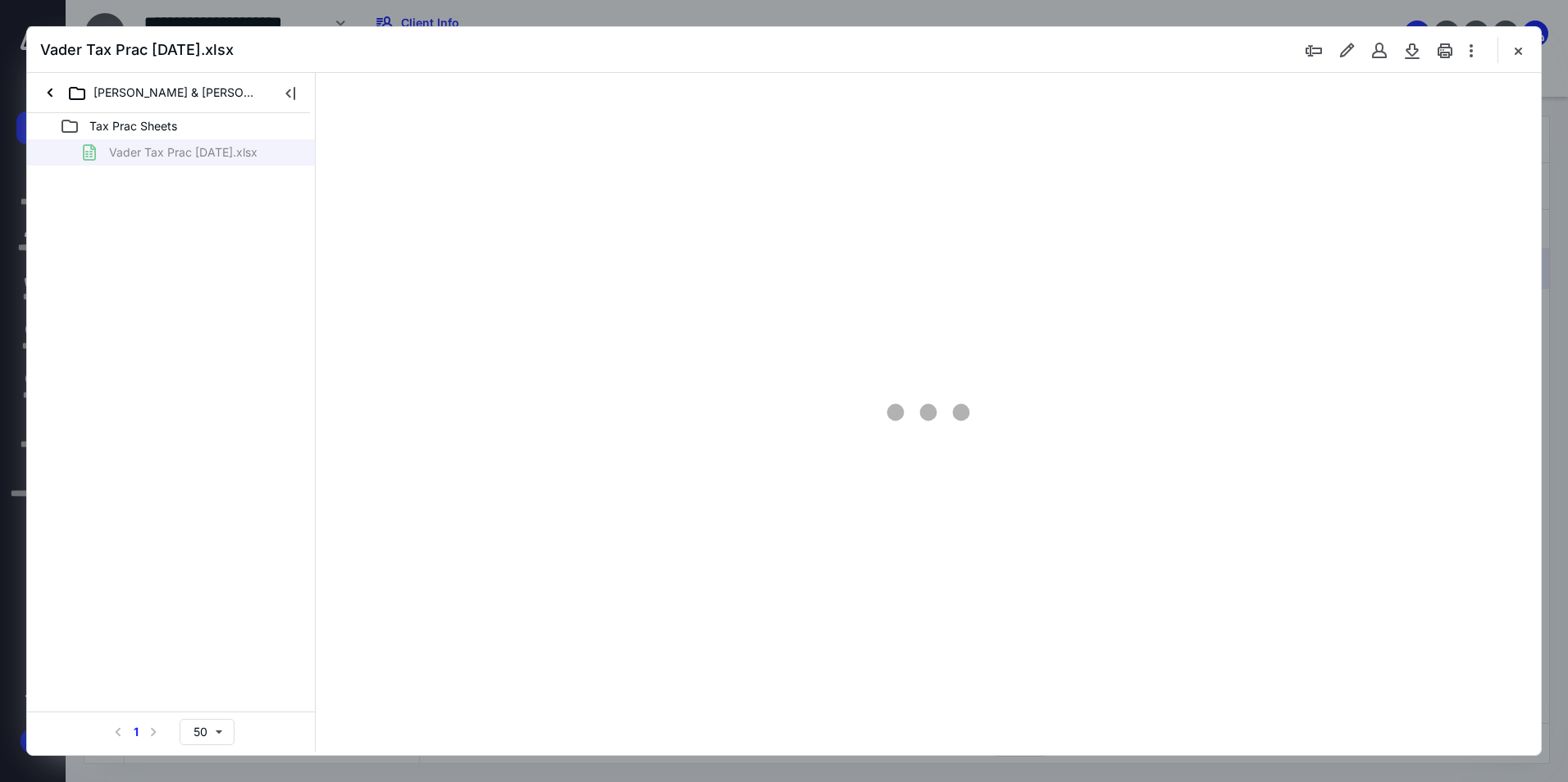 scroll, scrollTop: 0, scrollLeft: 0, axis: both 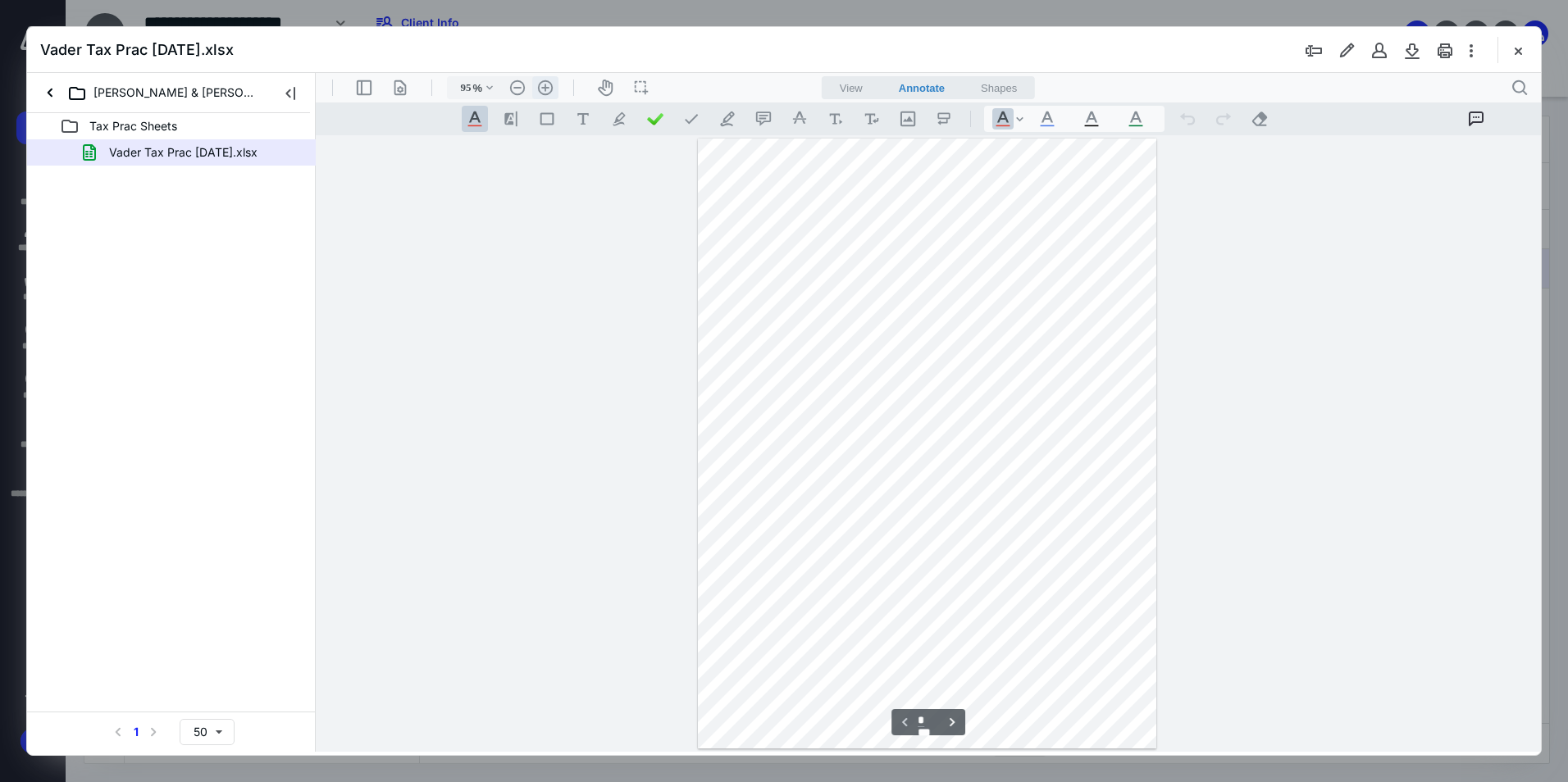 click on ".cls-1{fill:#abb0c4;} icon - header - zoom - in - line" at bounding box center (545, 88) 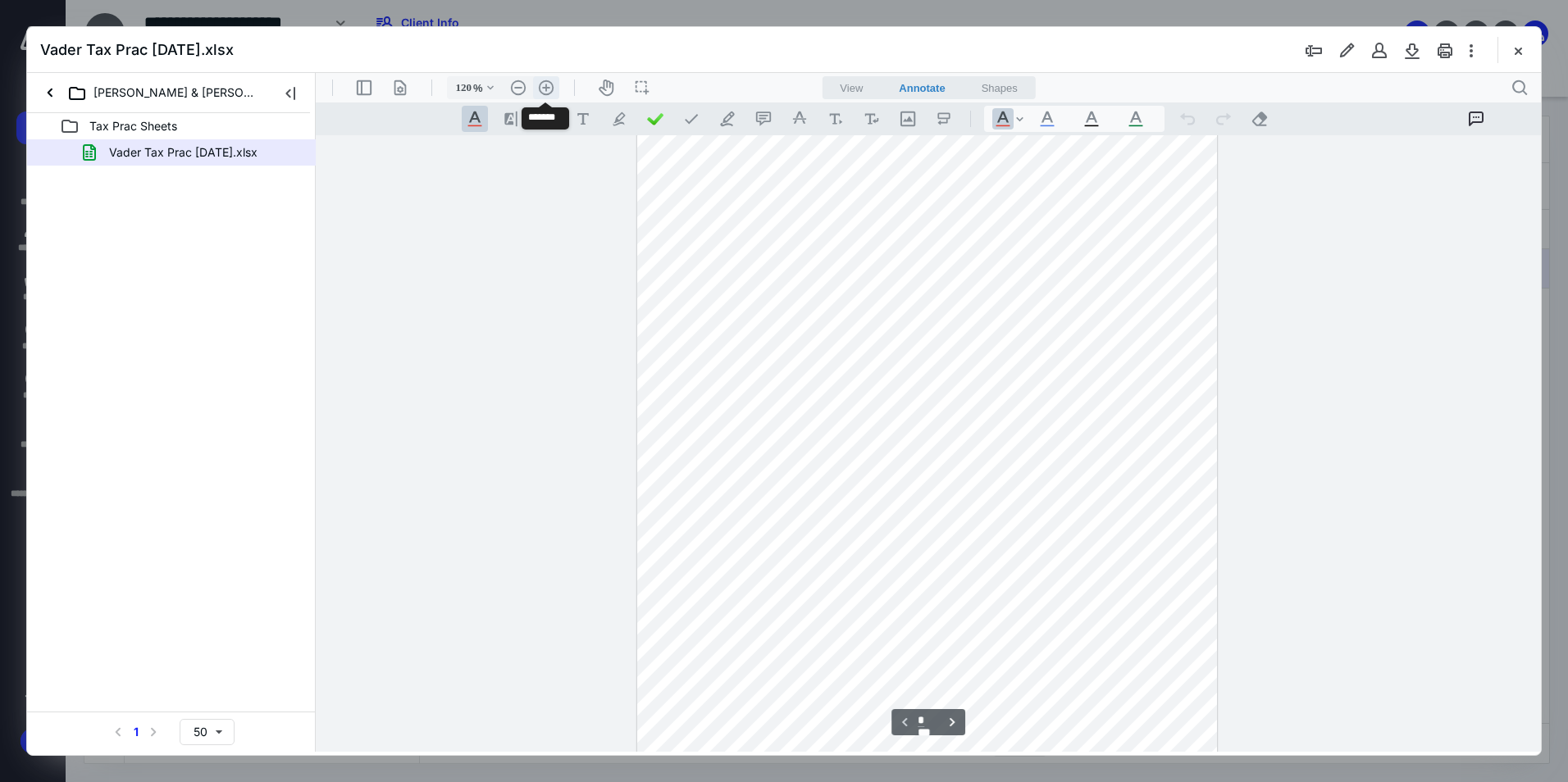 click on ".cls-1{fill:#abb0c4;} icon - header - zoom - in - line" at bounding box center (546, 88) 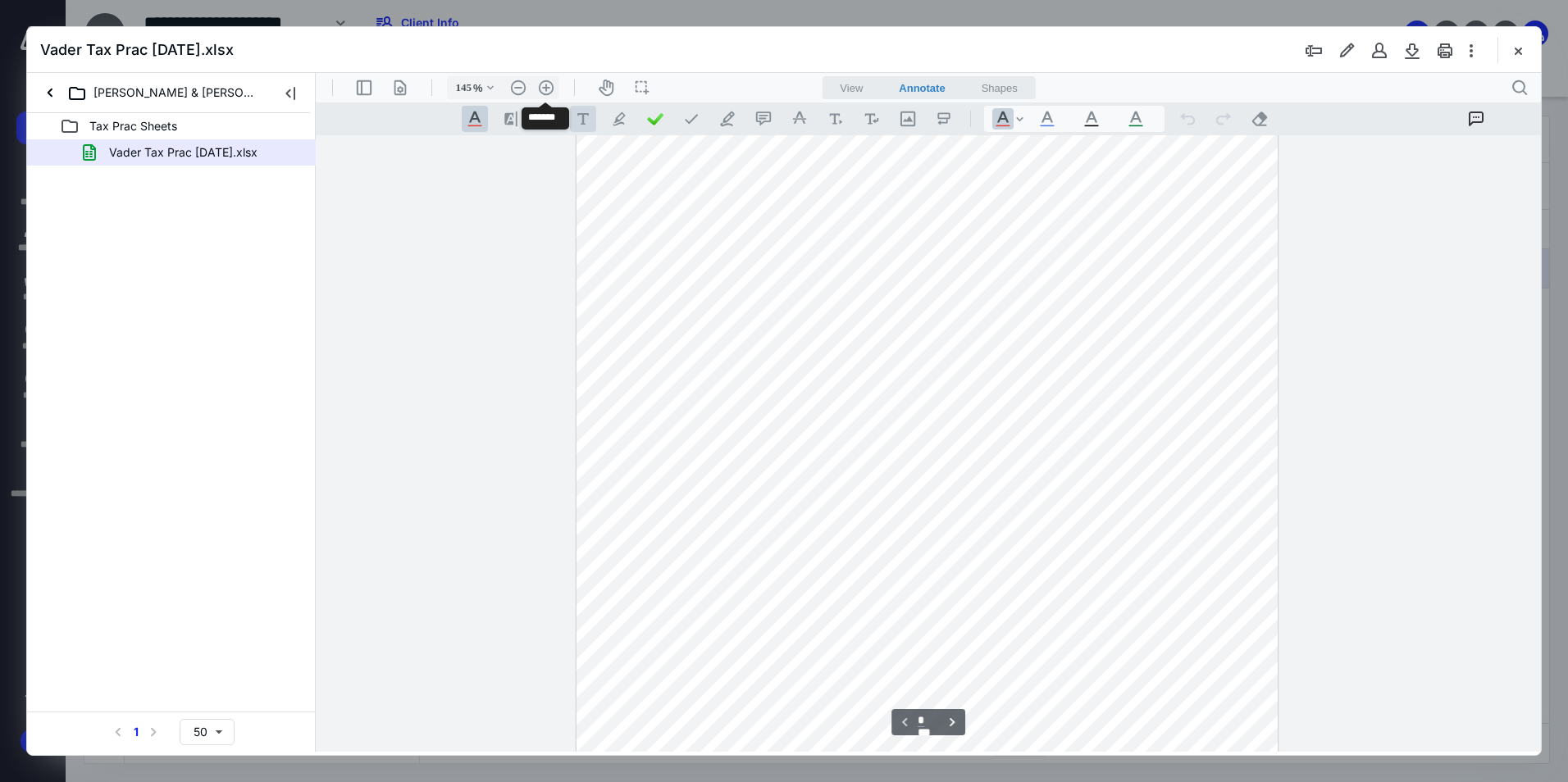 drag, startPoint x: 548, startPoint y: 89, endPoint x: 581, endPoint y: 107, distance: 37.589892 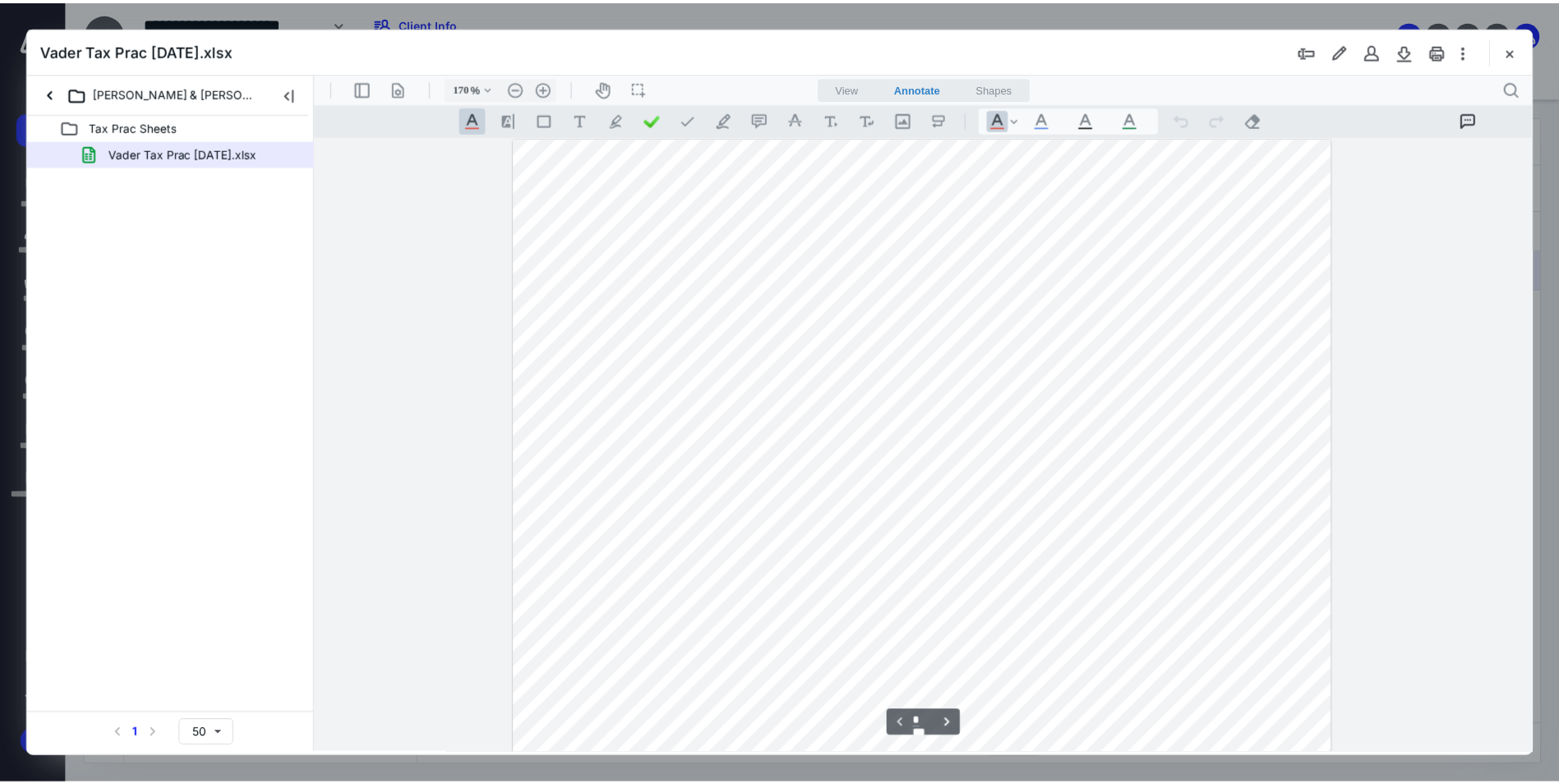 scroll, scrollTop: 0, scrollLeft: 0, axis: both 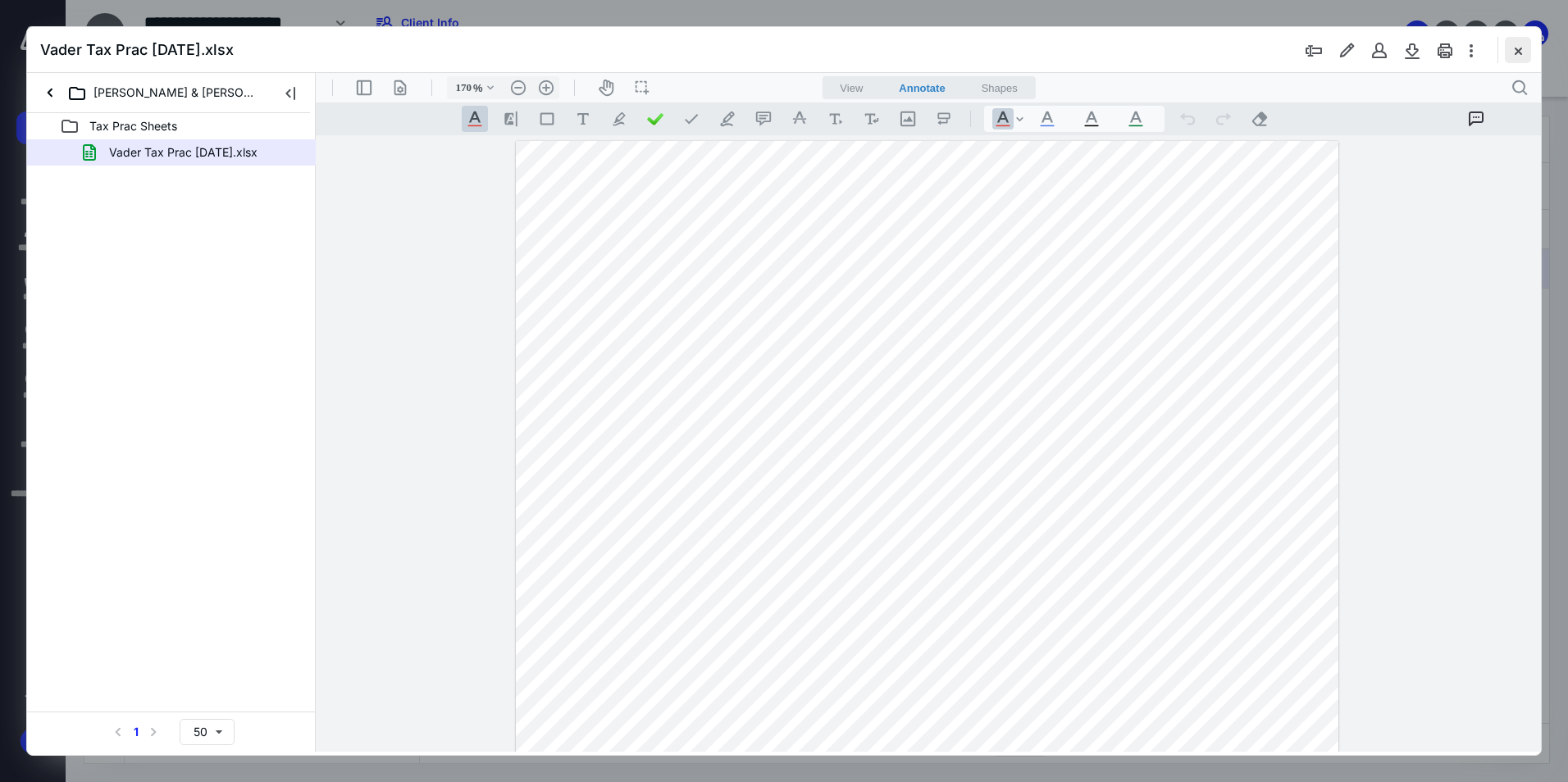 click at bounding box center [1518, 50] 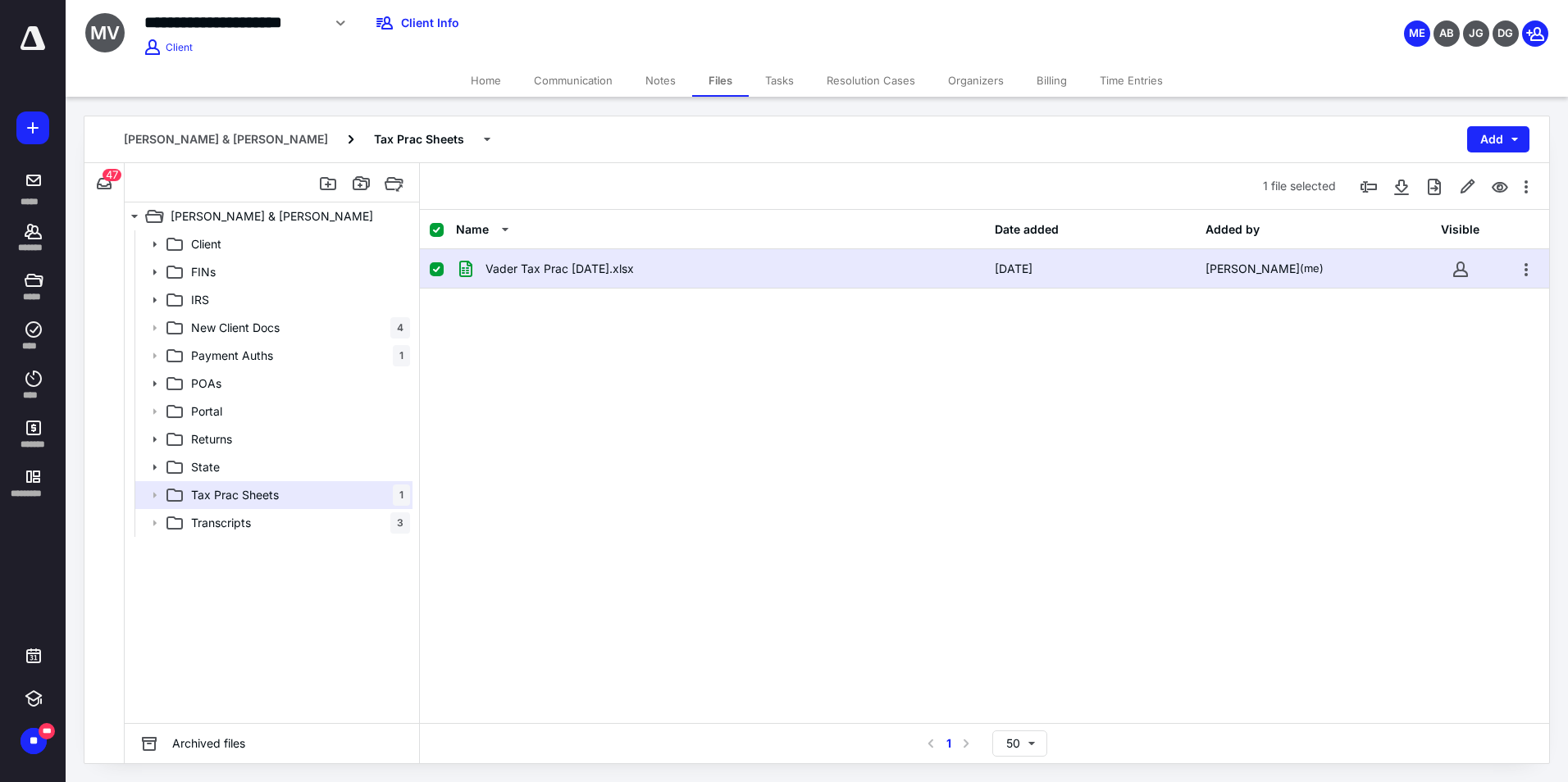 click on "Home" at bounding box center (485, 80) 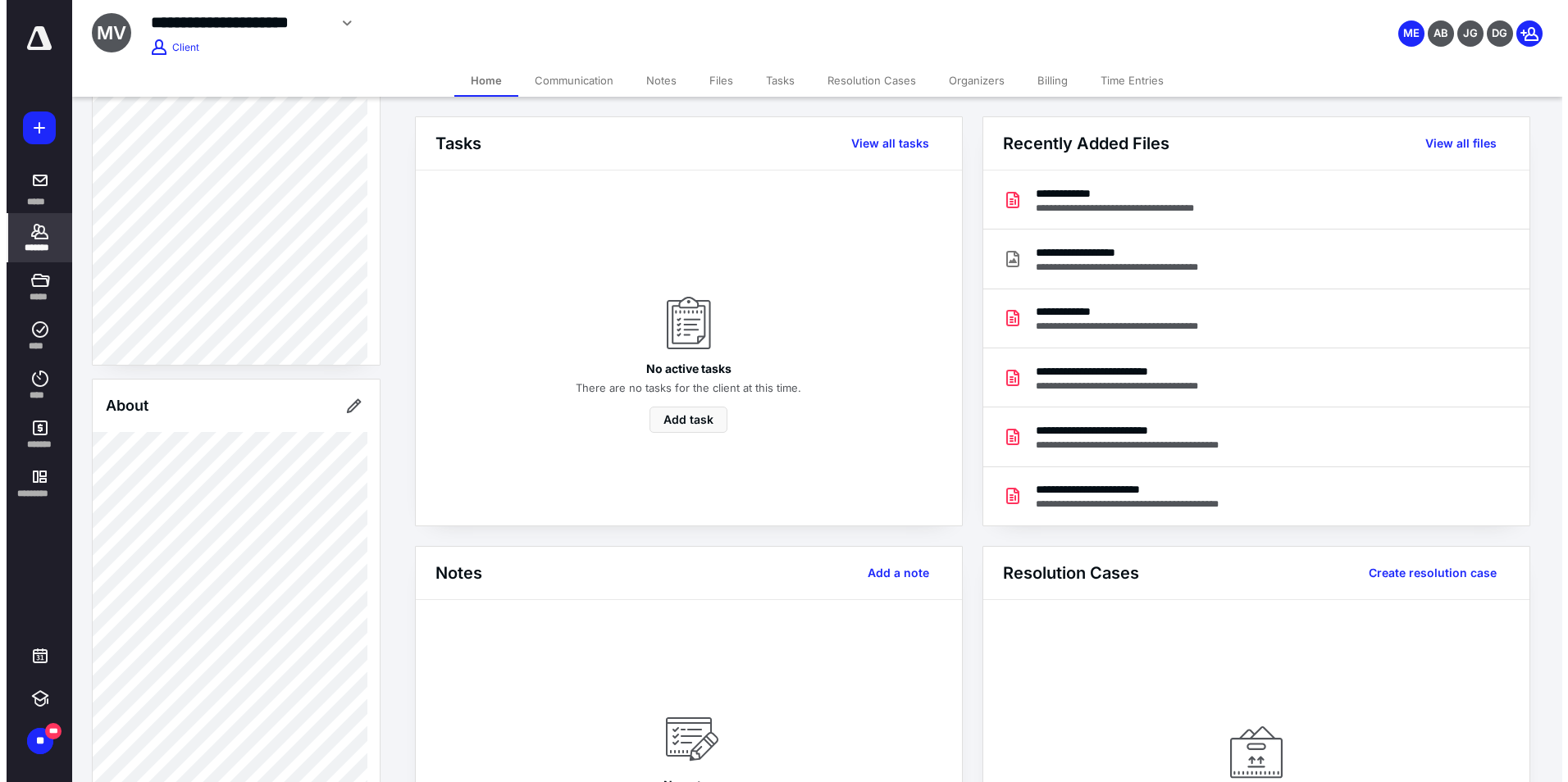 scroll, scrollTop: 246, scrollLeft: 0, axis: vertical 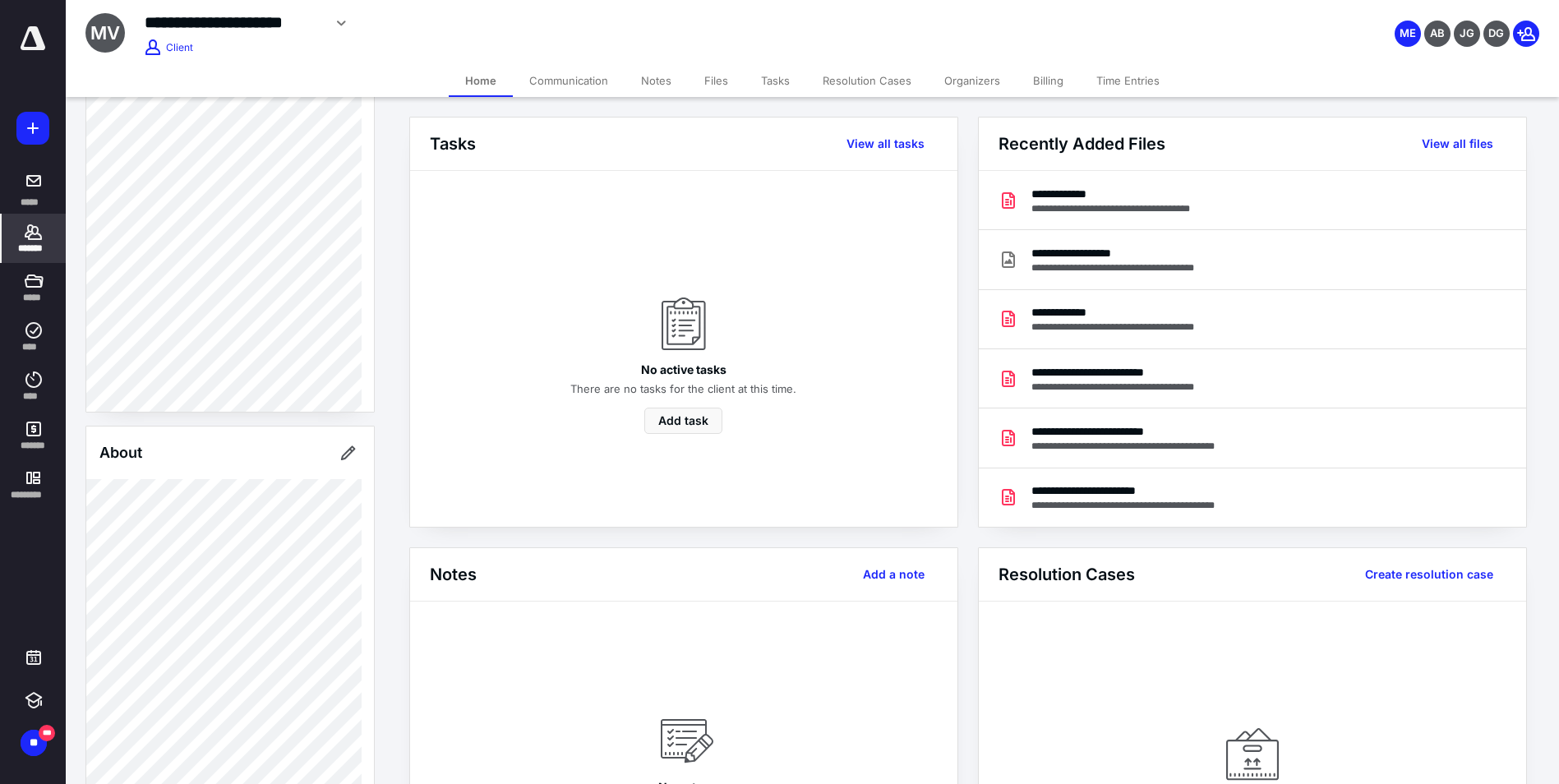click on "Communication" at bounding box center (569, 81) 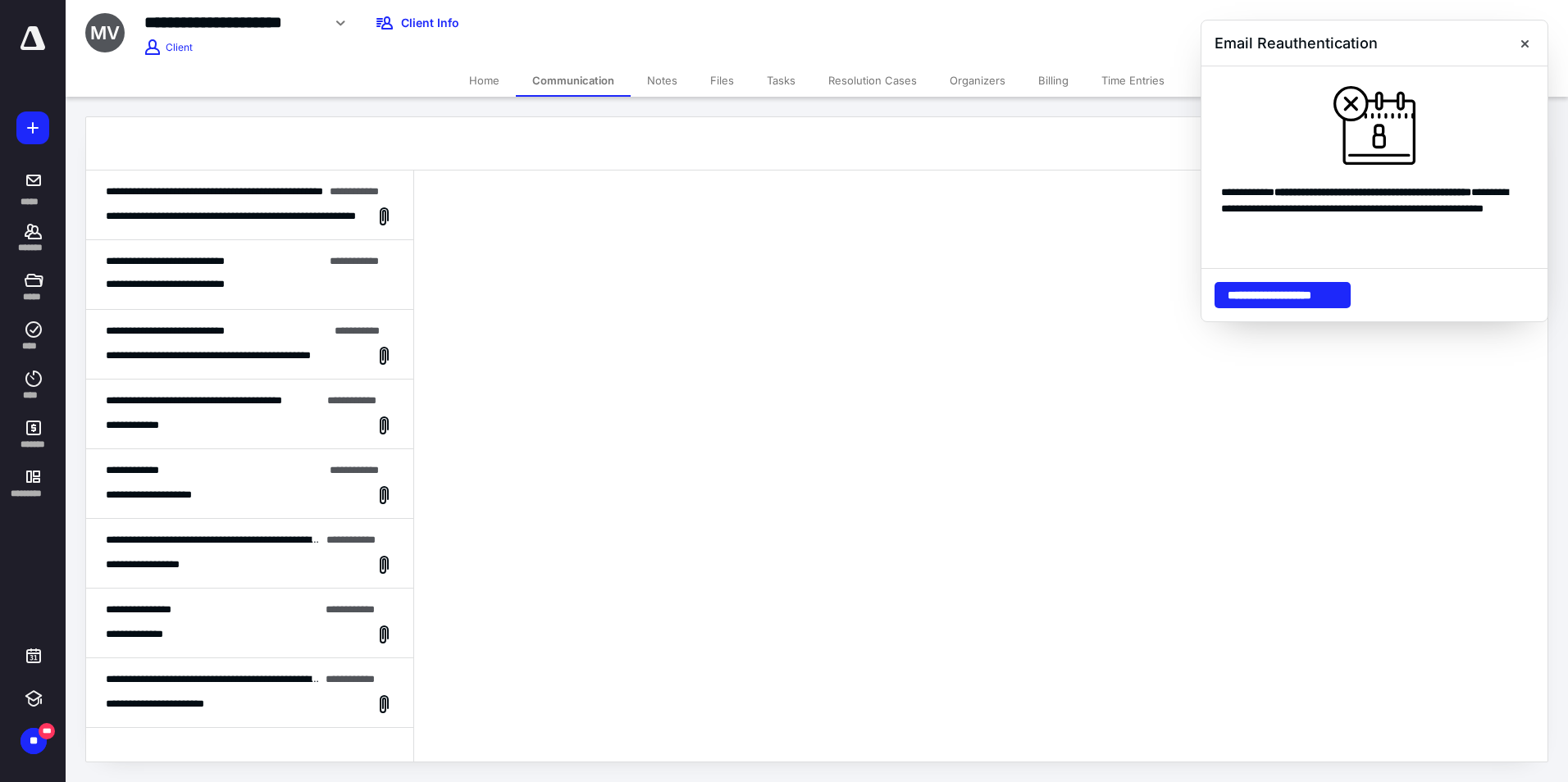 click on "**********" at bounding box center (249, 634) 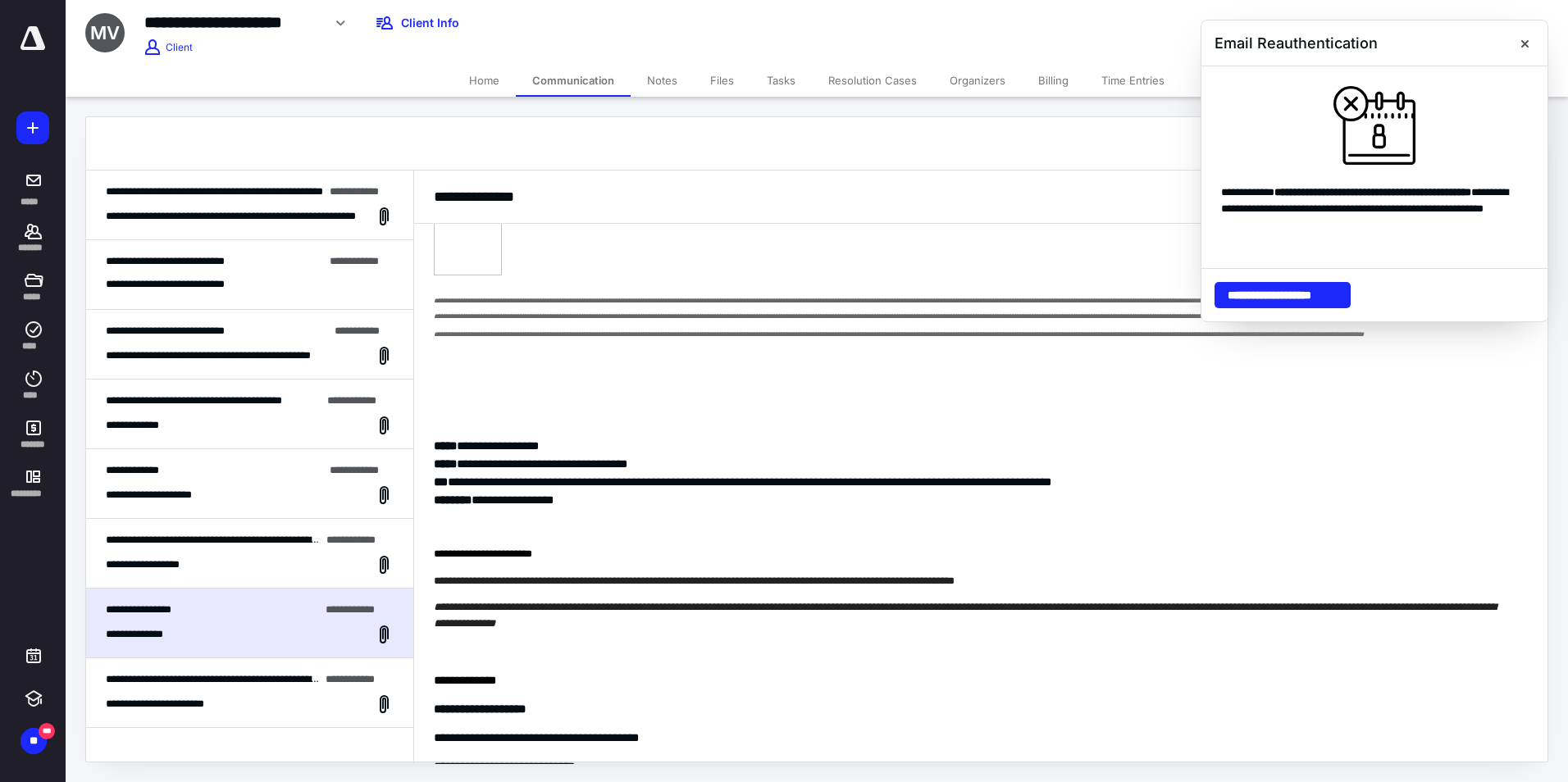 scroll, scrollTop: 628, scrollLeft: 0, axis: vertical 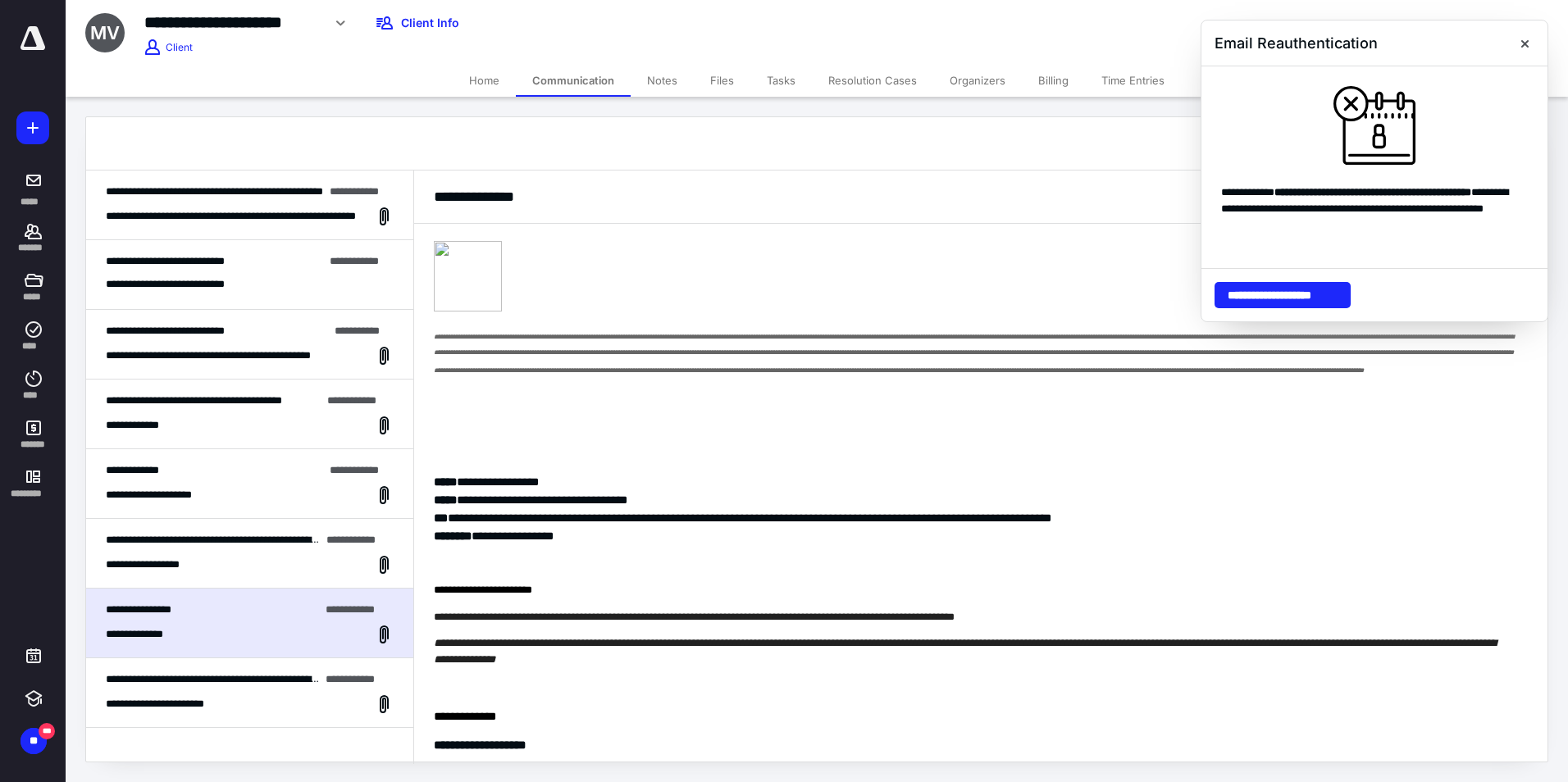 click on "**********" at bounding box center [249, 205] 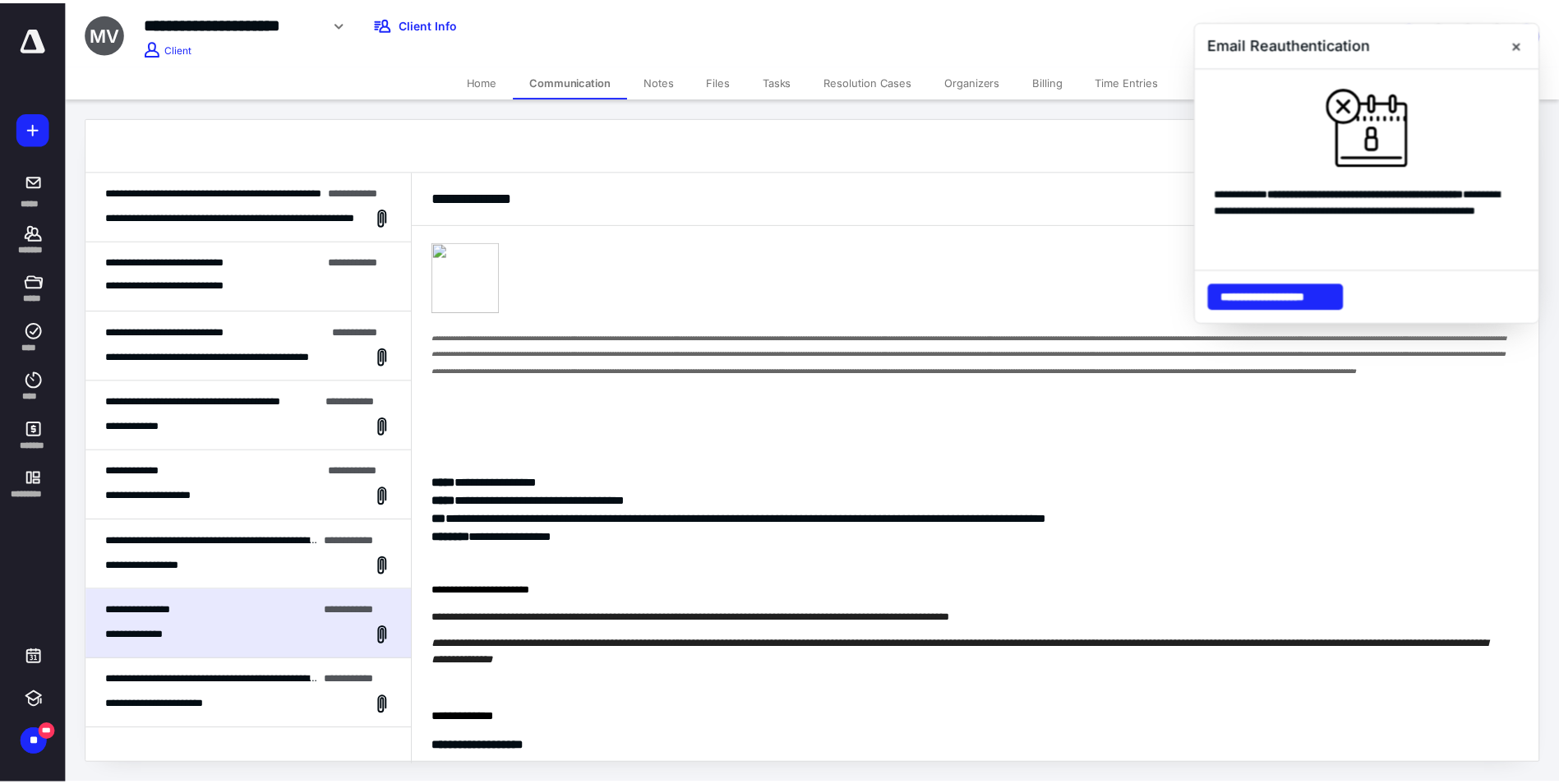 scroll, scrollTop: 38, scrollLeft: 0, axis: vertical 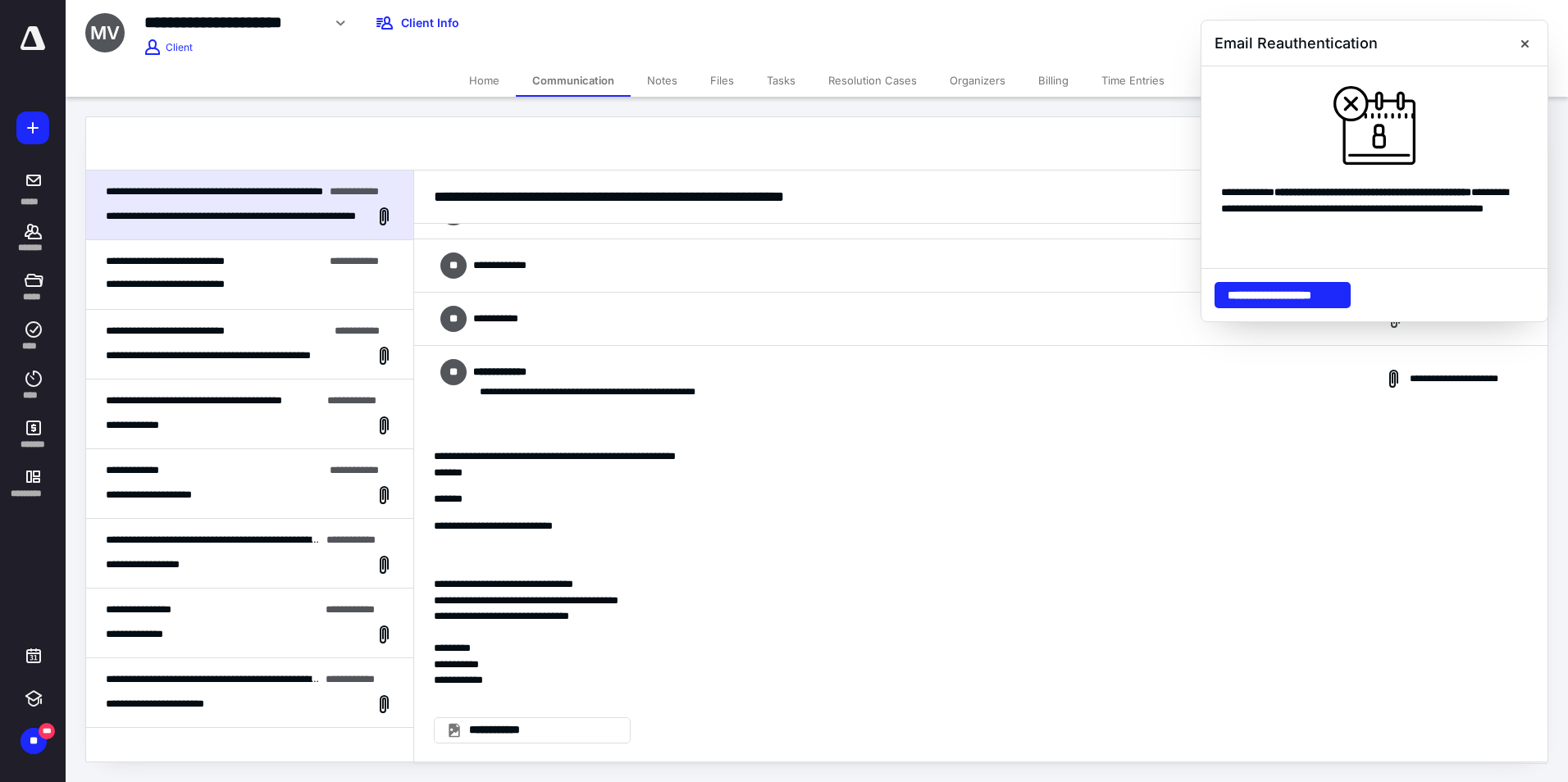 click on "Home" at bounding box center [484, 80] 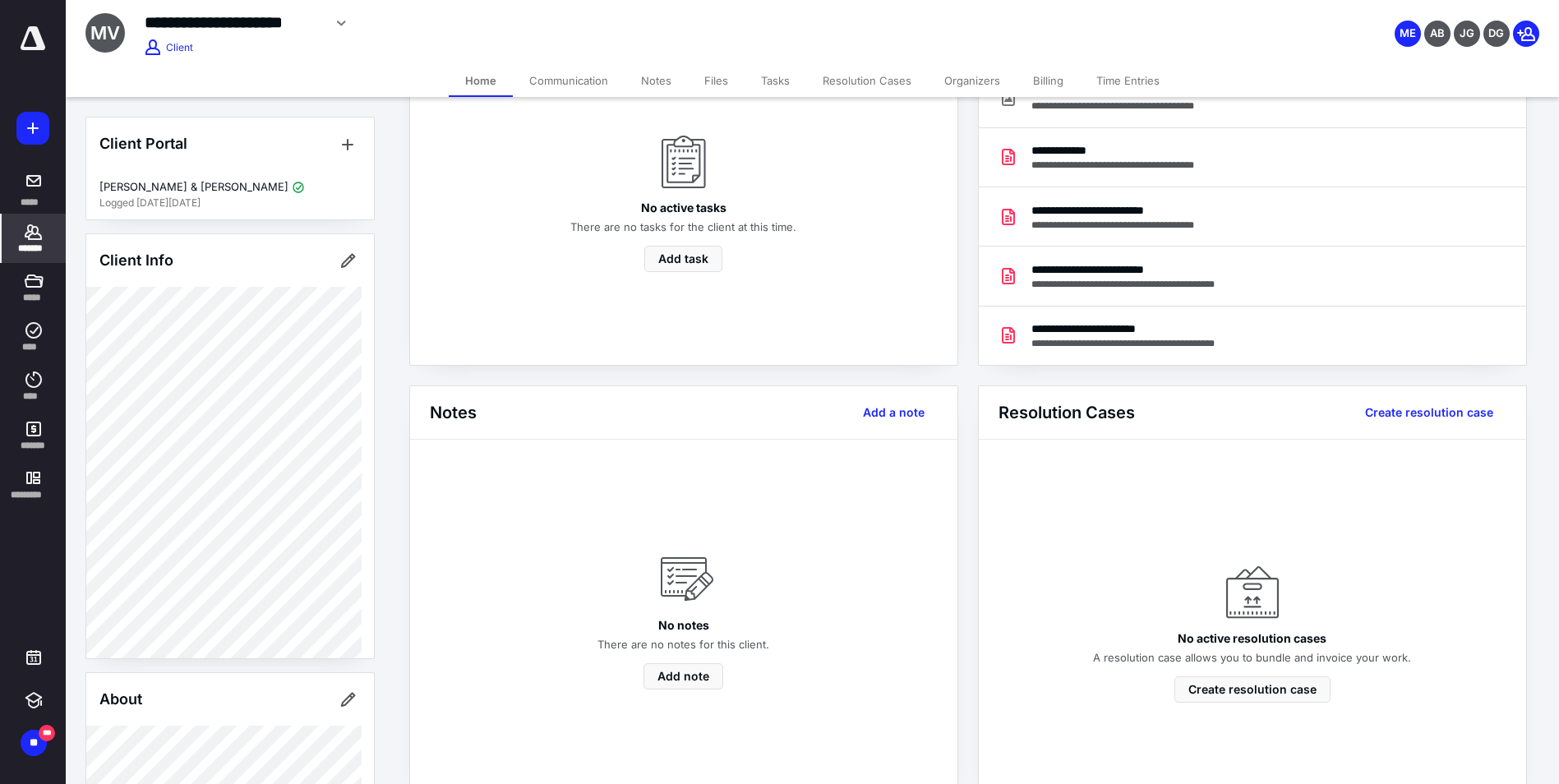 scroll, scrollTop: 164, scrollLeft: 0, axis: vertical 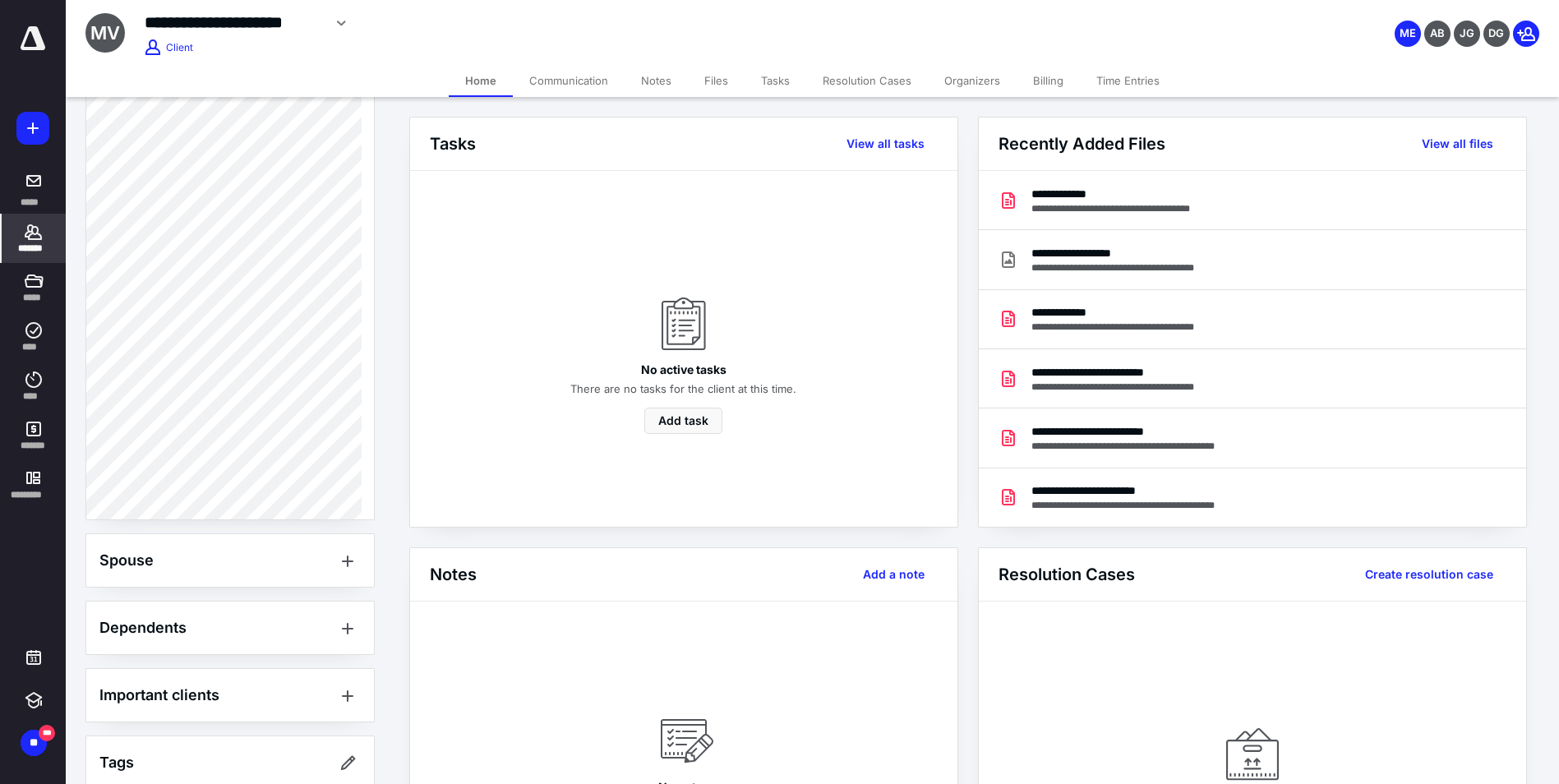 click on "Notes" at bounding box center [656, 81] 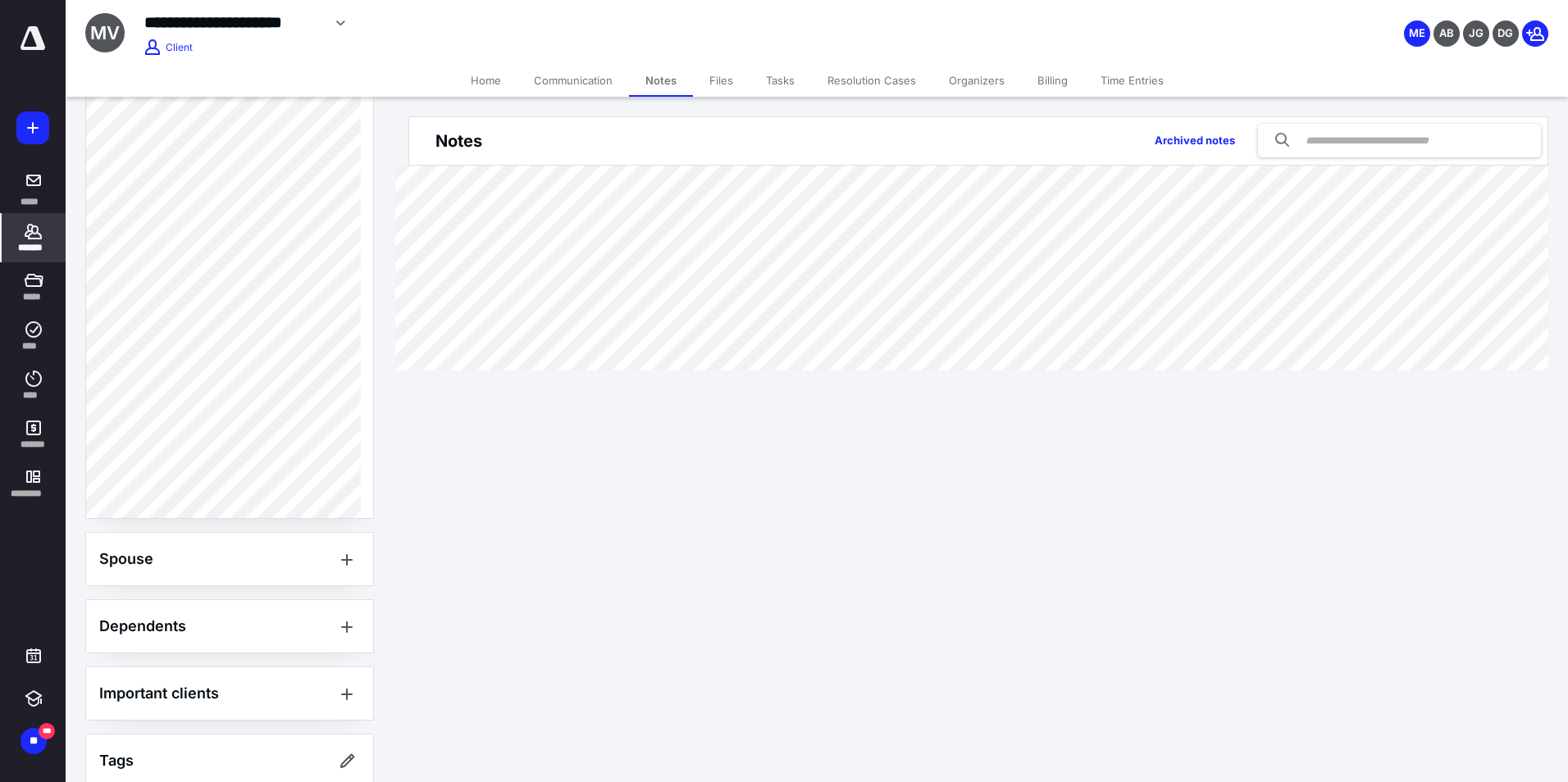 click on "Files" at bounding box center (721, 80) 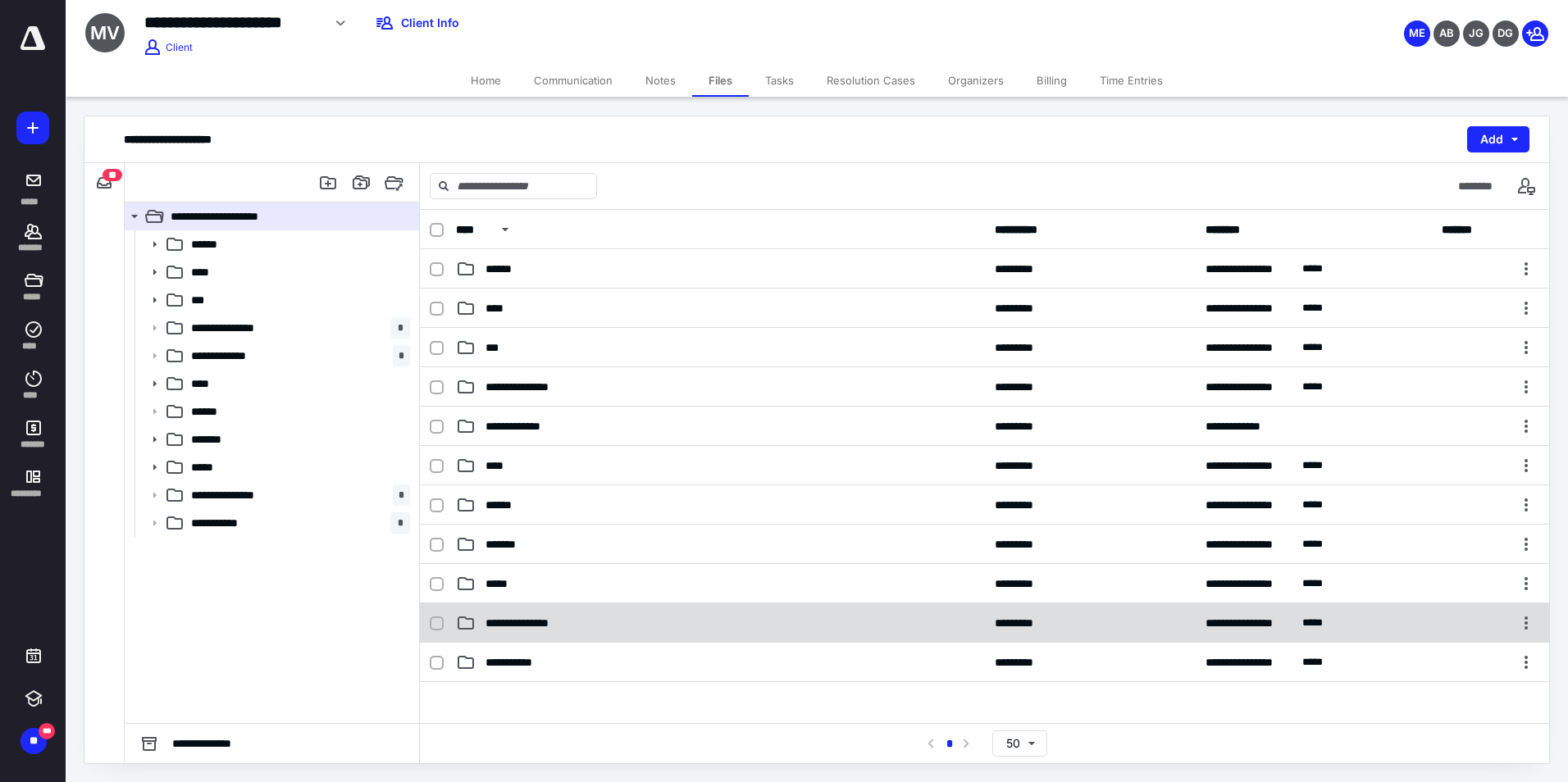 click on "**********" at bounding box center [720, 623] 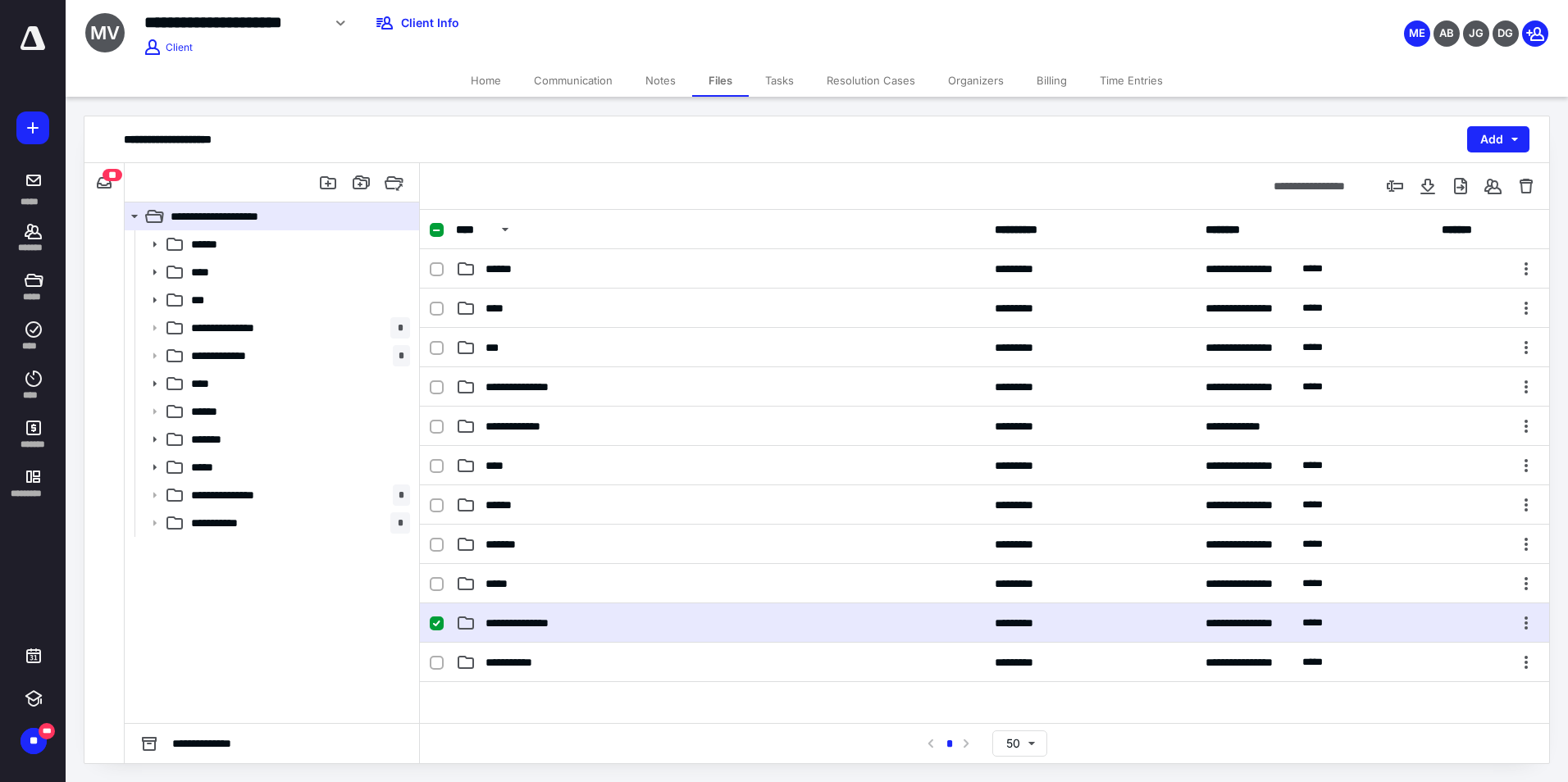 click on "**********" at bounding box center [720, 623] 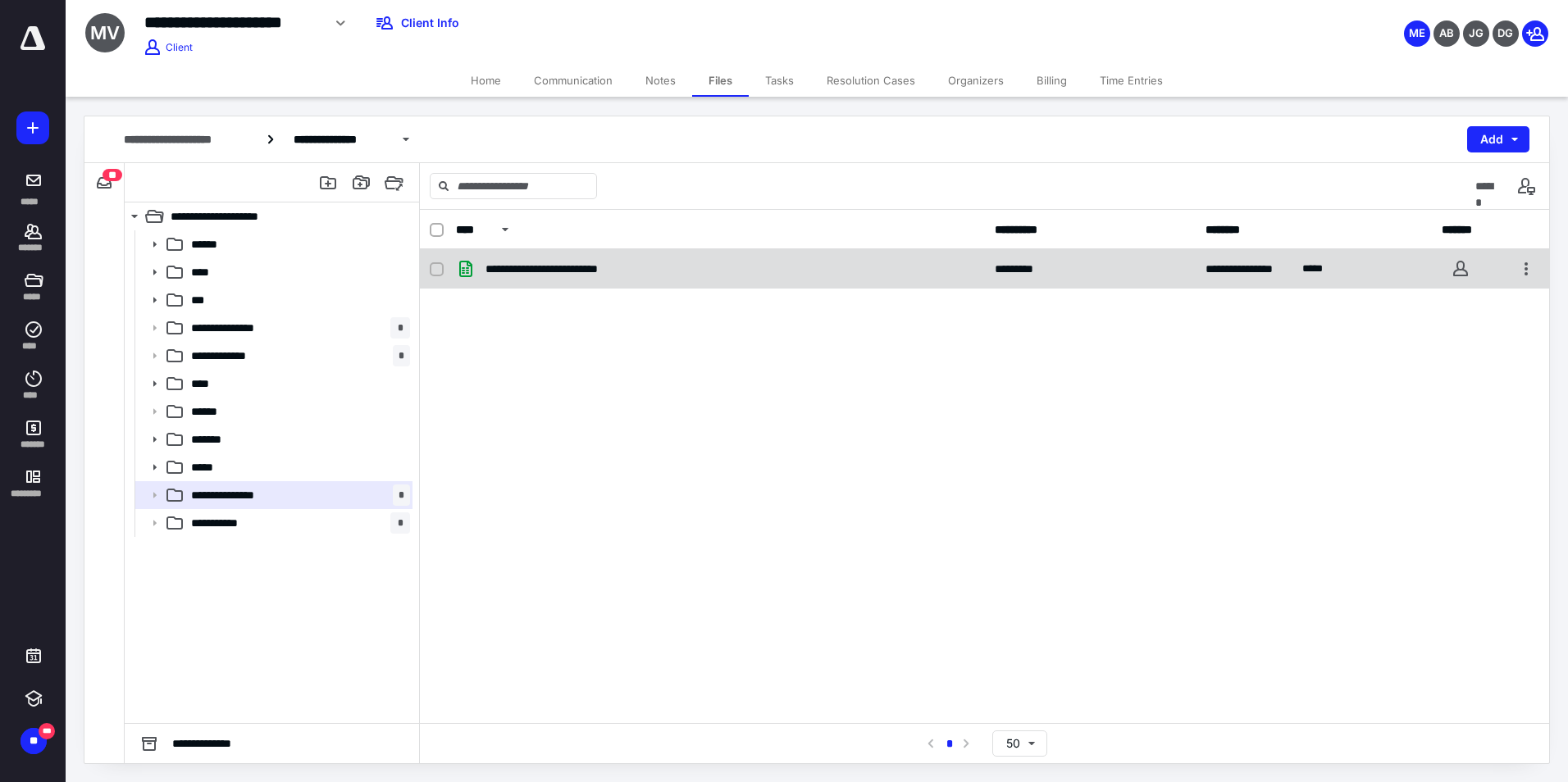 click on "**********" at bounding box center (561, 269) 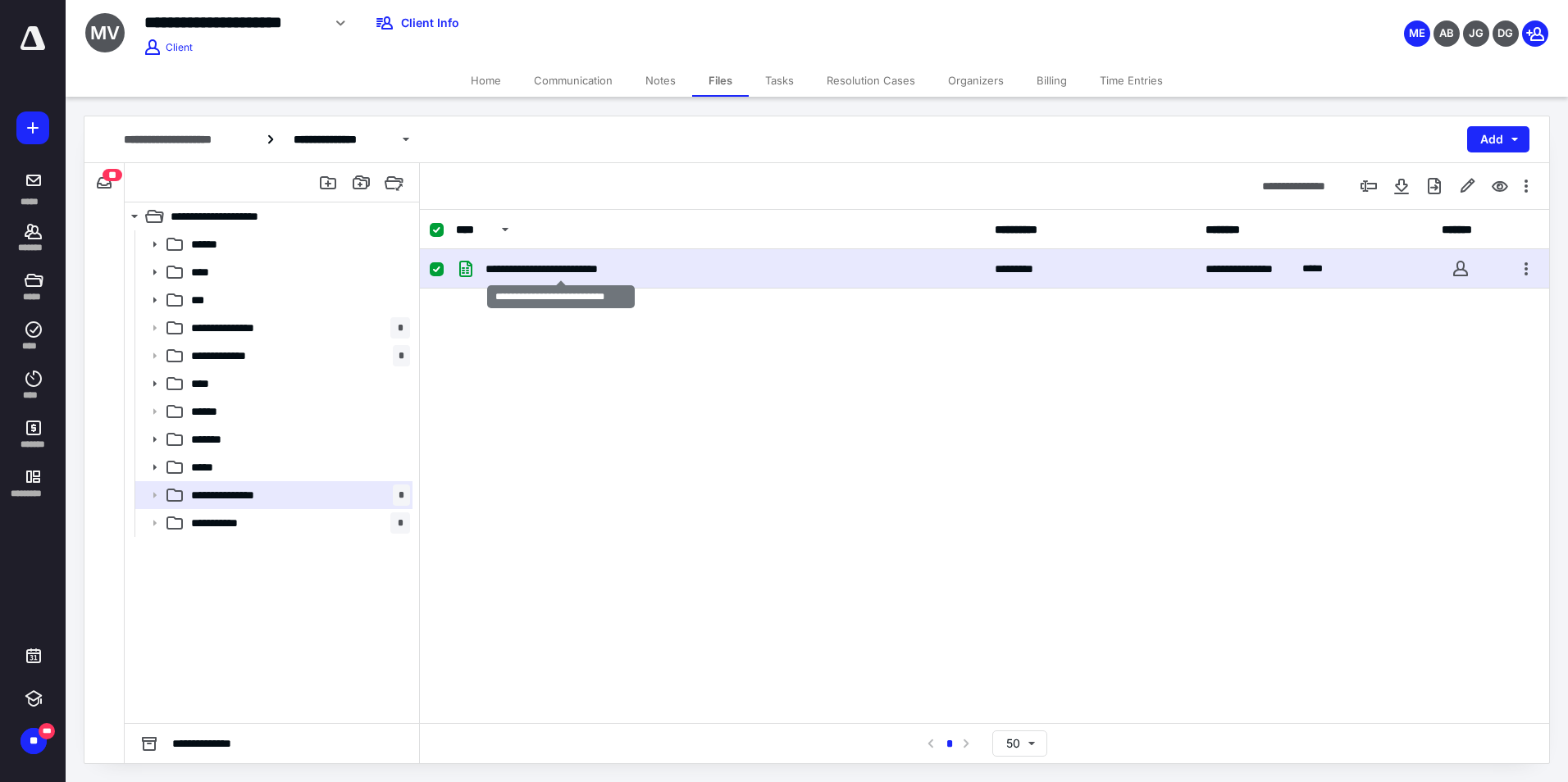 click on "**********" at bounding box center [561, 269] 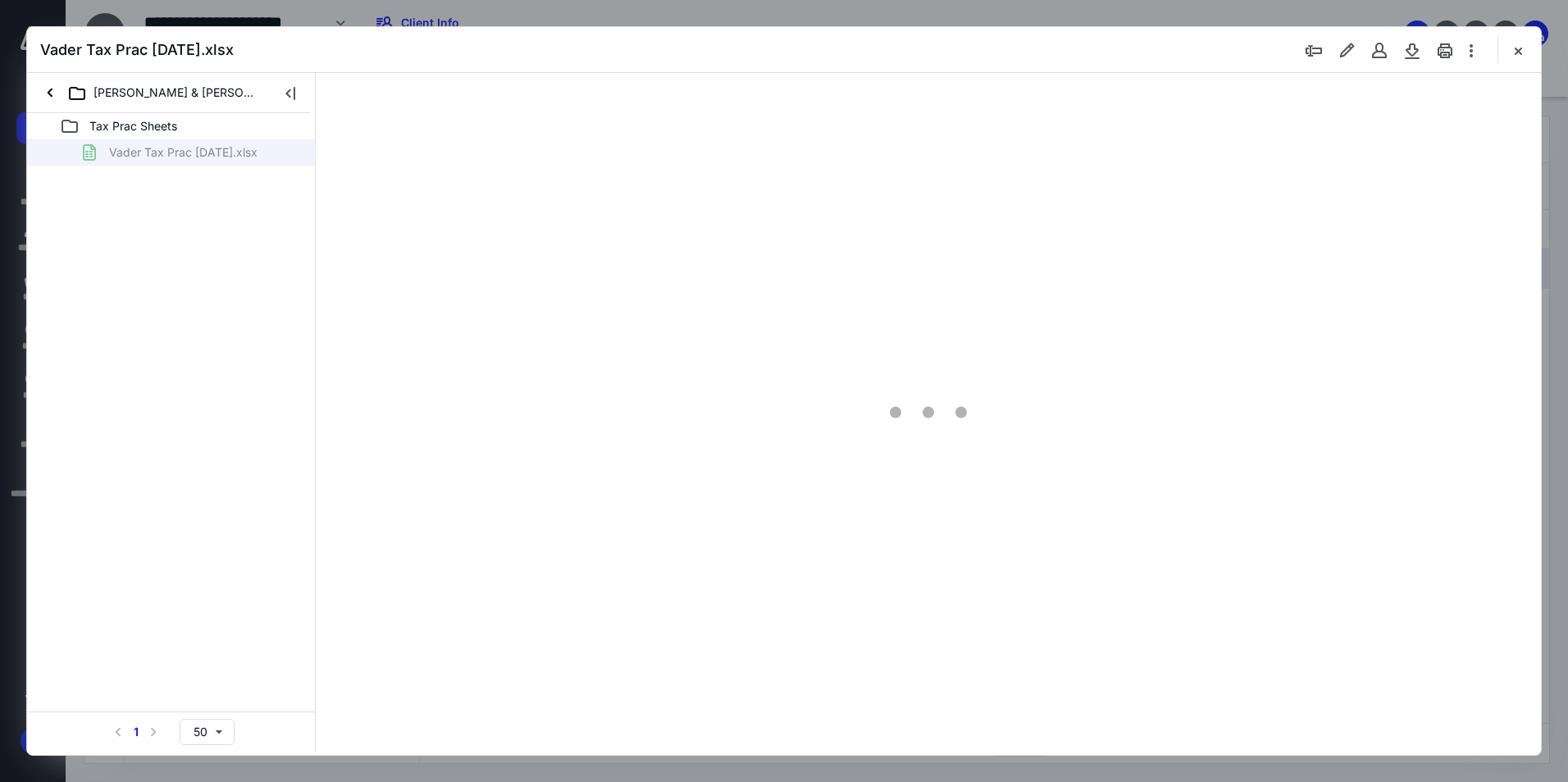 scroll, scrollTop: 0, scrollLeft: 0, axis: both 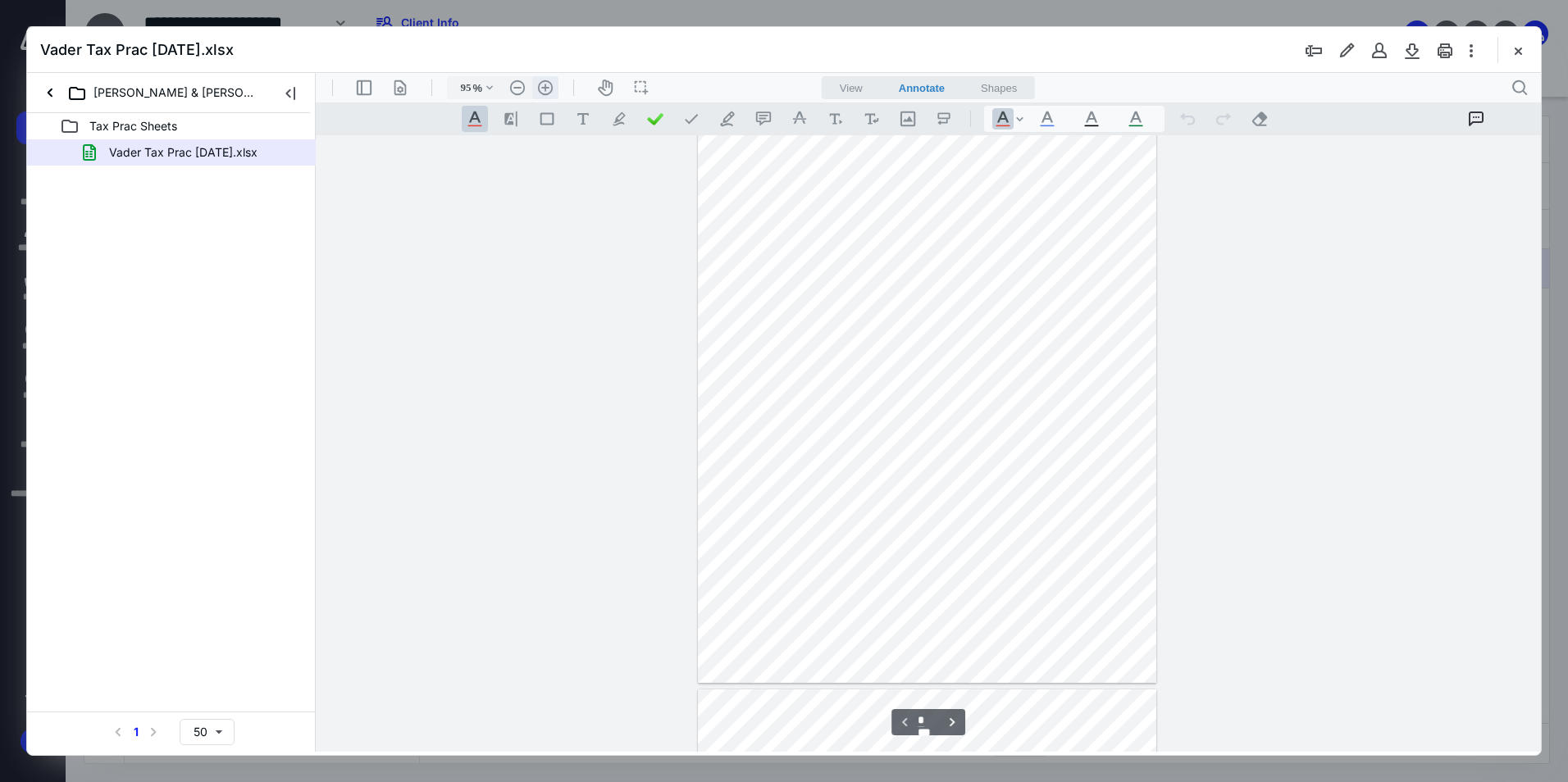 click on ".cls-1{fill:#abb0c4;} icon - header - zoom - in - line" at bounding box center (545, 88) 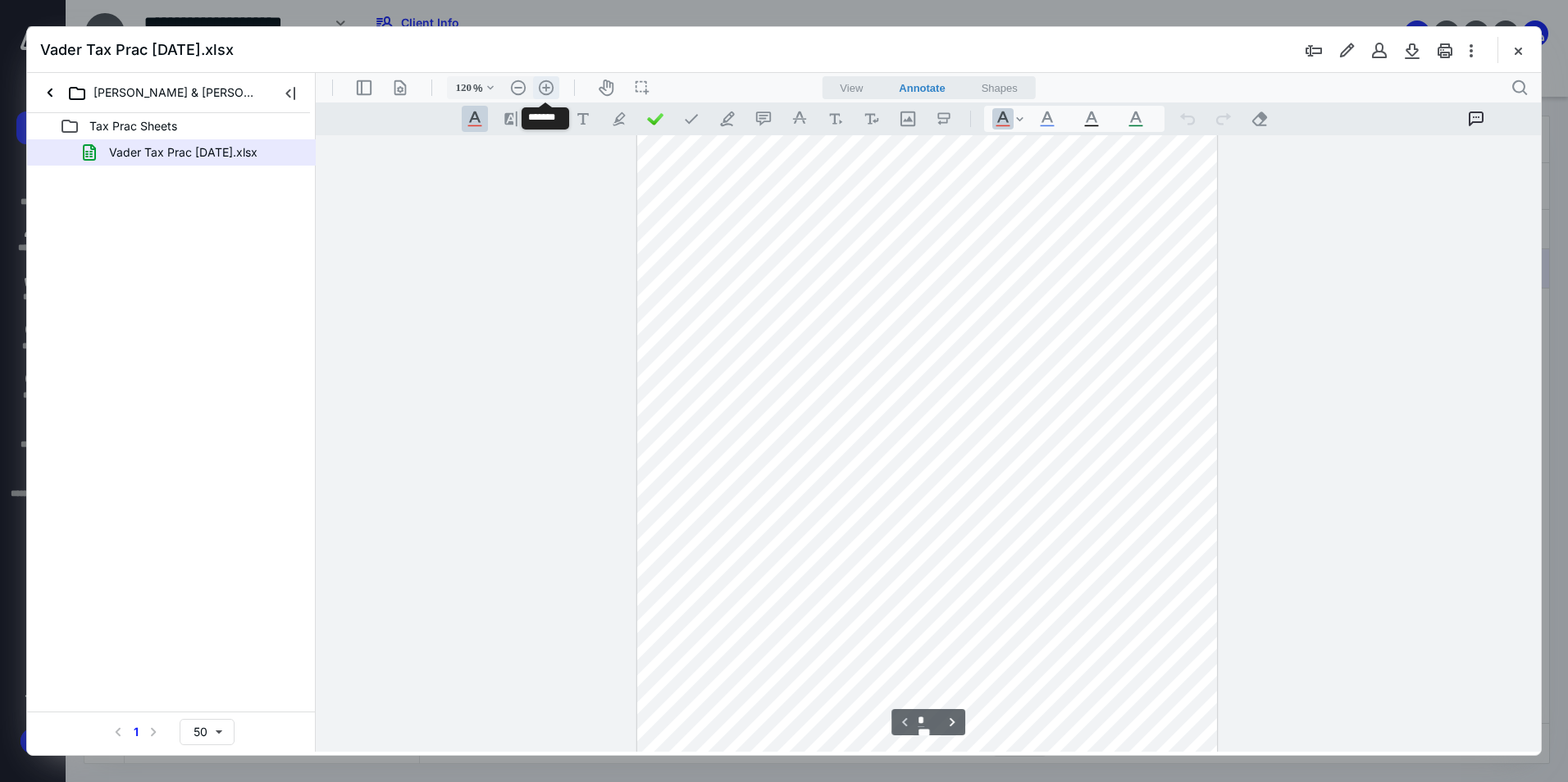 click on ".cls-1{fill:#abb0c4;} icon - header - zoom - in - line" at bounding box center [546, 88] 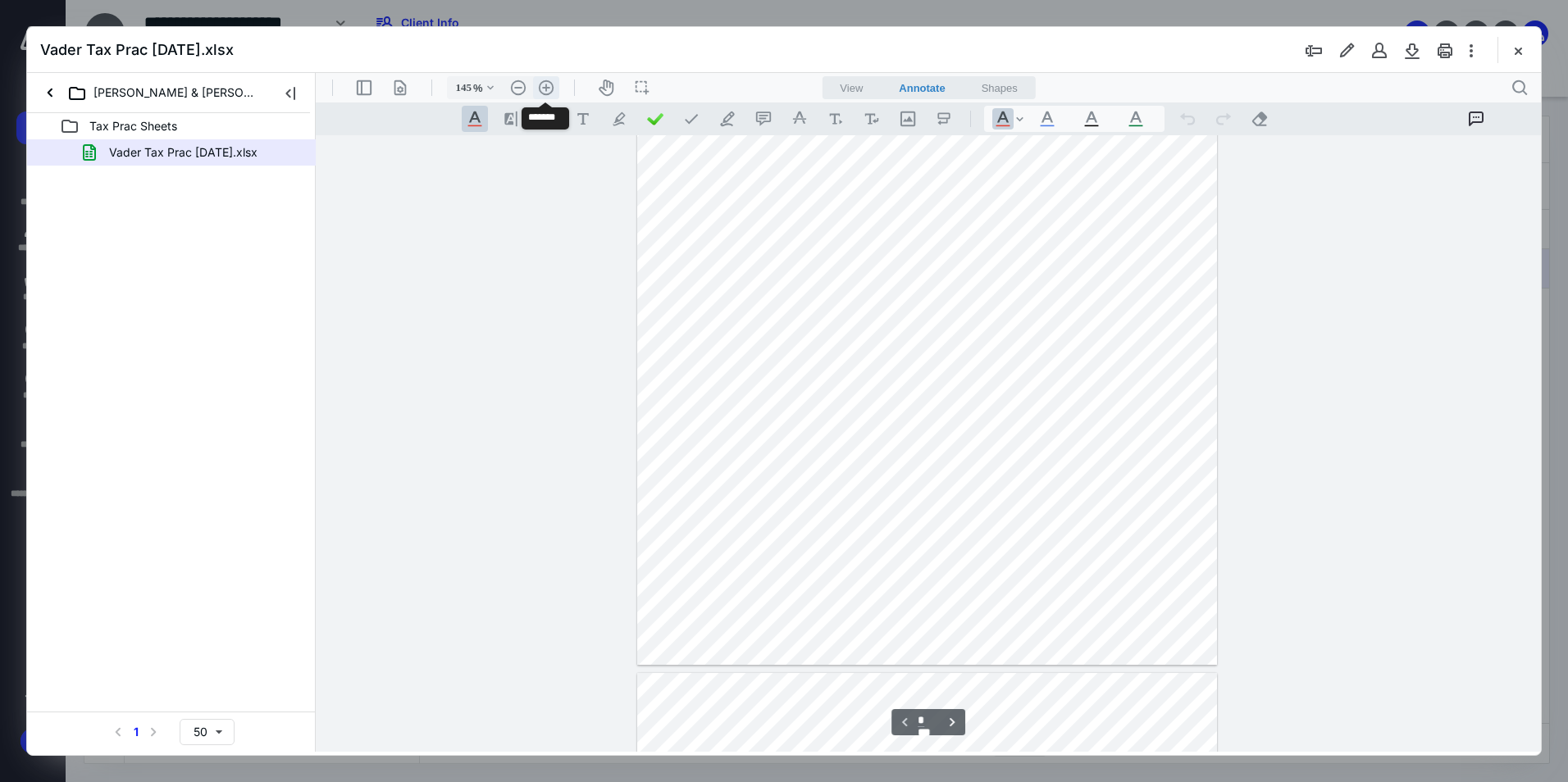 click on ".cls-1{fill:#abb0c4;} icon - header - zoom - in - line" at bounding box center [546, 88] 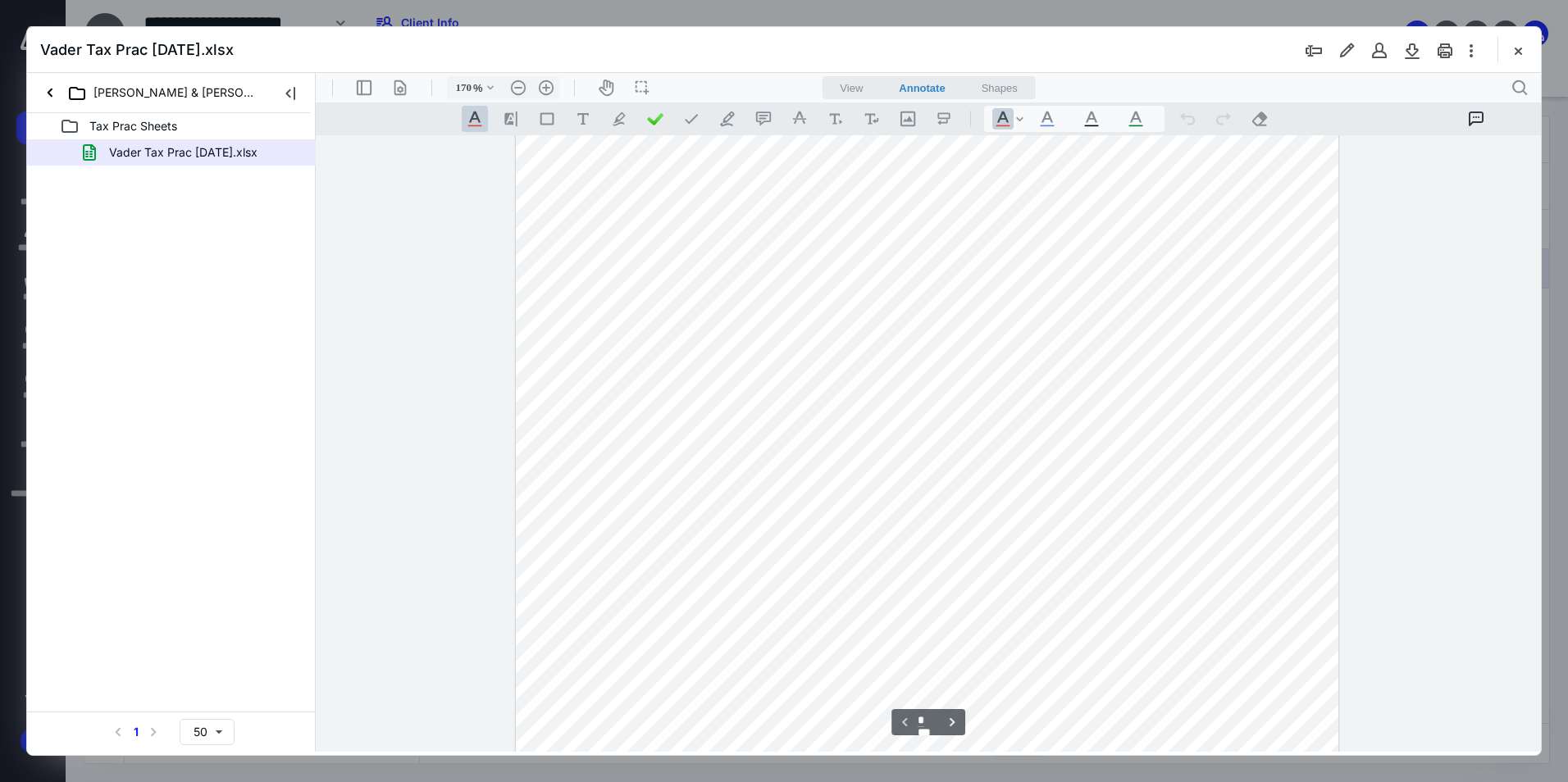 scroll, scrollTop: 8, scrollLeft: 0, axis: vertical 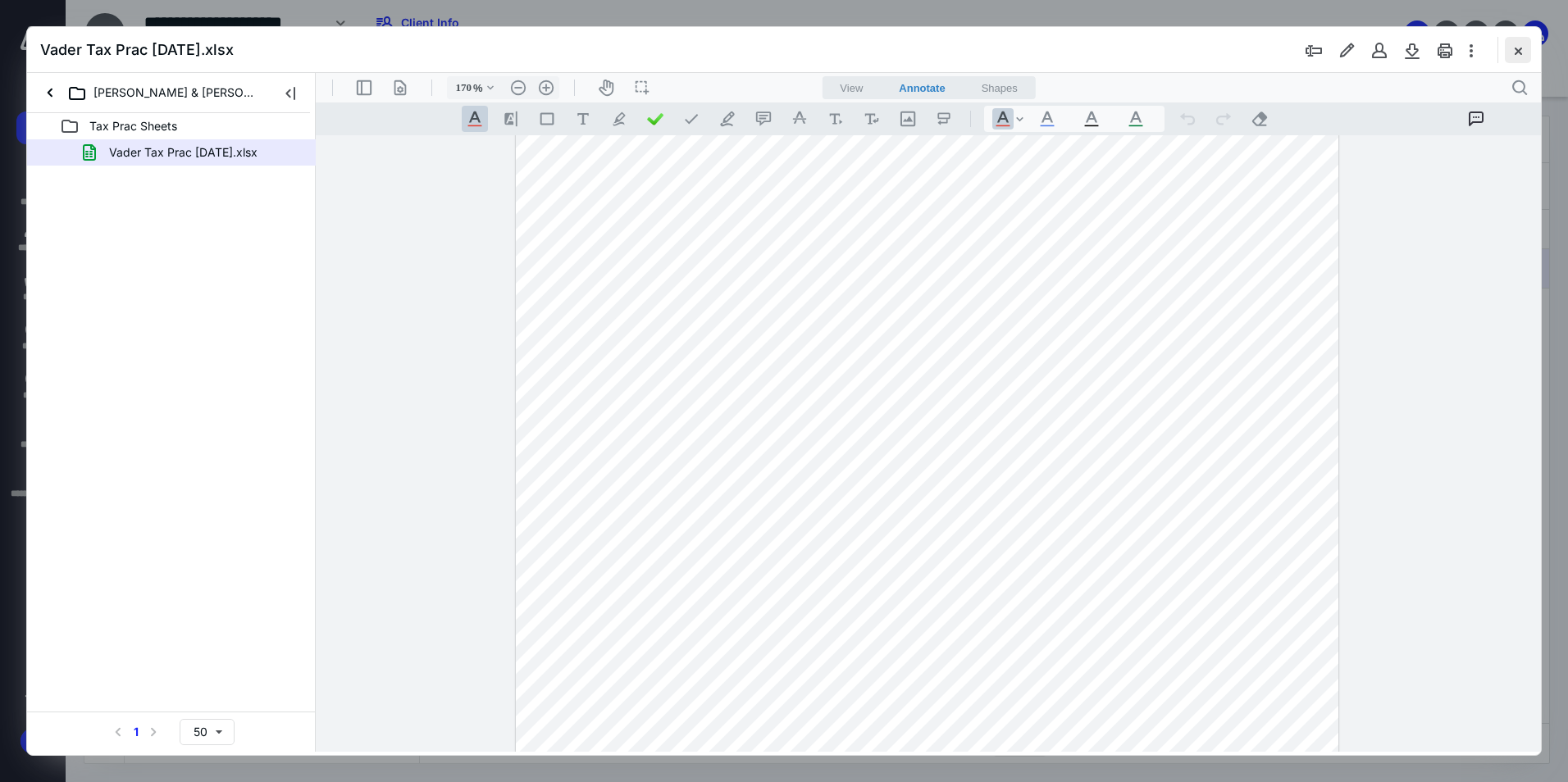 click at bounding box center (1518, 50) 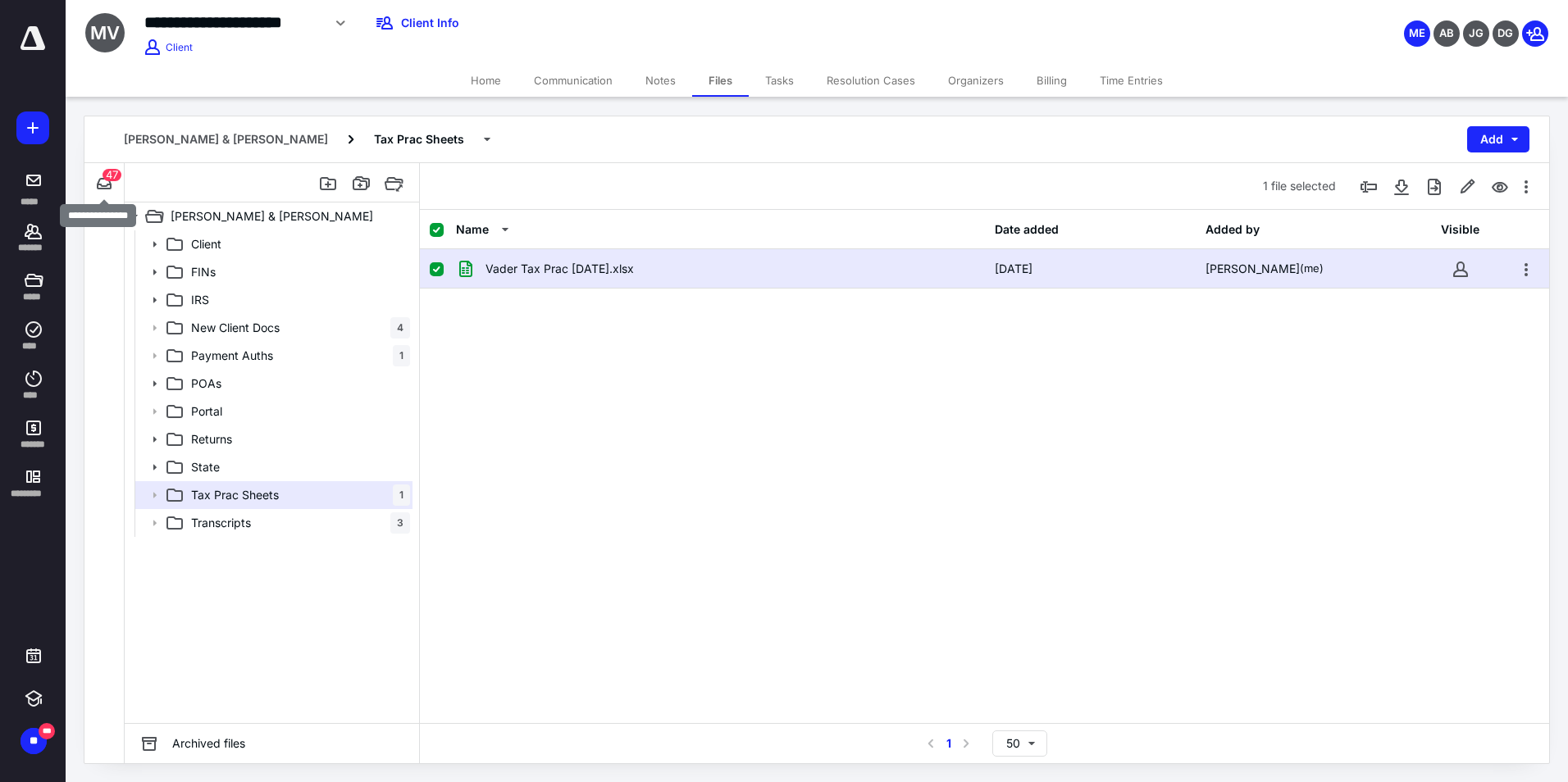 click on "47" at bounding box center (112, 175) 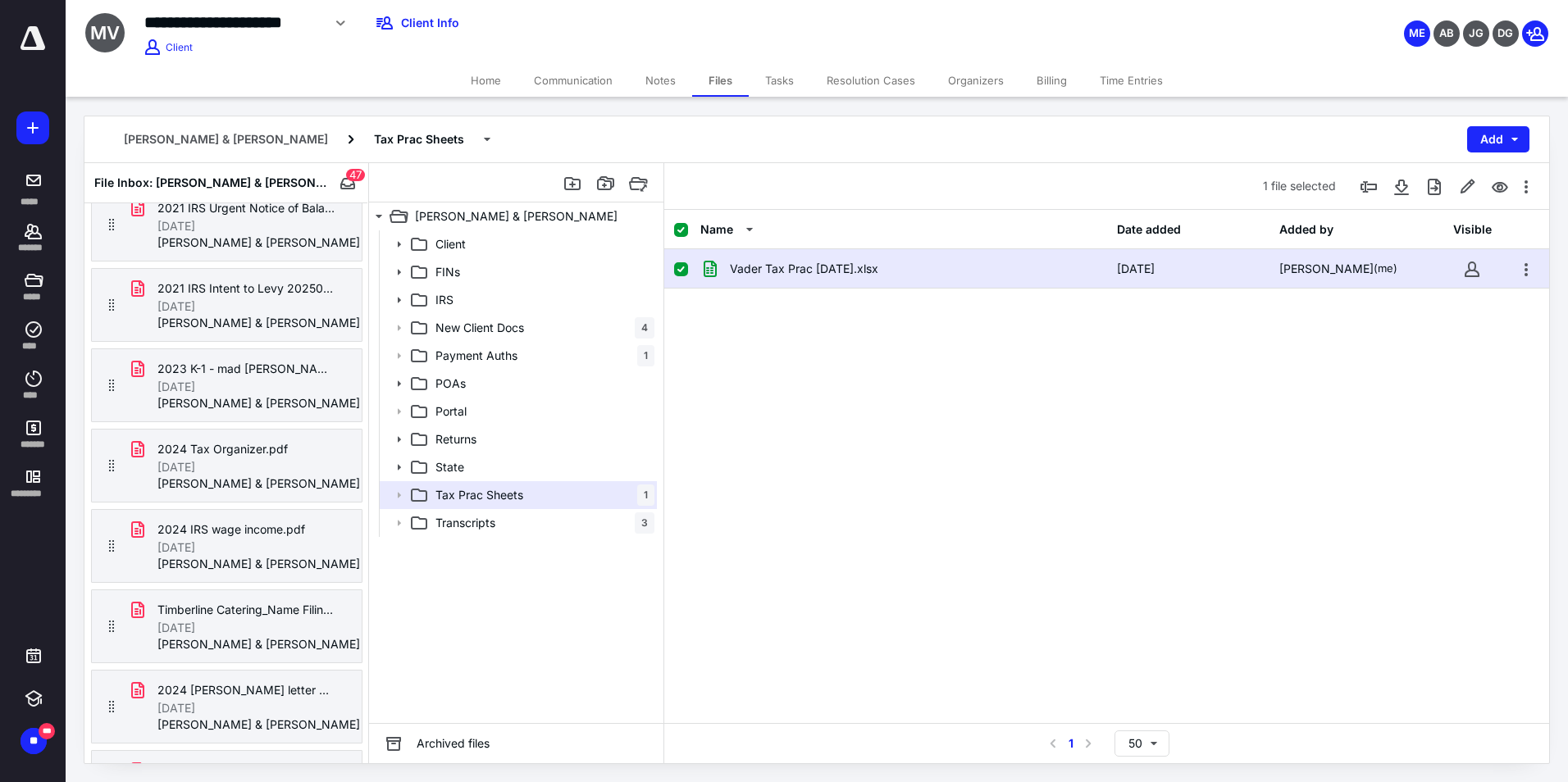 scroll, scrollTop: 410, scrollLeft: 0, axis: vertical 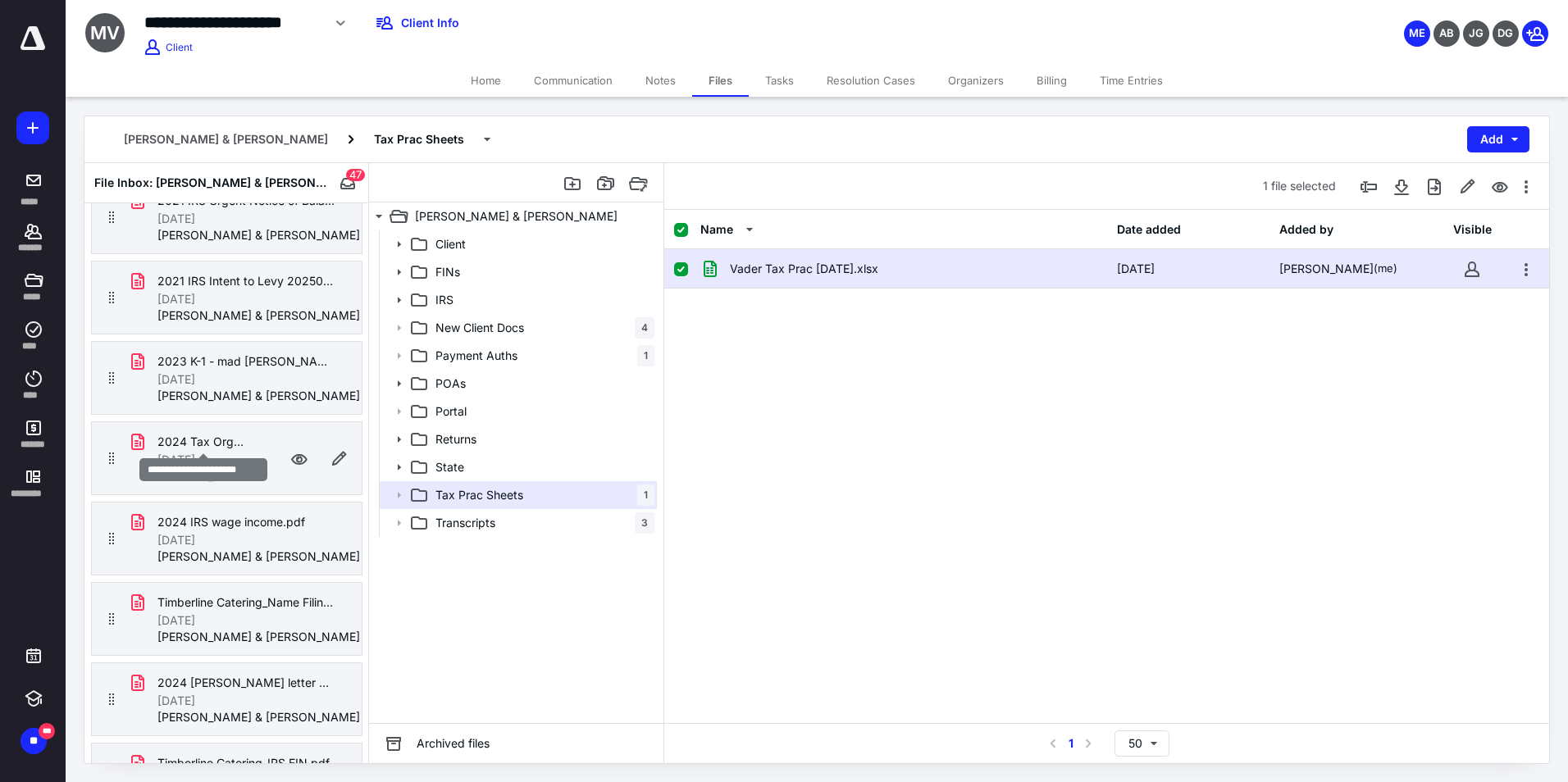 click on "2024 Tax Organizer.pdf" at bounding box center (203, 442) 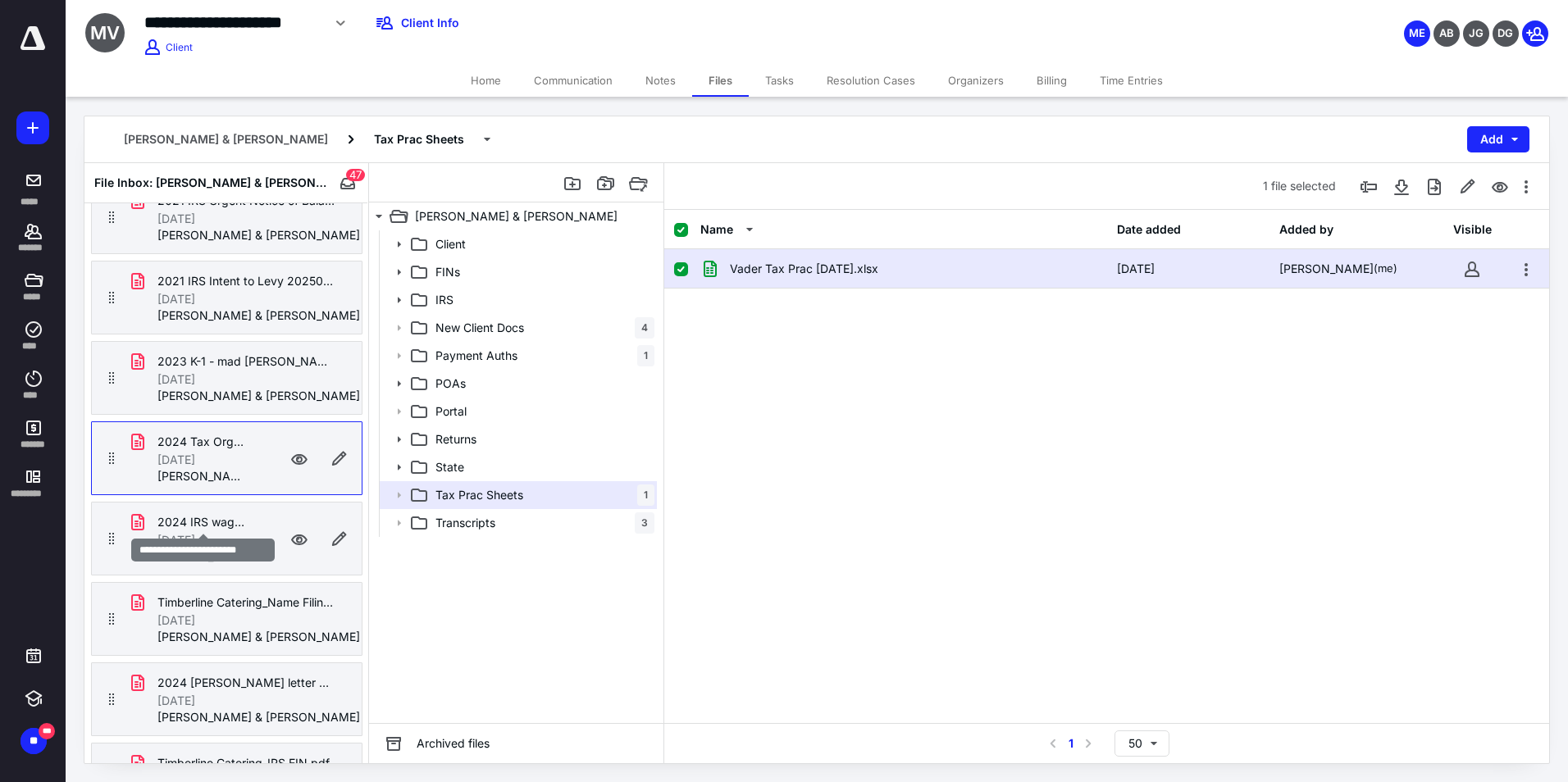 click on "2024 IRS wage income.pdf" at bounding box center (203, 522) 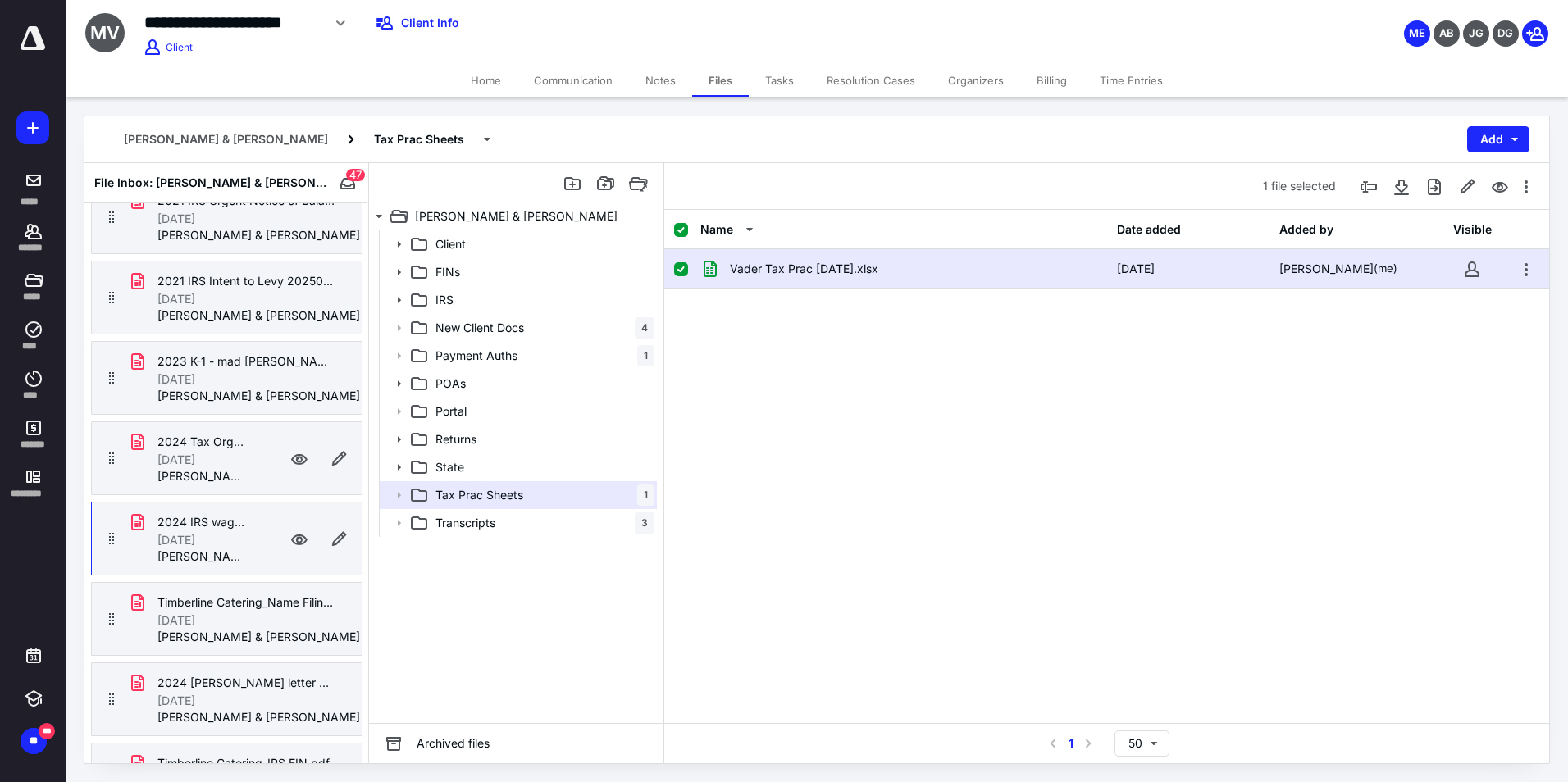 click on "[DATE]" at bounding box center [203, 460] 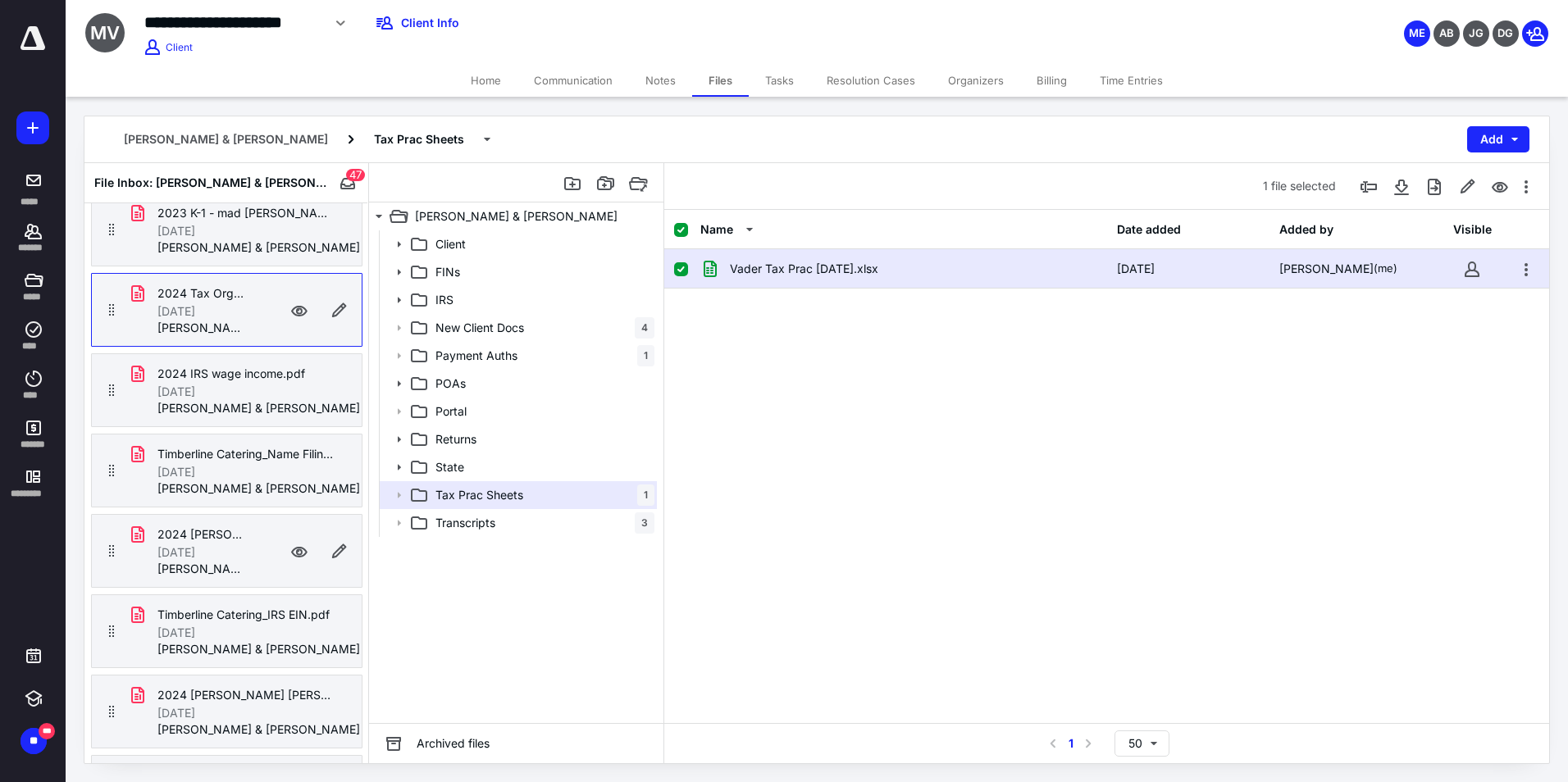 scroll, scrollTop: 574, scrollLeft: 0, axis: vertical 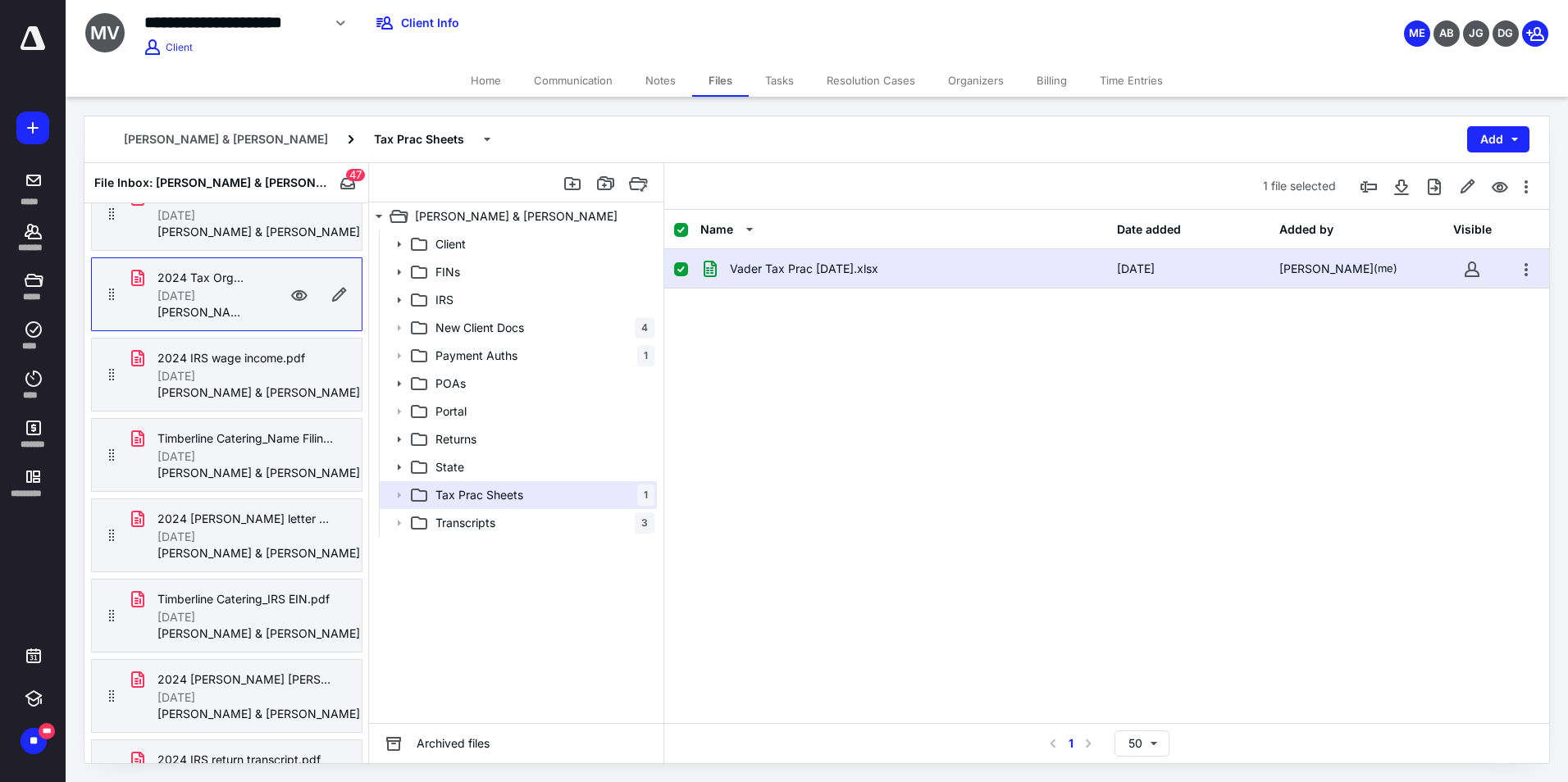 click on "Time Entries" at bounding box center (1131, 80) 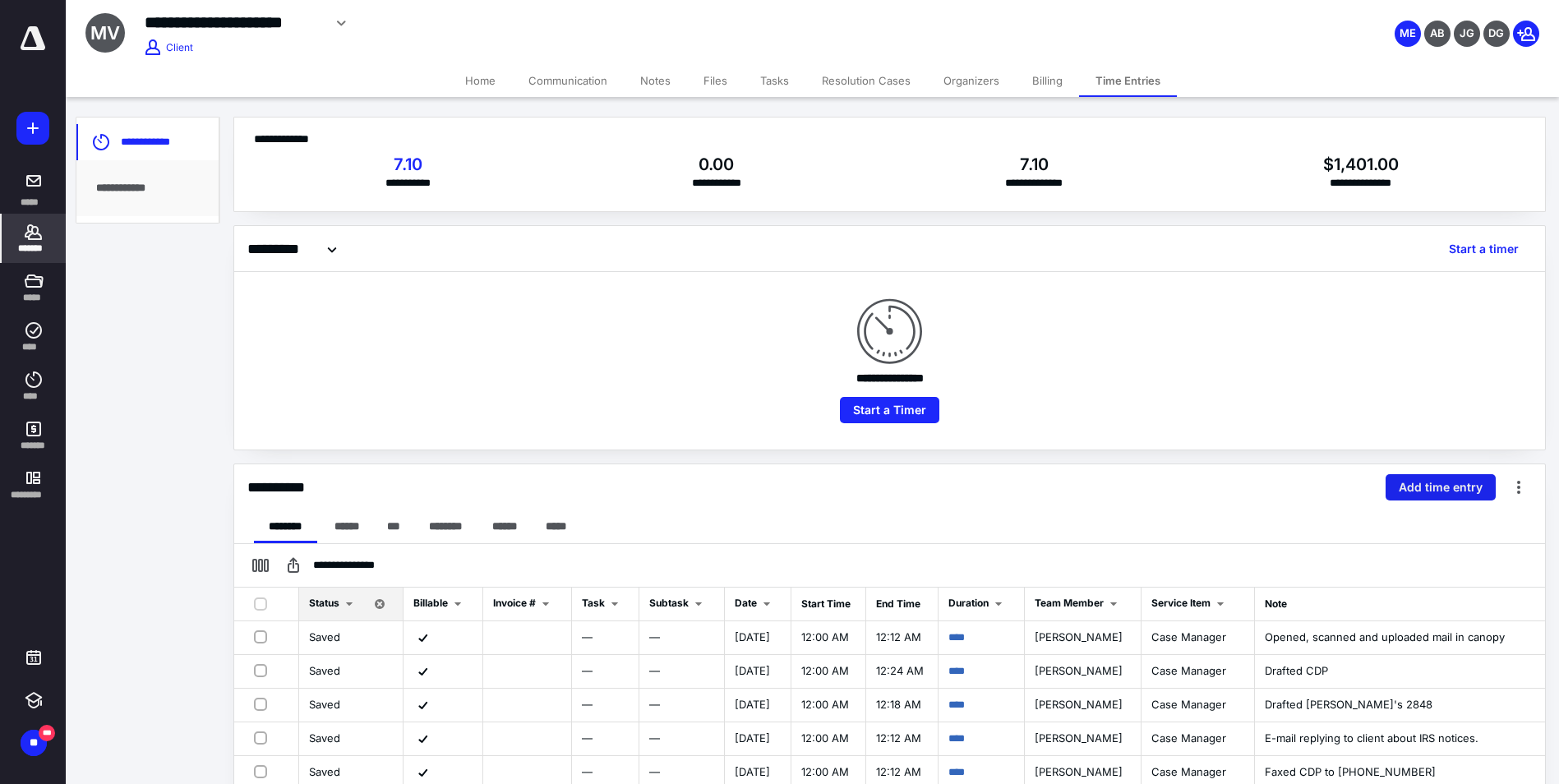 click on "Add time entry" at bounding box center (1441, 487) 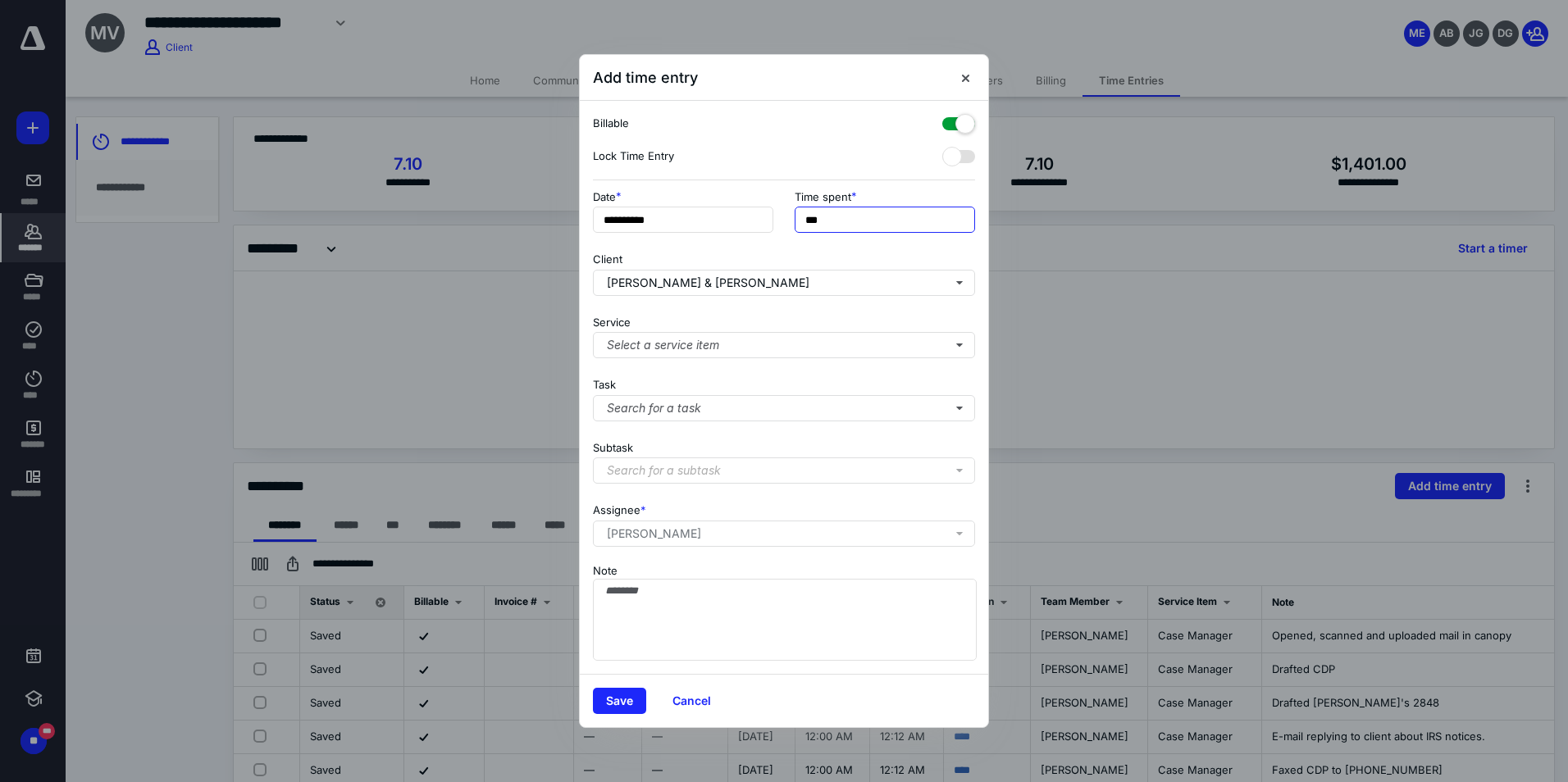 click on "***" at bounding box center [885, 220] 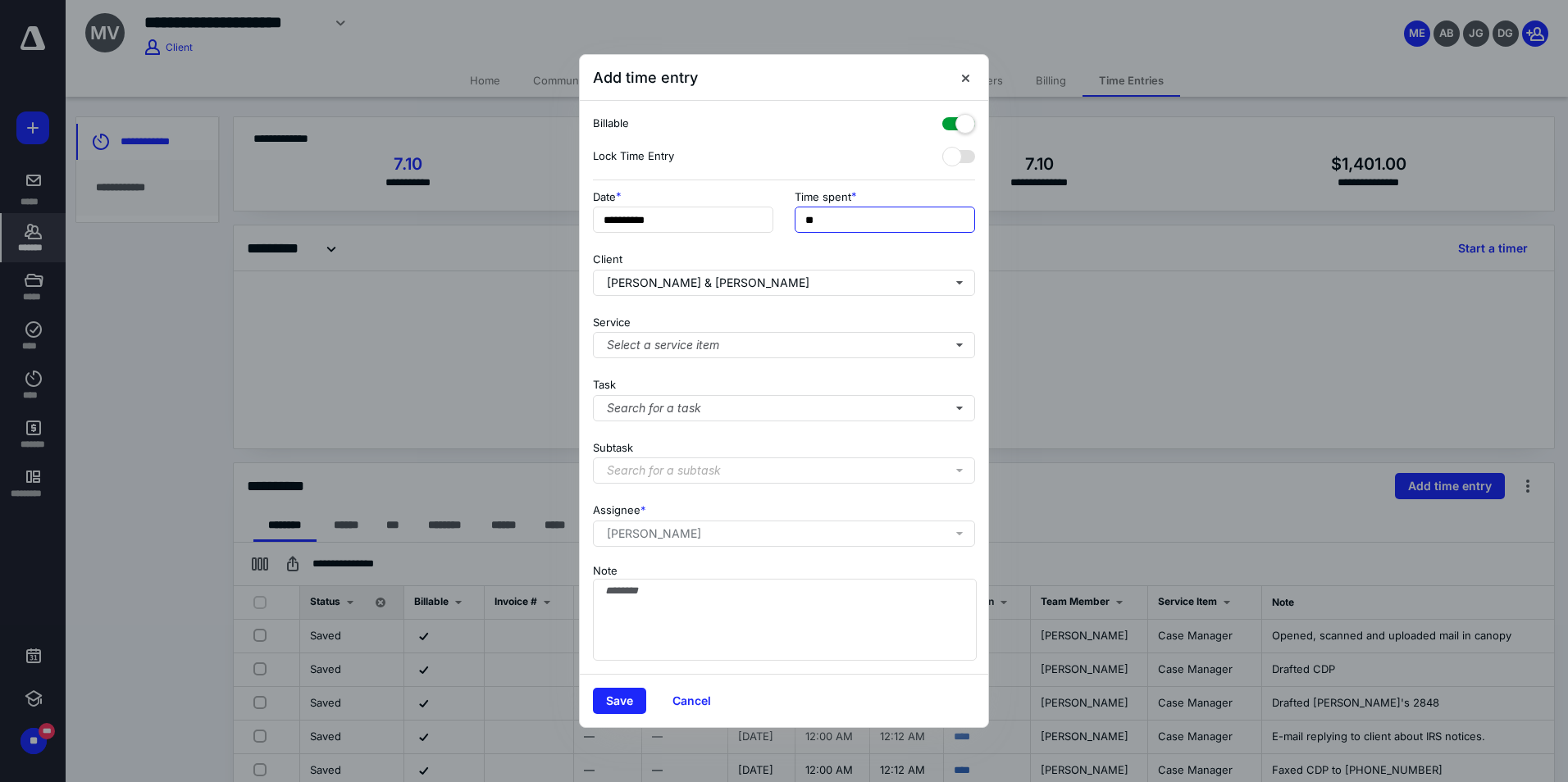 type on "*" 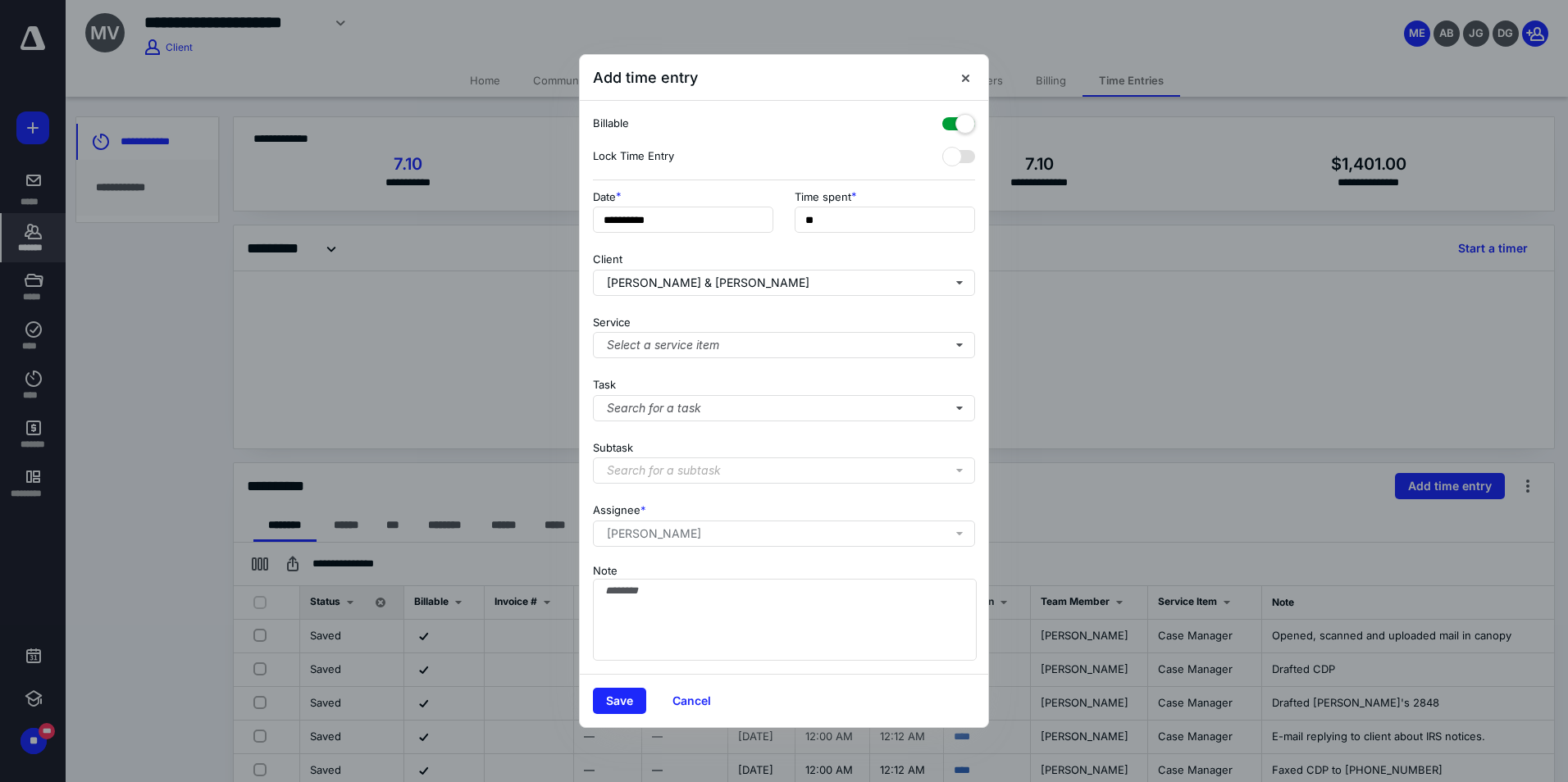 type on "***" 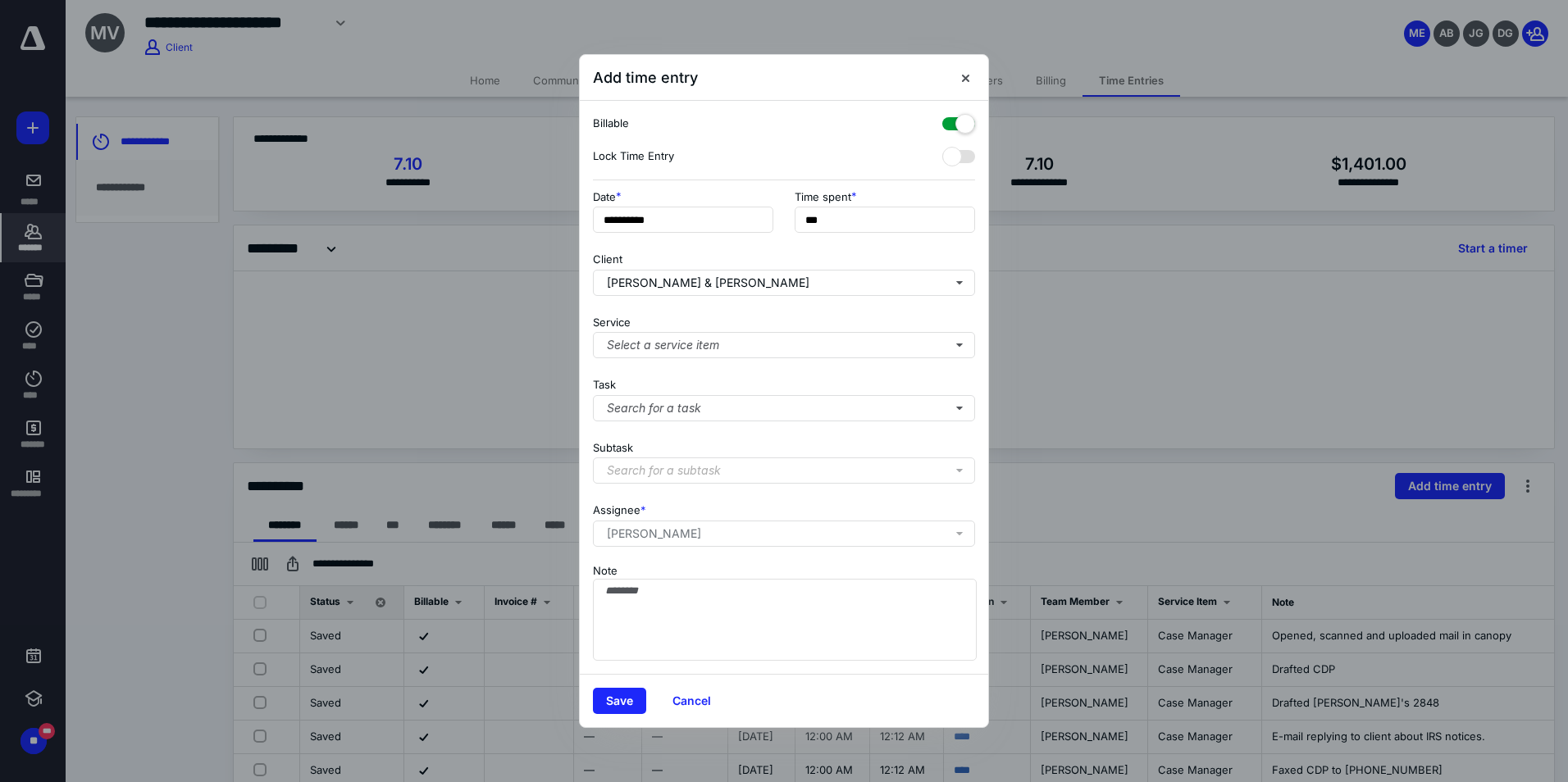 click on "**********" at bounding box center [784, 388] 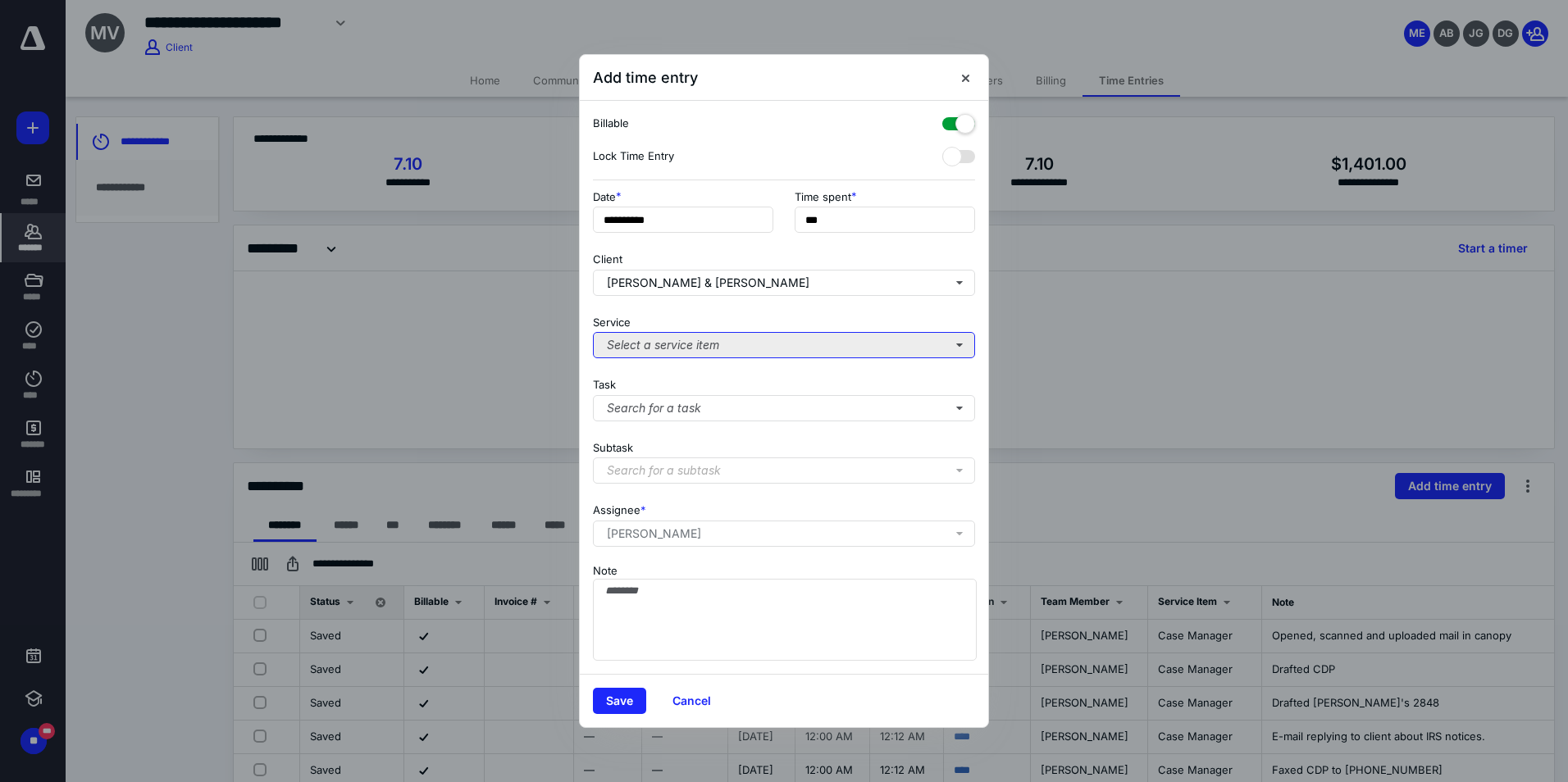 click on "Select a service item" at bounding box center (784, 345) 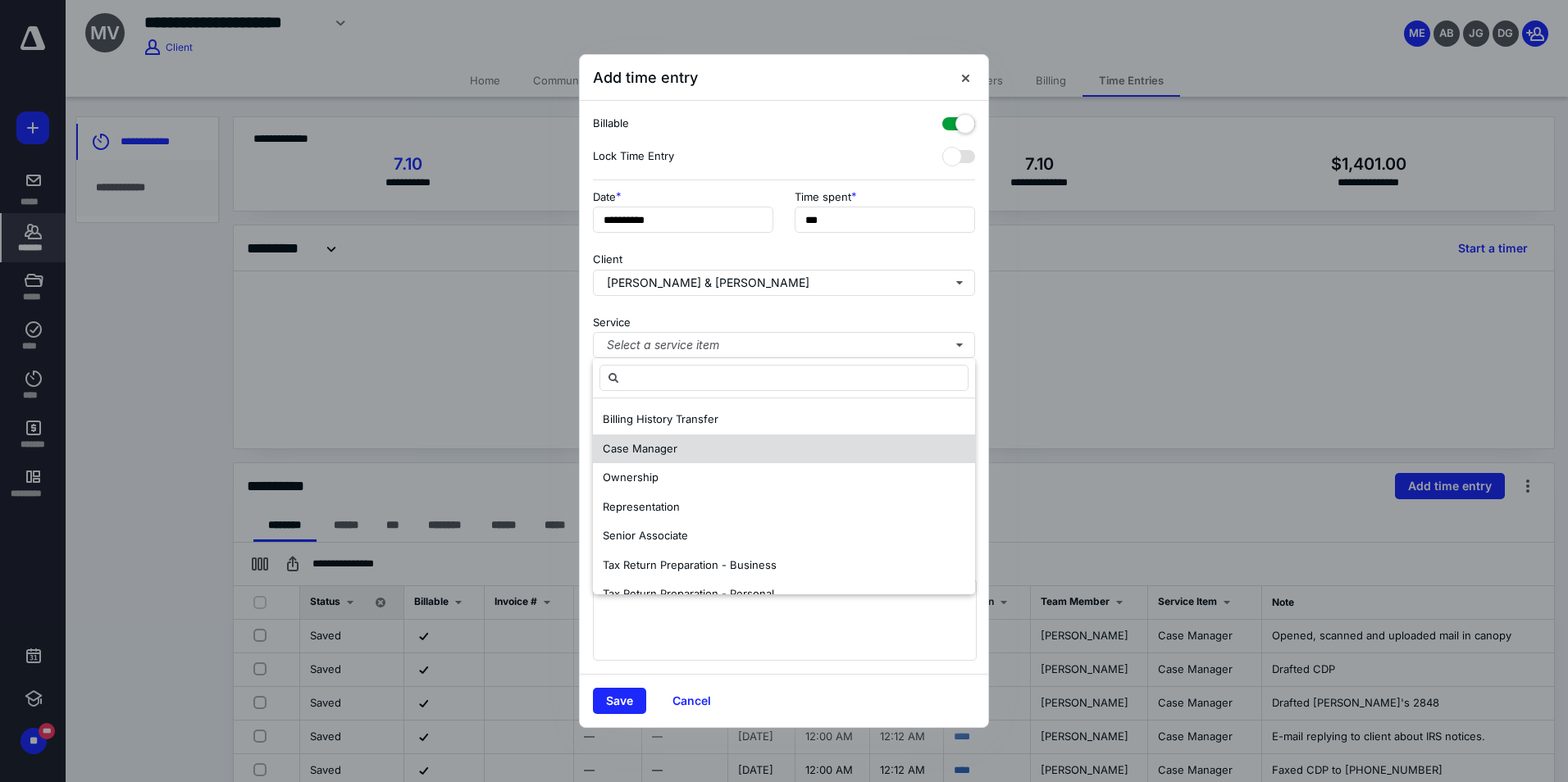 click on "Case Manager" at bounding box center [784, 449] 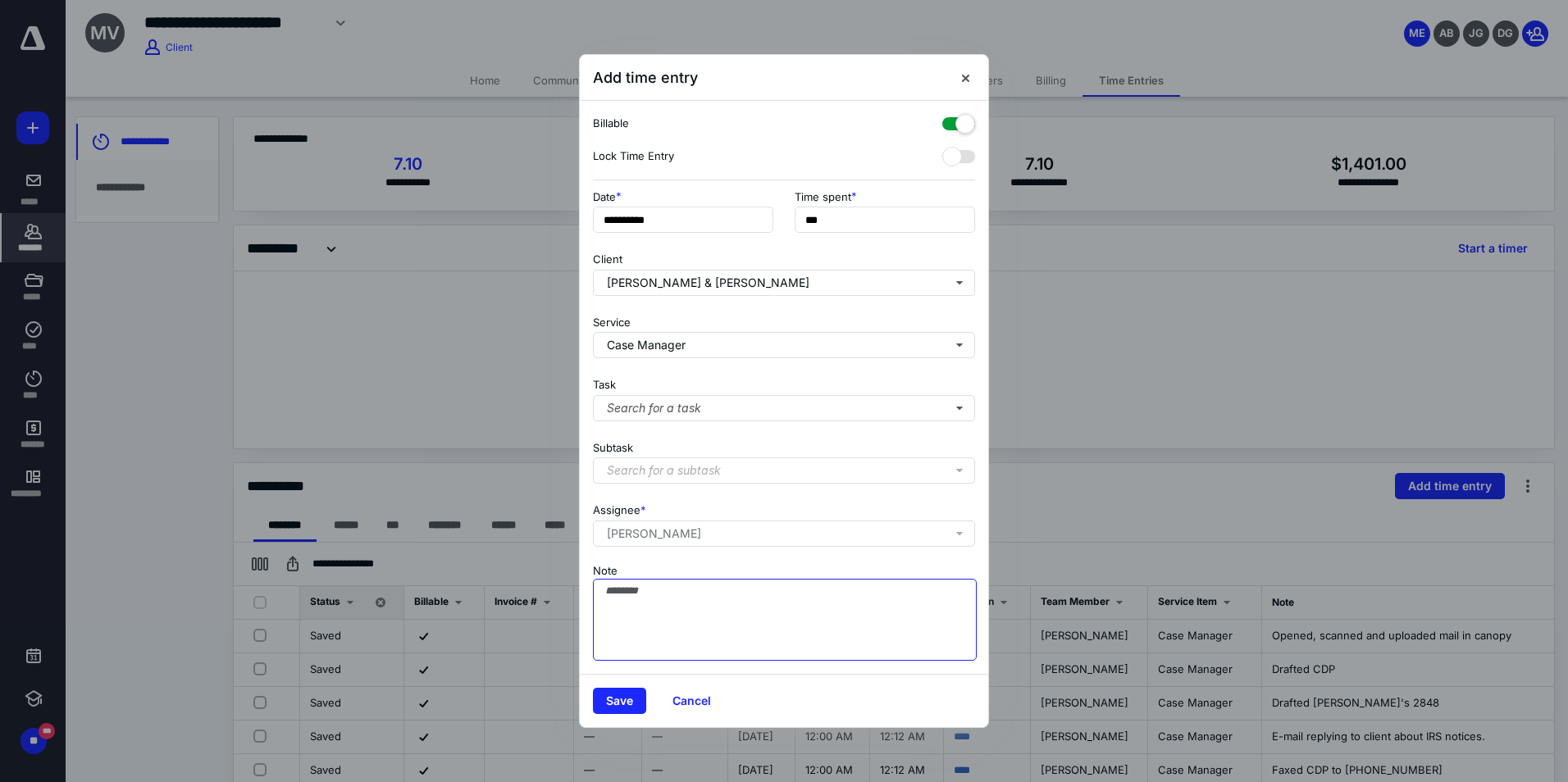 click on "Note" at bounding box center [785, 620] 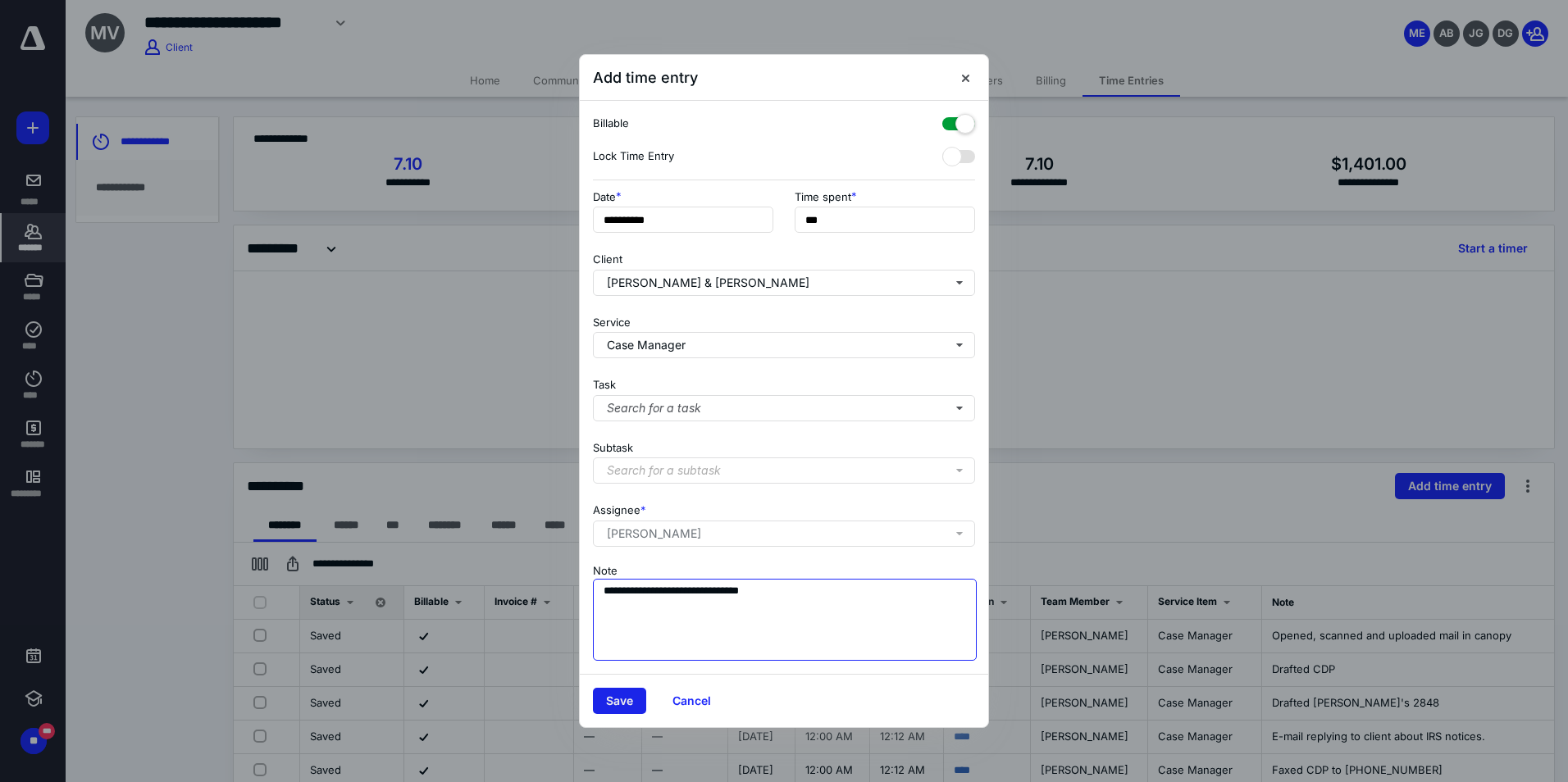 type on "**********" 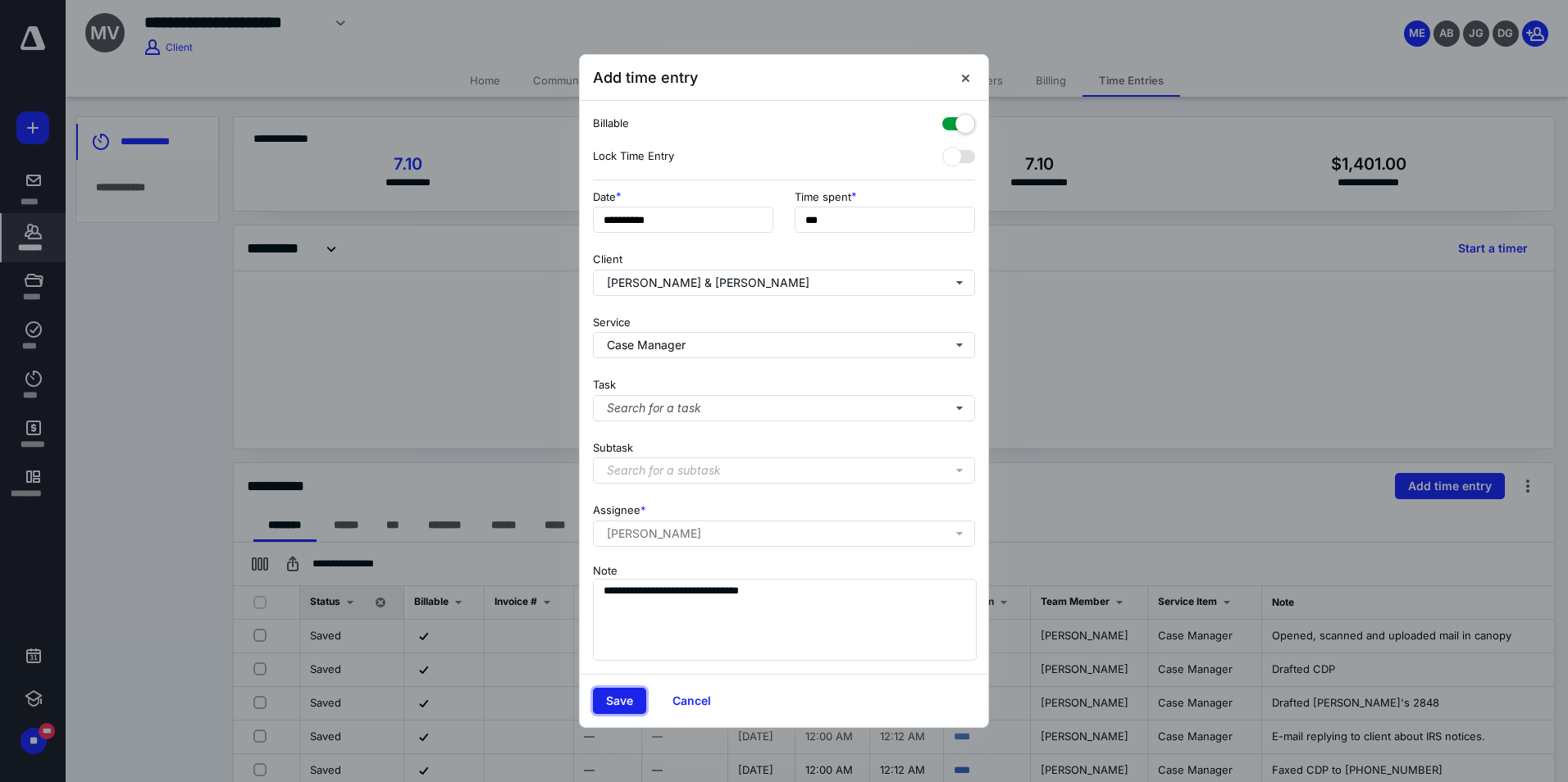 click on "Save" at bounding box center [619, 701] 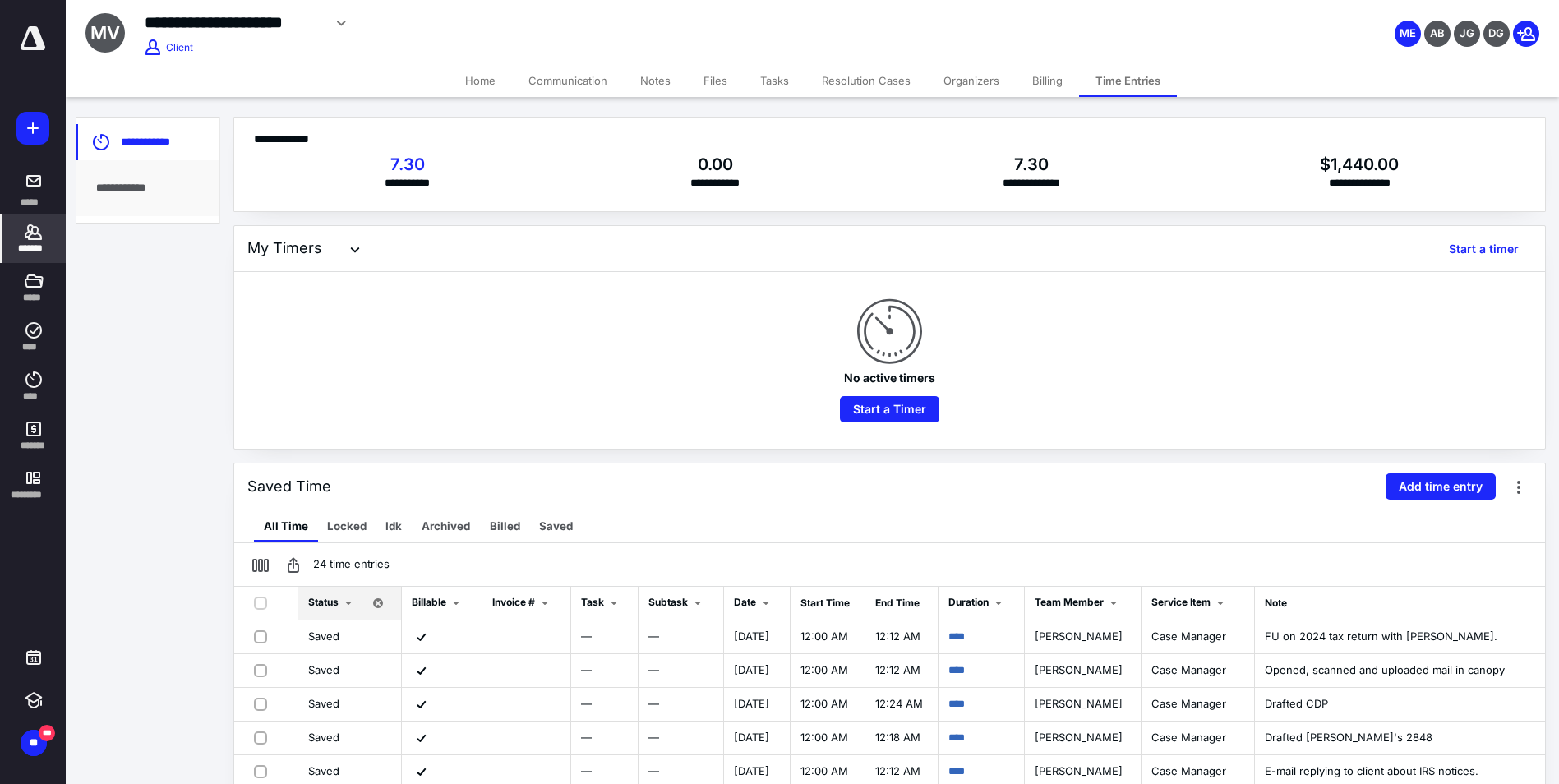 click on "*******" at bounding box center [34, 238] 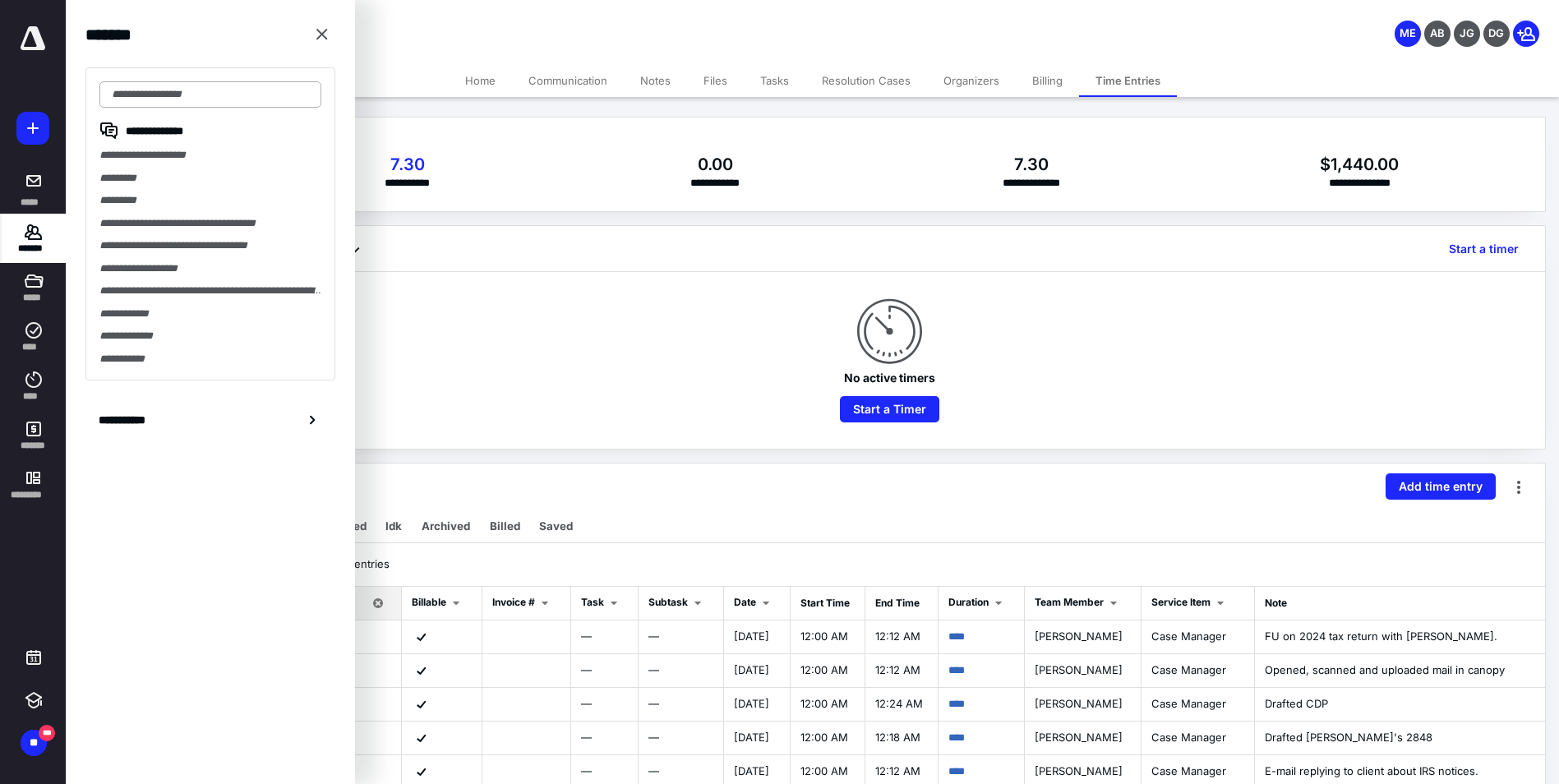 click at bounding box center (210, 95) 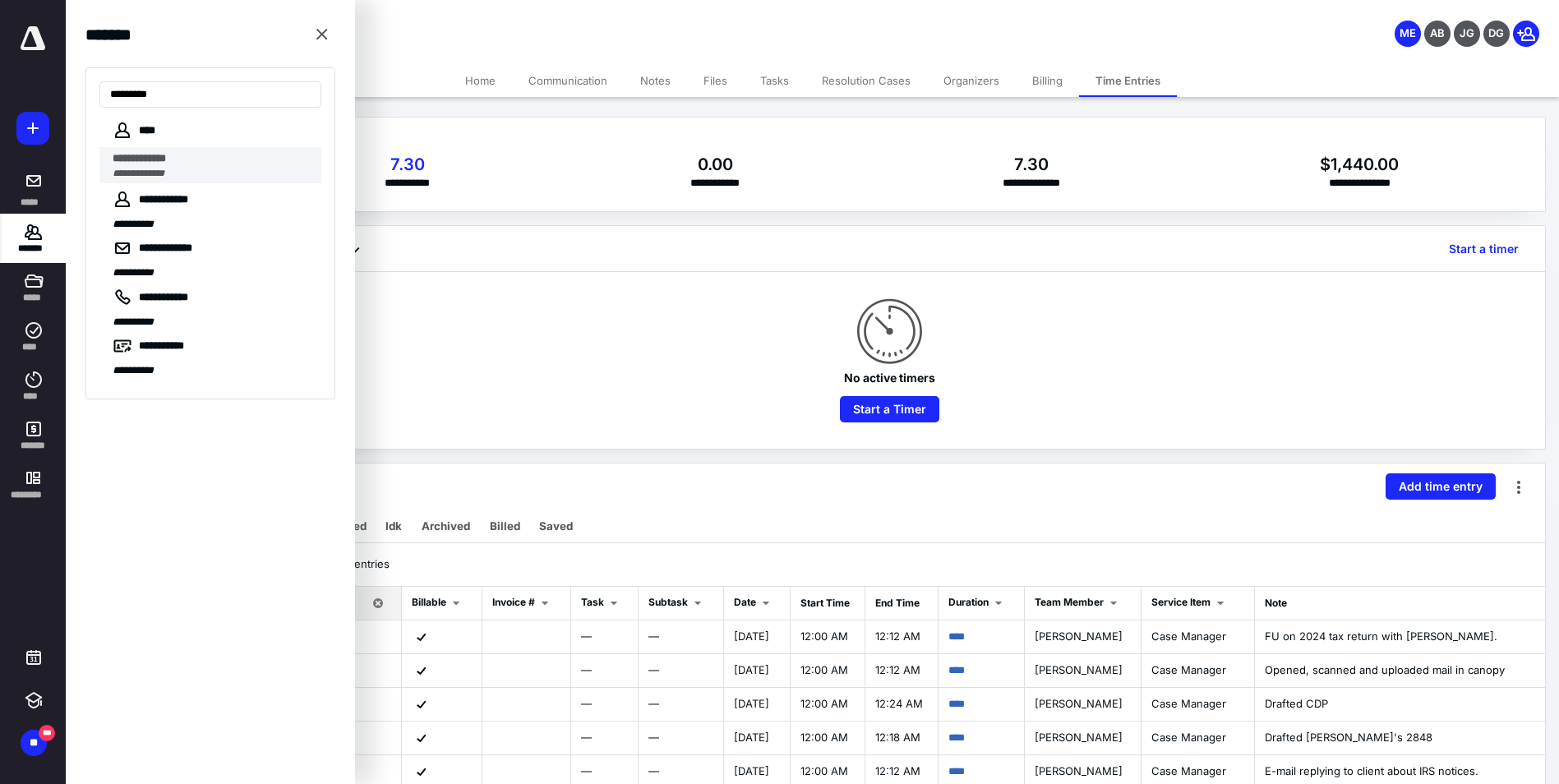 type on "*********" 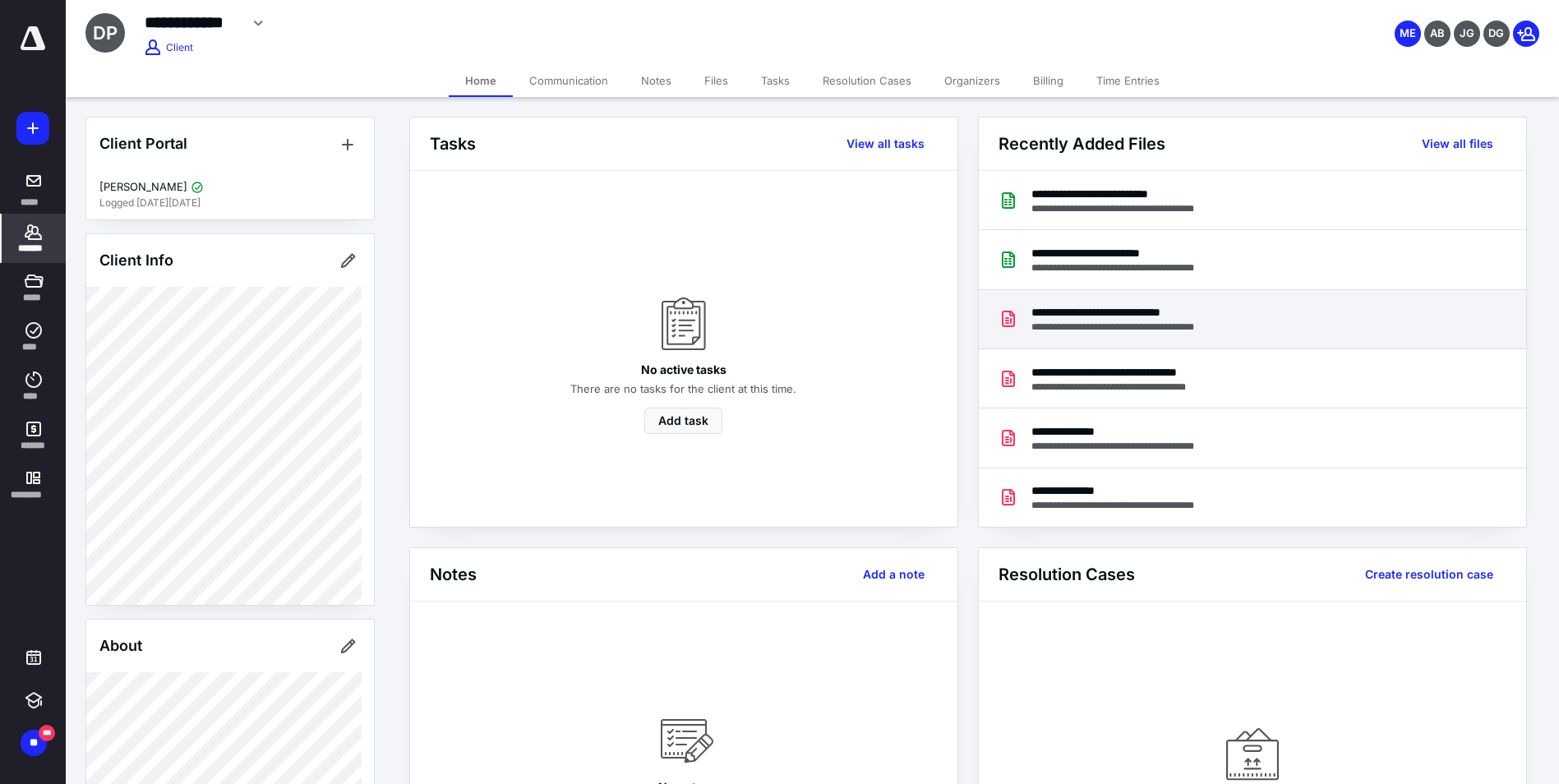 click on "**********" at bounding box center [1252, 320] 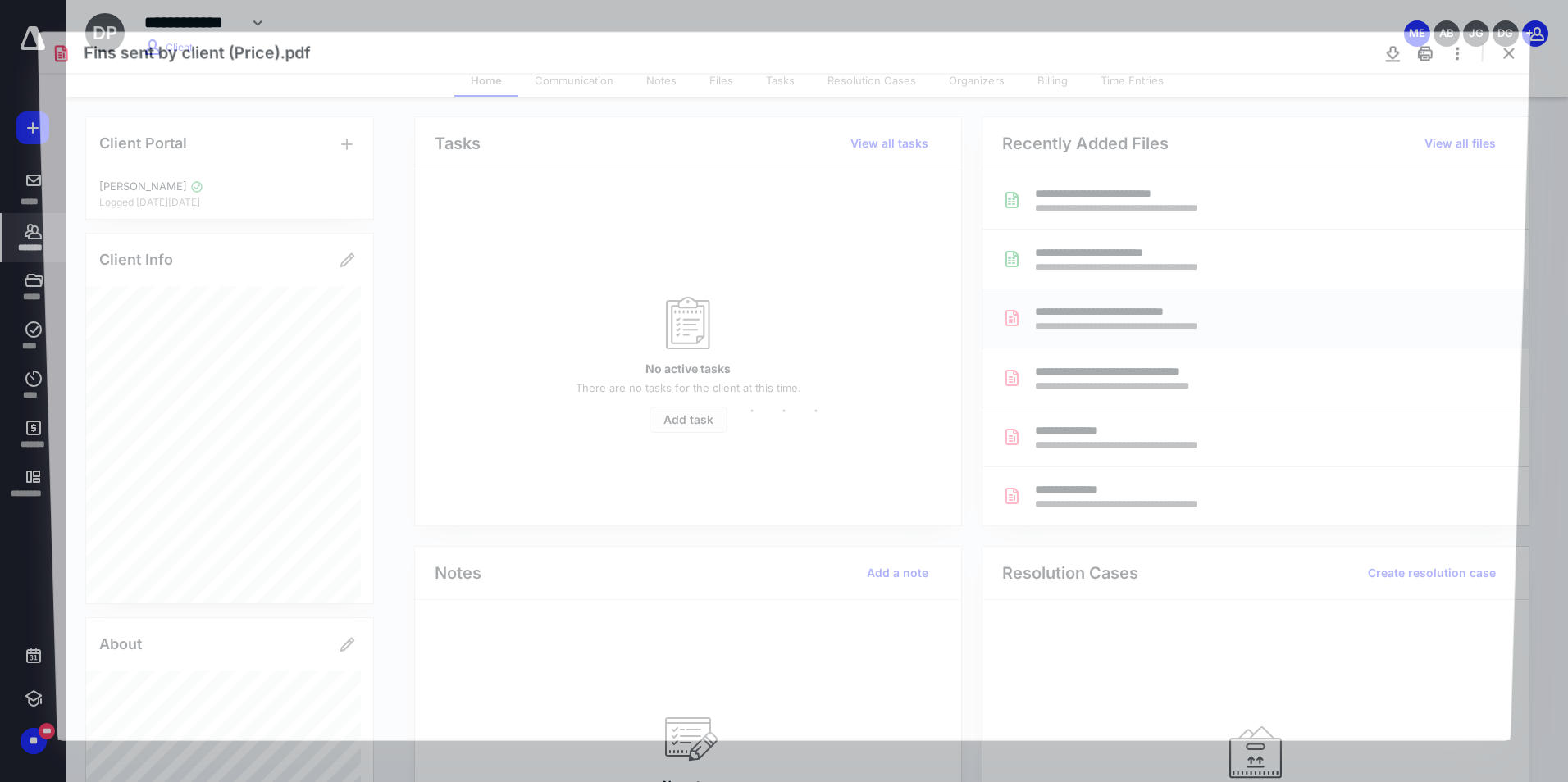 scroll, scrollTop: 0, scrollLeft: 0, axis: both 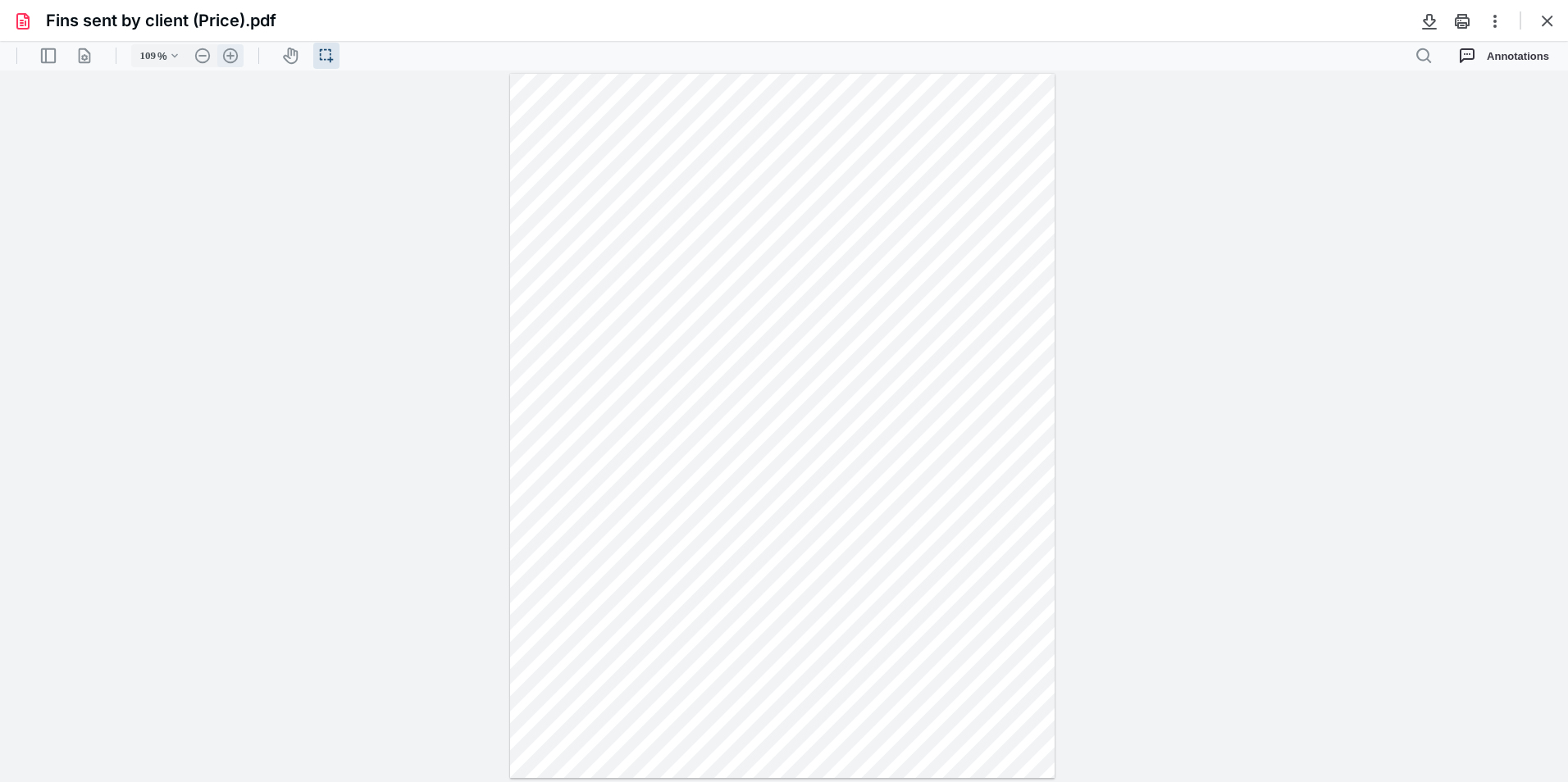 click on ".cls-1{fill:#abb0c4;} icon - header - zoom - in - line" at bounding box center [230, 56] 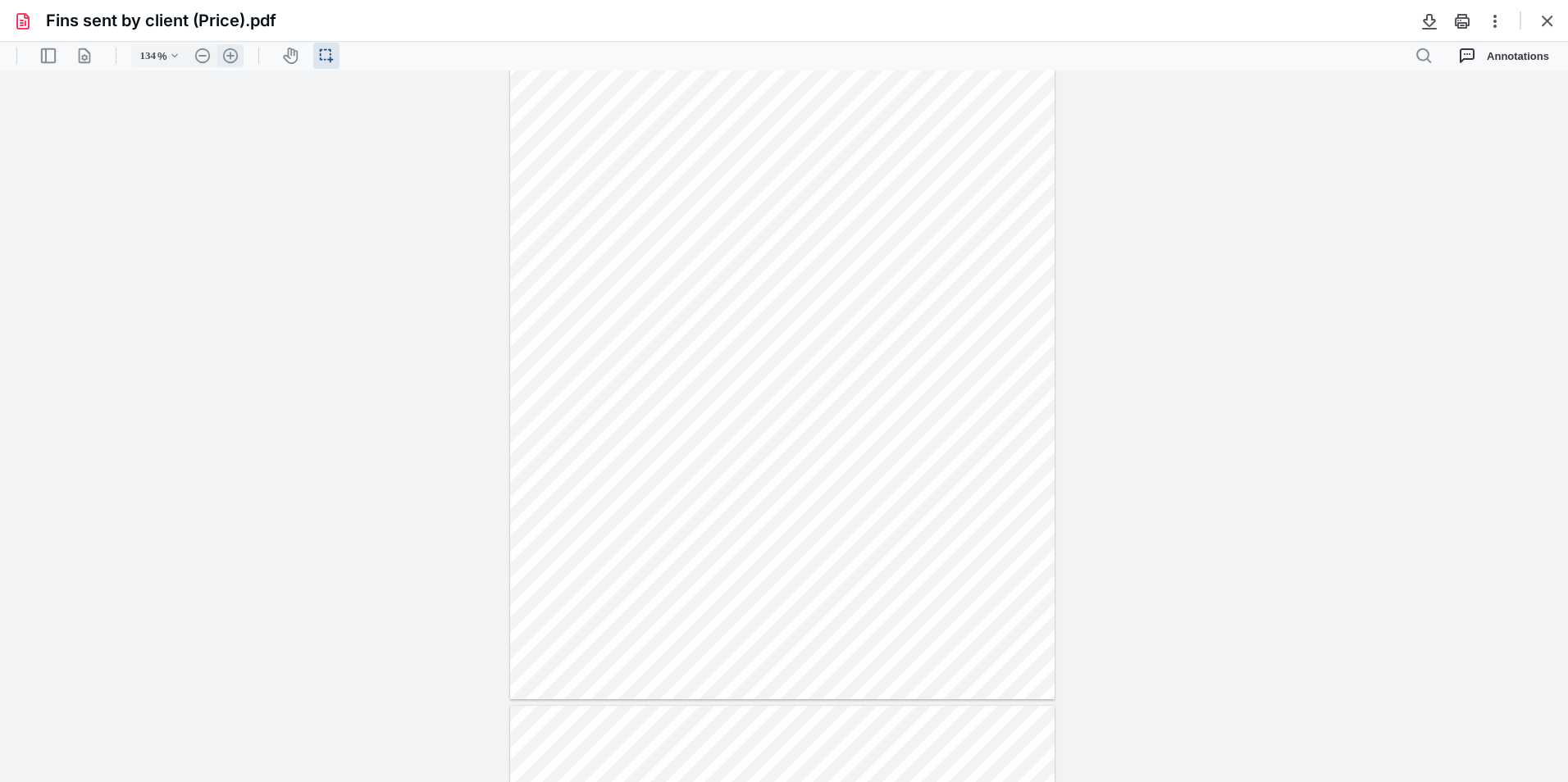 click on ".cls-1{fill:#abb0c4;} icon - header - zoom - in - line" at bounding box center [230, 56] 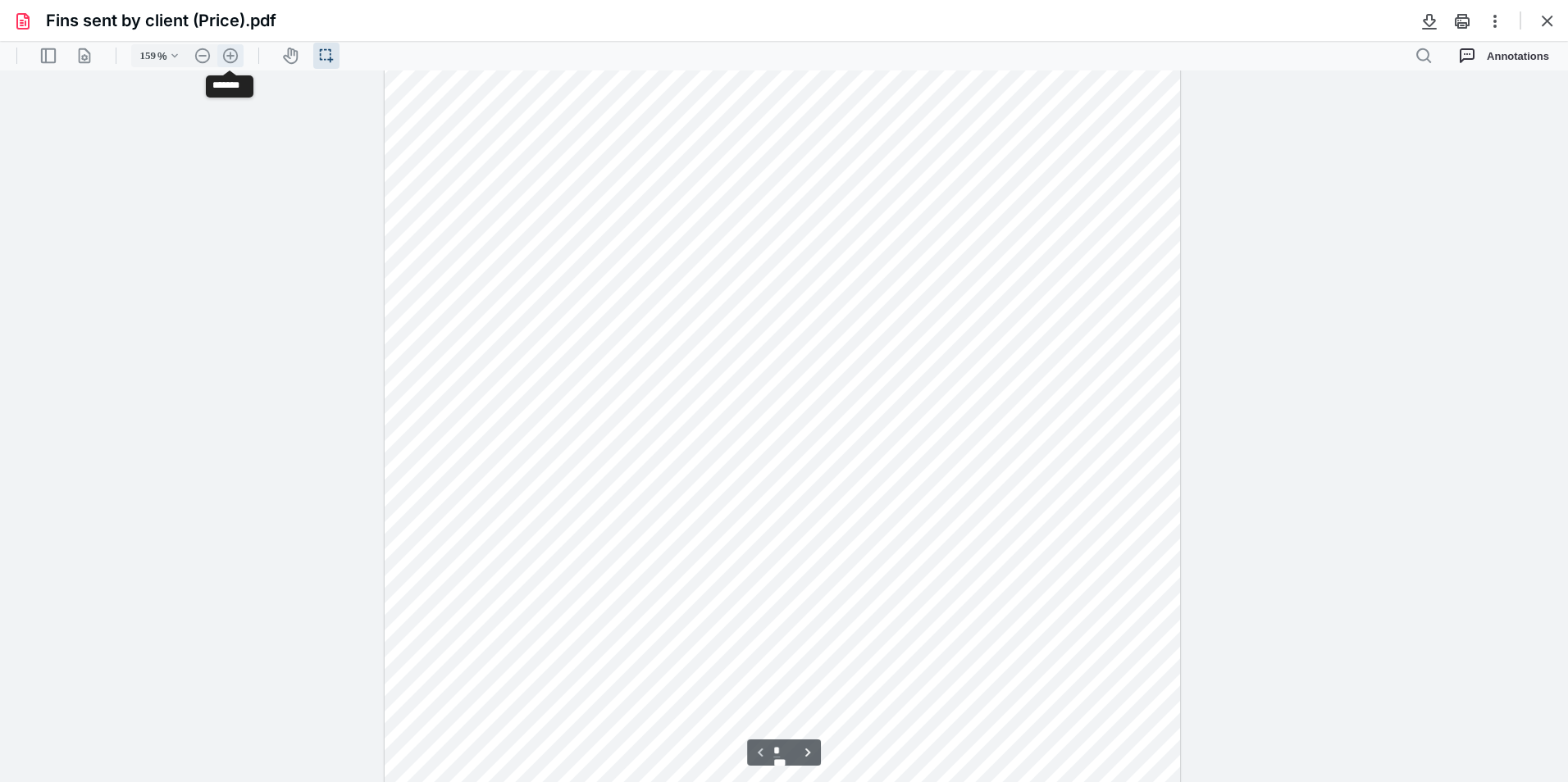 click on ".cls-1{fill:#abb0c4;} icon - header - zoom - in - line" at bounding box center [230, 56] 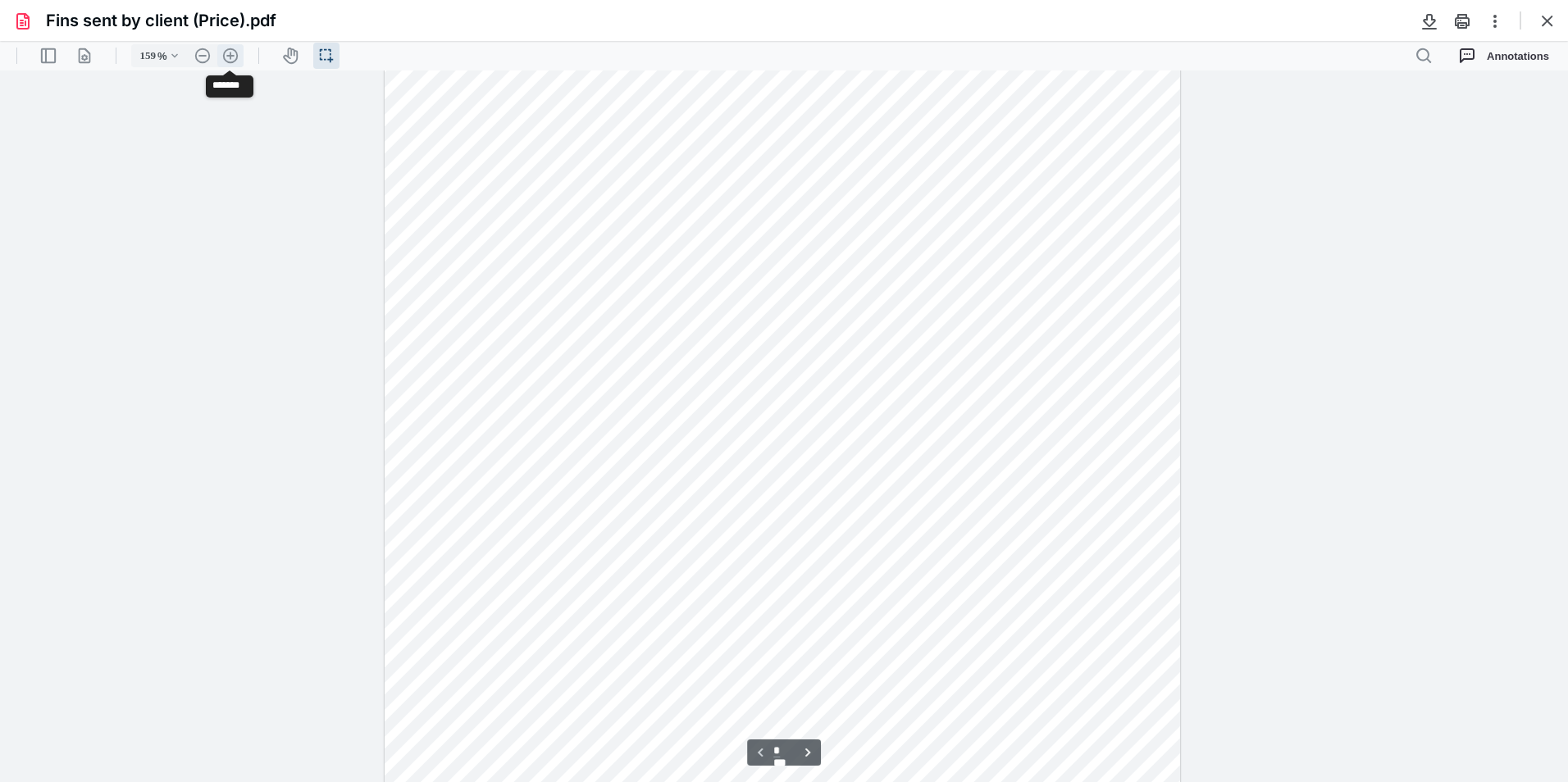 type on "209" 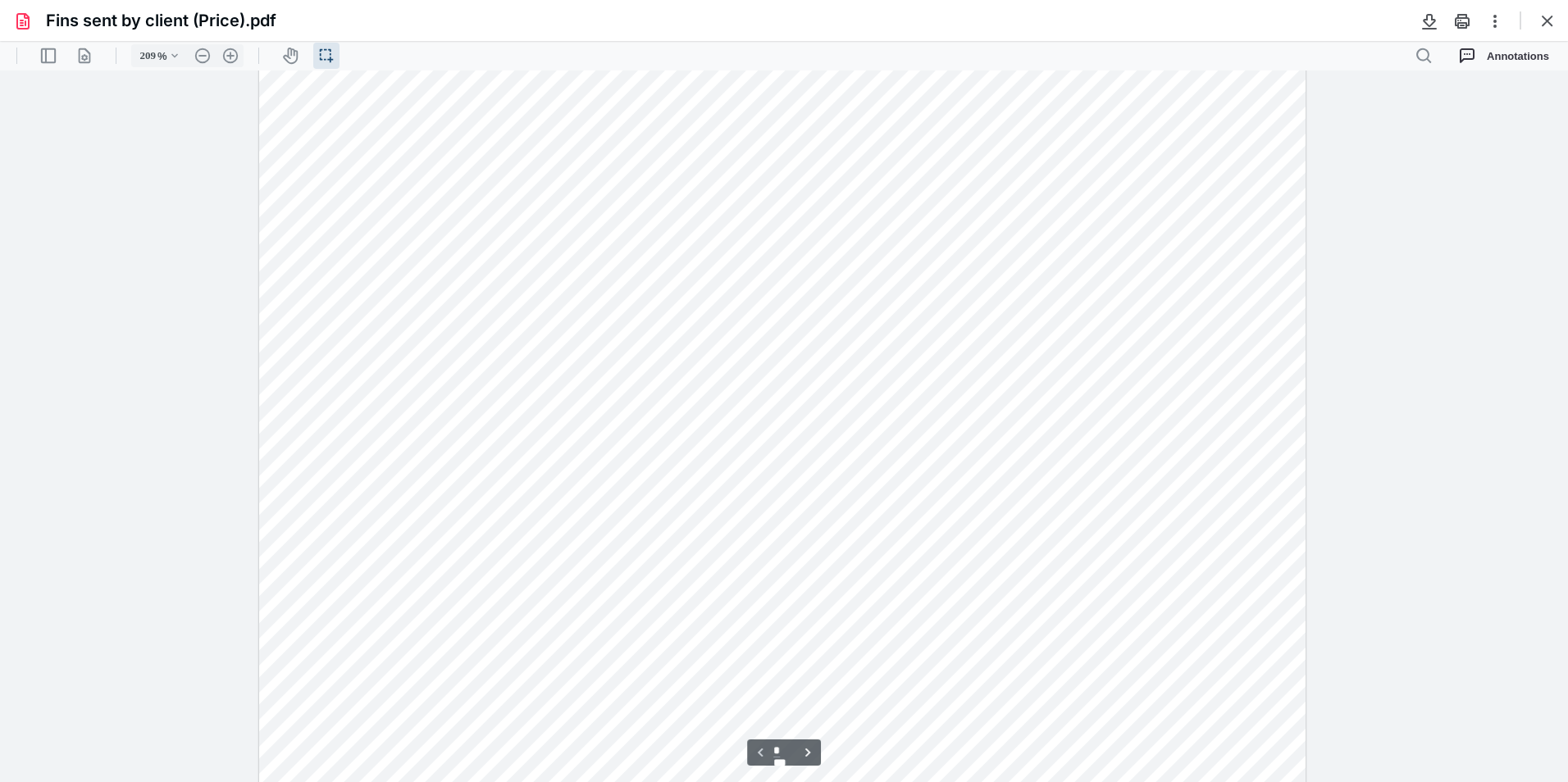 scroll, scrollTop: 643, scrollLeft: 0, axis: vertical 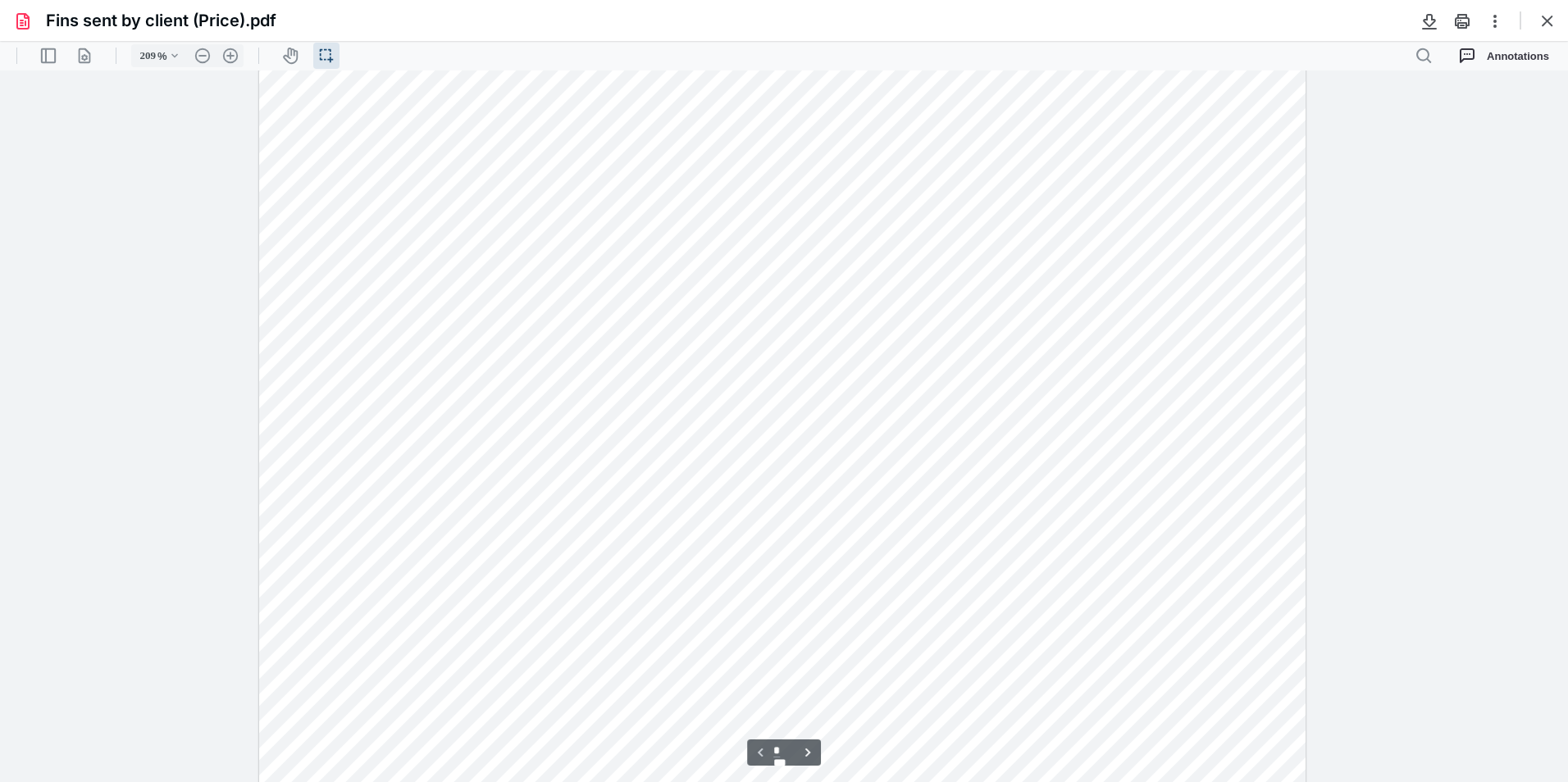 click on "Fins sent by client (Price).pdf" at bounding box center (784, 20) 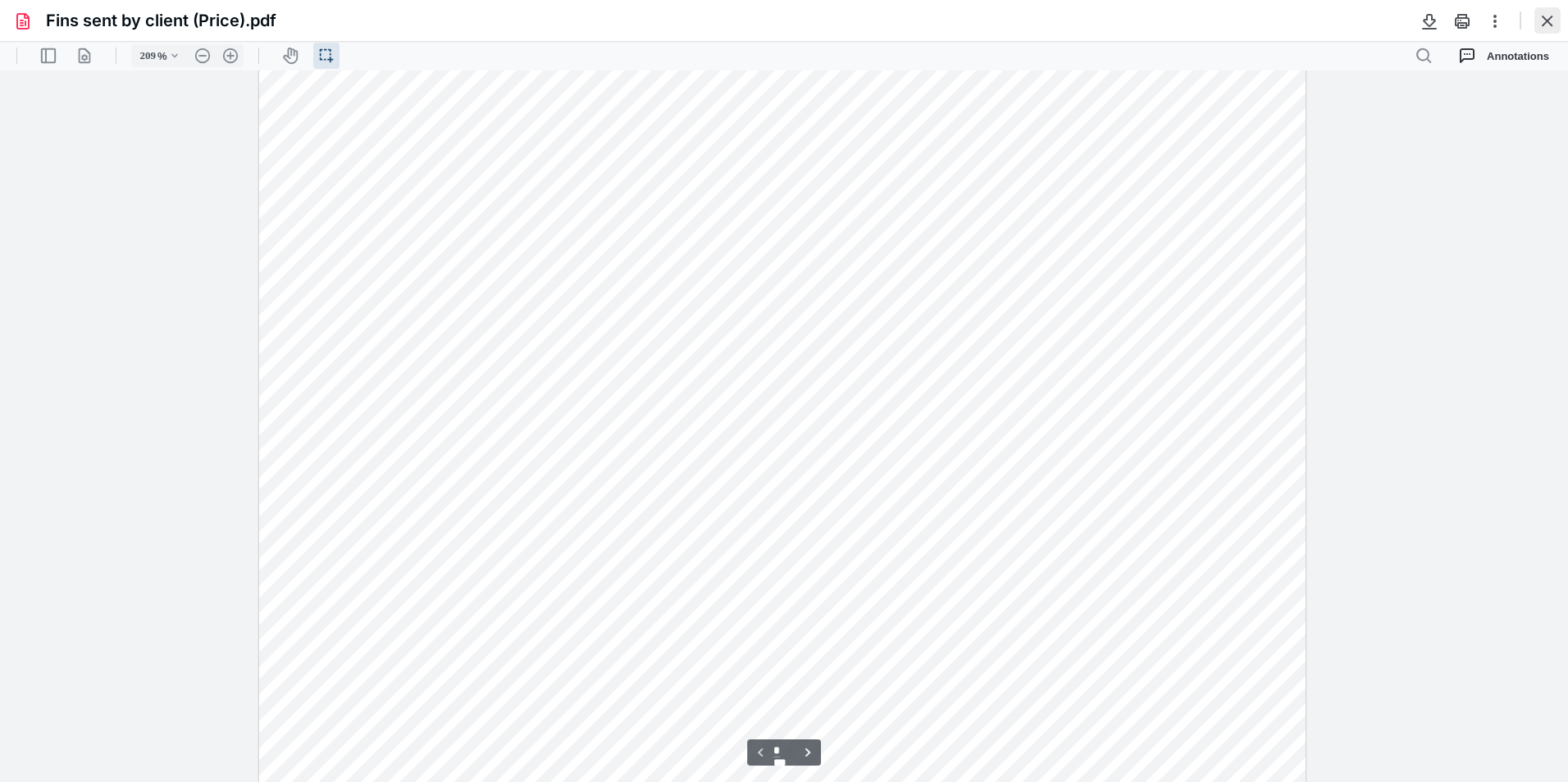 click at bounding box center [1547, 20] 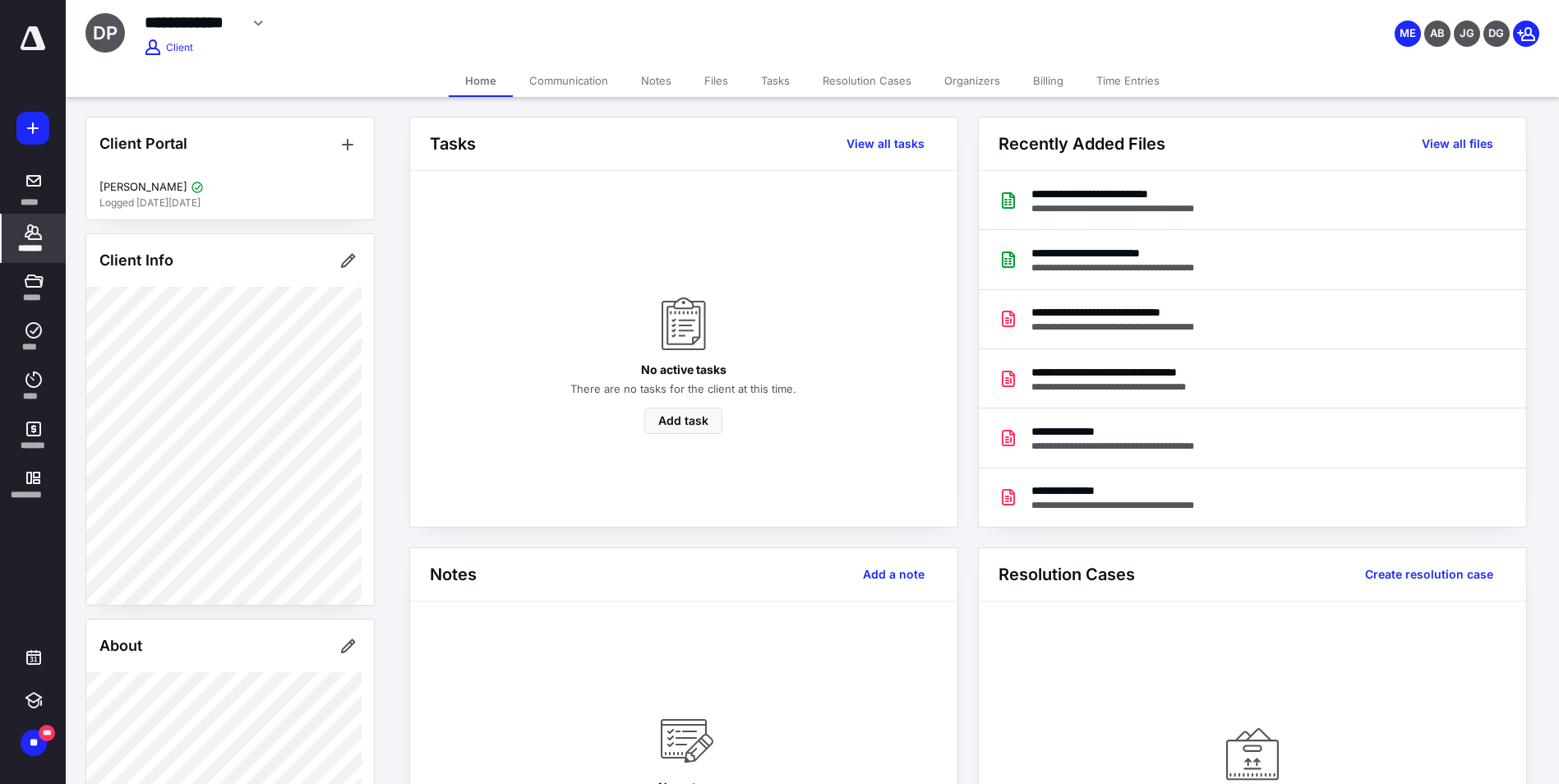 click on "Communication" at bounding box center (569, 81) 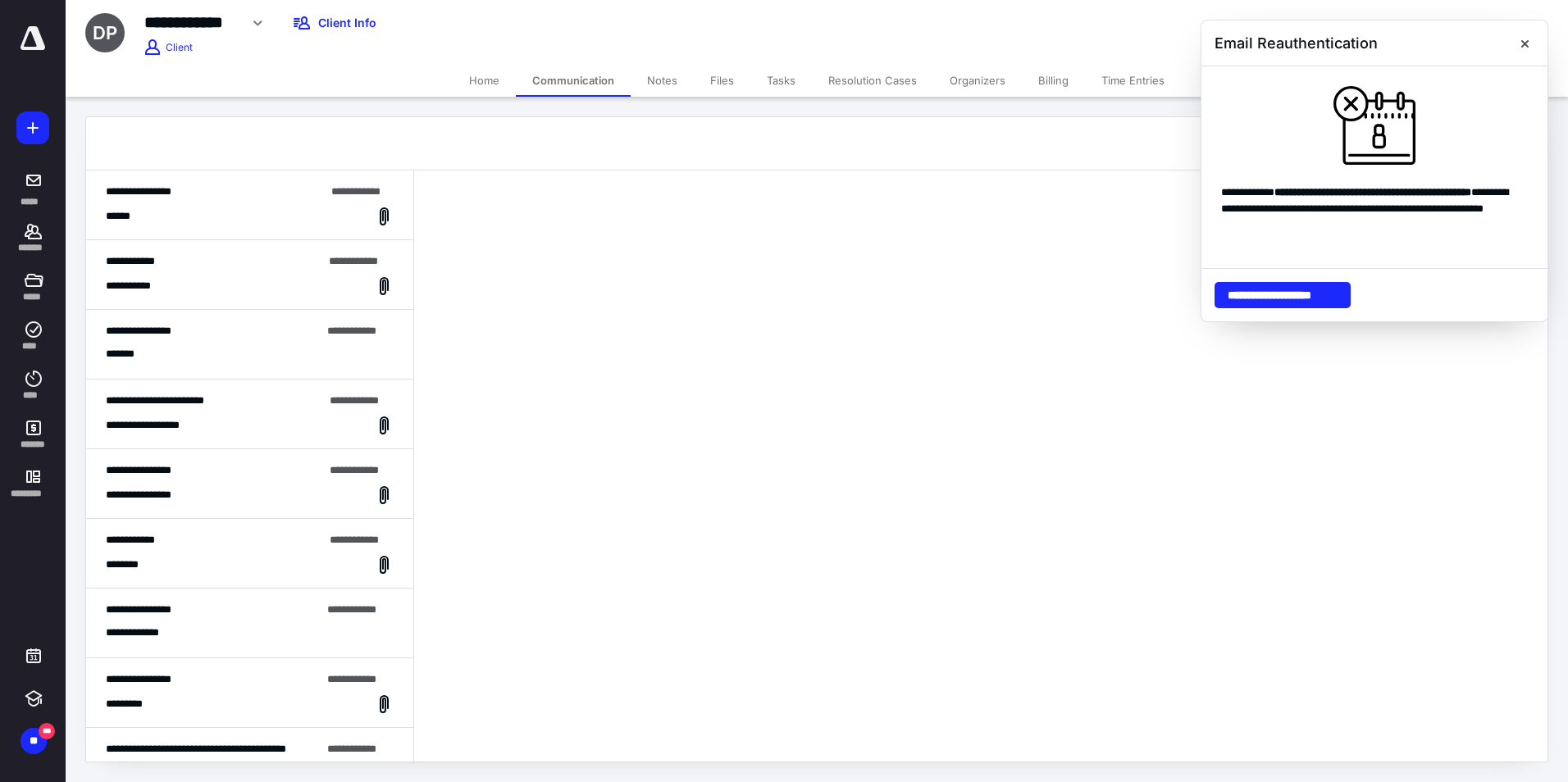 click on "******" at bounding box center [249, 216] 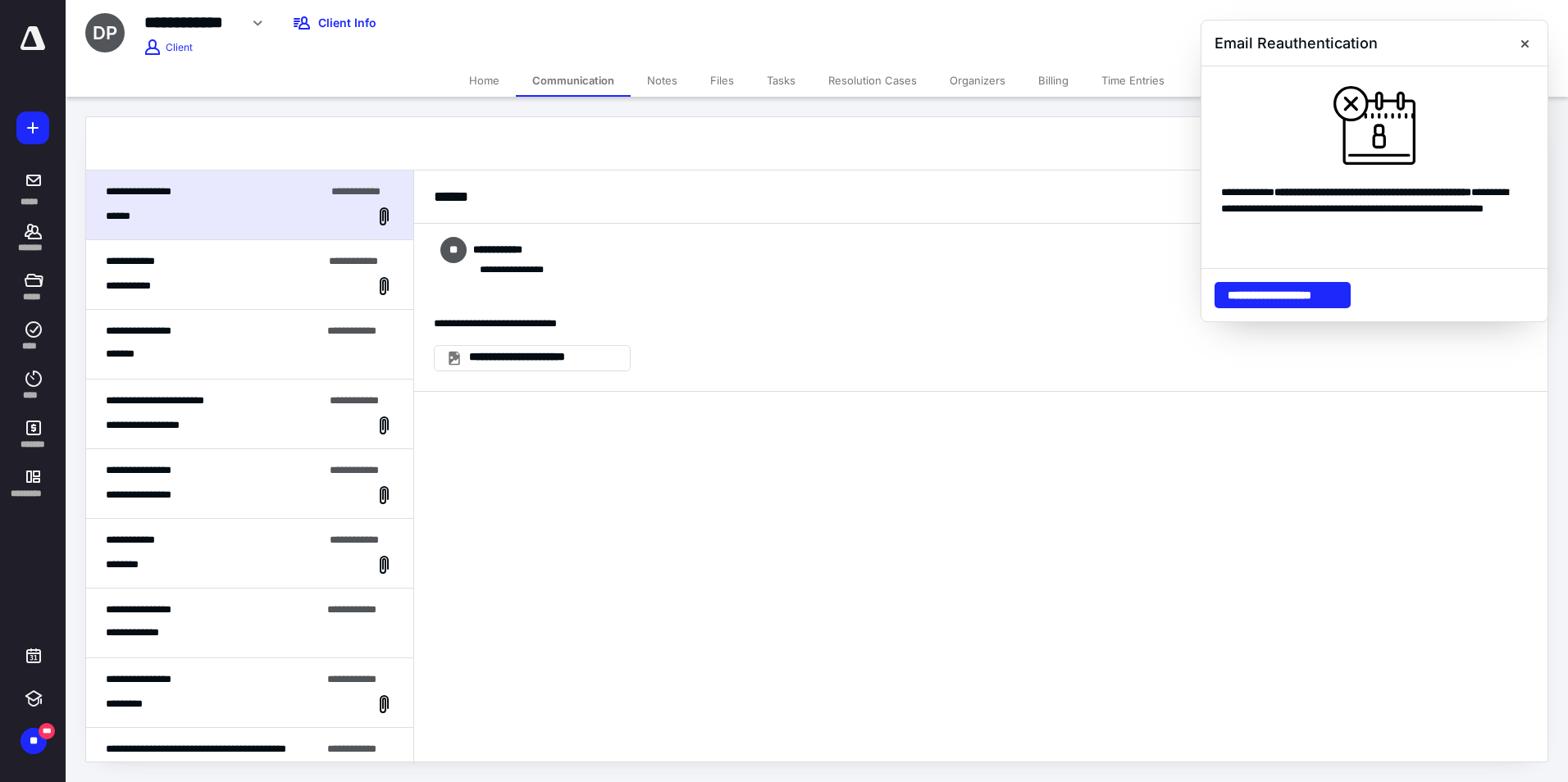 click on "**********" at bounding box center [249, 286] 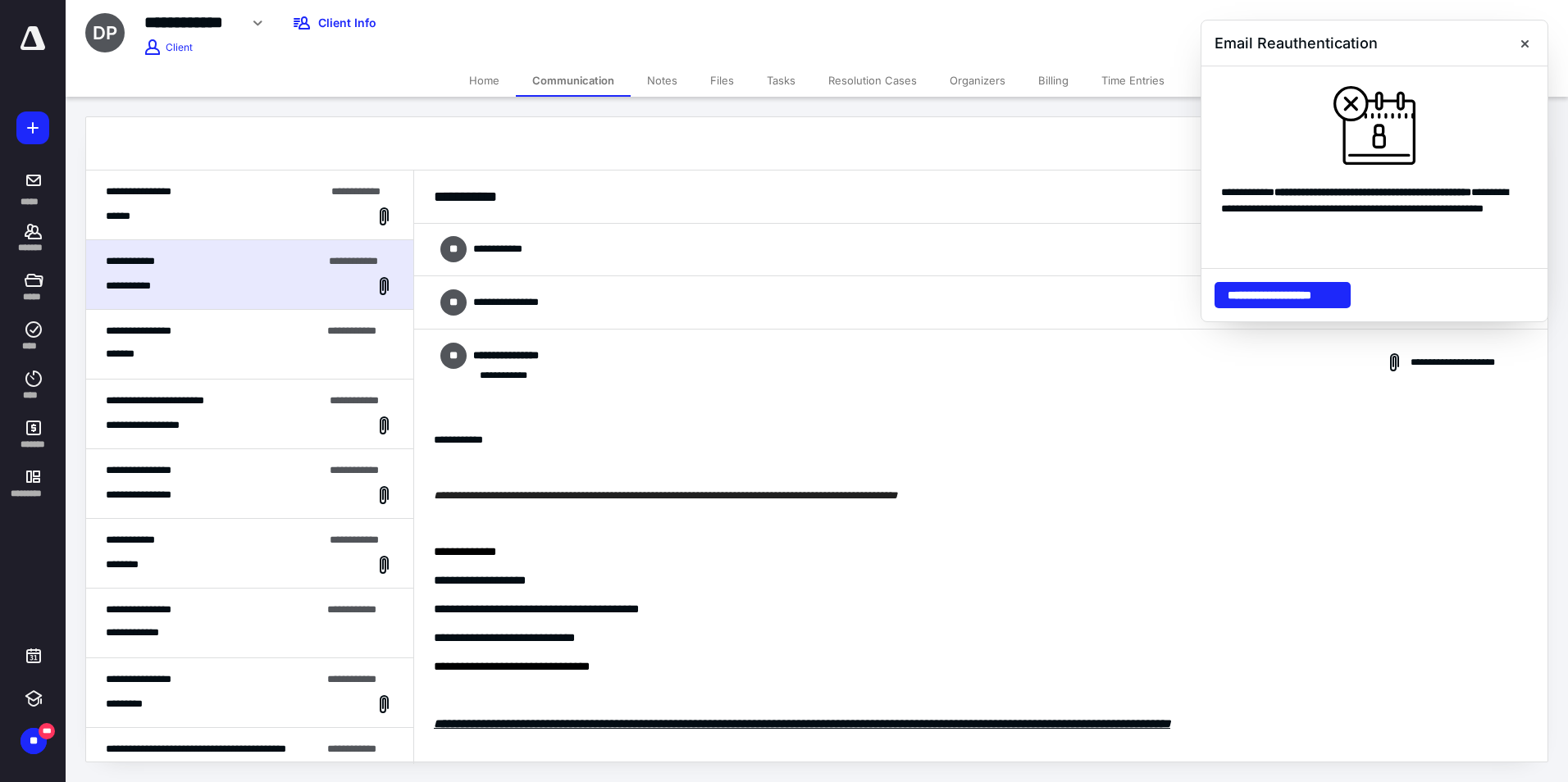scroll, scrollTop: 0, scrollLeft: 0, axis: both 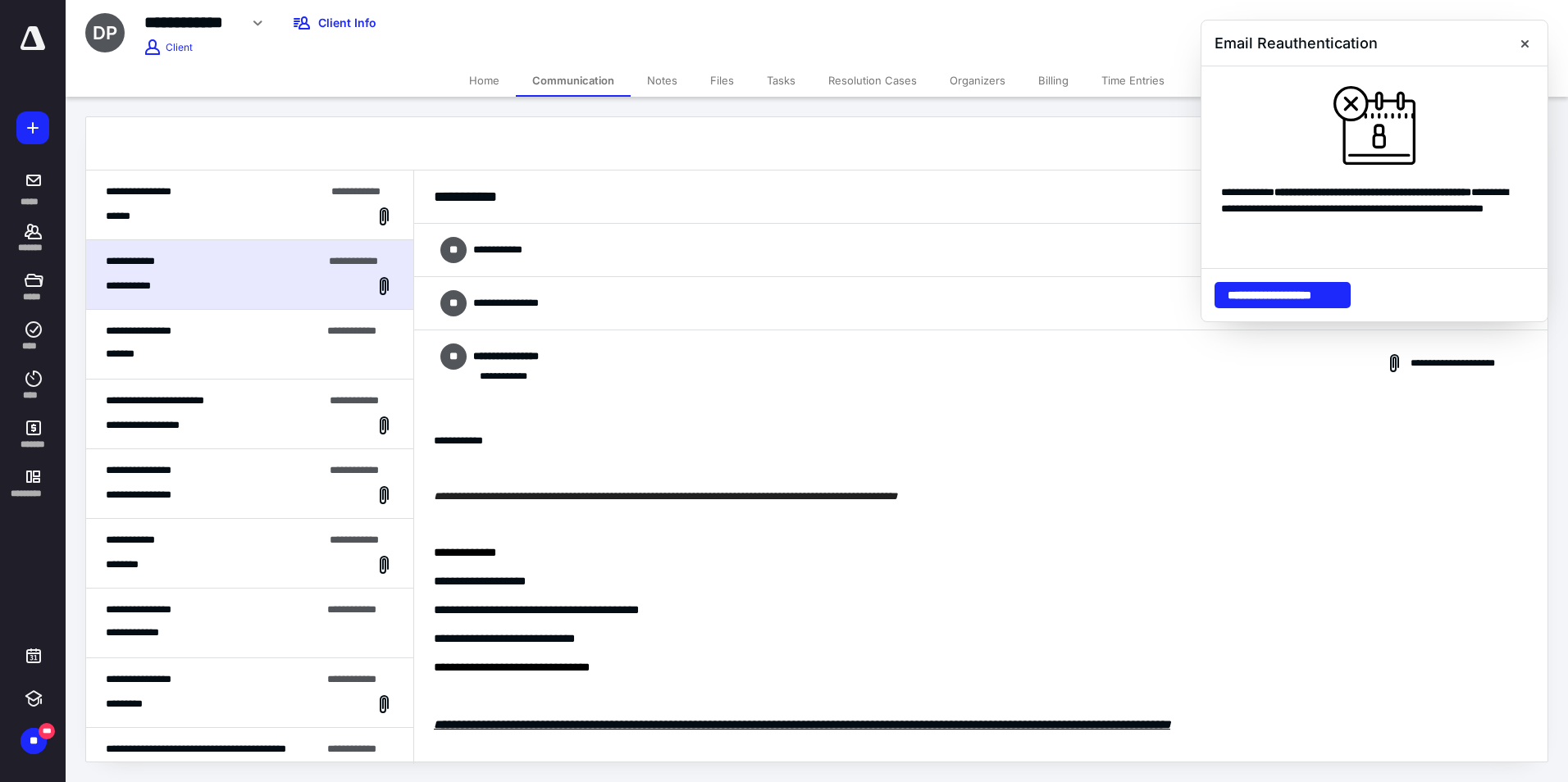 click on "**********" at bounding box center [981, 303] 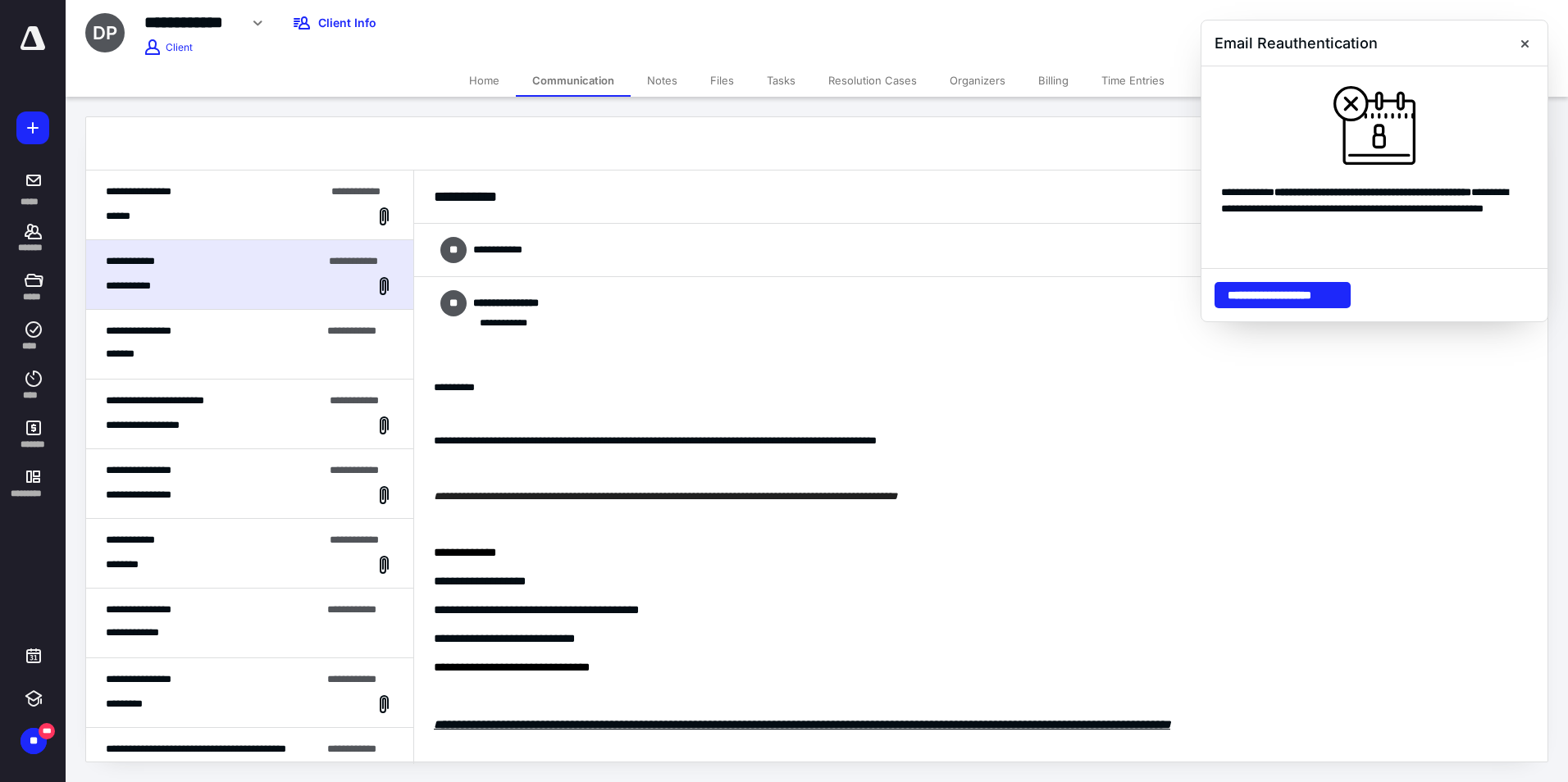 click on "**********" at bounding box center (981, 250) 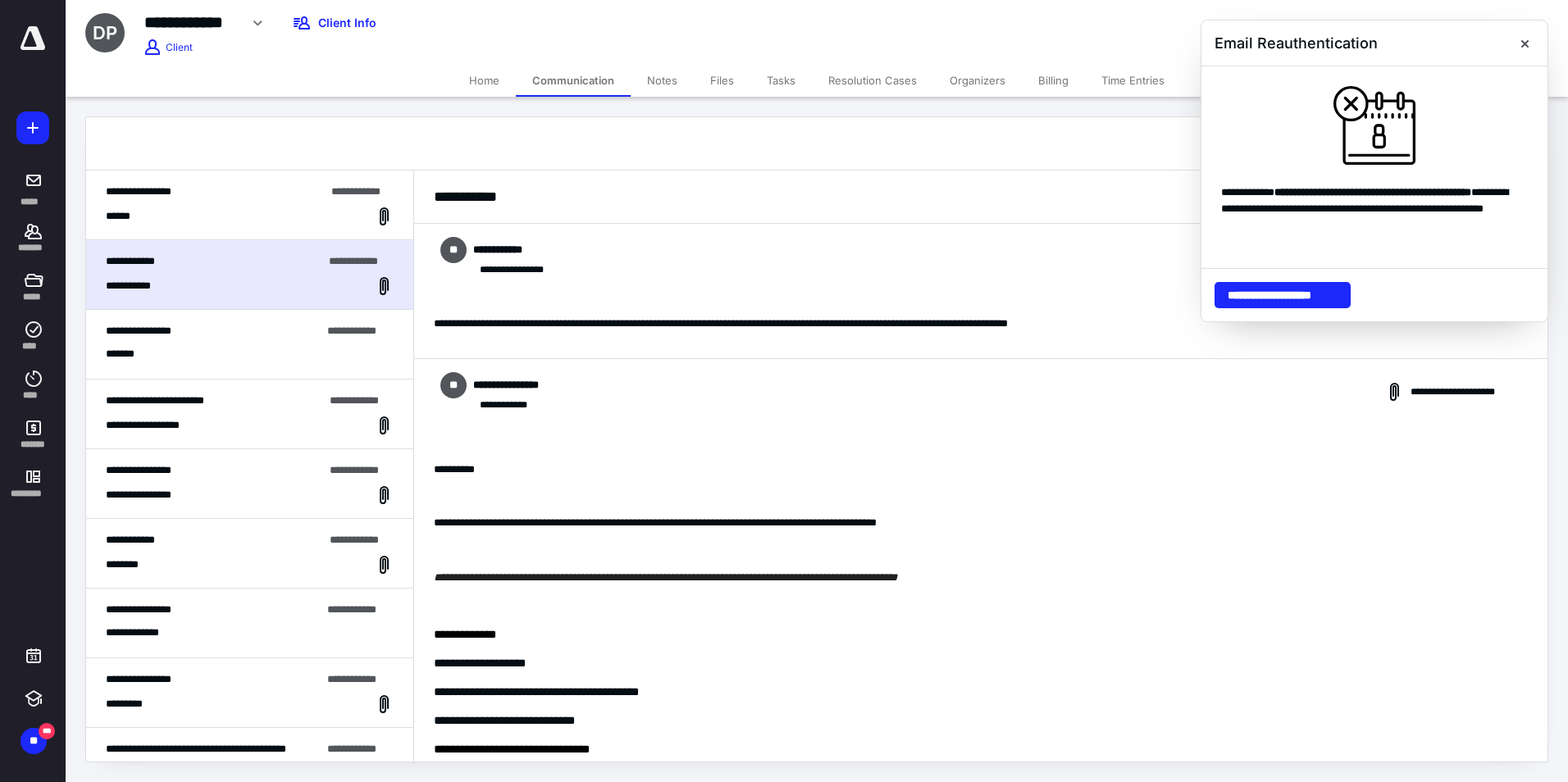 click on "**********" at bounding box center (213, 331) 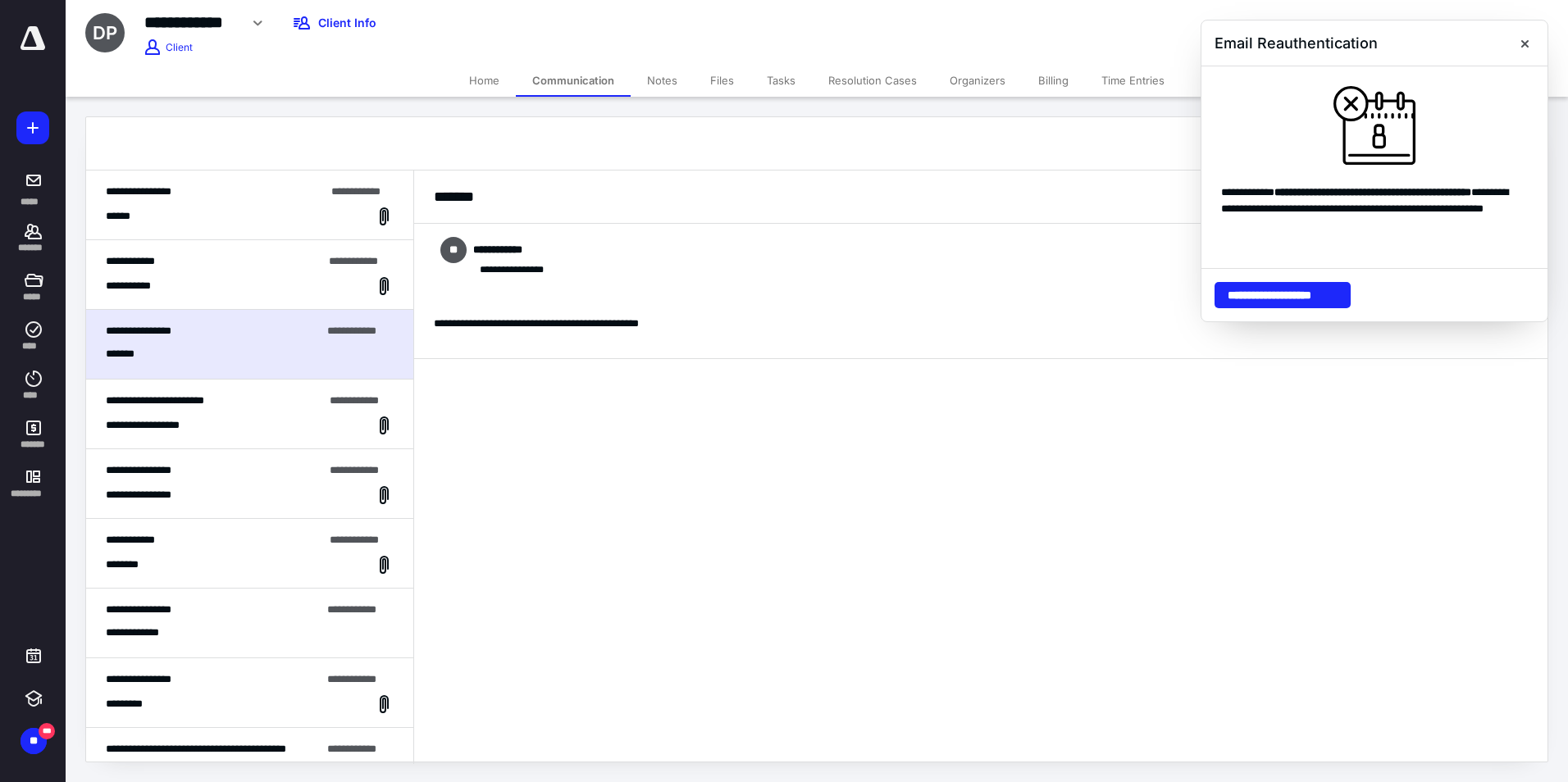 click on "**********" at bounding box center [249, 275] 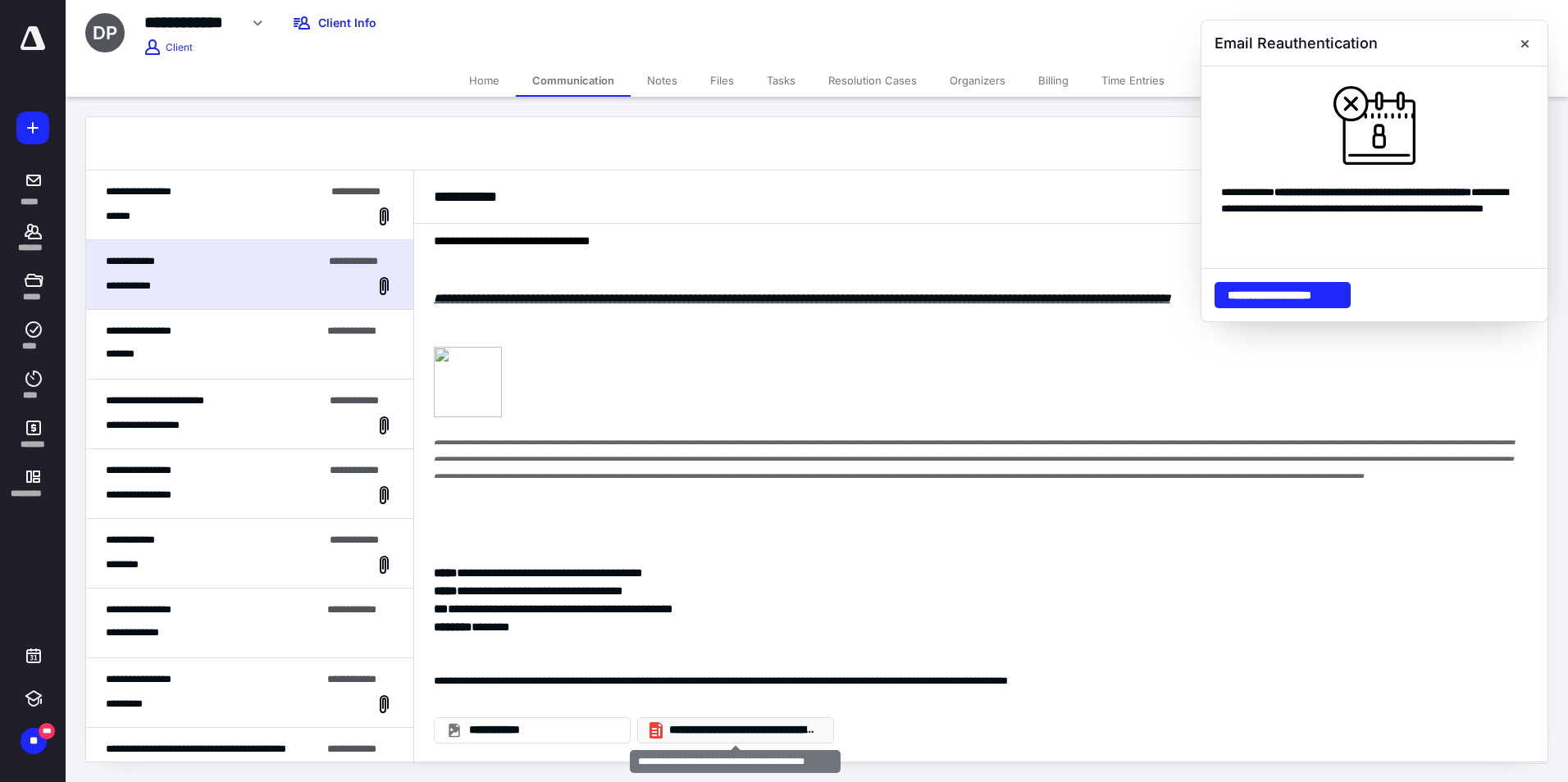 click on "**********" at bounding box center (736, 730) 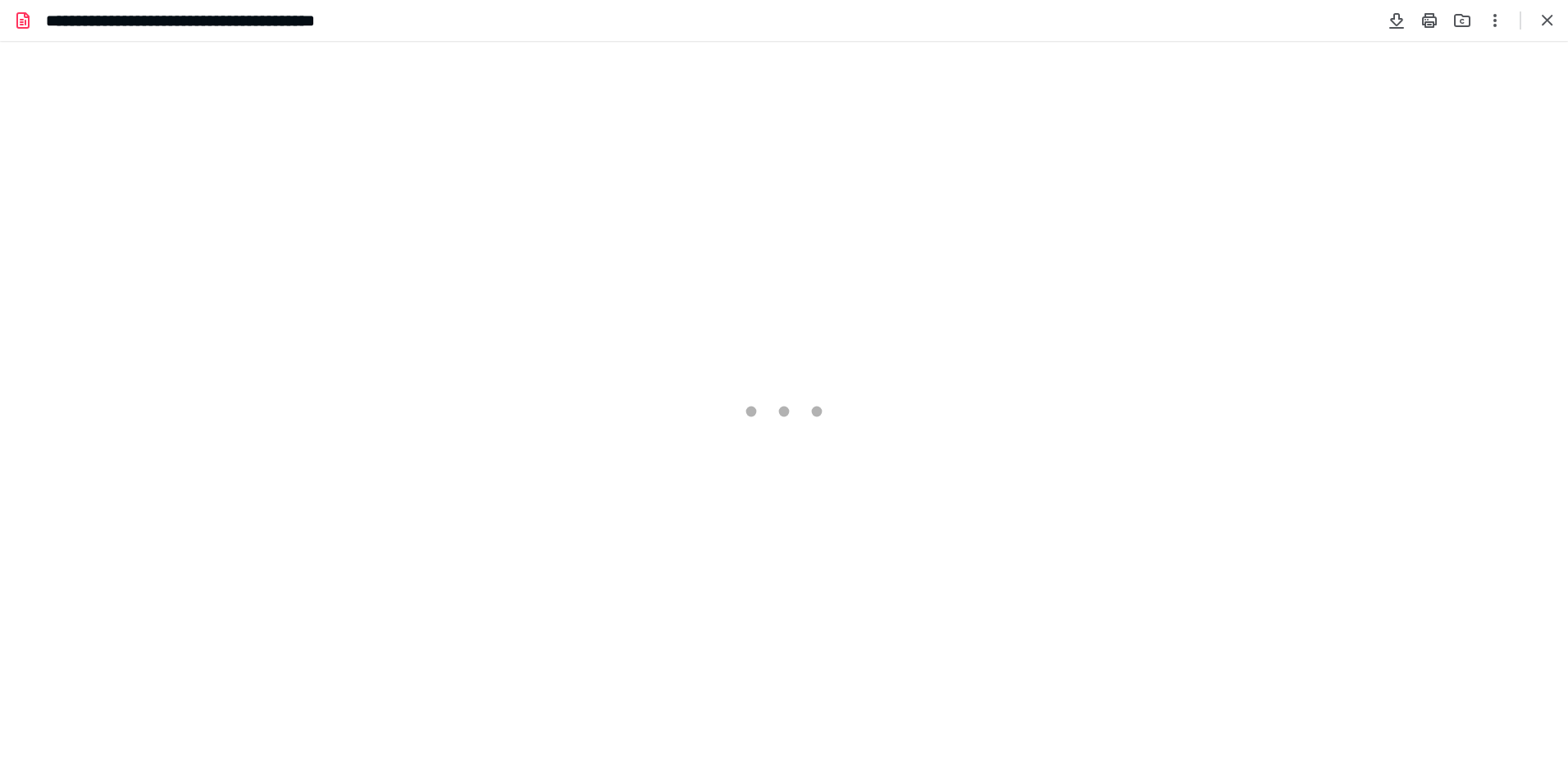 scroll, scrollTop: 0, scrollLeft: 0, axis: both 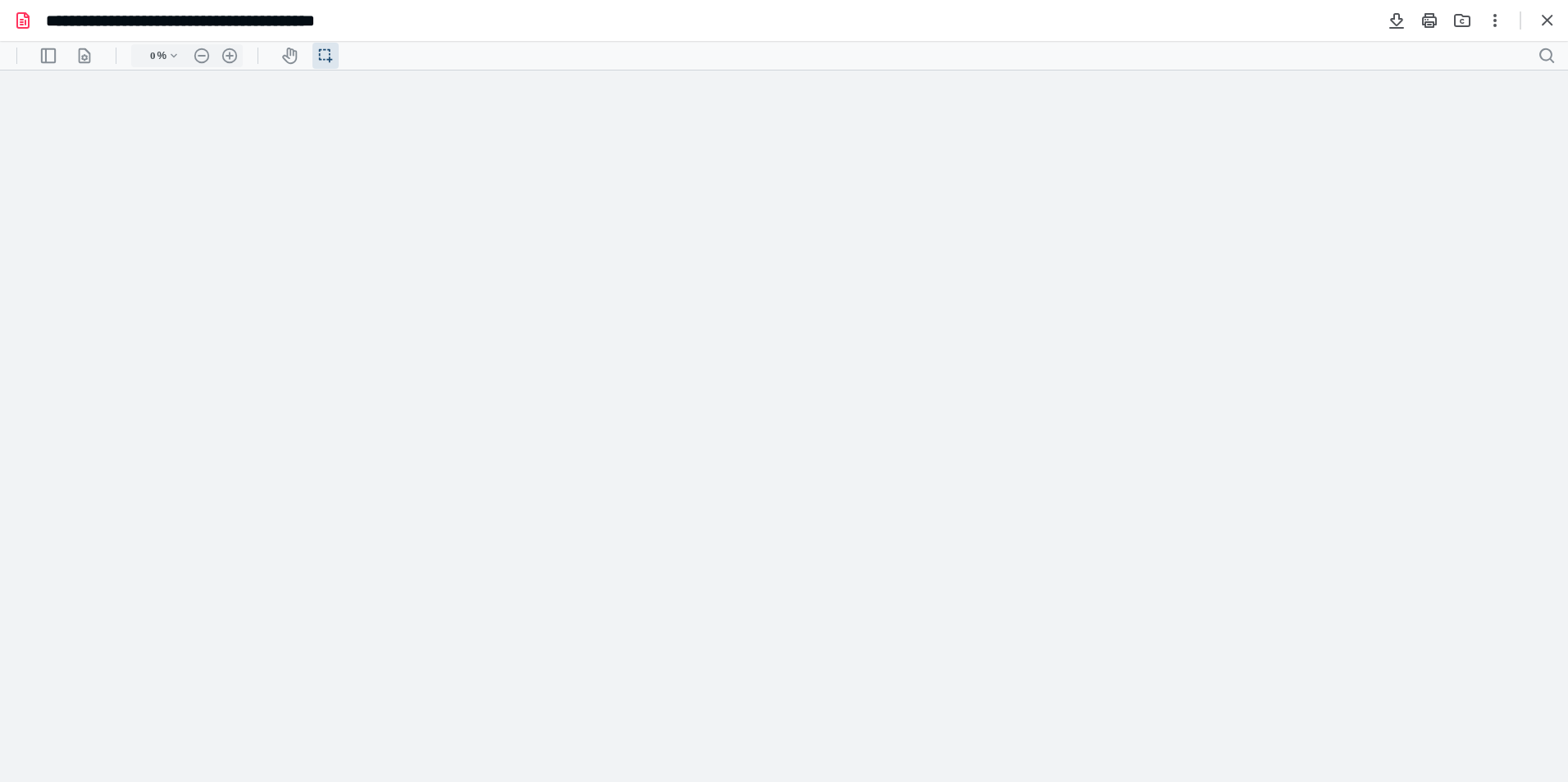 type on "109" 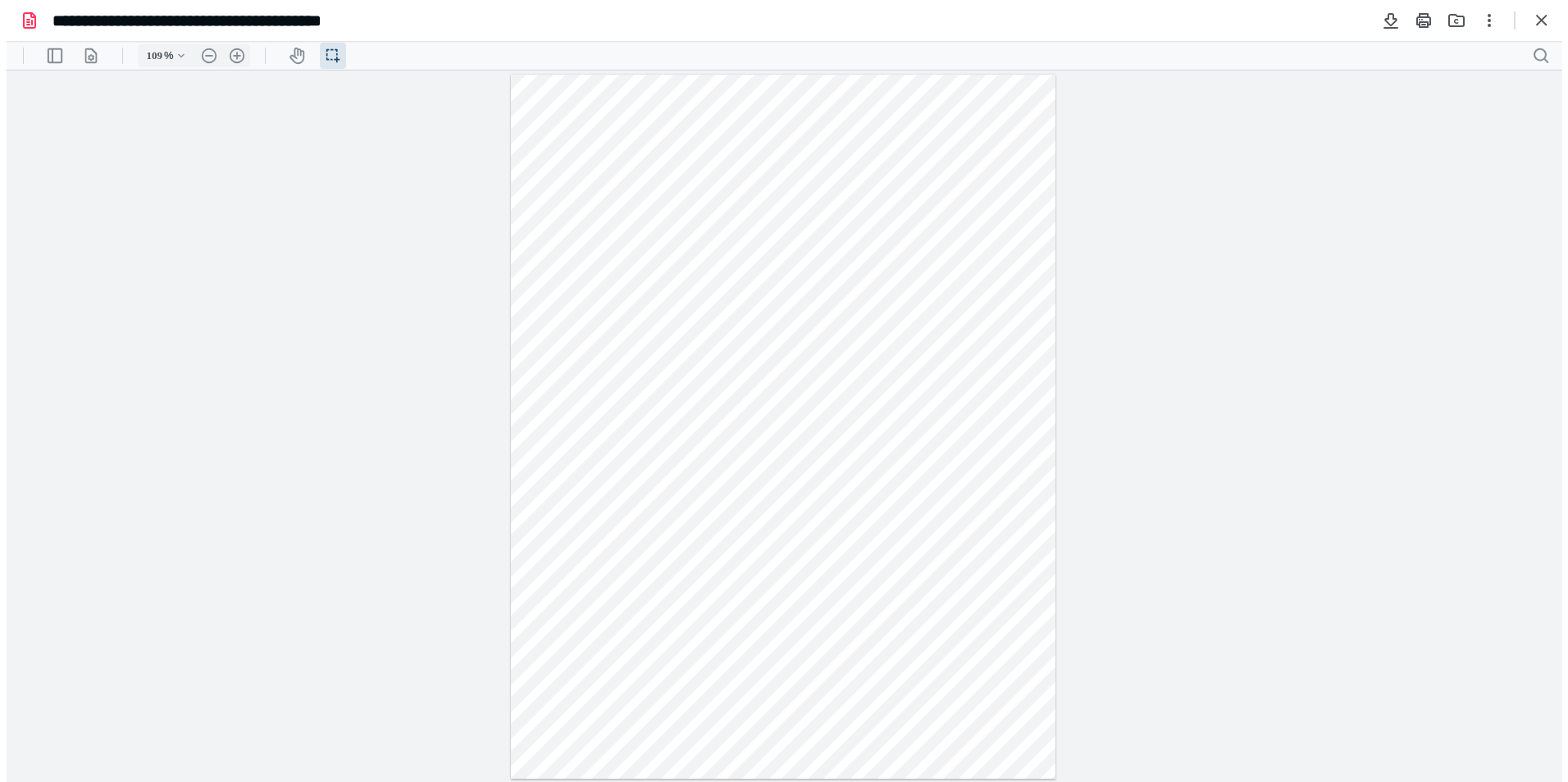 scroll, scrollTop: 980, scrollLeft: 0, axis: vertical 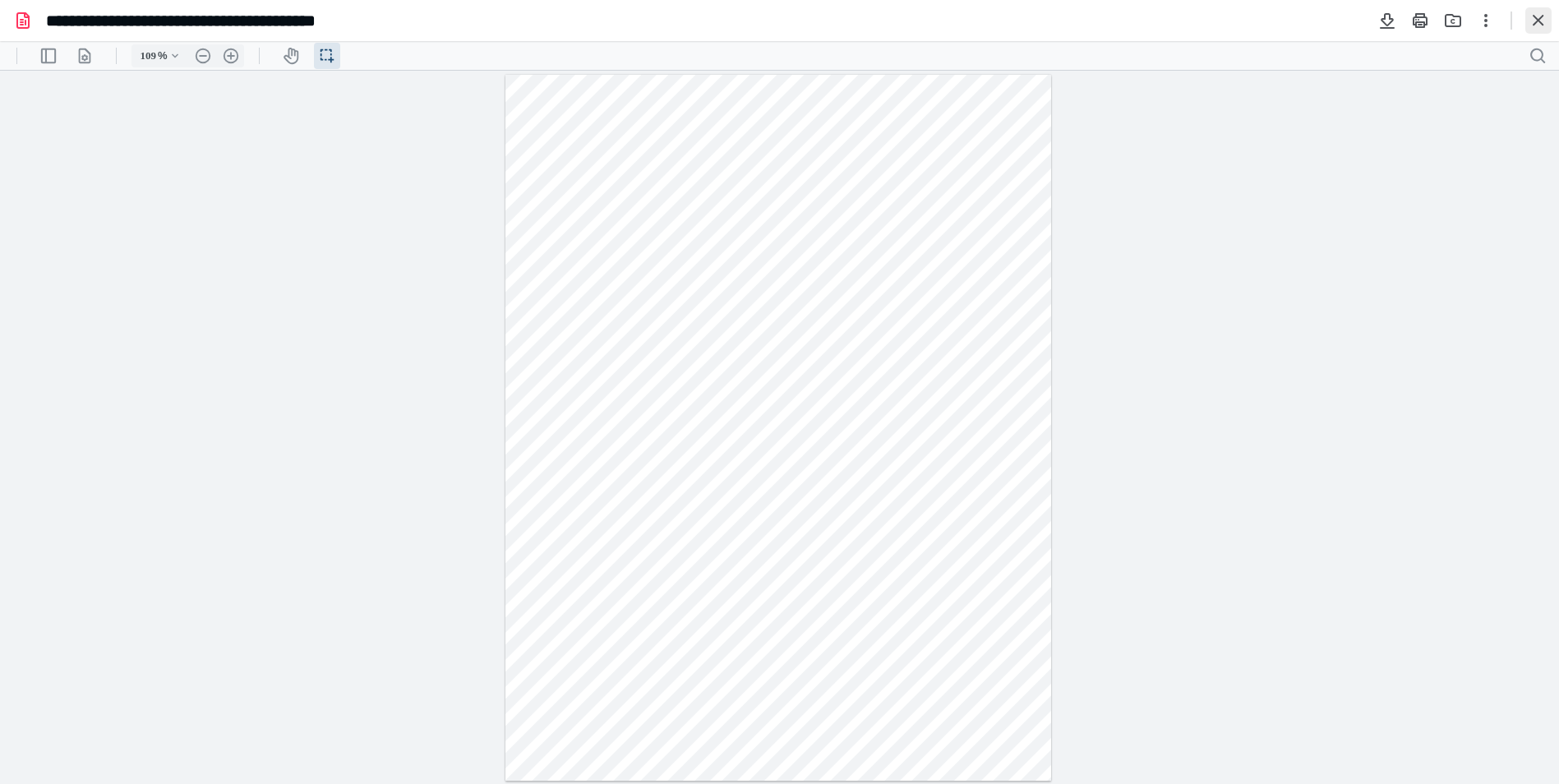 click at bounding box center [1538, 21] 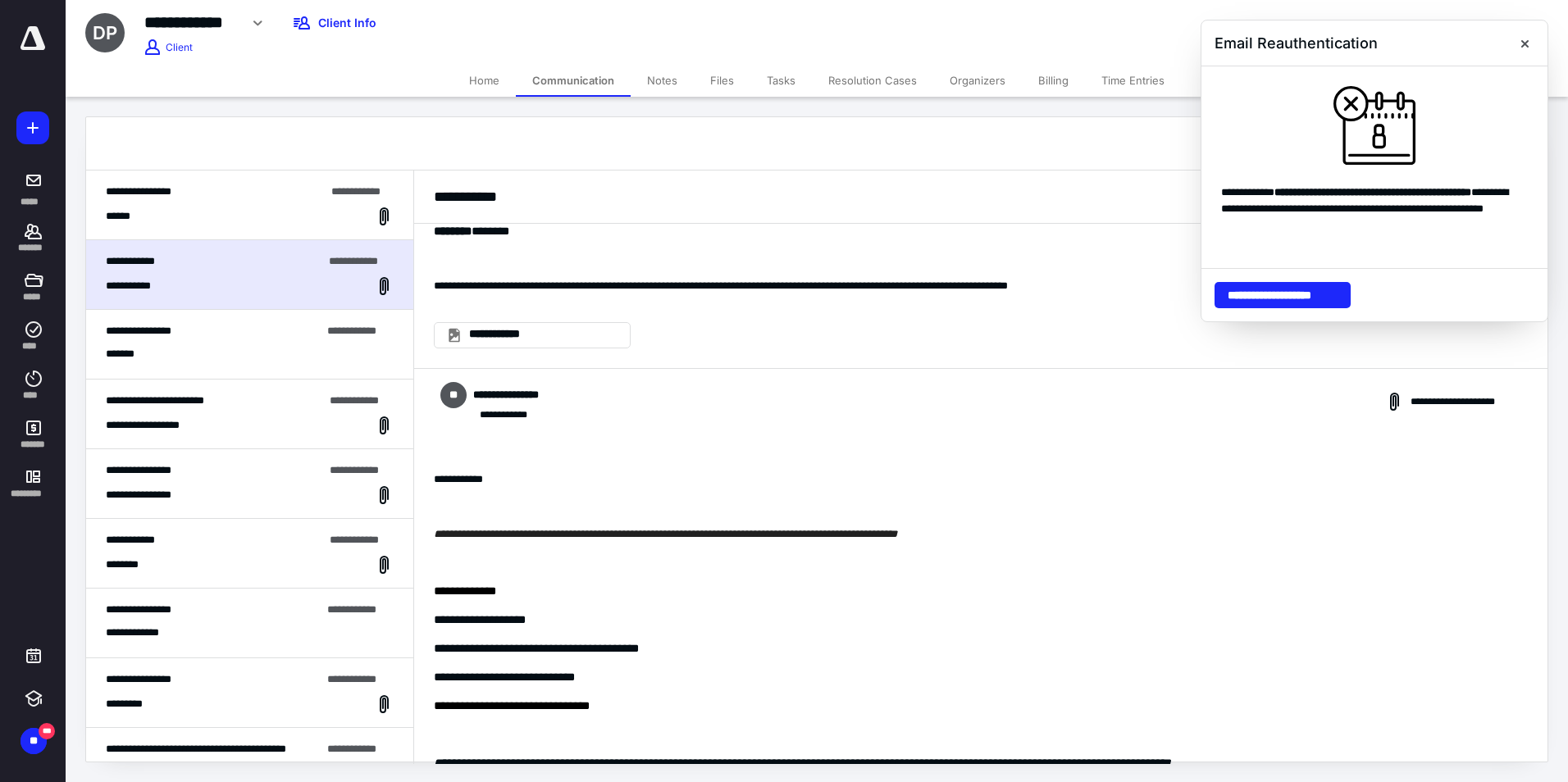 scroll, scrollTop: 898, scrollLeft: 0, axis: vertical 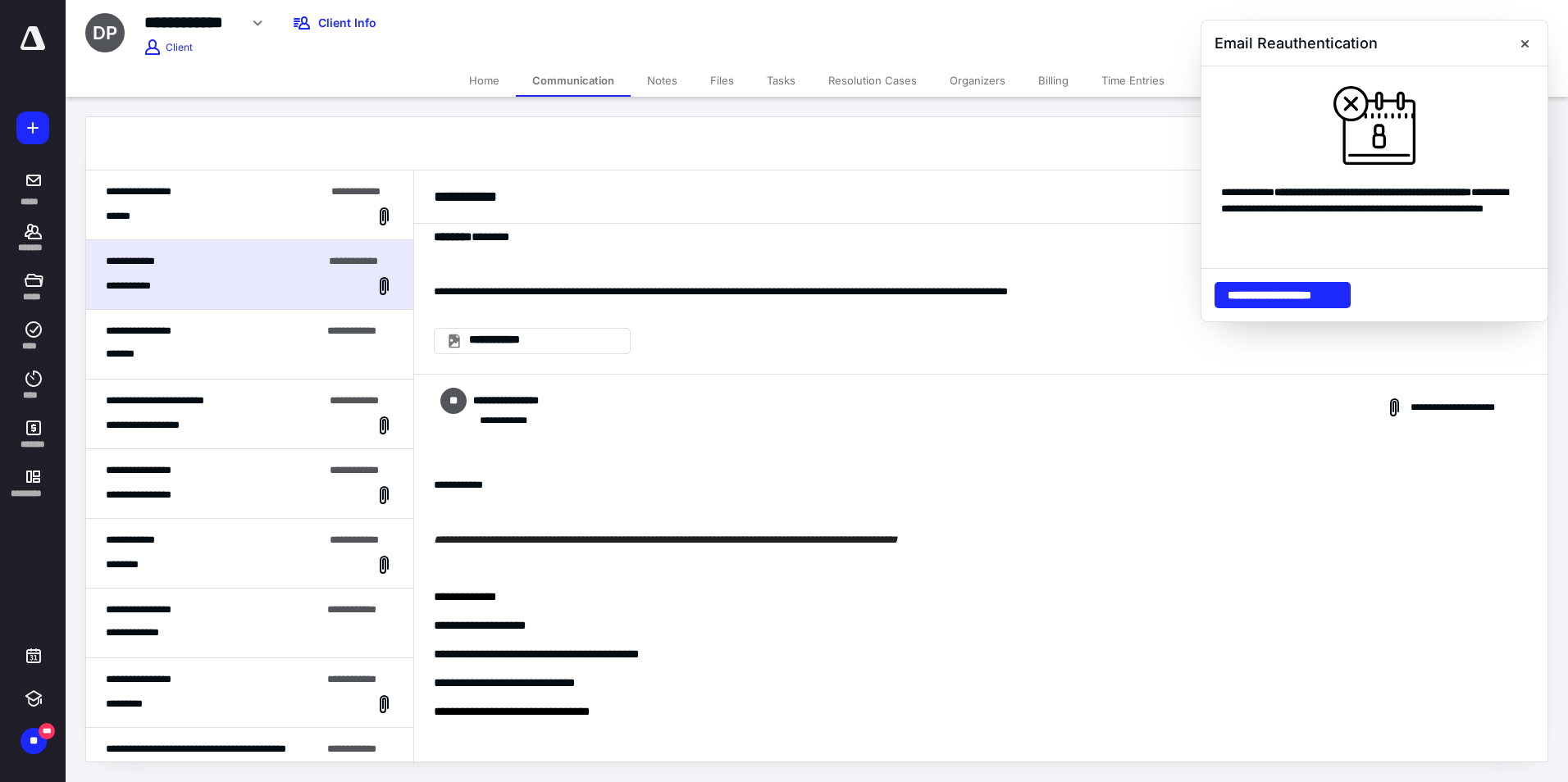 click on "**********" at bounding box center [249, 344] 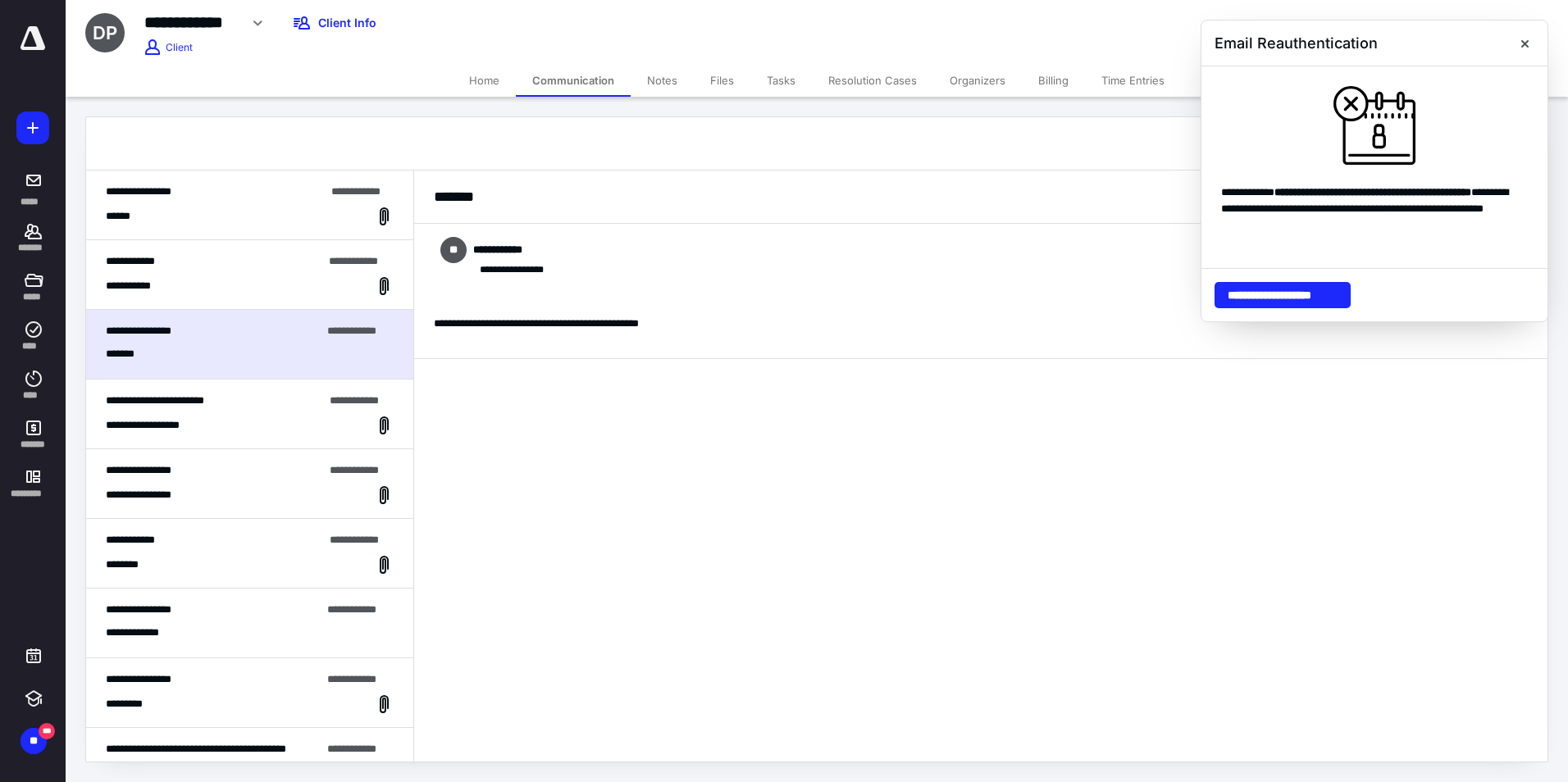 click on "**********" at bounding box center (214, 401) 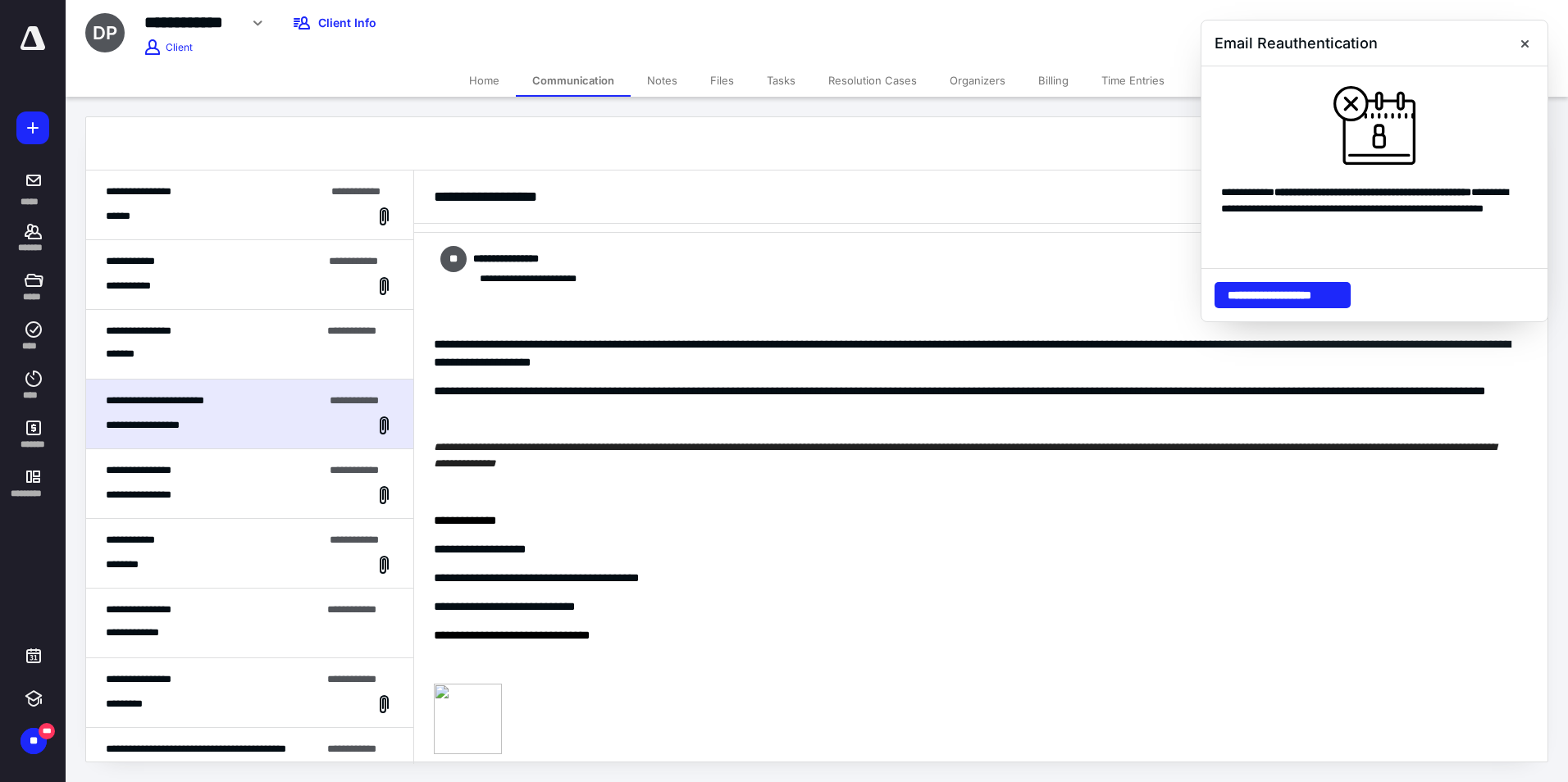 scroll, scrollTop: 0, scrollLeft: 0, axis: both 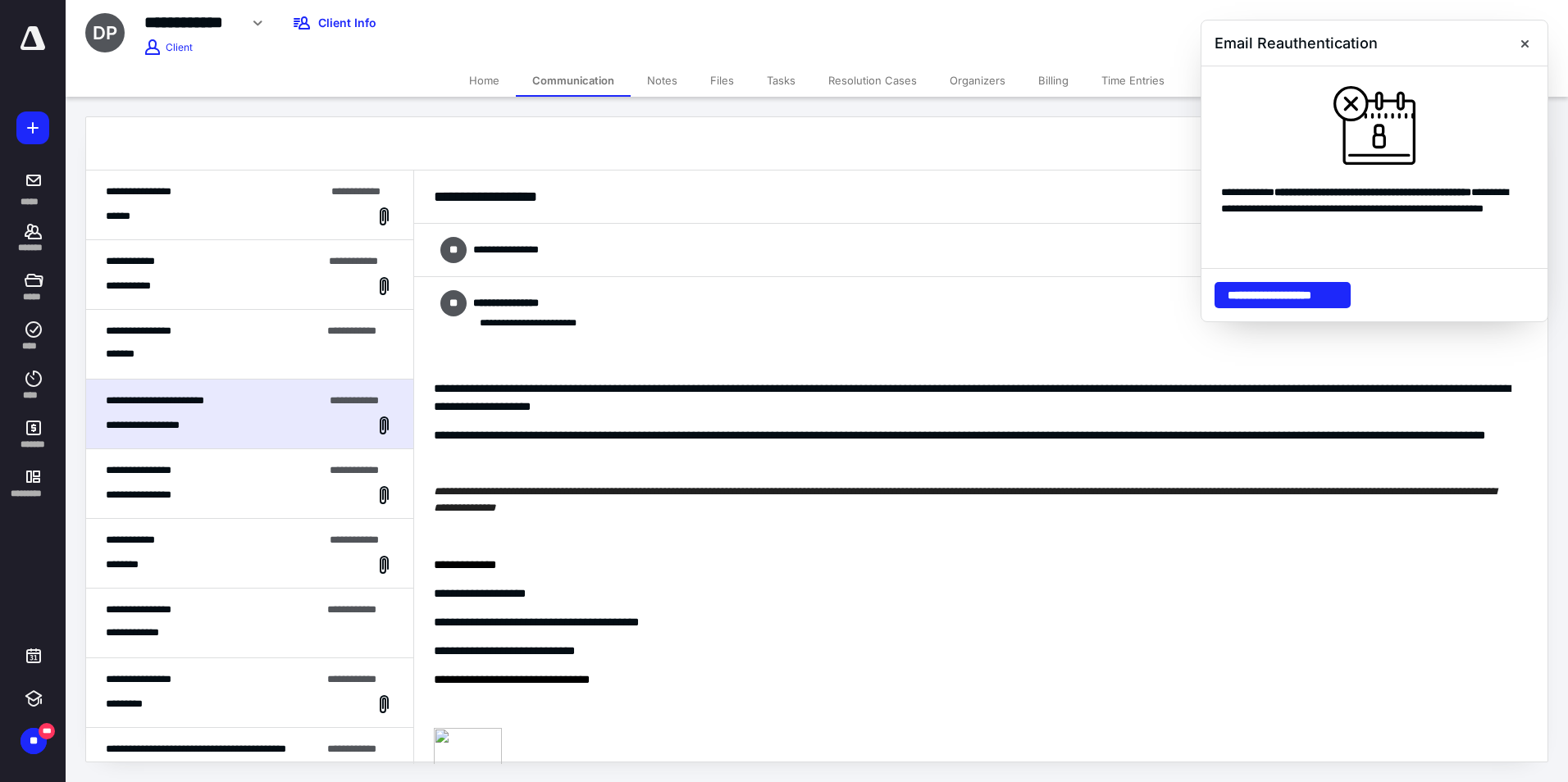 click on "**********" at bounding box center [981, 250] 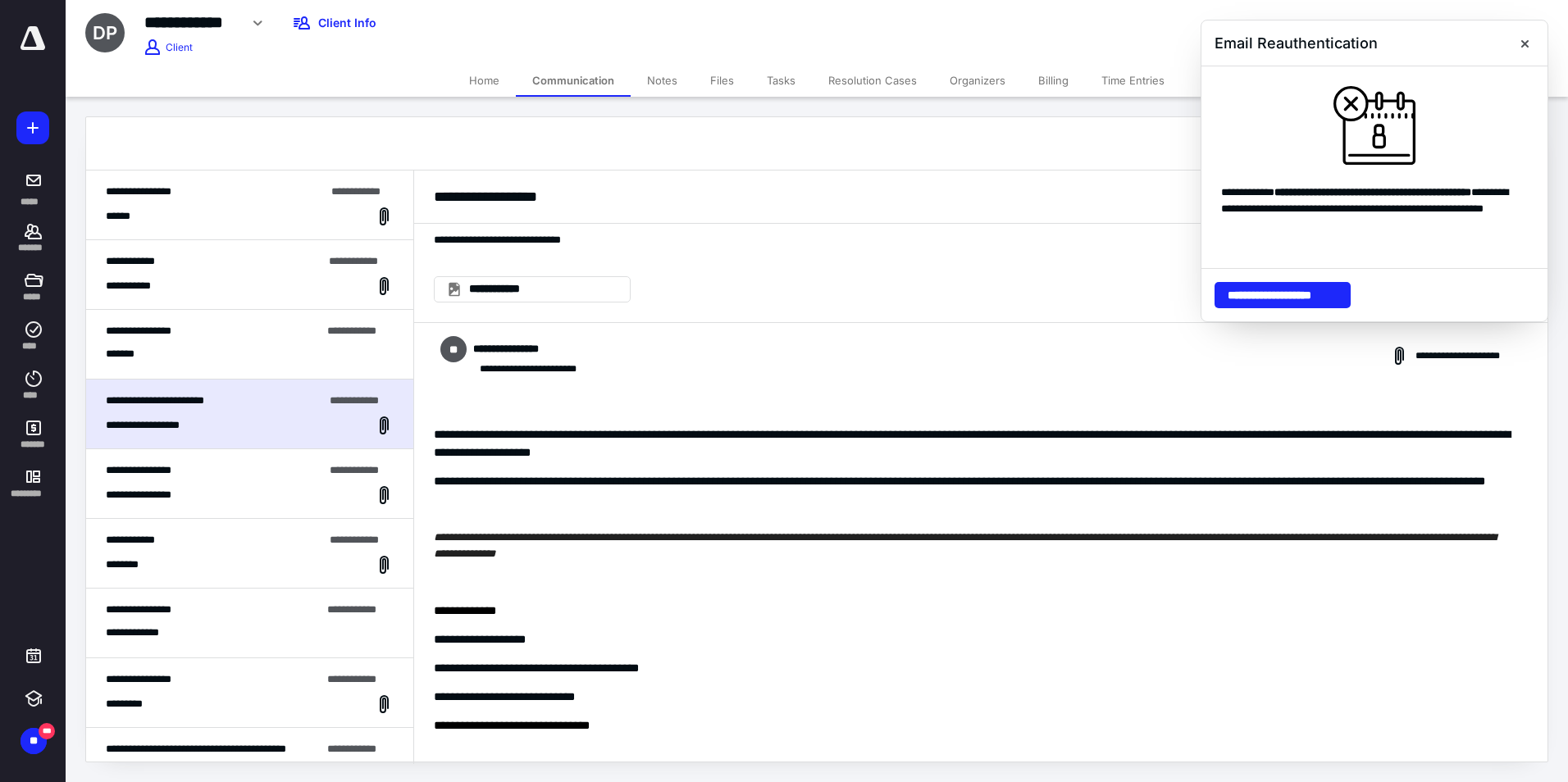 scroll, scrollTop: 820, scrollLeft: 0, axis: vertical 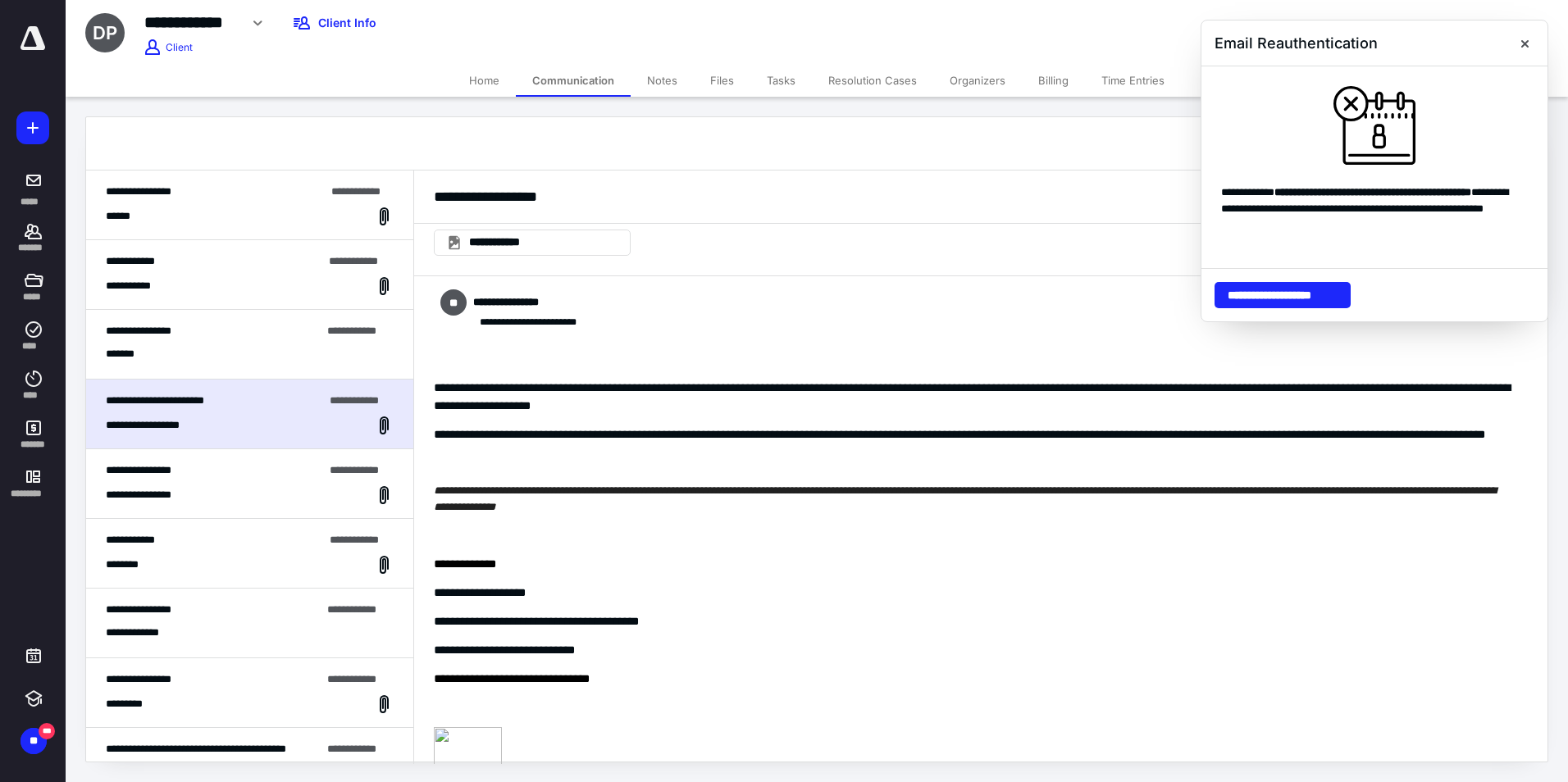 click on "**********" at bounding box center (249, 484) 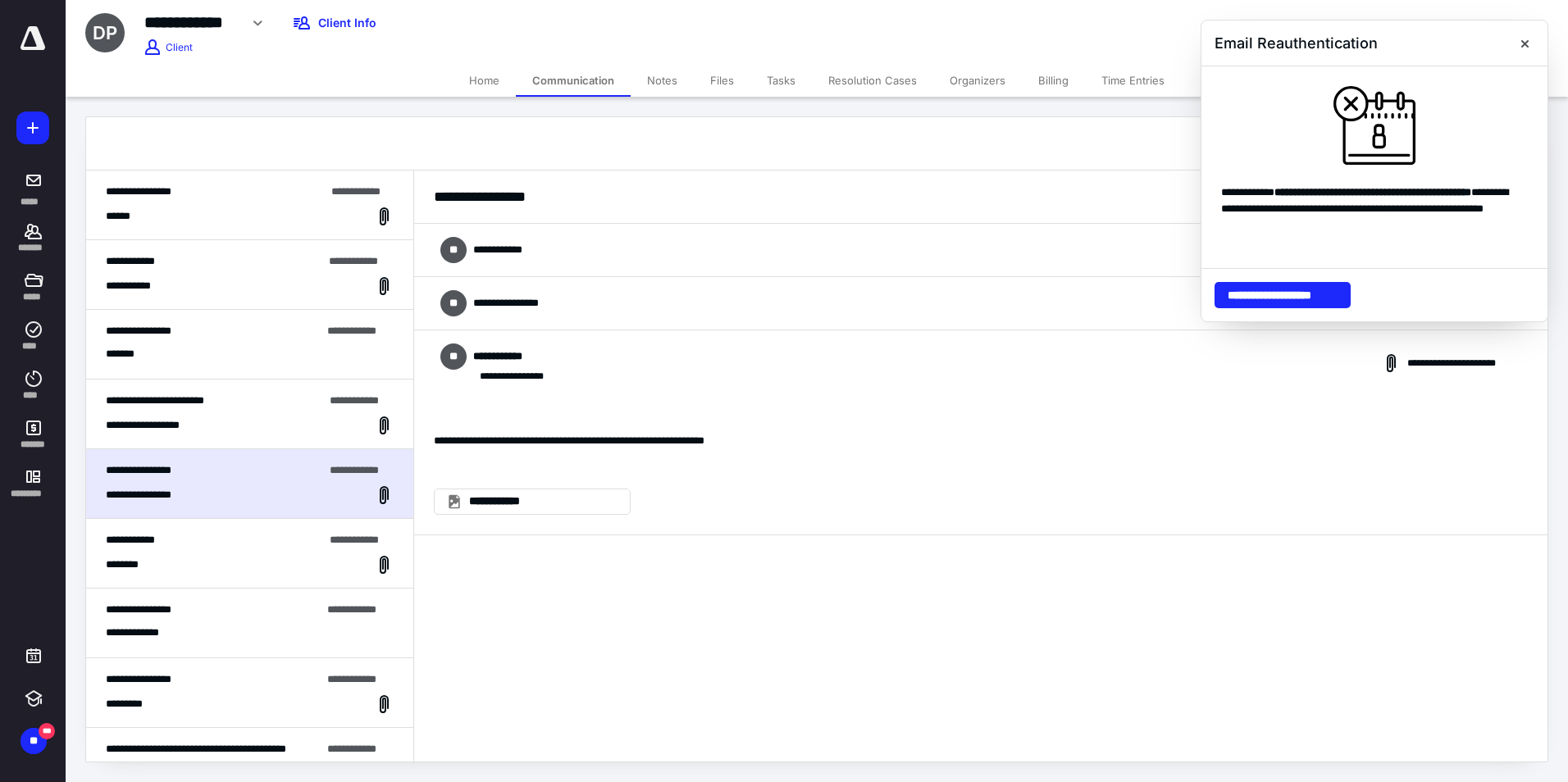click on "**********" at bounding box center [981, 303] 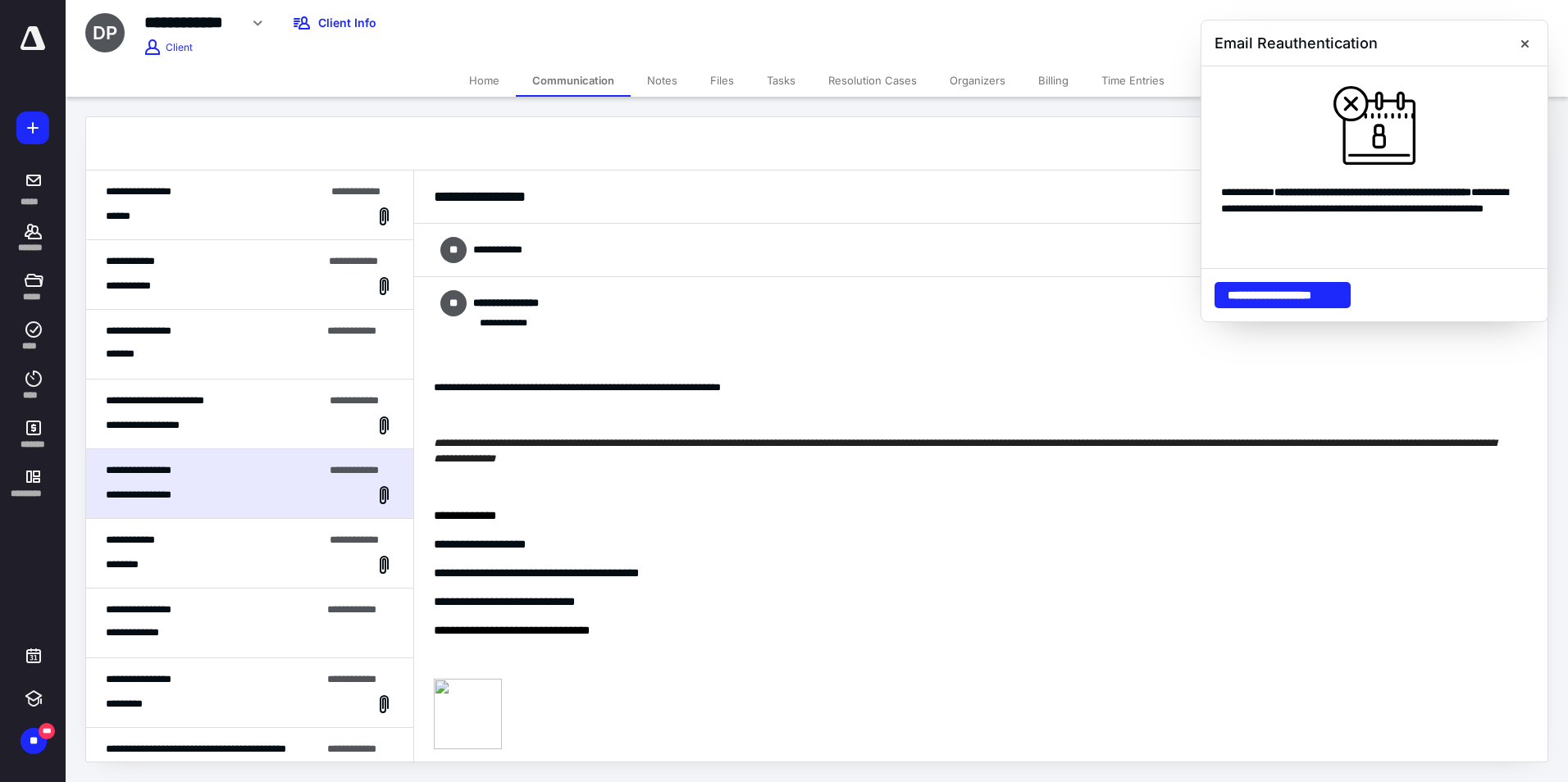 click on "**********" at bounding box center [981, 250] 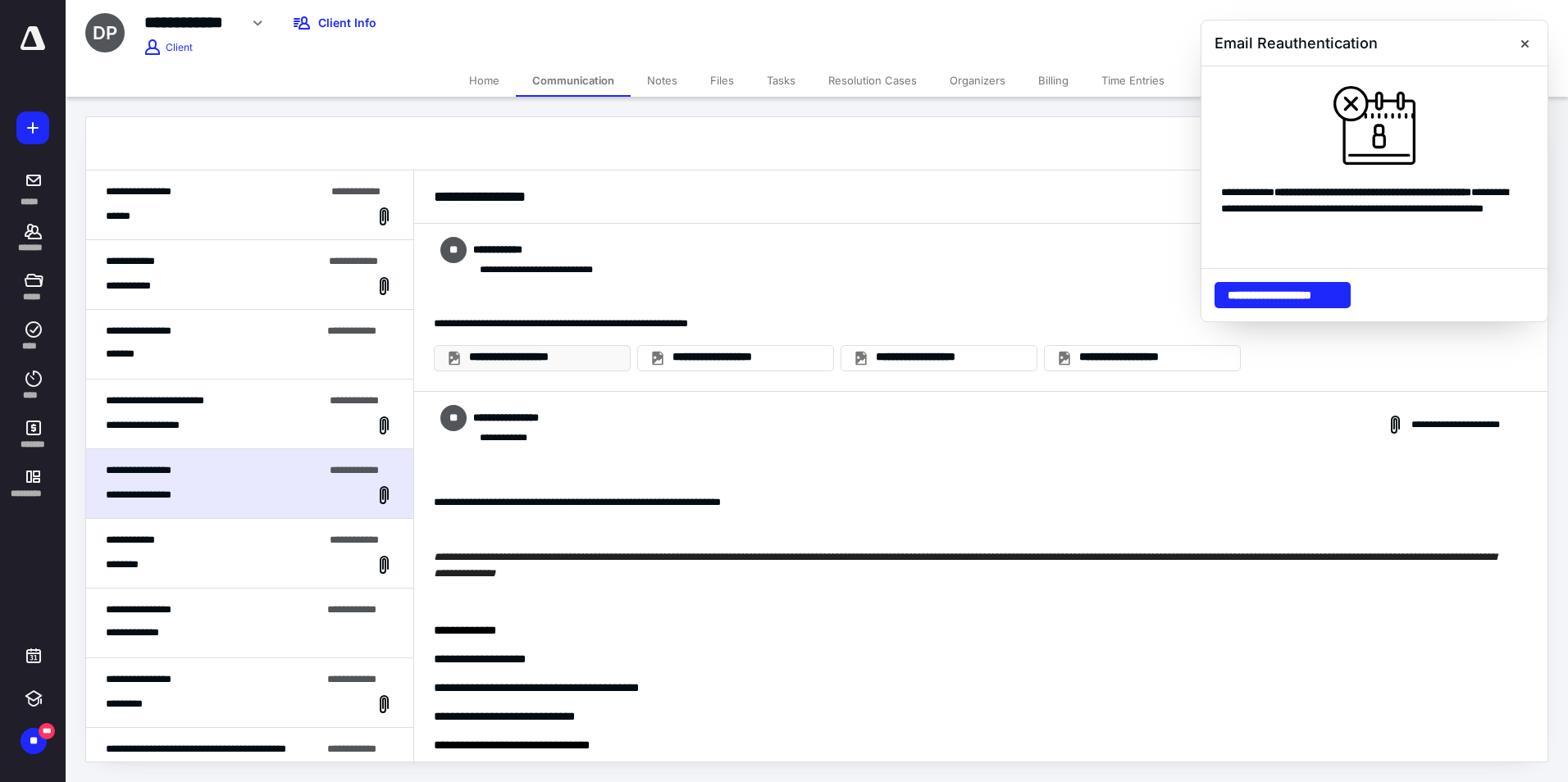 click on "**********" at bounding box center (542, 357) 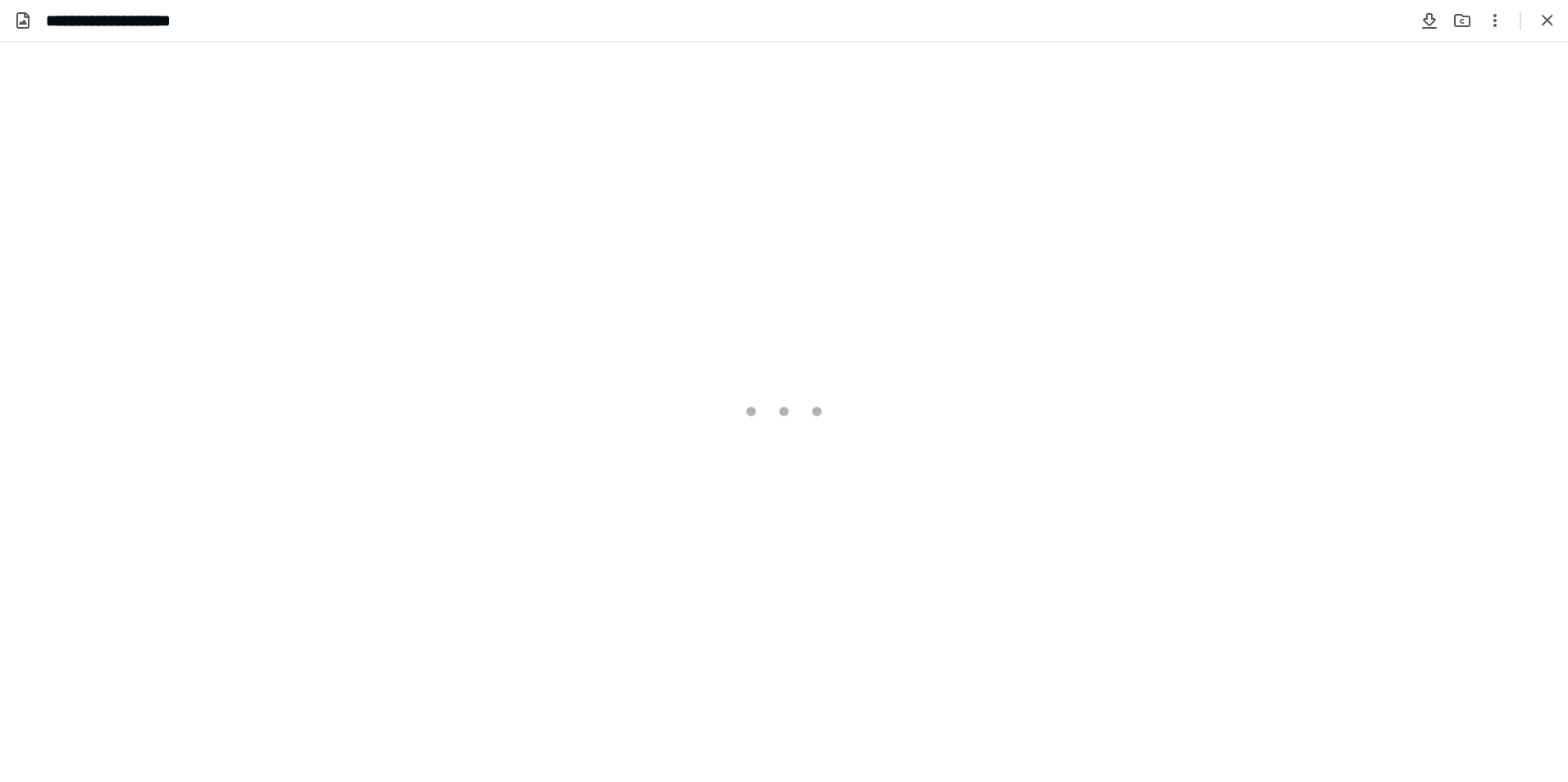 scroll, scrollTop: 0, scrollLeft: 0, axis: both 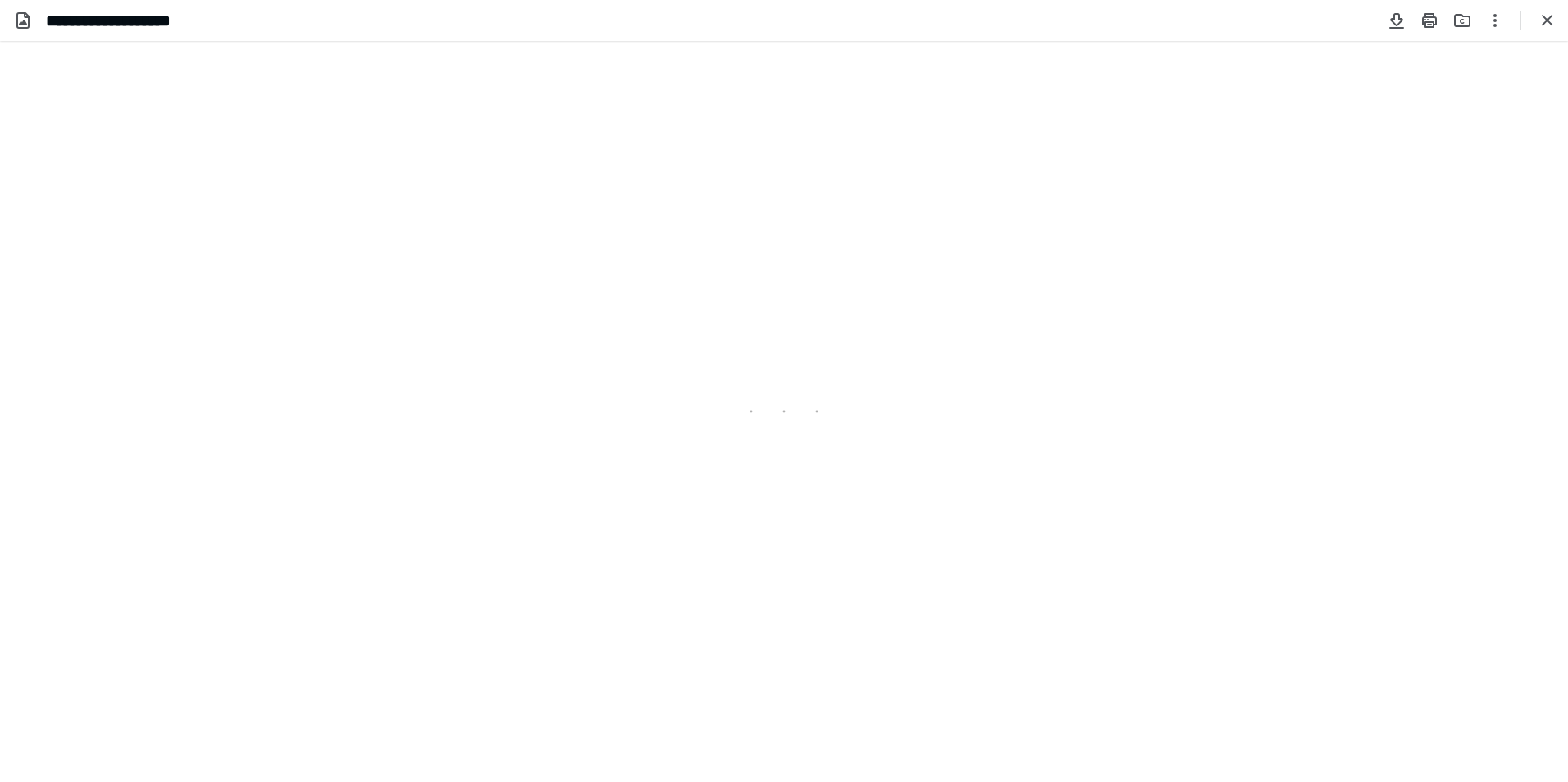 type on "109" 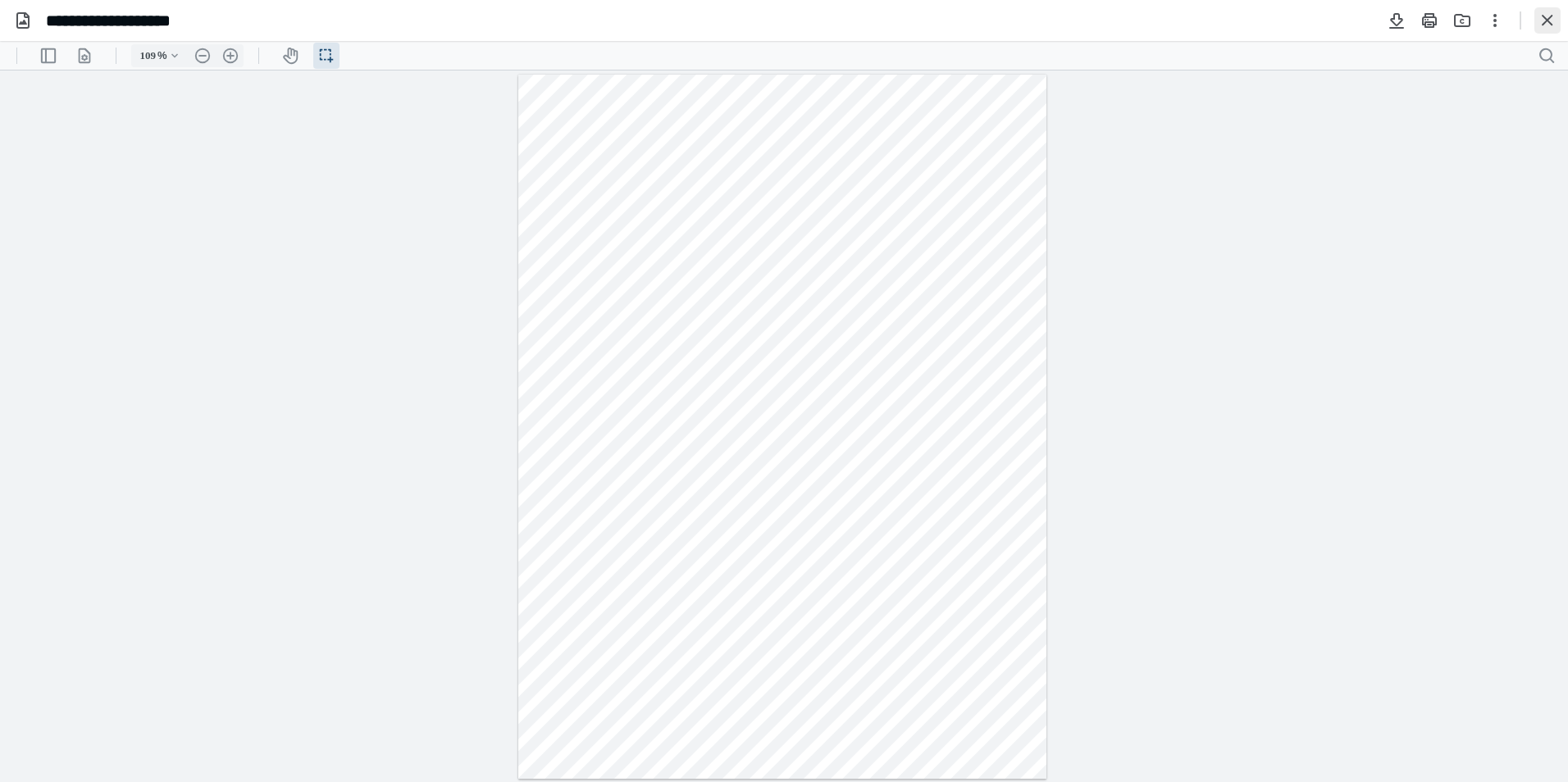 click at bounding box center (1547, 20) 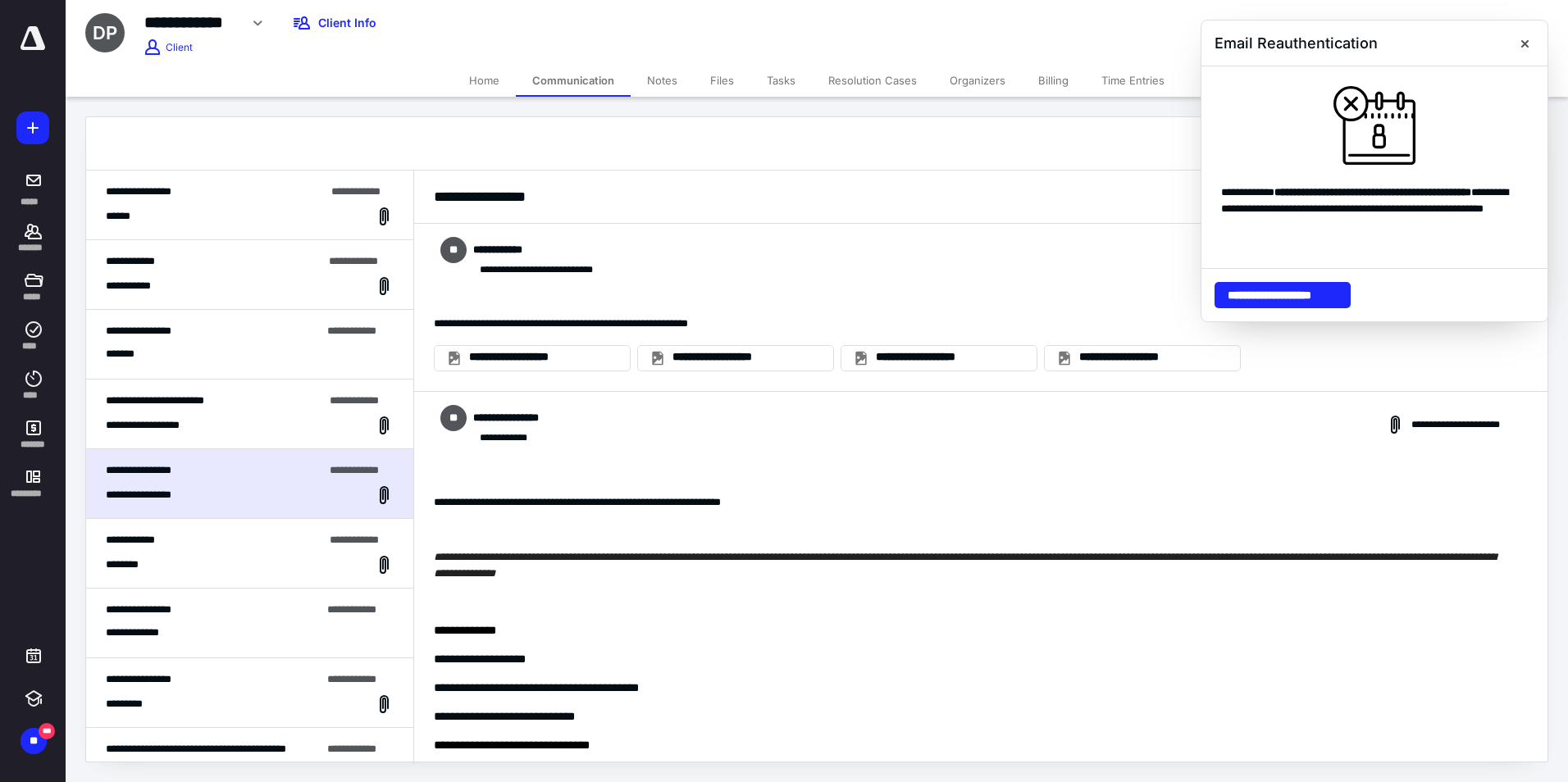 click on "**********" at bounding box center [249, 553] 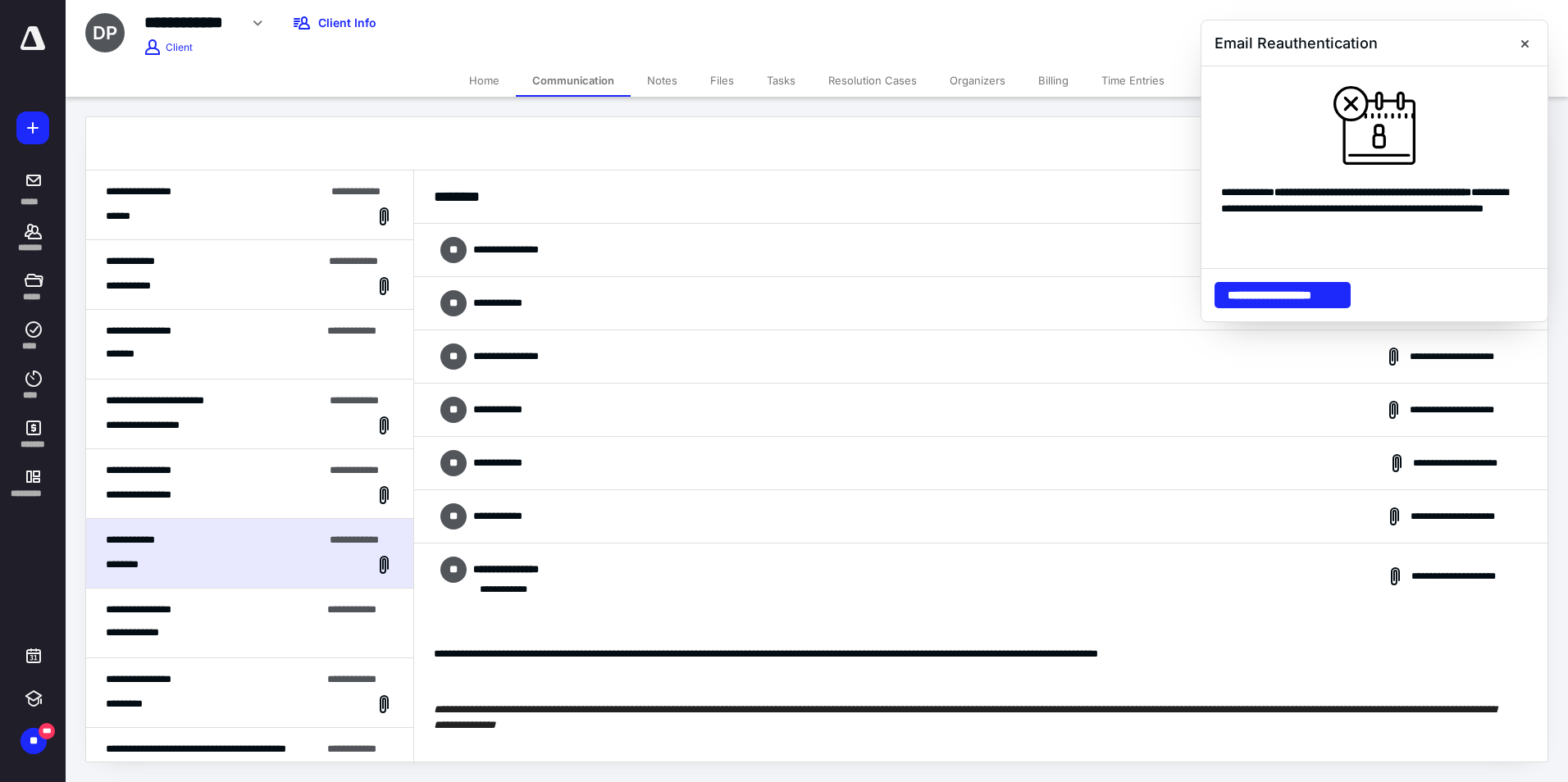 scroll, scrollTop: 6001, scrollLeft: 0, axis: vertical 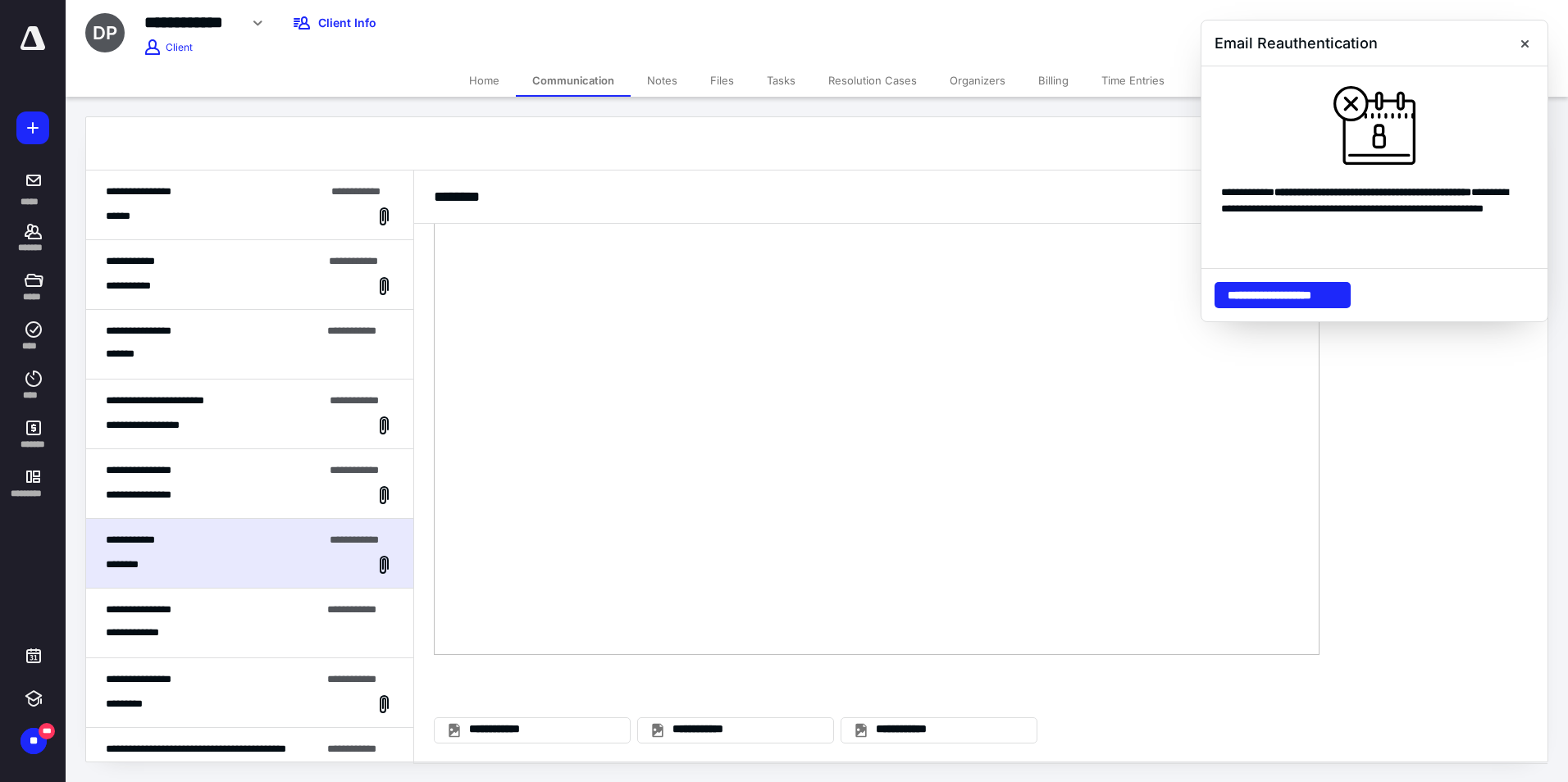 click on "**********" at bounding box center (249, 623) 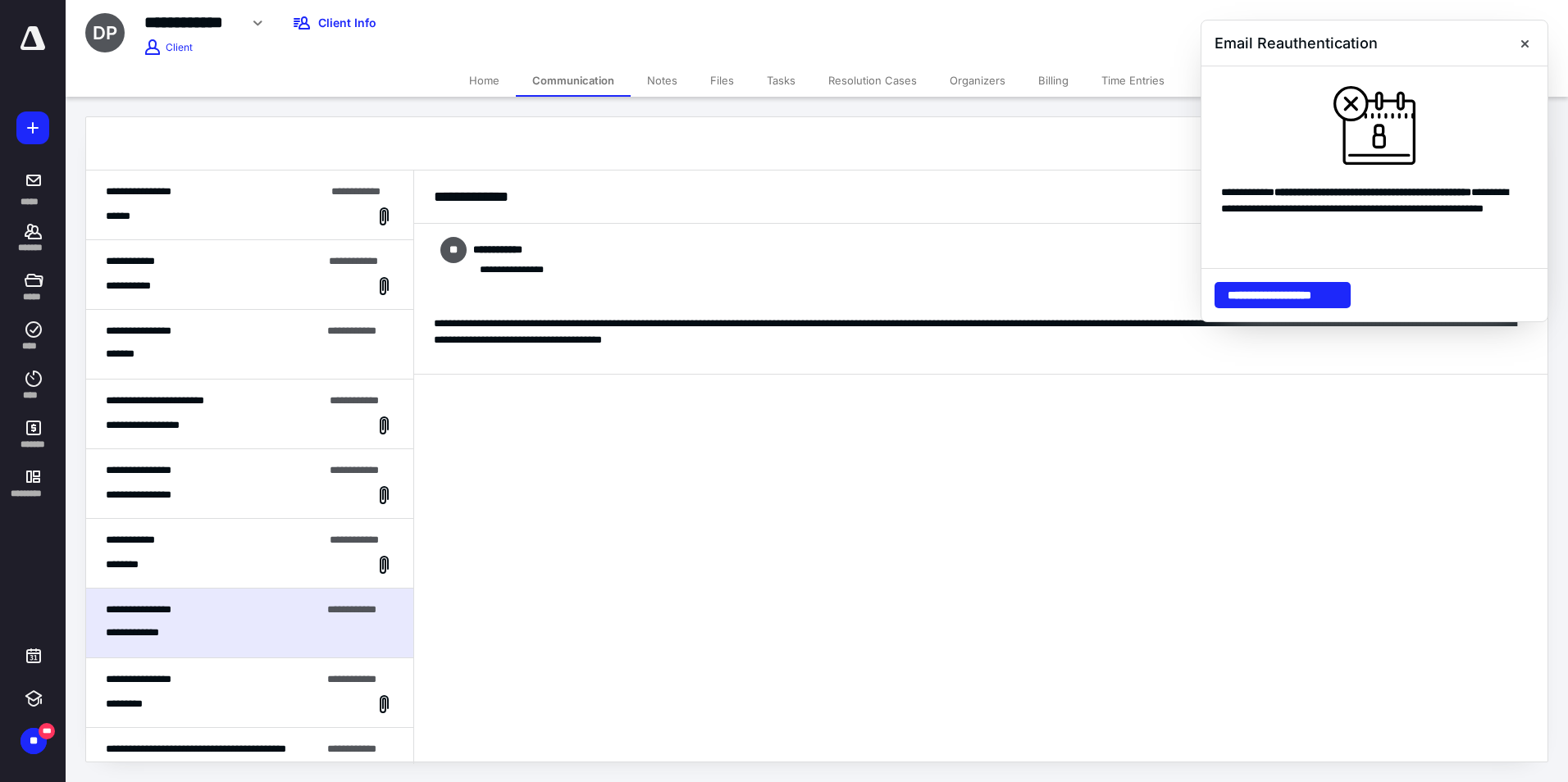 click on "Home" at bounding box center [484, 80] 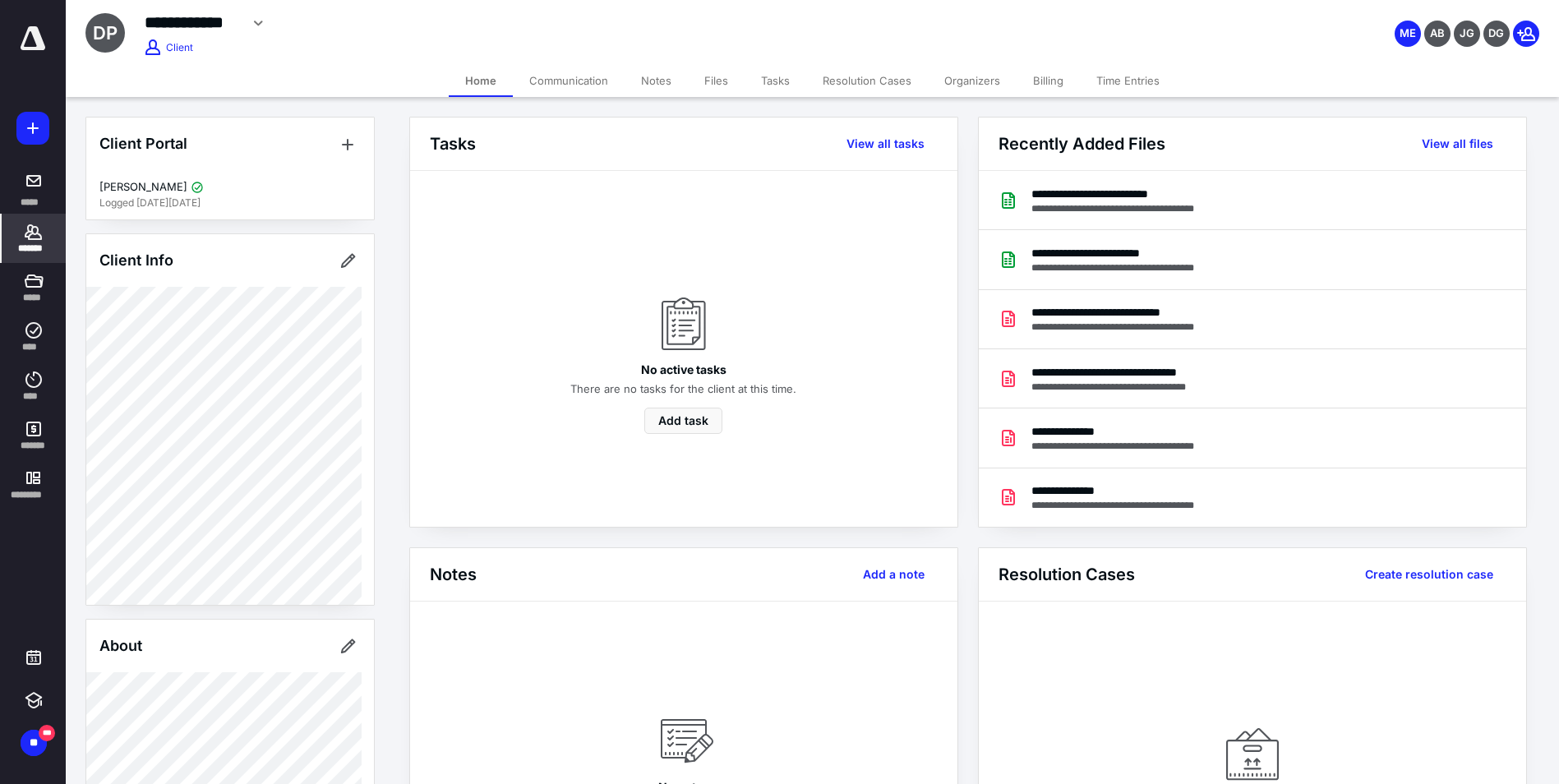 click on "Files" at bounding box center (716, 81) 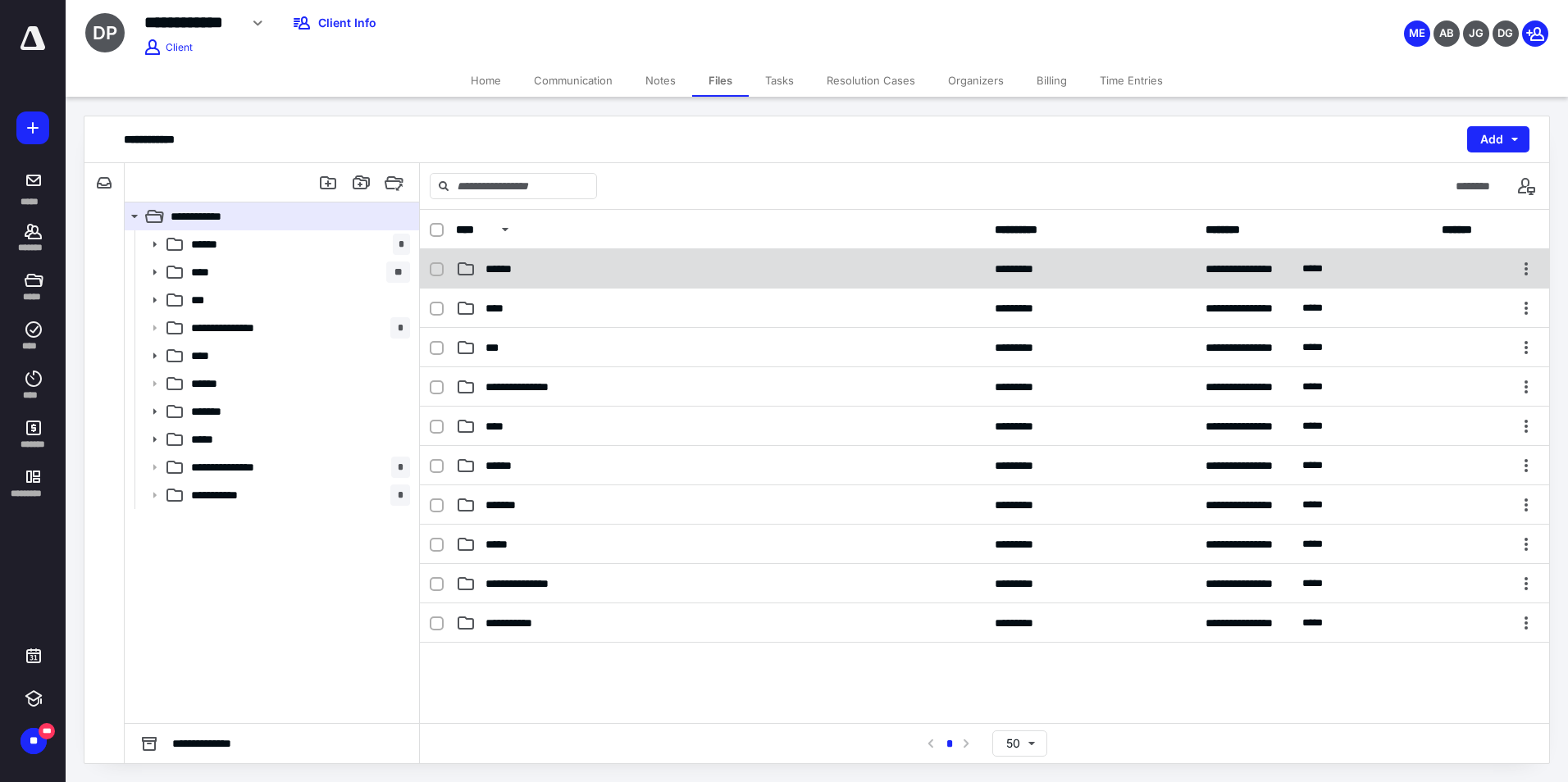 click on "******" at bounding box center (720, 269) 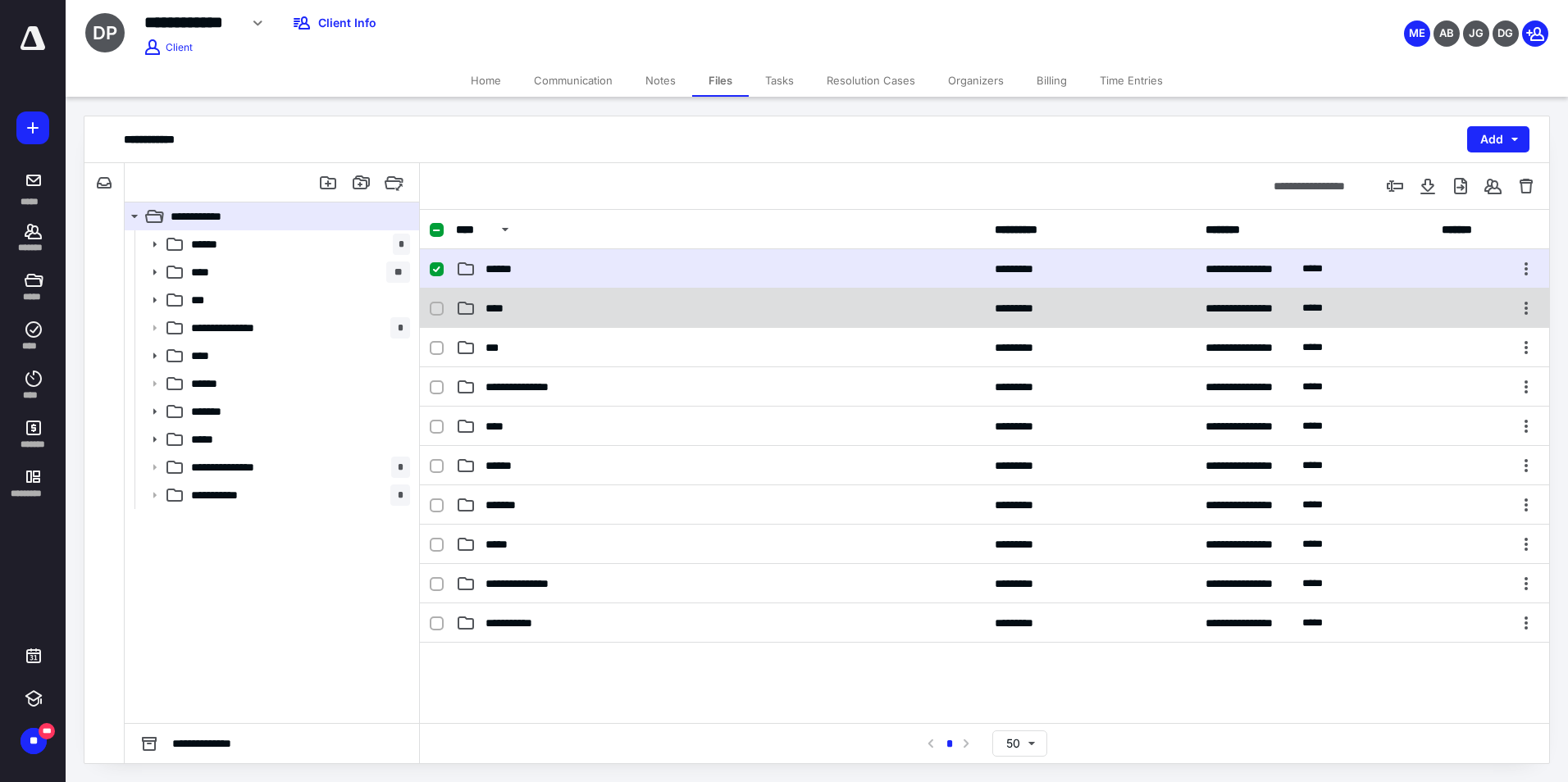 click on "****" at bounding box center [720, 308] 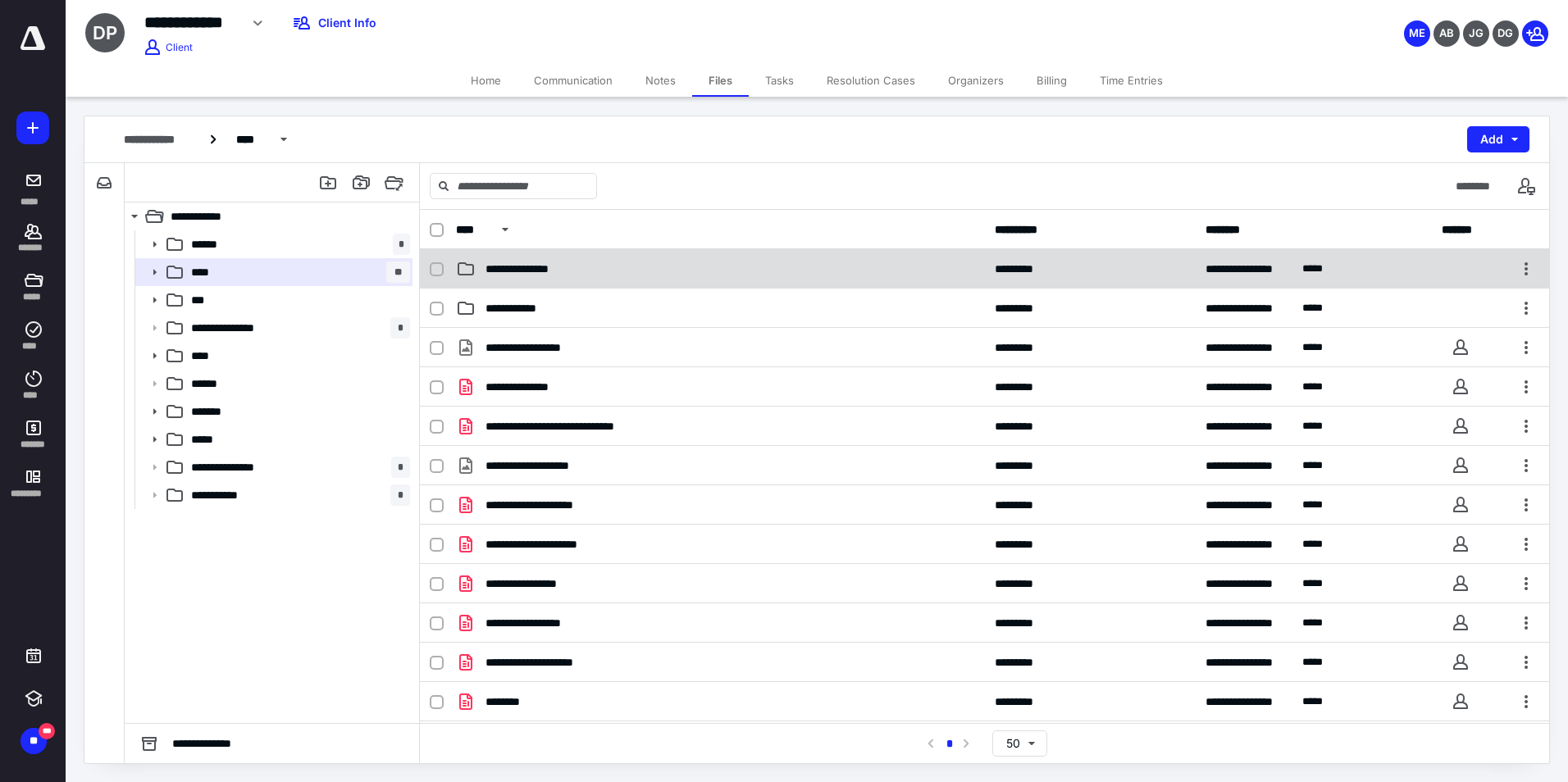 click on "**********" at bounding box center [720, 269] 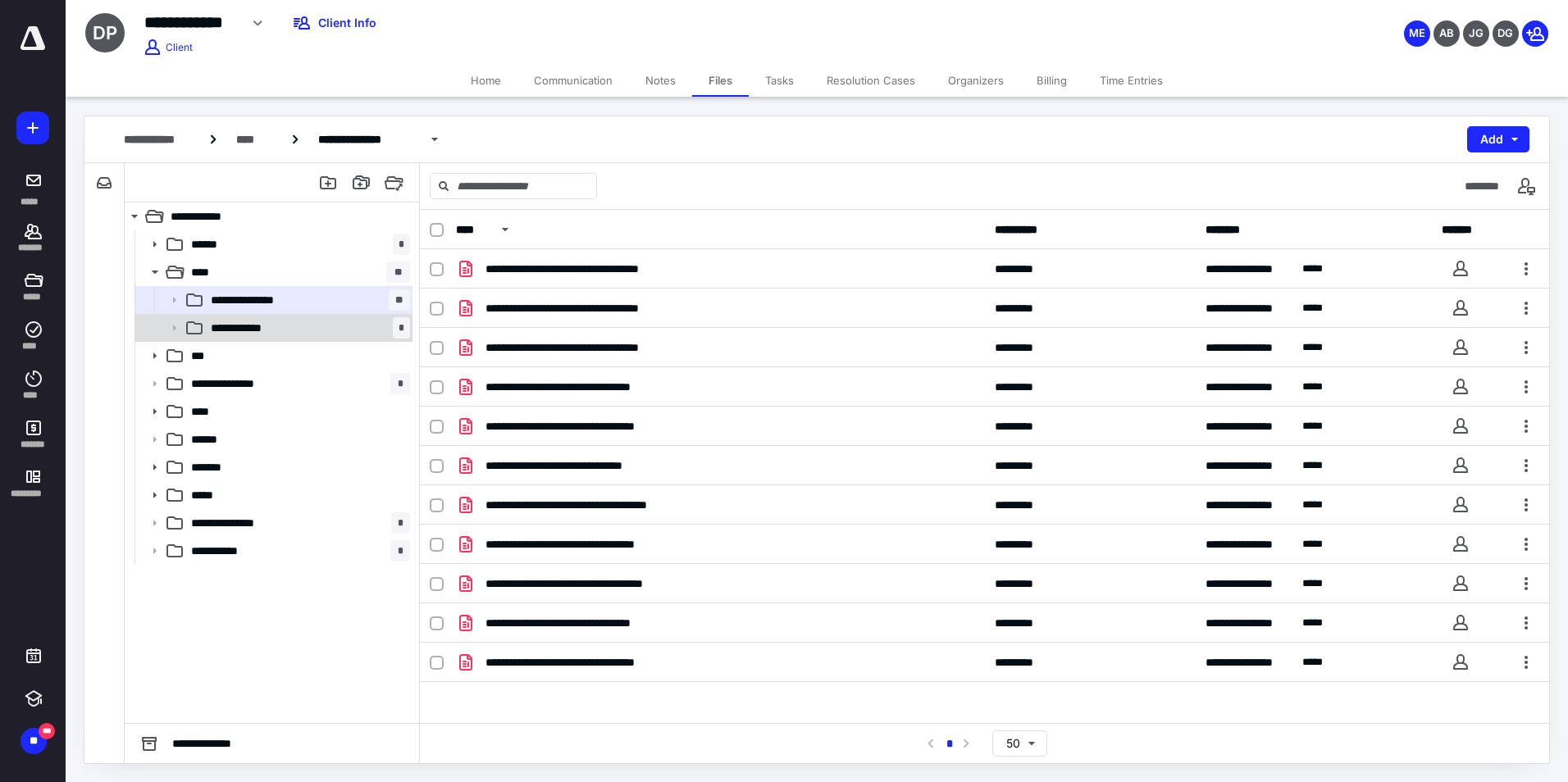 click on "**********" at bounding box center (307, 328) 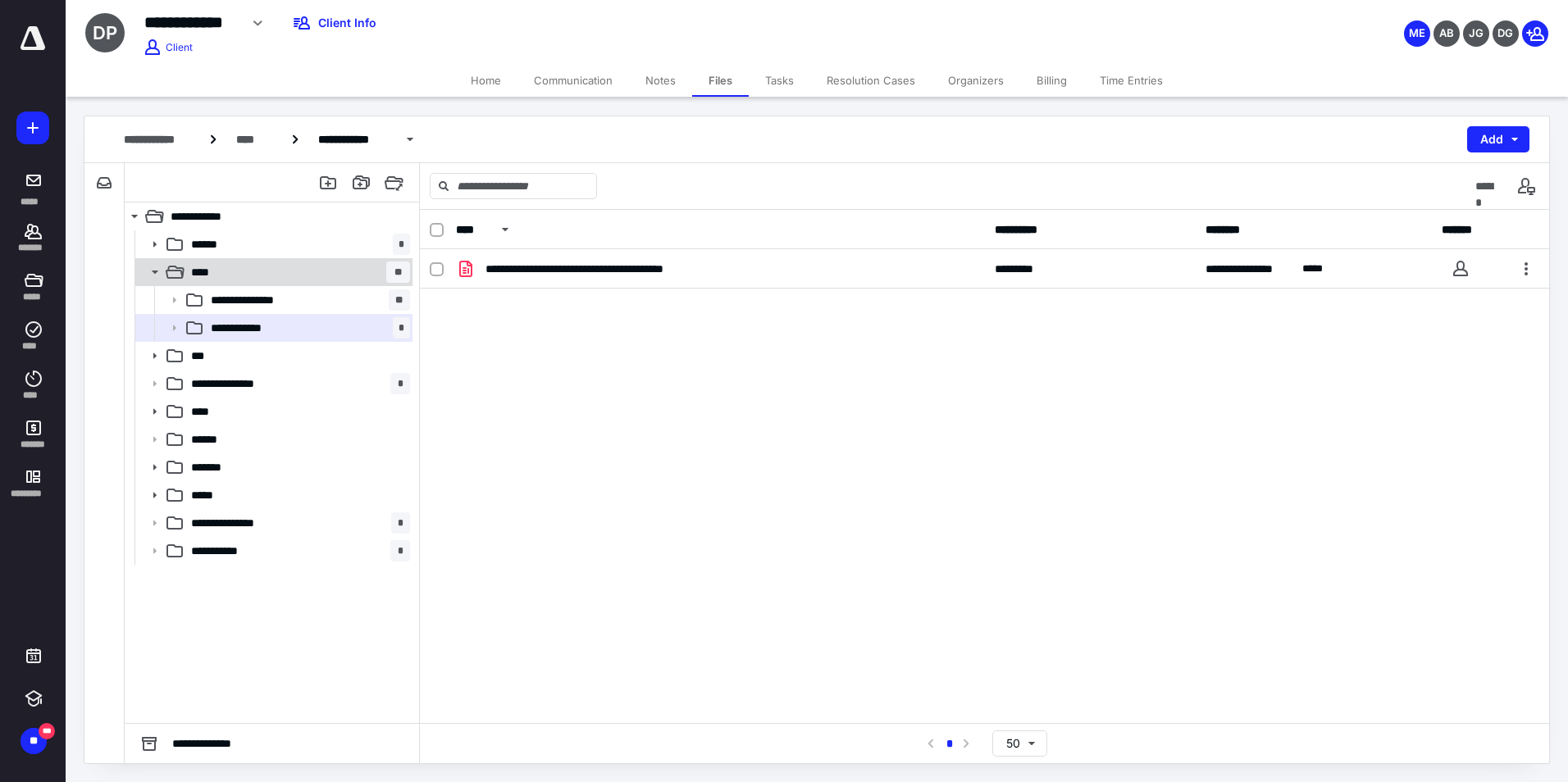 click on "**" at bounding box center [398, 272] 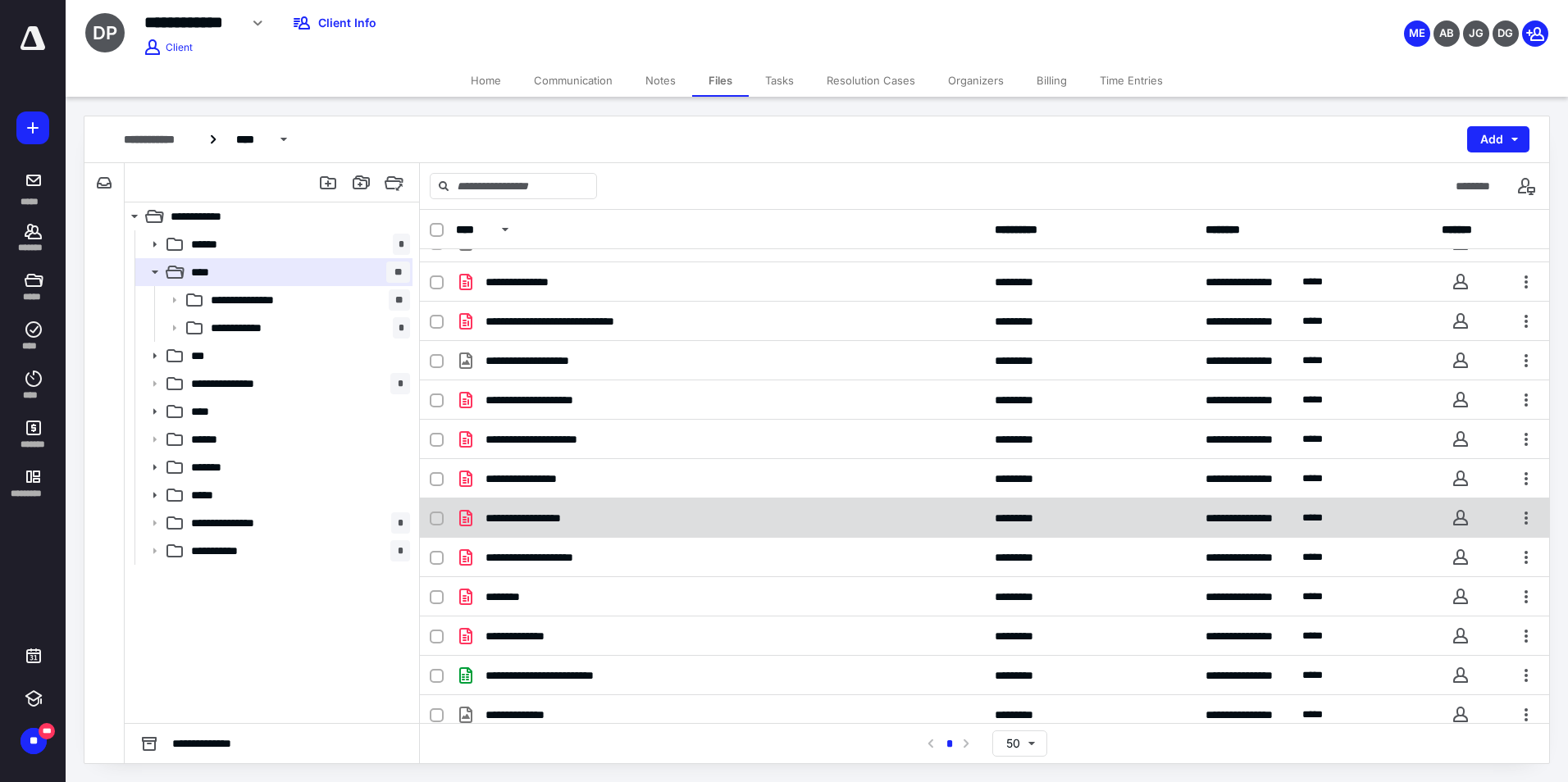 scroll, scrollTop: 116, scrollLeft: 0, axis: vertical 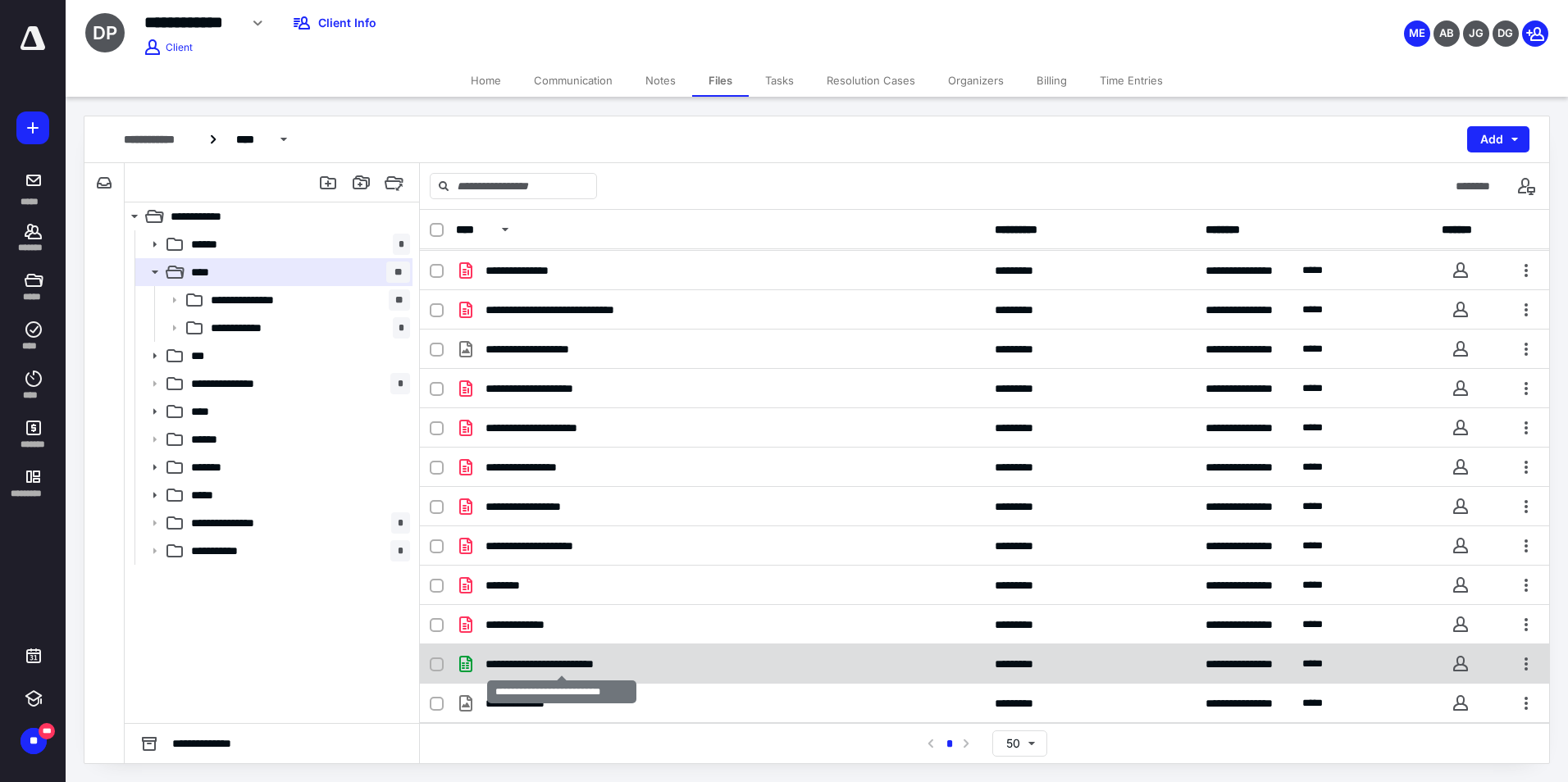 click on "**********" at bounding box center [562, 664] 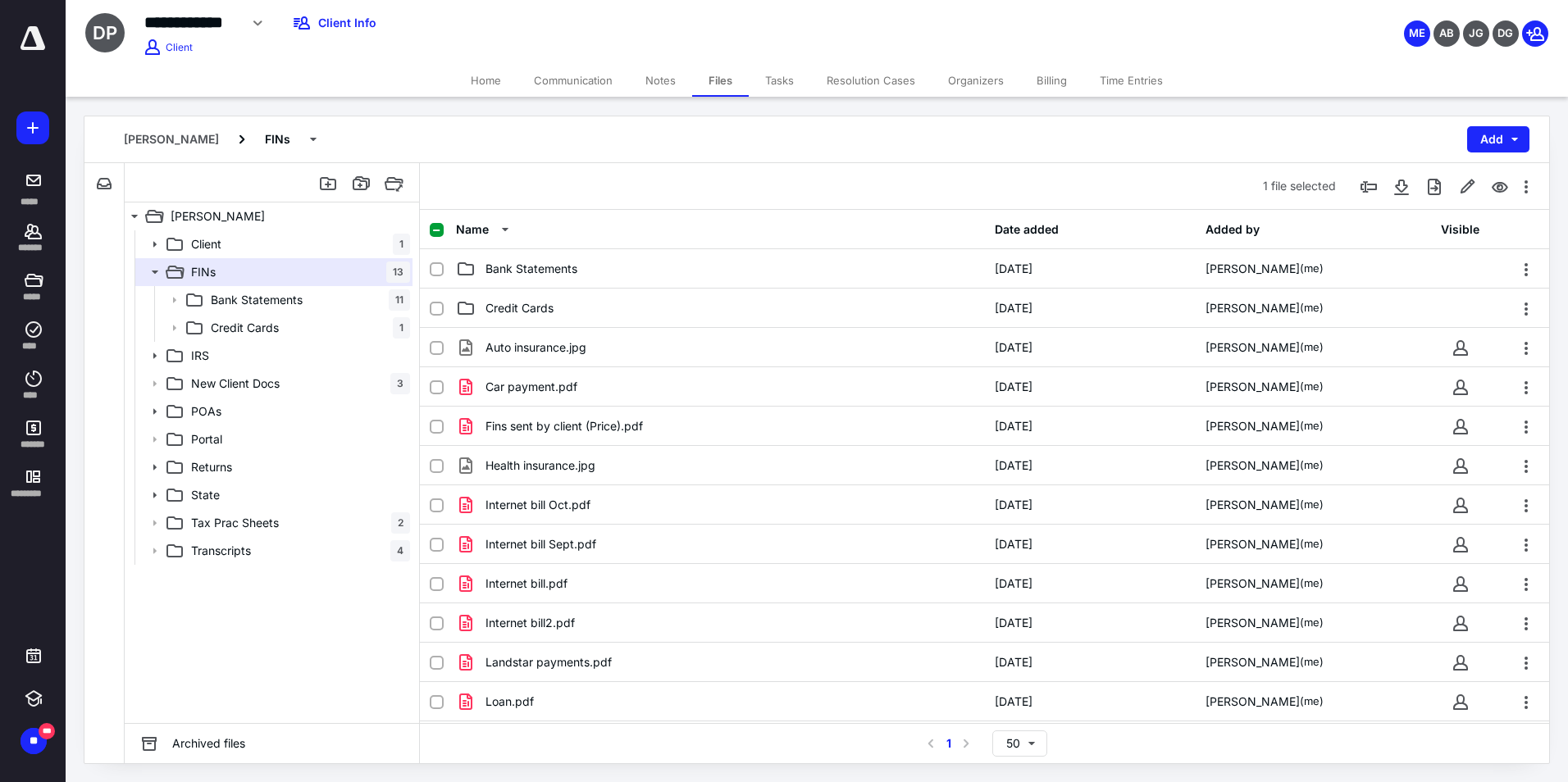 scroll, scrollTop: 116, scrollLeft: 0, axis: vertical 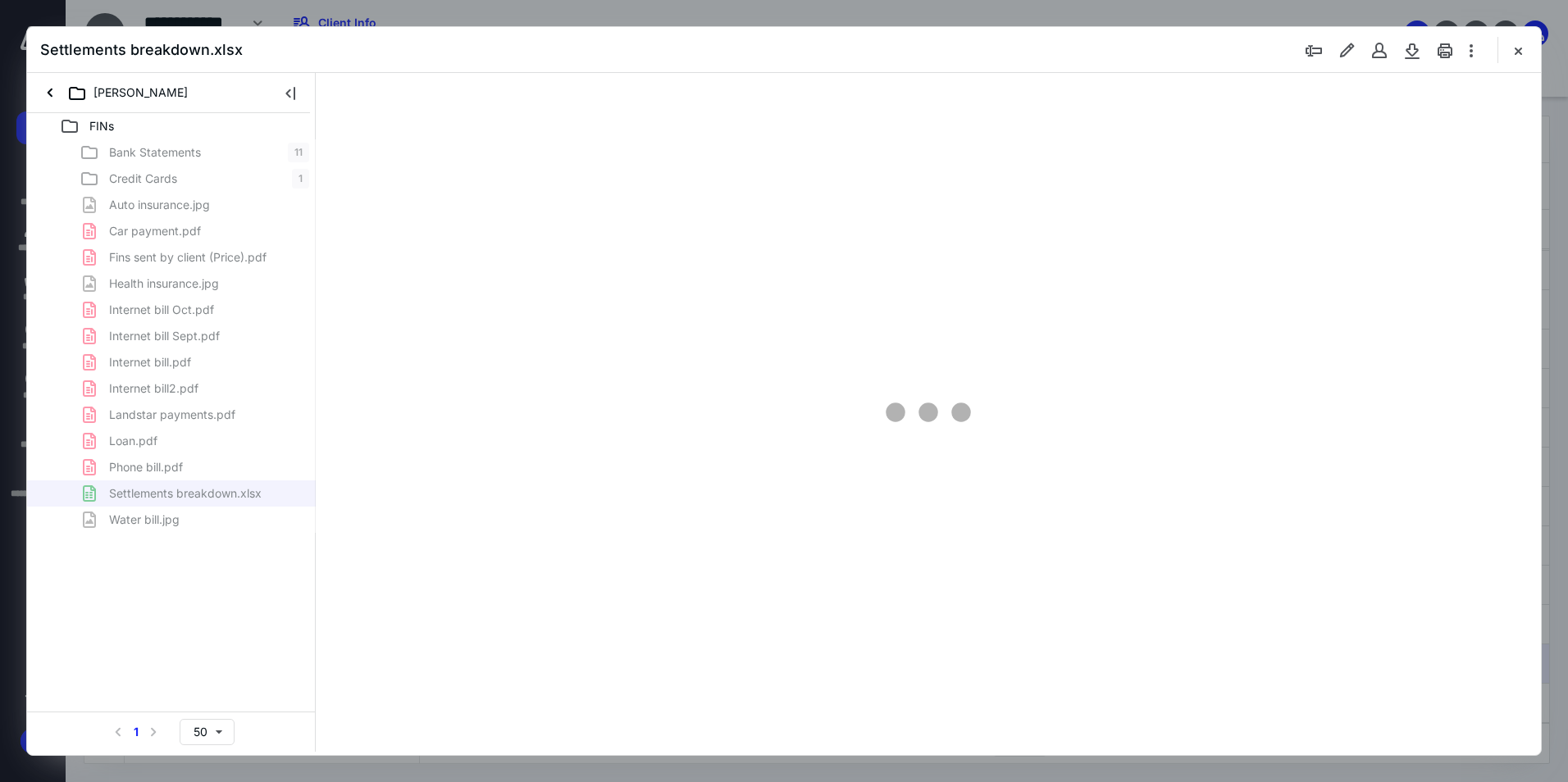 type on "212" 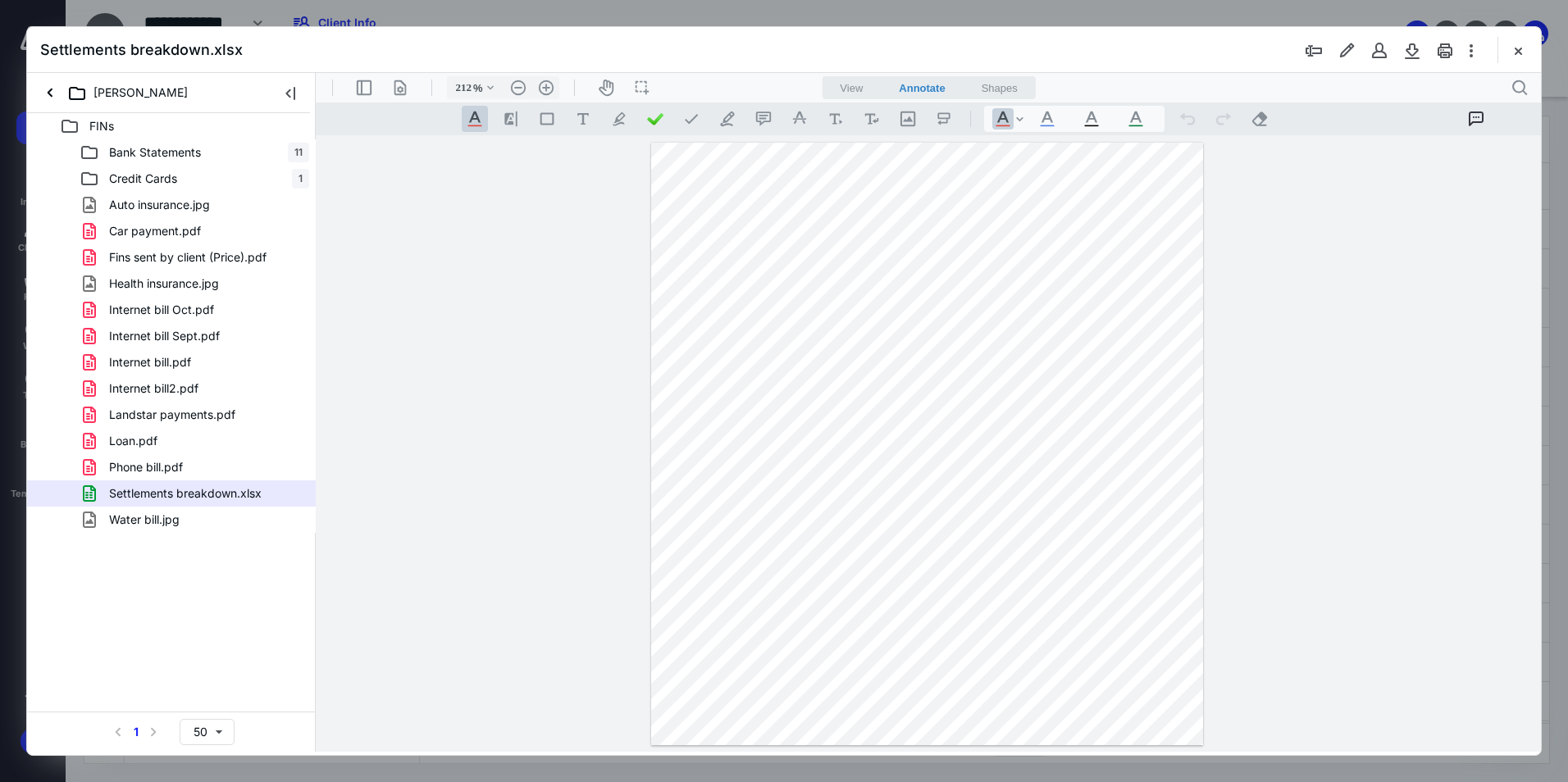 scroll, scrollTop: 0, scrollLeft: 0, axis: both 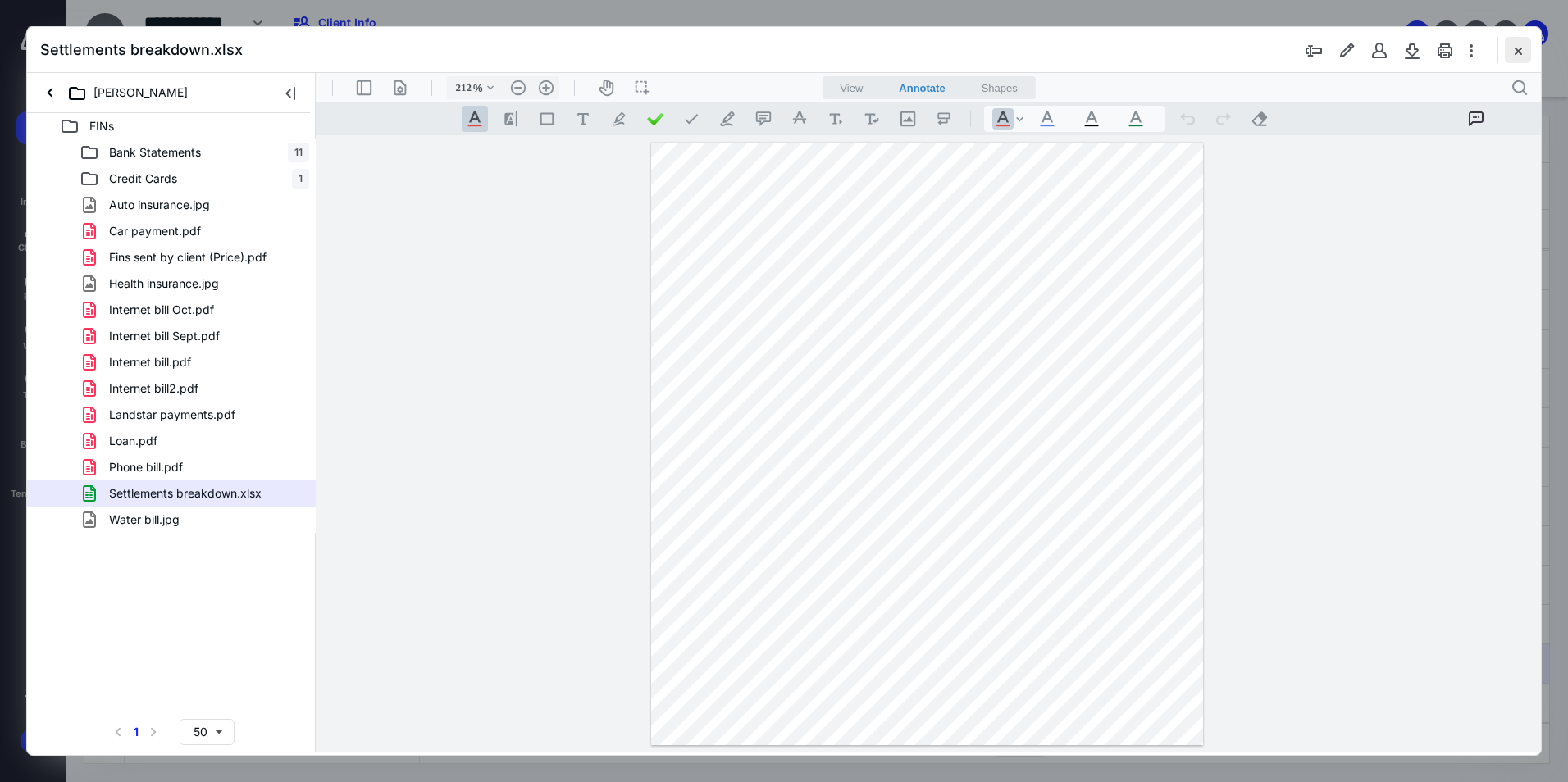 click at bounding box center (1518, 50) 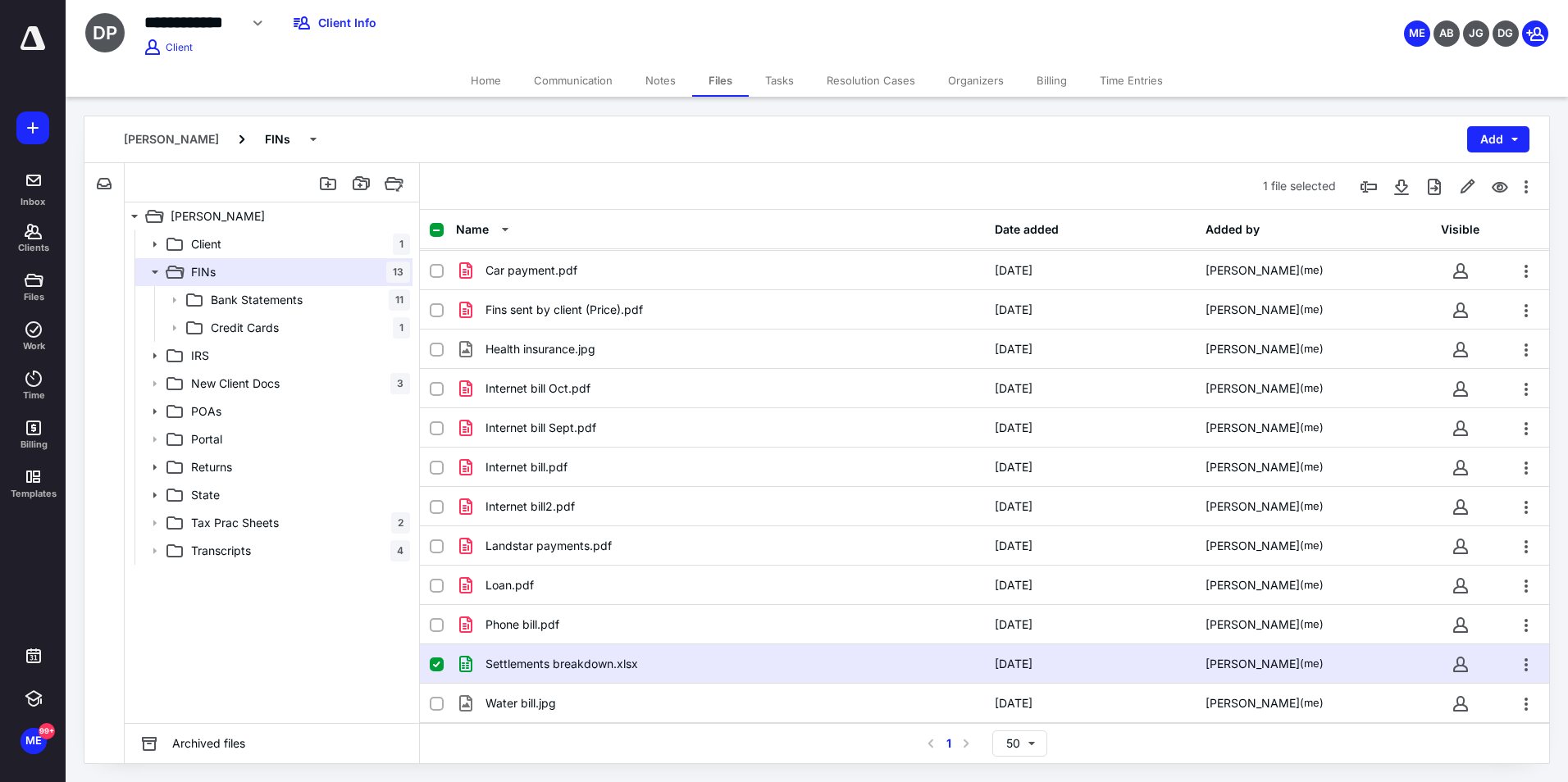 click on "[DATE]" at bounding box center [1091, 664] 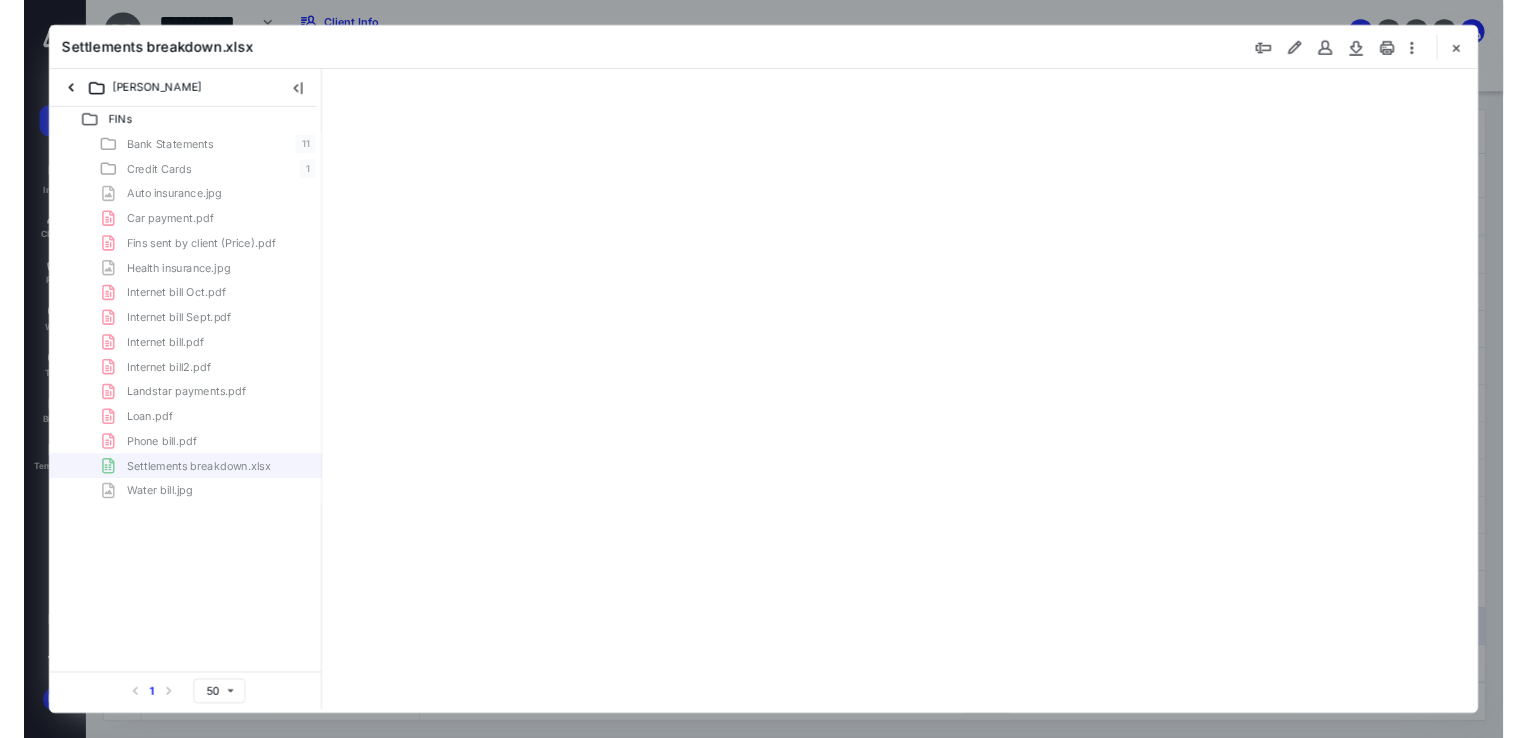 scroll, scrollTop: 0, scrollLeft: 0, axis: both 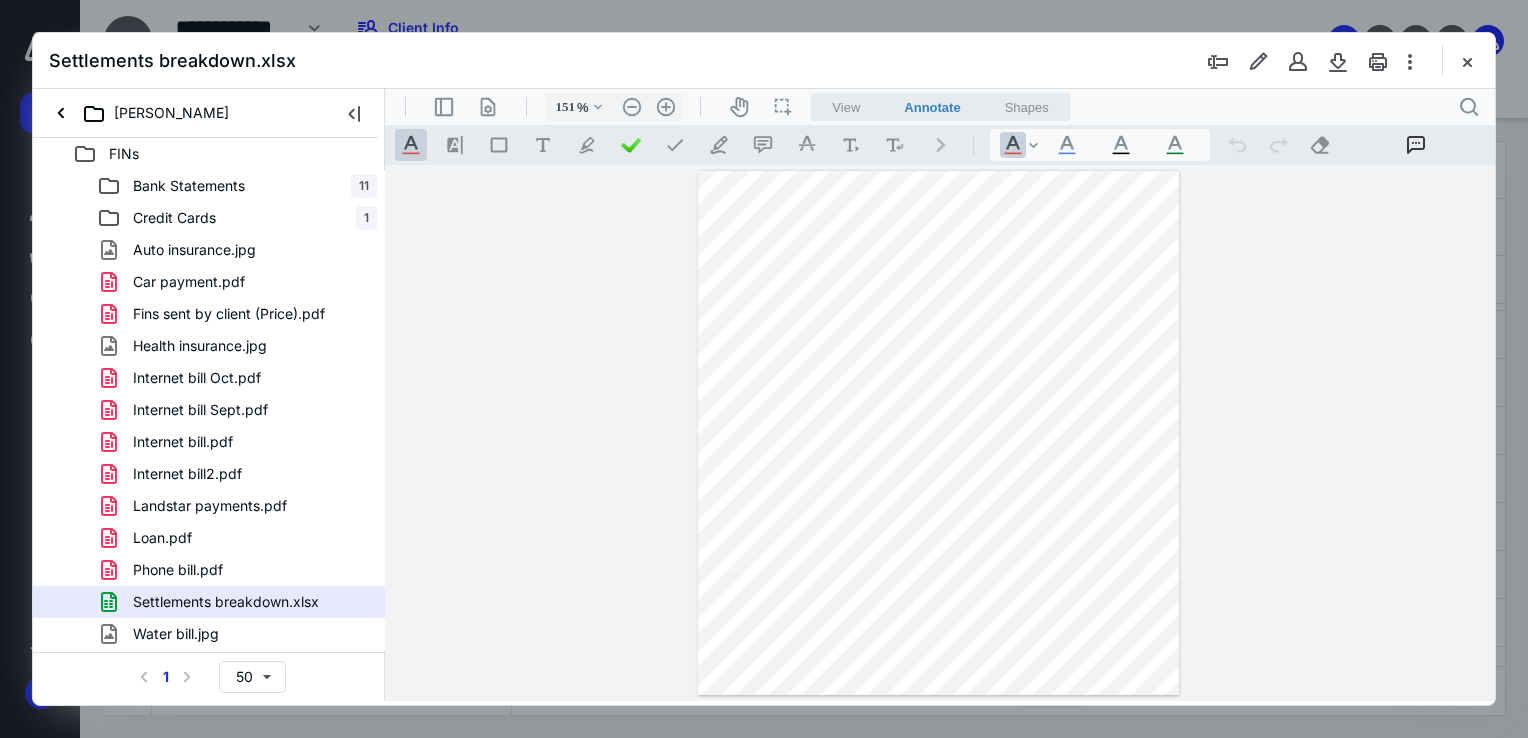 type on "212" 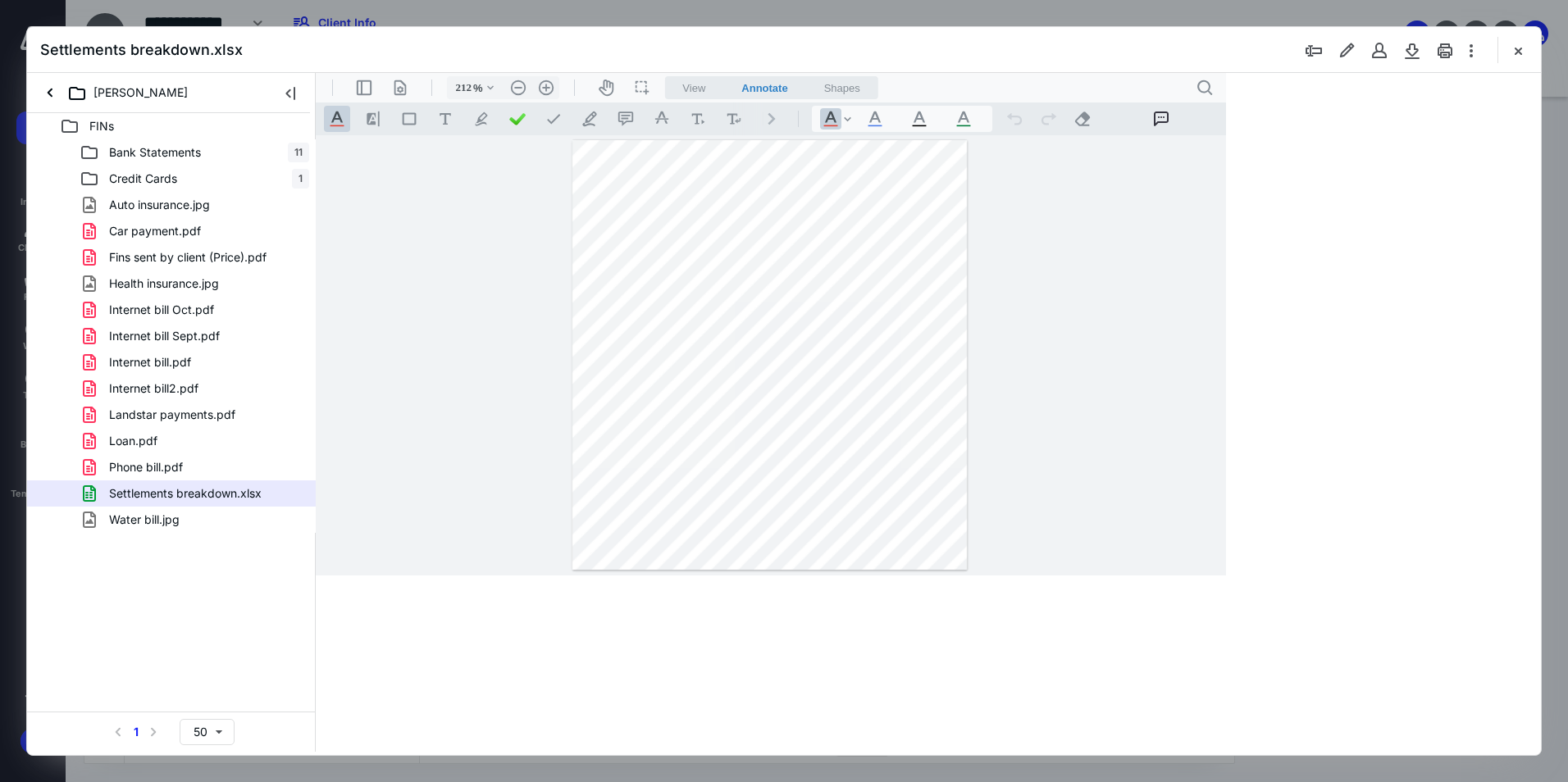 scroll, scrollTop: 113, scrollLeft: 0, axis: vertical 